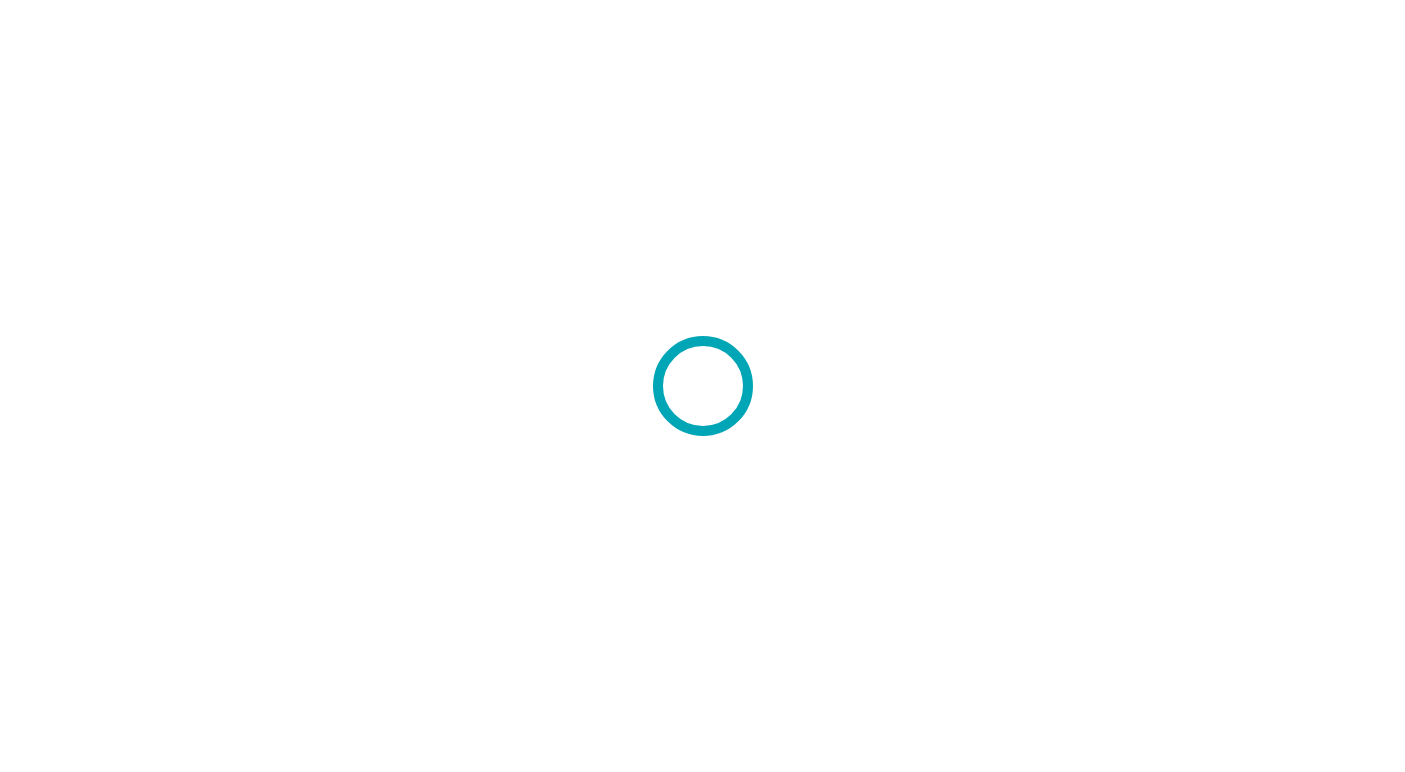 scroll, scrollTop: 0, scrollLeft: 0, axis: both 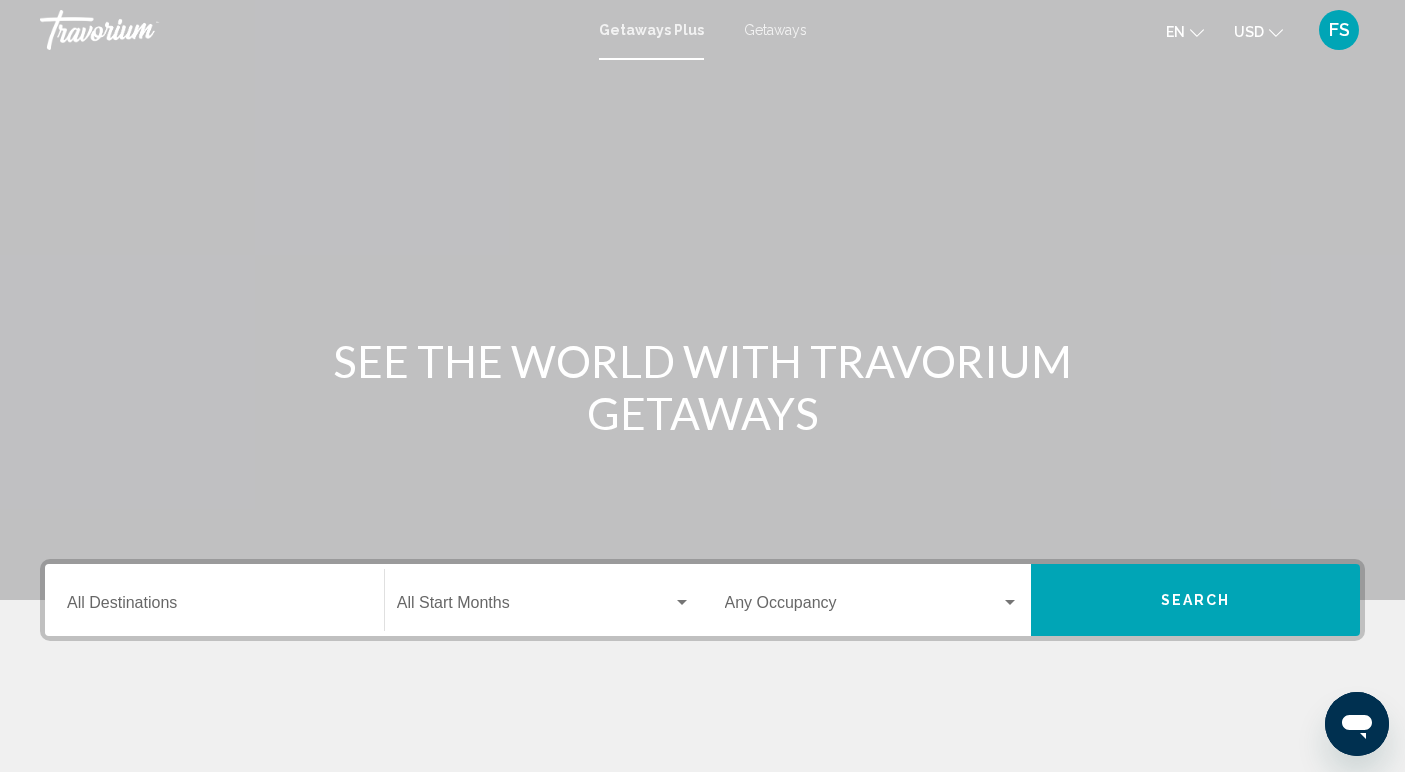 click on "Destination All Destinations" at bounding box center (214, 600) 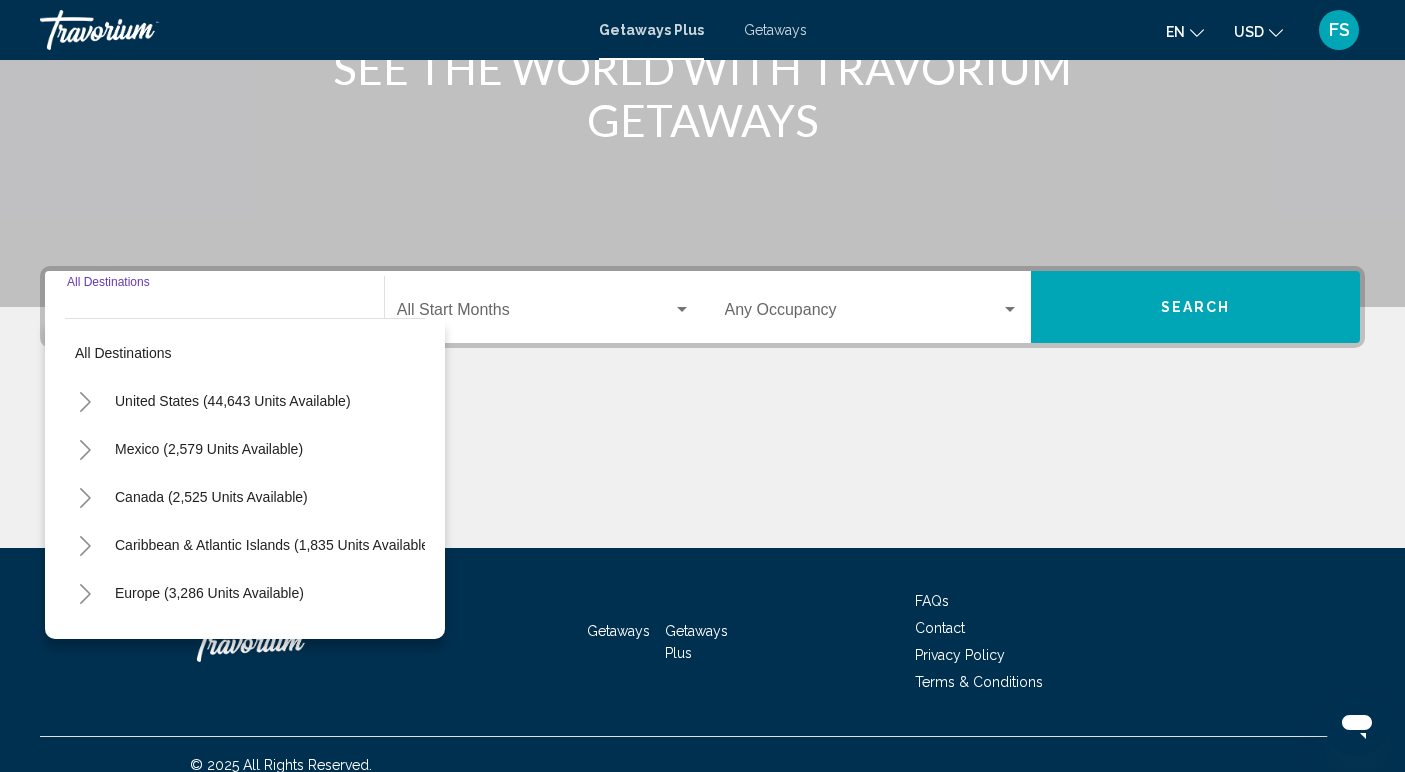 scroll, scrollTop: 314, scrollLeft: 0, axis: vertical 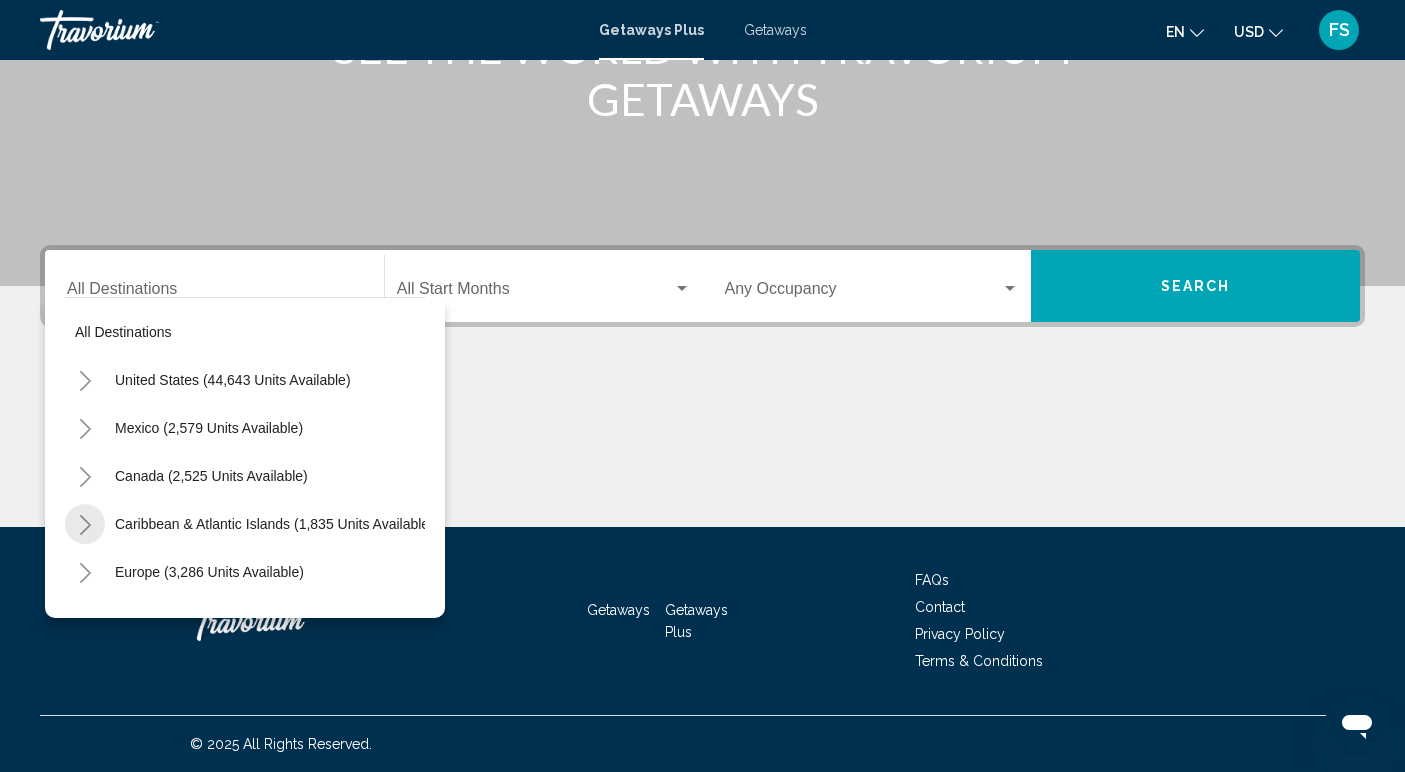 click 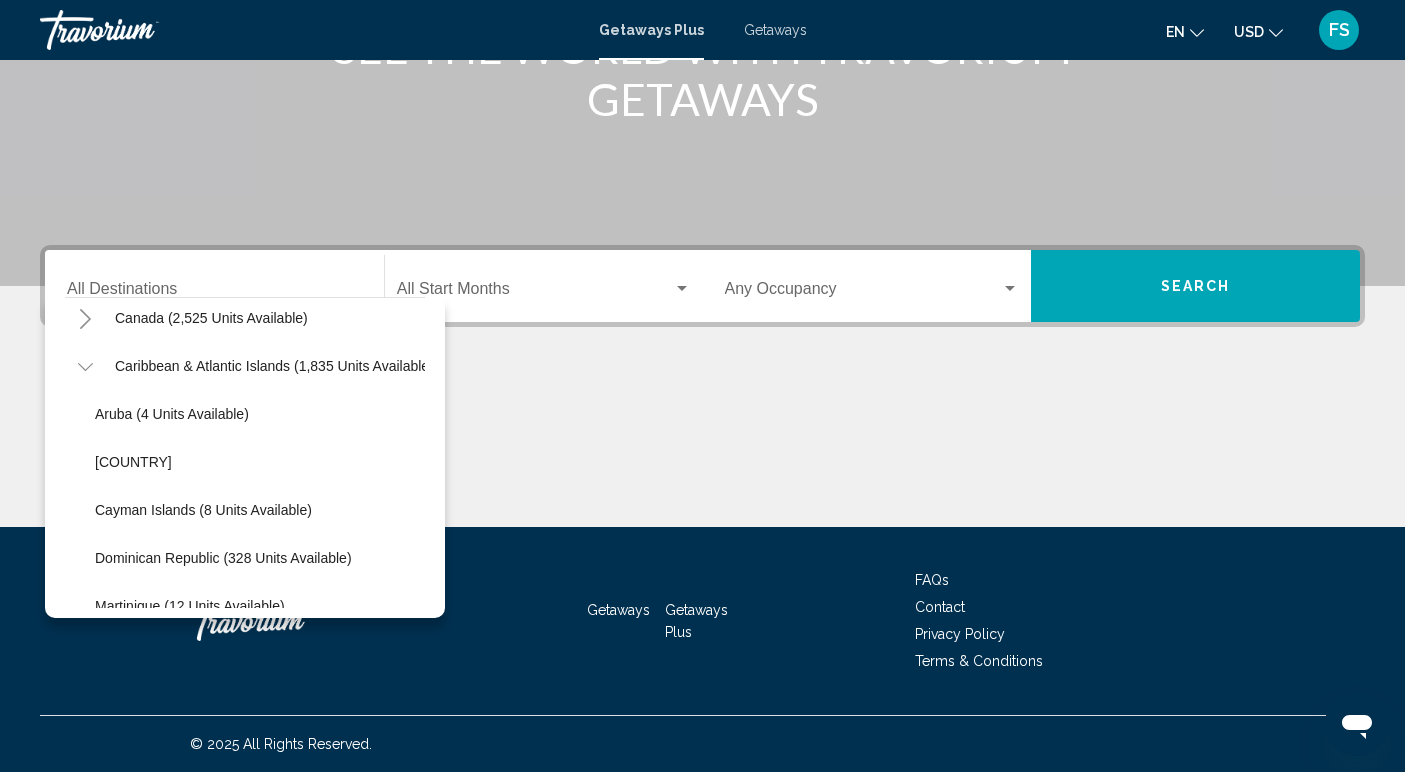 scroll, scrollTop: 160, scrollLeft: 0, axis: vertical 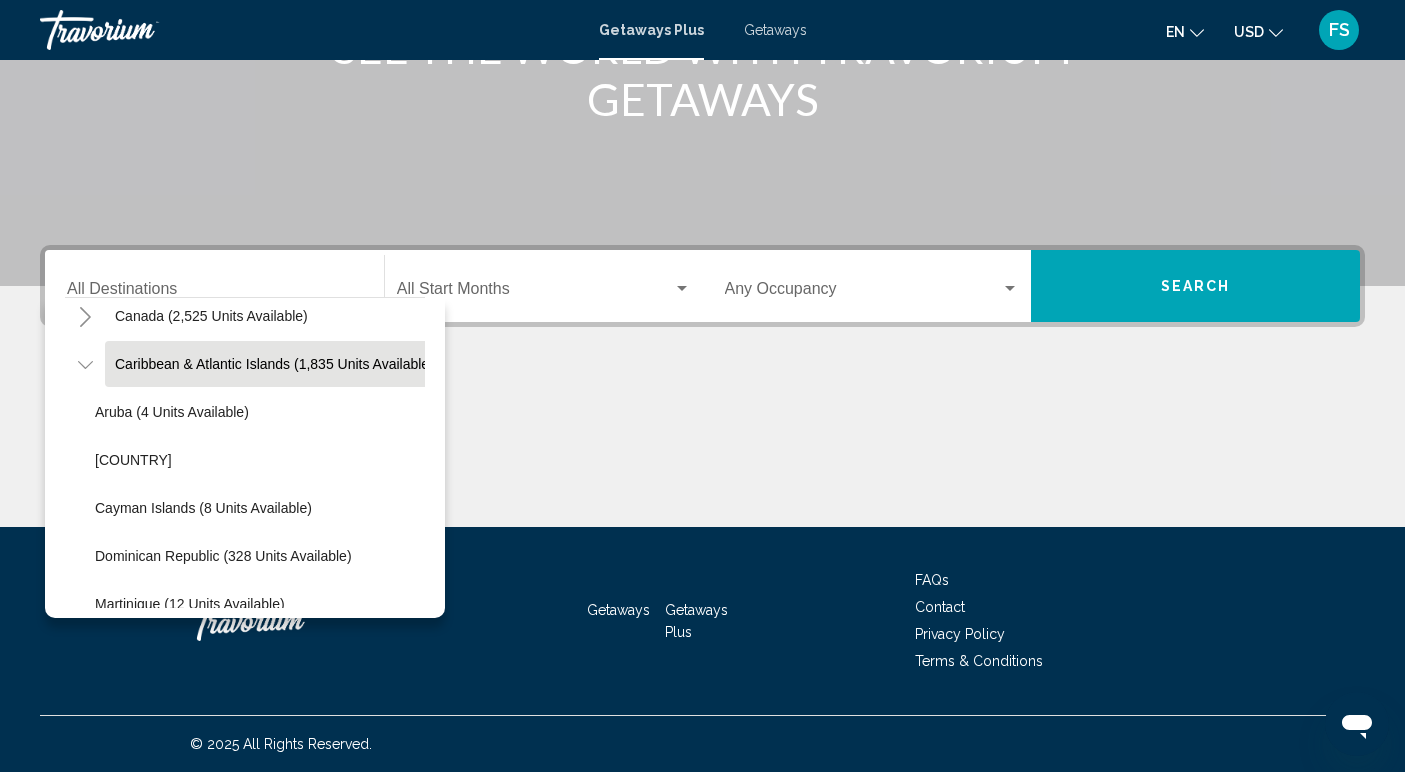 click on "Caribbean & Atlantic Islands (1,835 units available)" at bounding box center (209, 796) 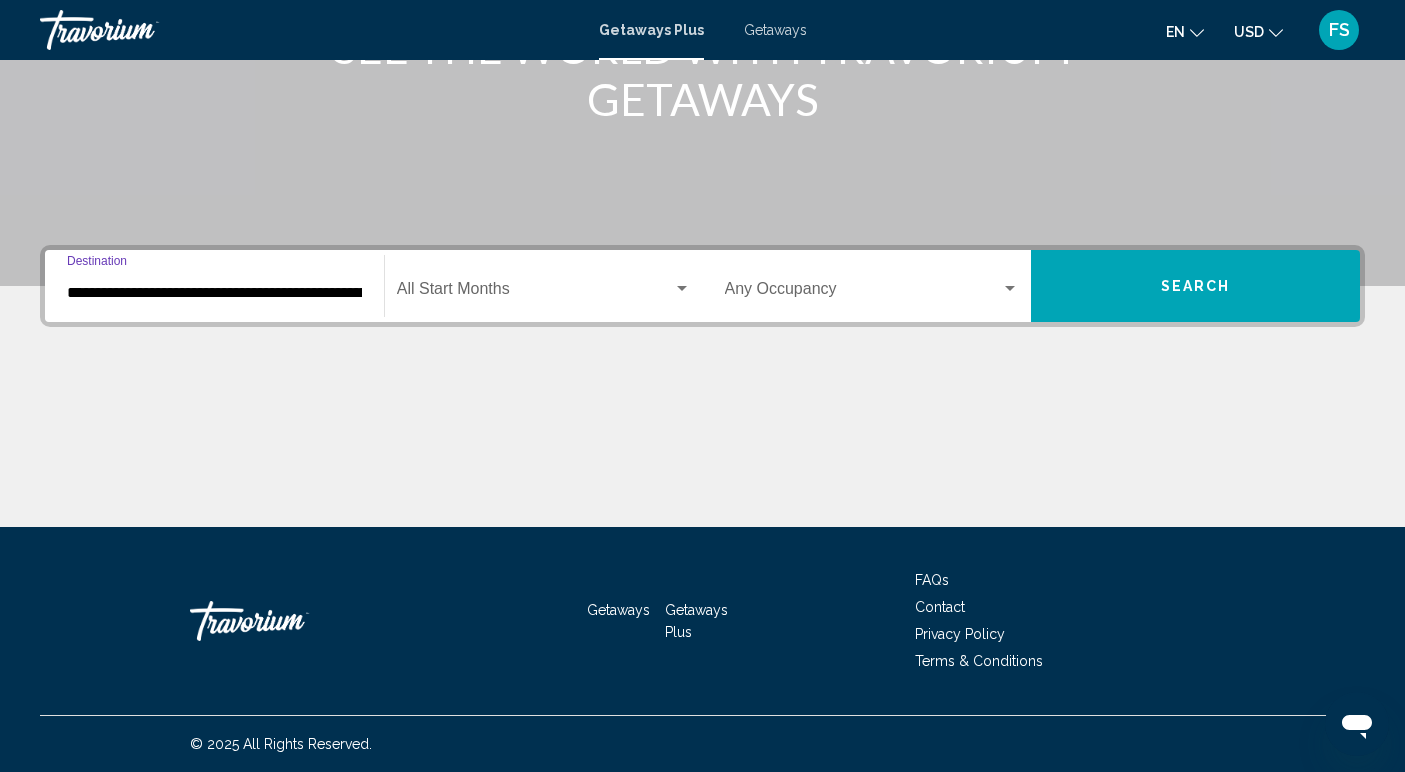 click at bounding box center [535, 293] 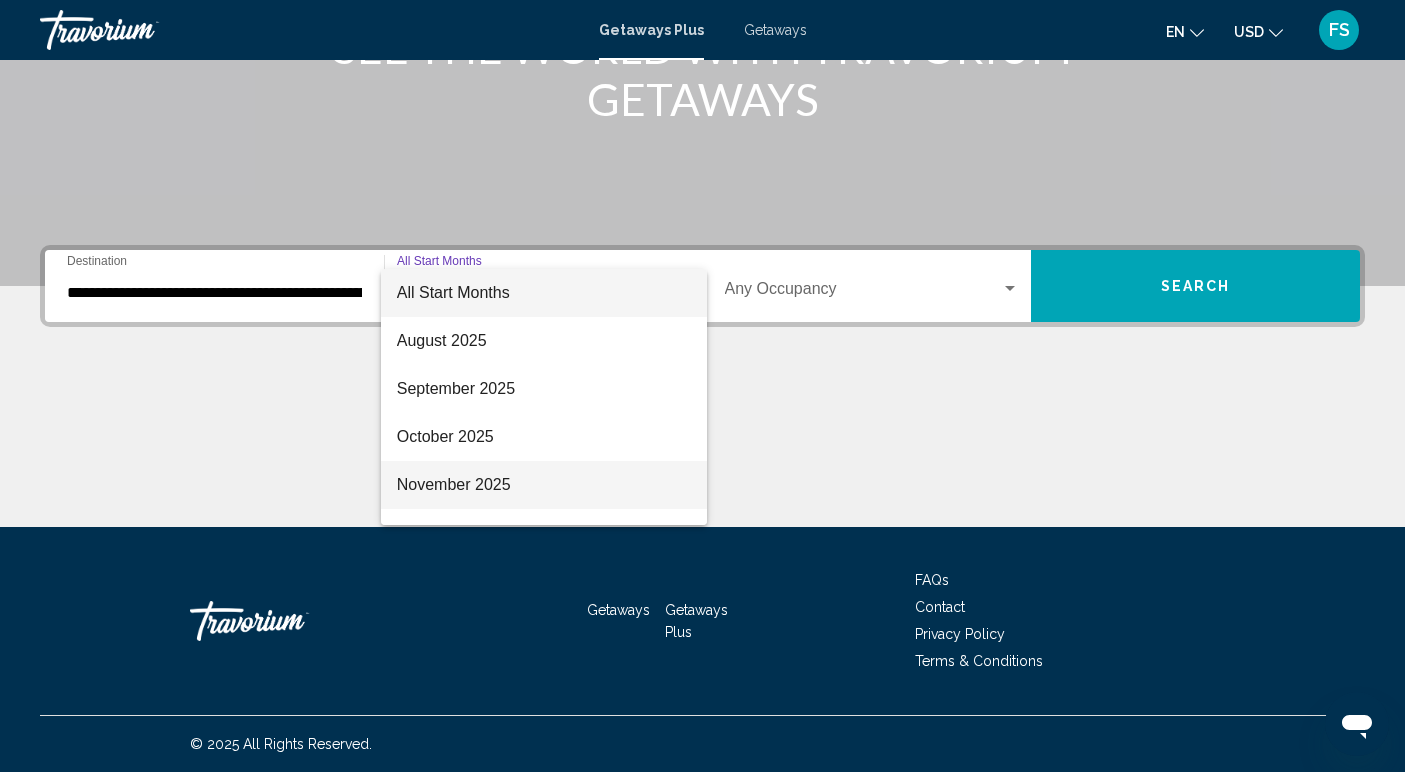 click on "November 2025" at bounding box center [544, 485] 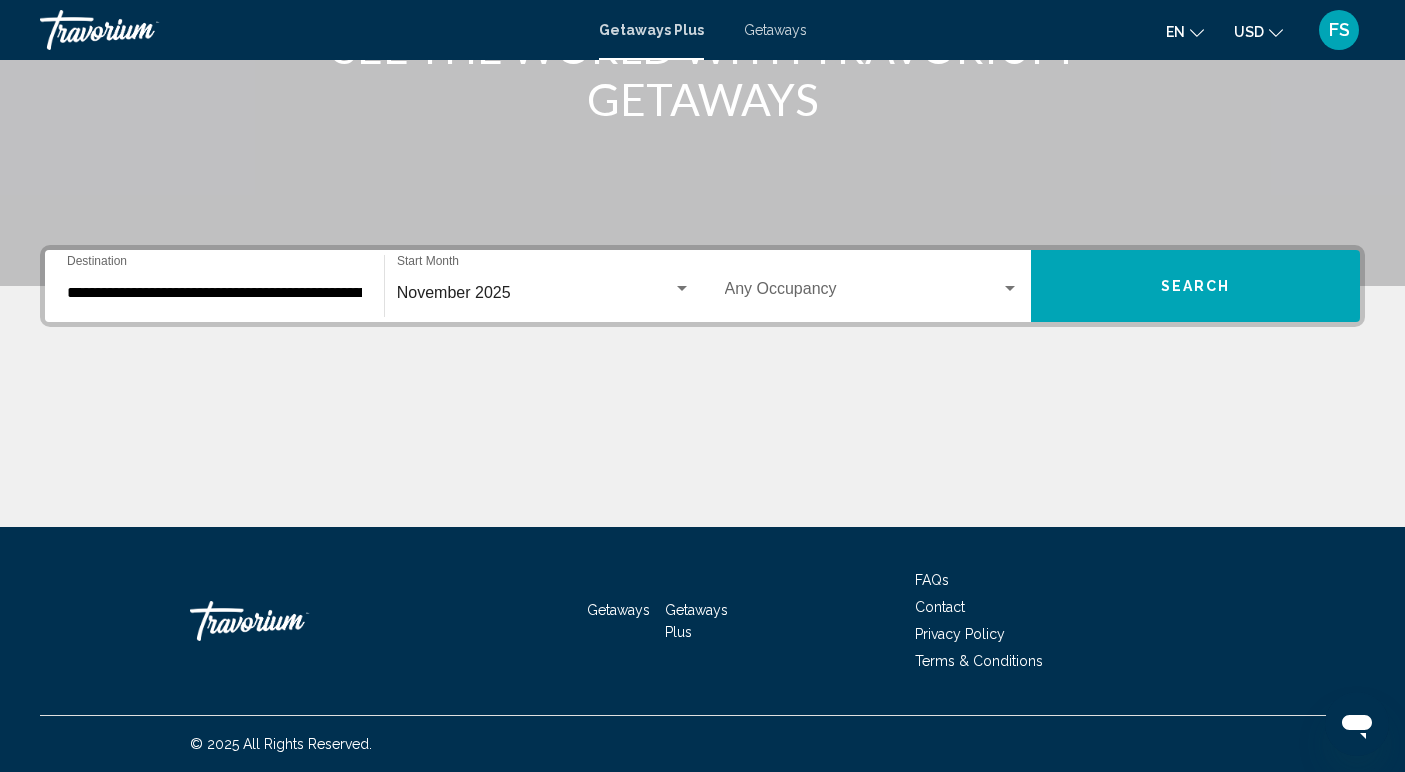 click on "Occupancy Any Occupancy" at bounding box center [872, 286] 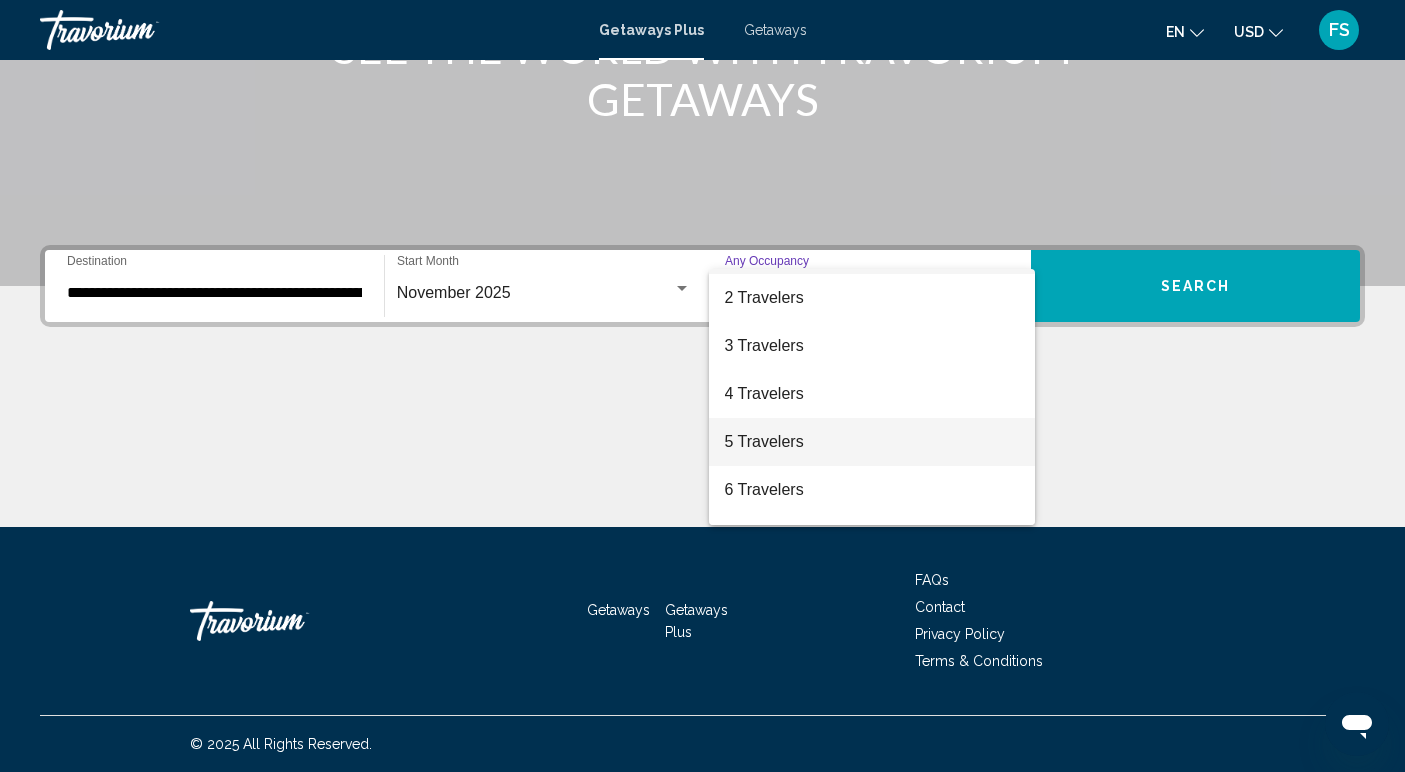 scroll, scrollTop: 76, scrollLeft: 0, axis: vertical 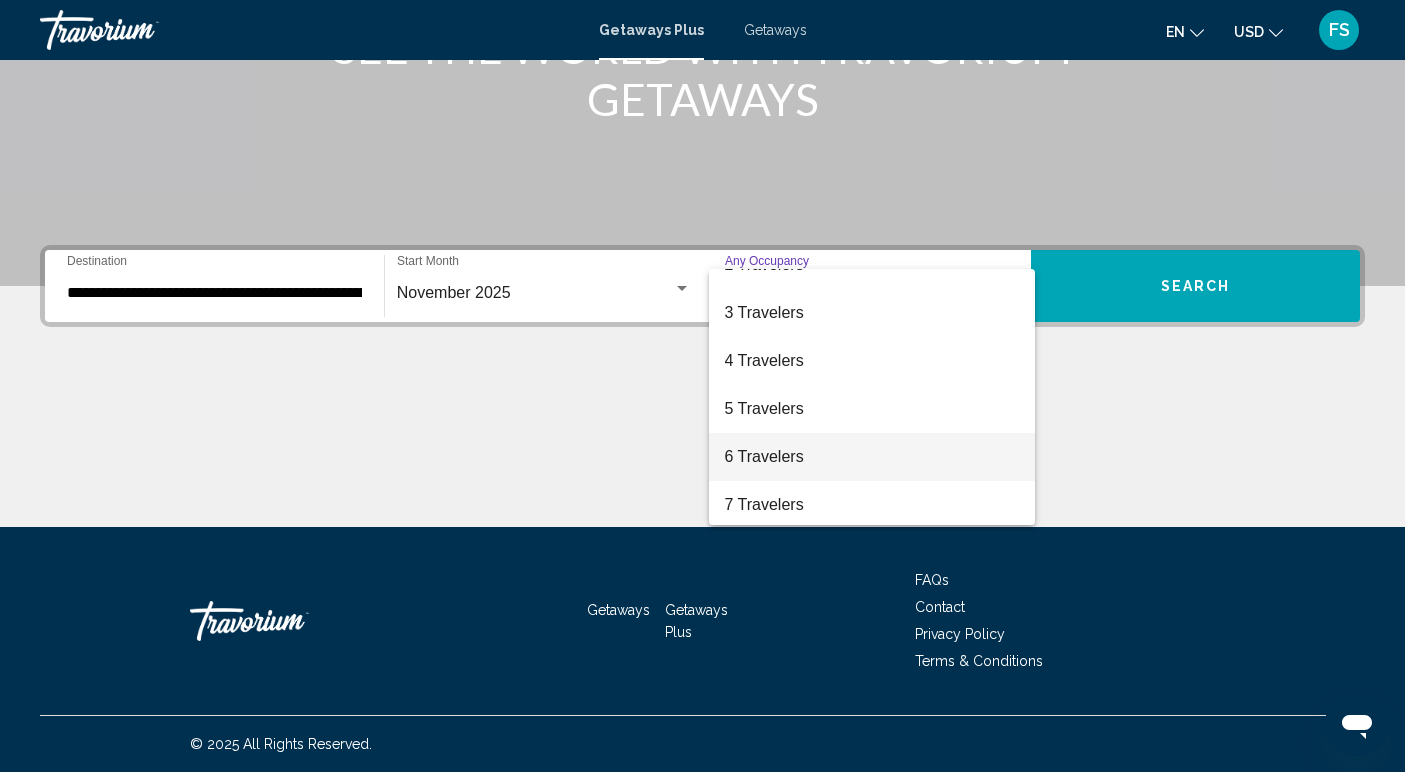 click on "6 Travelers" at bounding box center (872, 457) 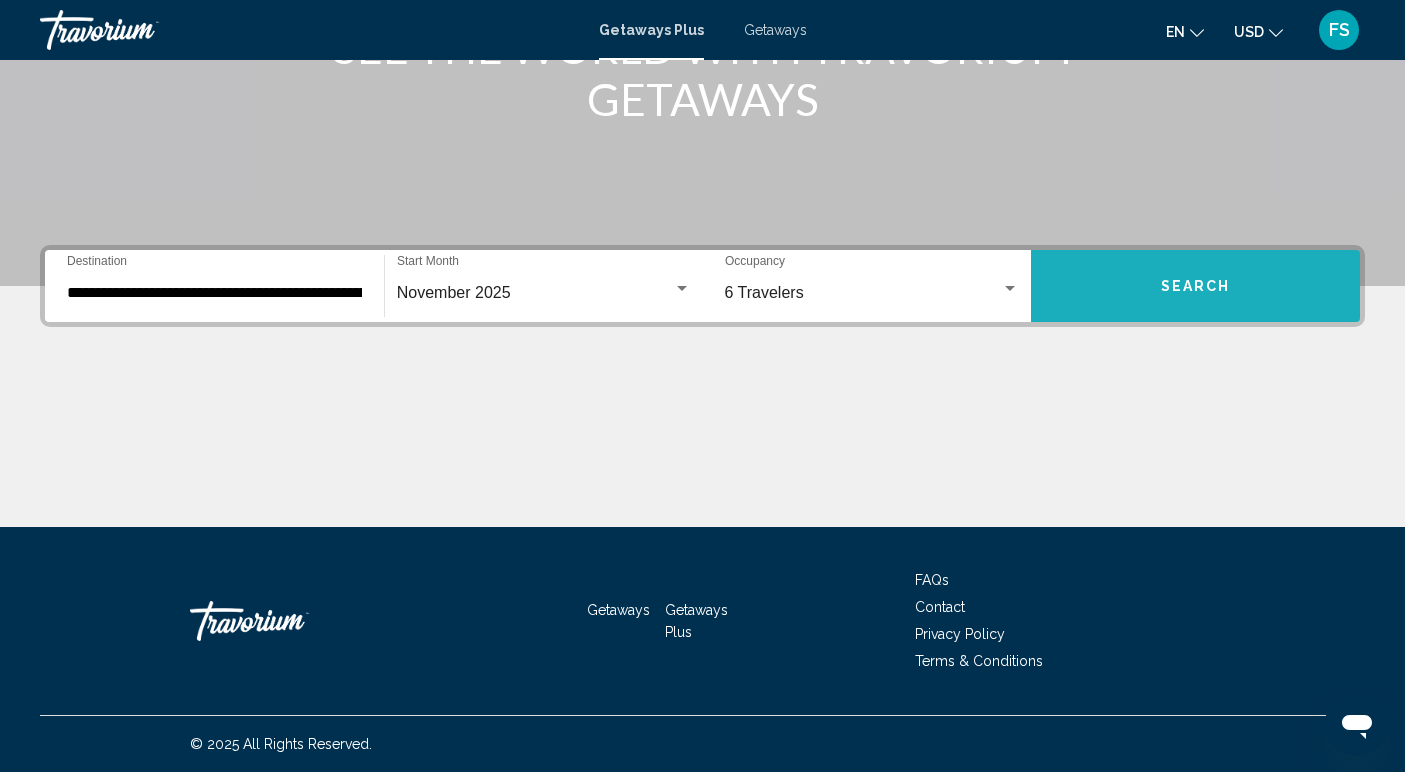 click on "Search" at bounding box center (1195, 286) 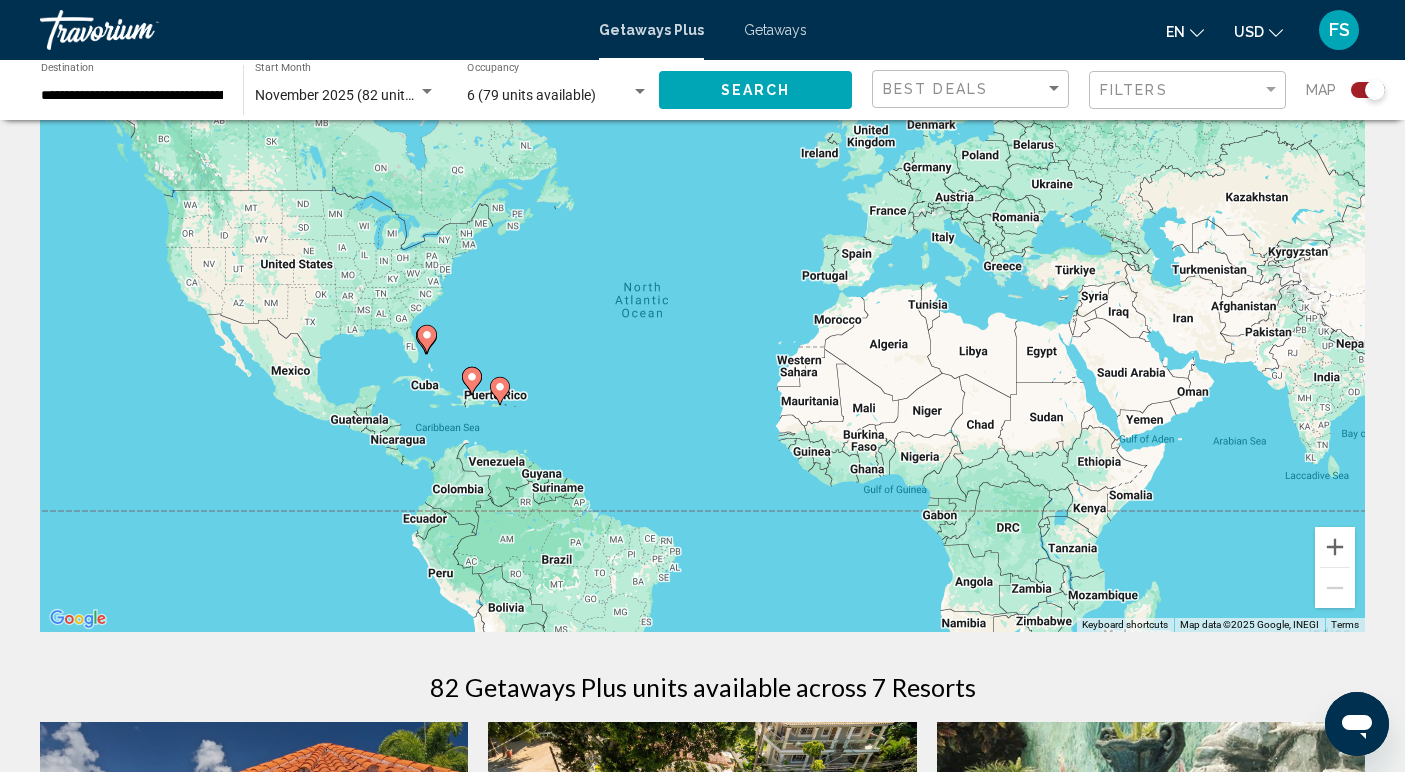 scroll, scrollTop: 0, scrollLeft: 0, axis: both 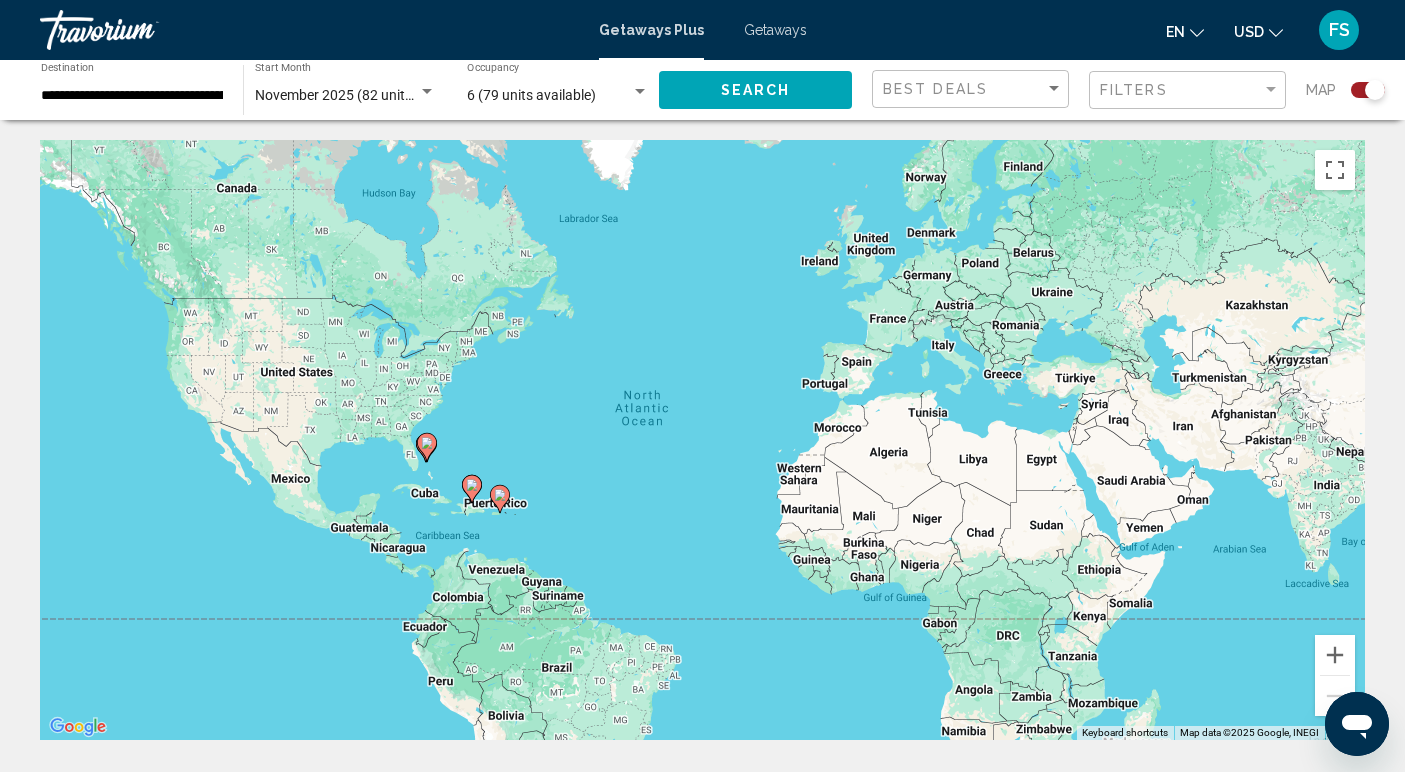 click on "**********" at bounding box center (132, 96) 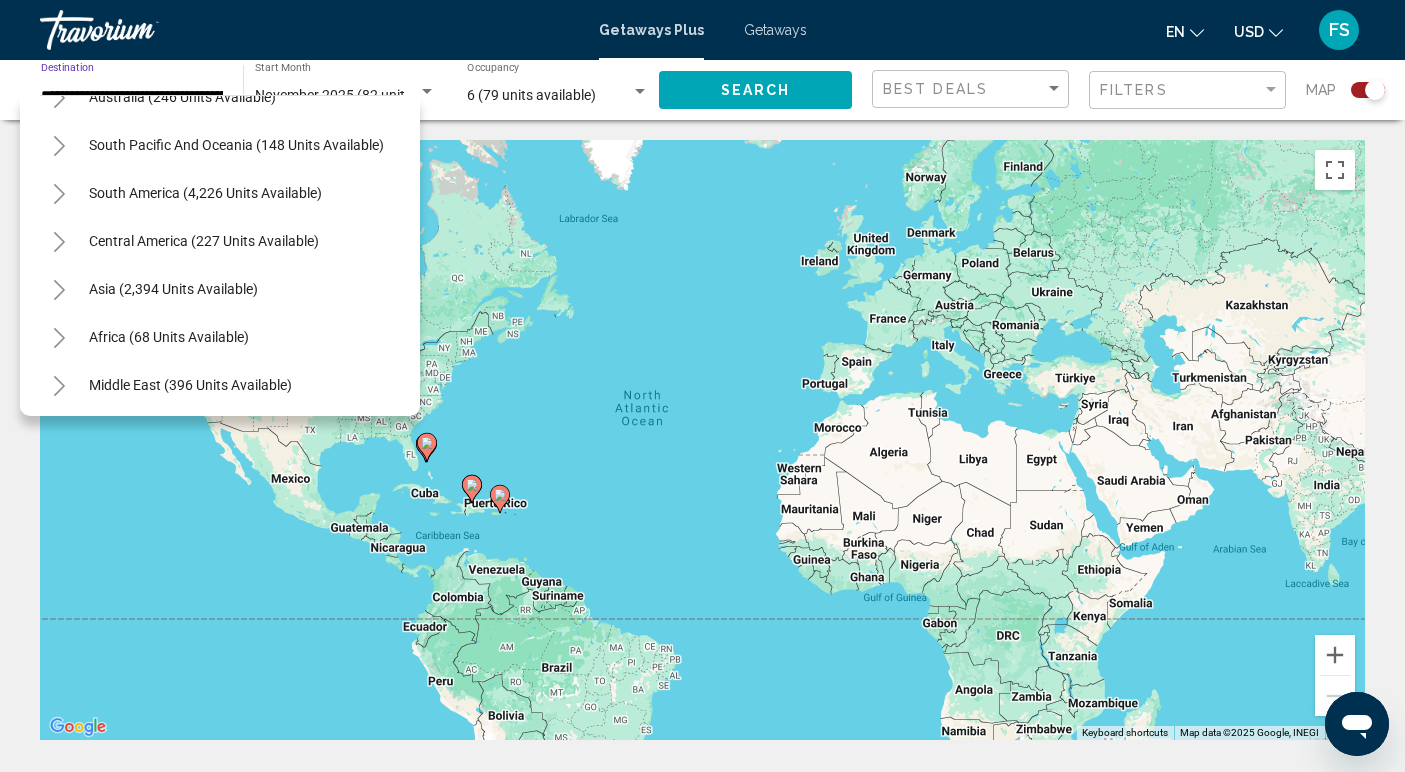 scroll, scrollTop: 708, scrollLeft: 1, axis: both 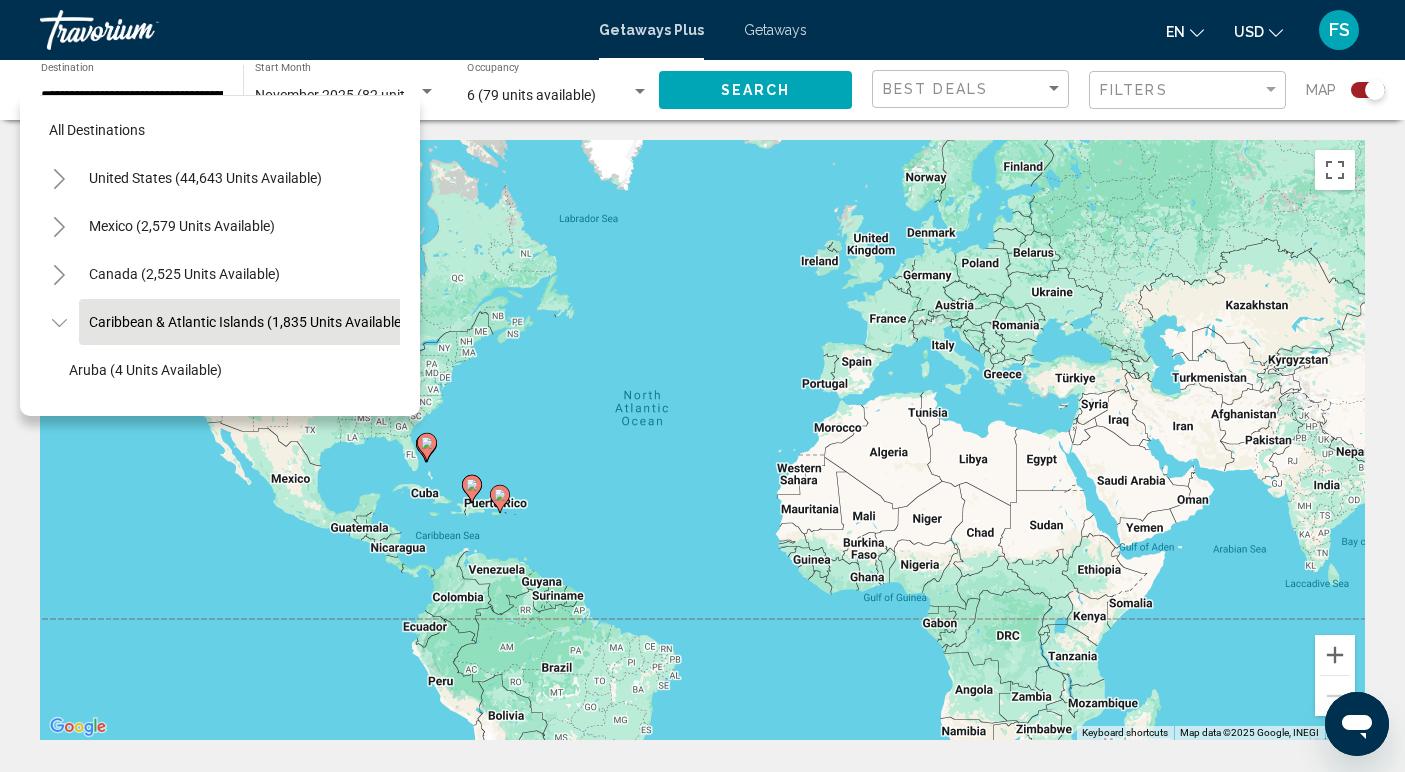 click on "To activate drag with keyboard, press Alt + Enter. Once in keyboard drag state, use the arrow keys to move the marker. To complete the drag, press the Enter key. To cancel, press Escape." at bounding box center [702, 440] 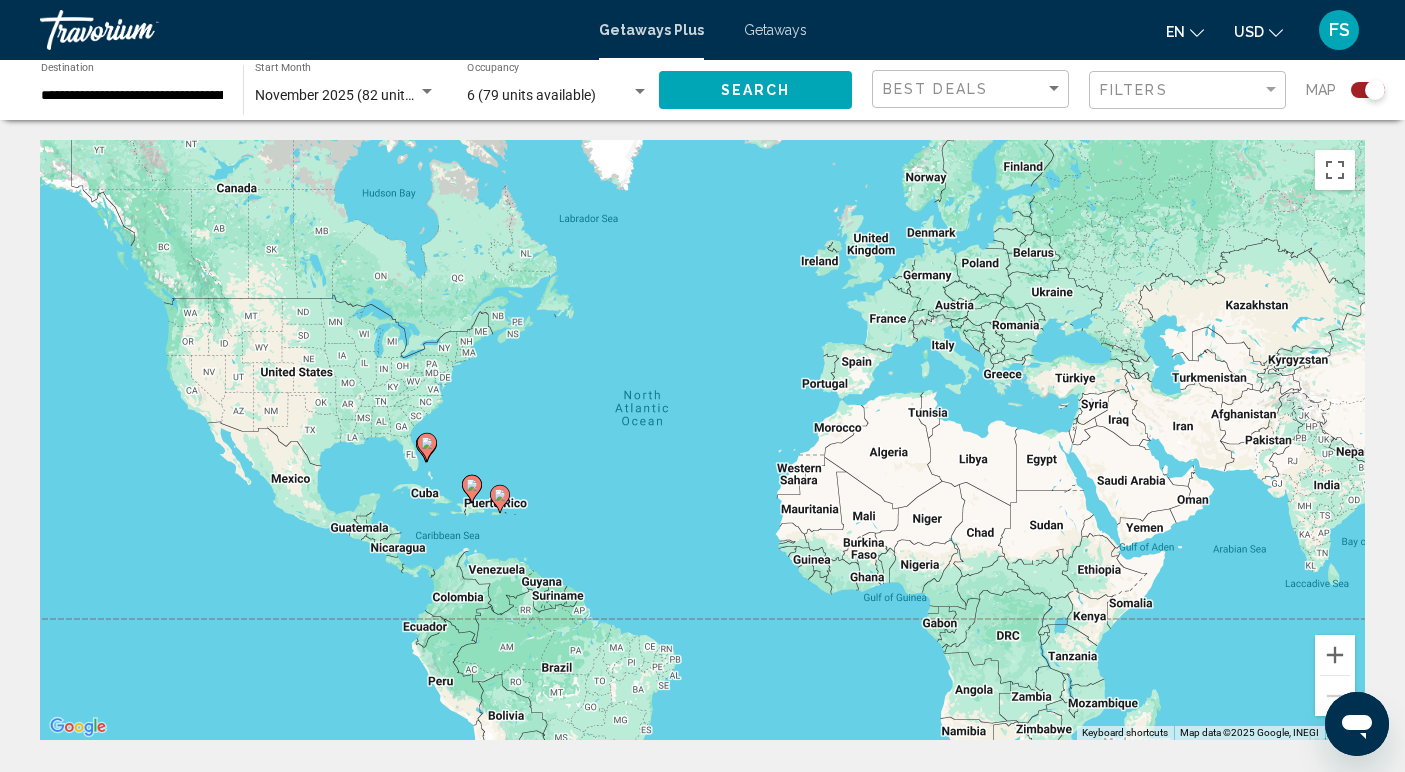 click on "**********" 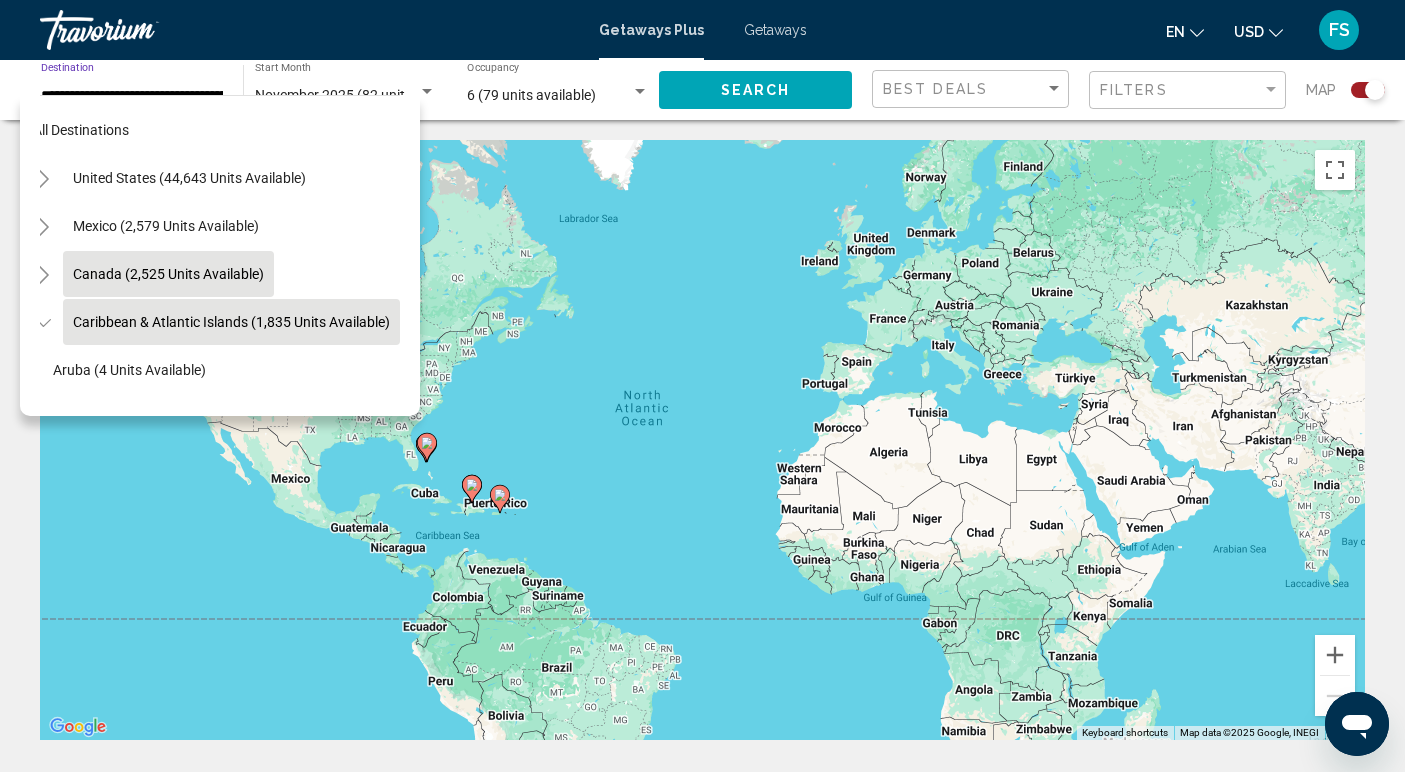 scroll, scrollTop: 0, scrollLeft: 13, axis: horizontal 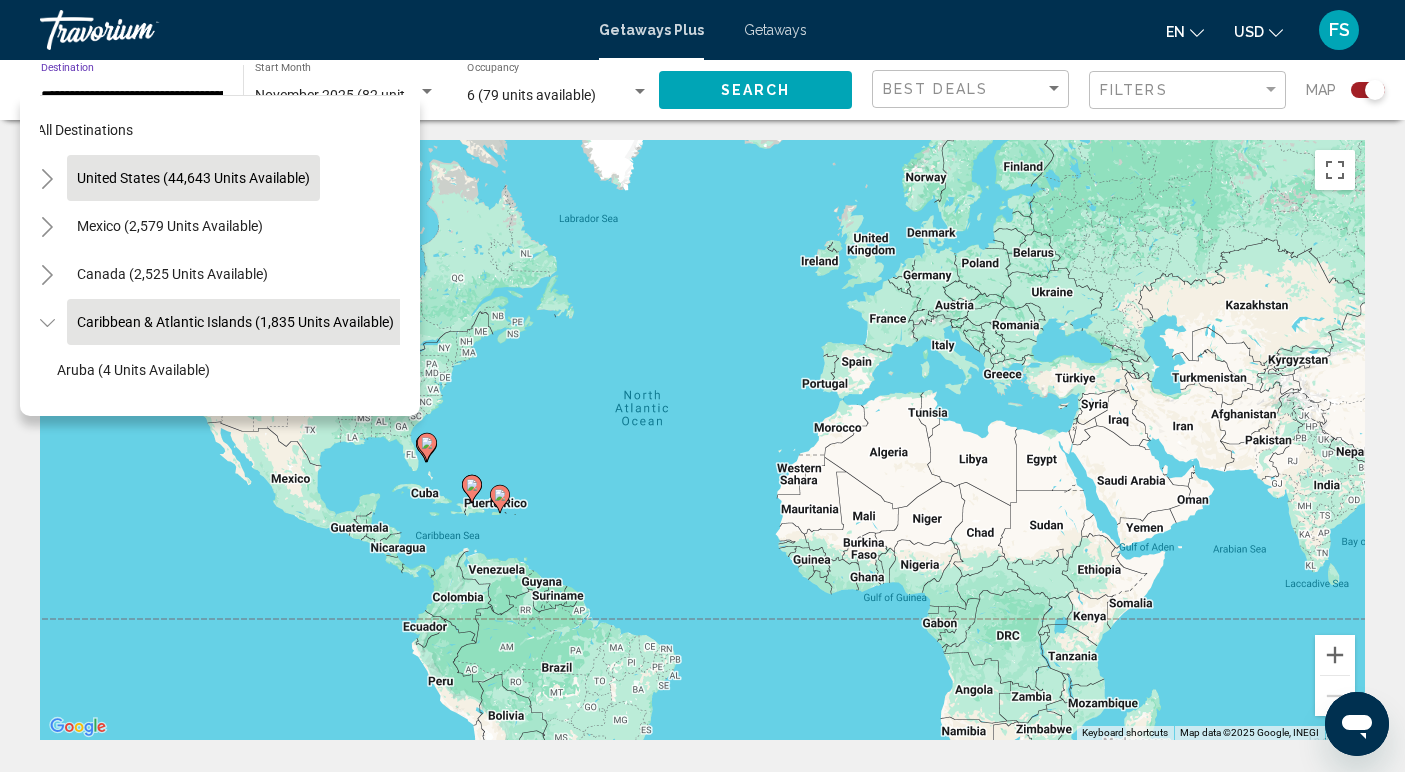 click on "United States (44,643 units available)" at bounding box center [170, 226] 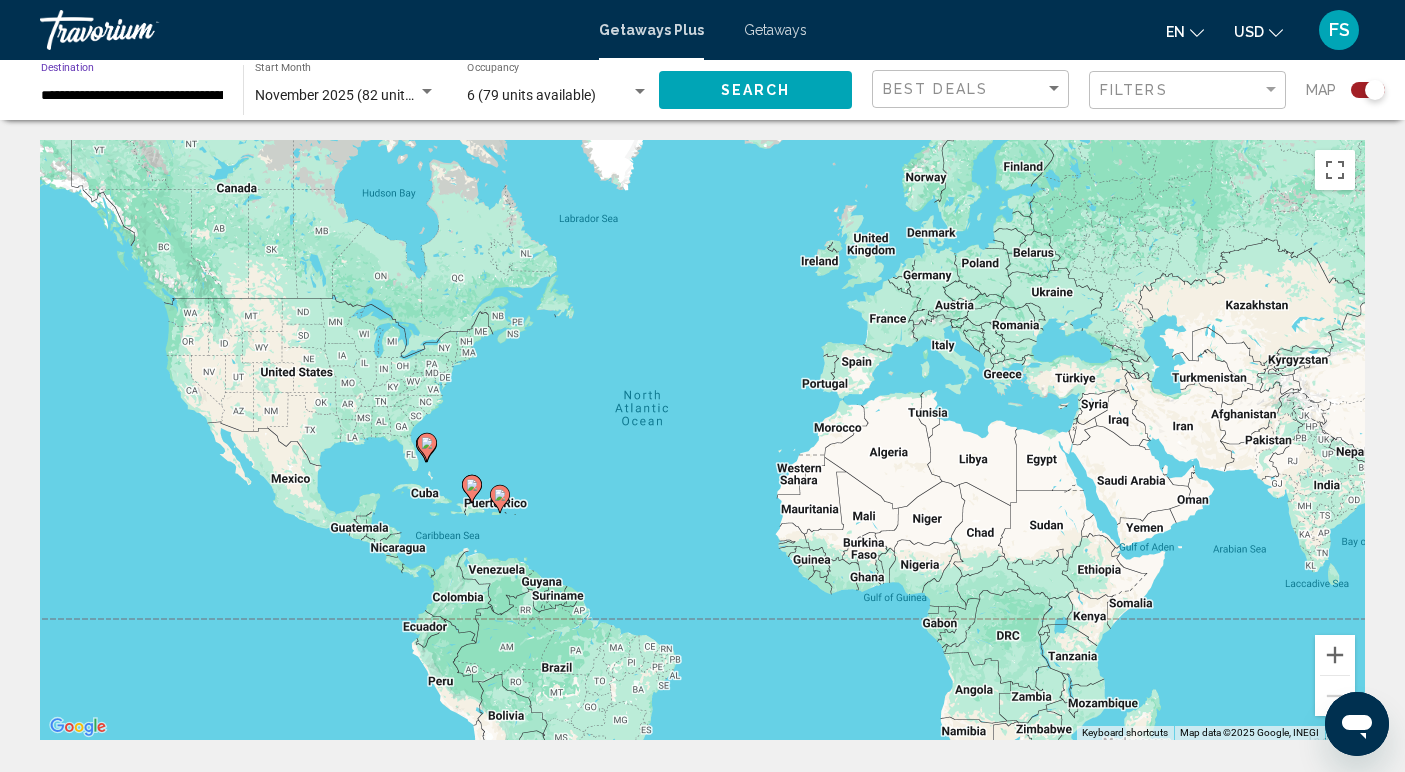 click on "November 2025 (82 units available)" at bounding box center (365, 95) 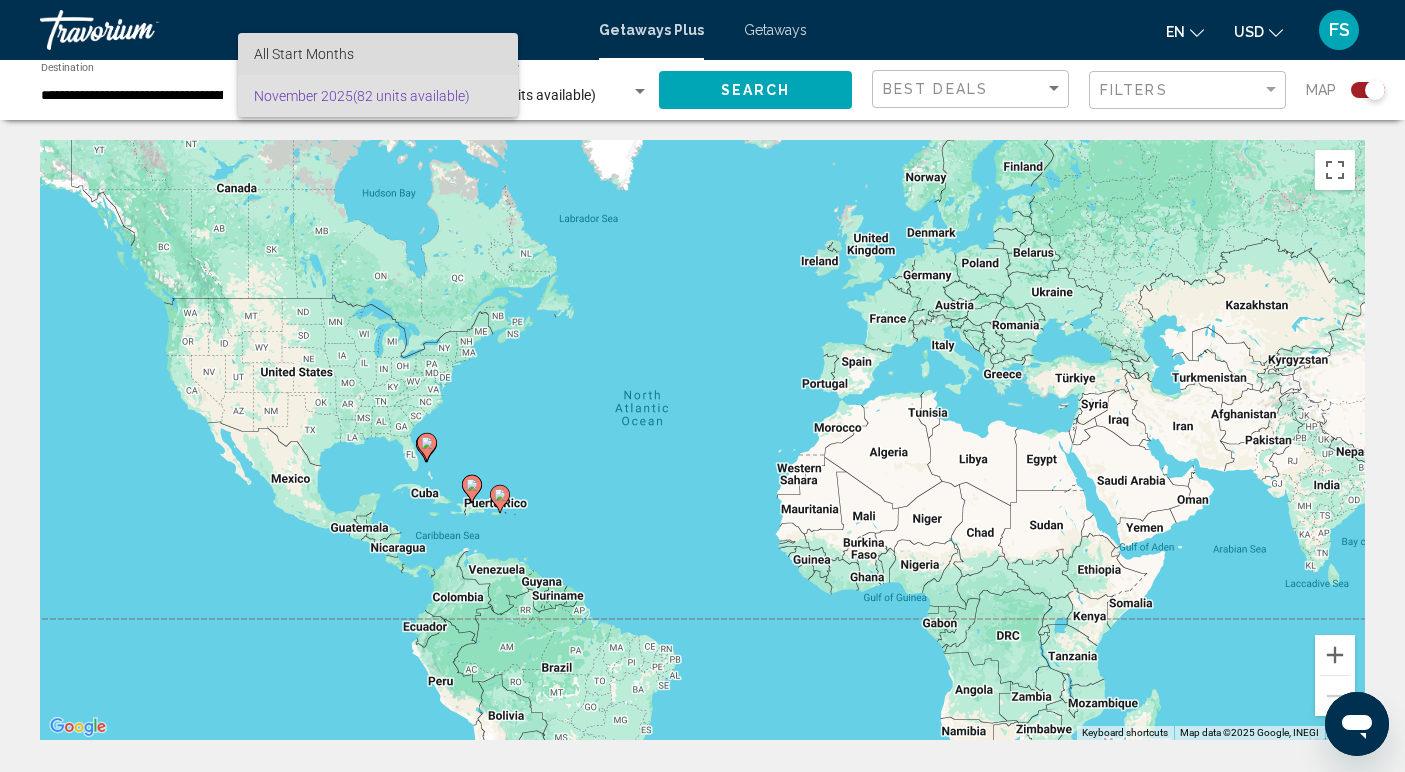 click on "All Start Months" at bounding box center (304, 54) 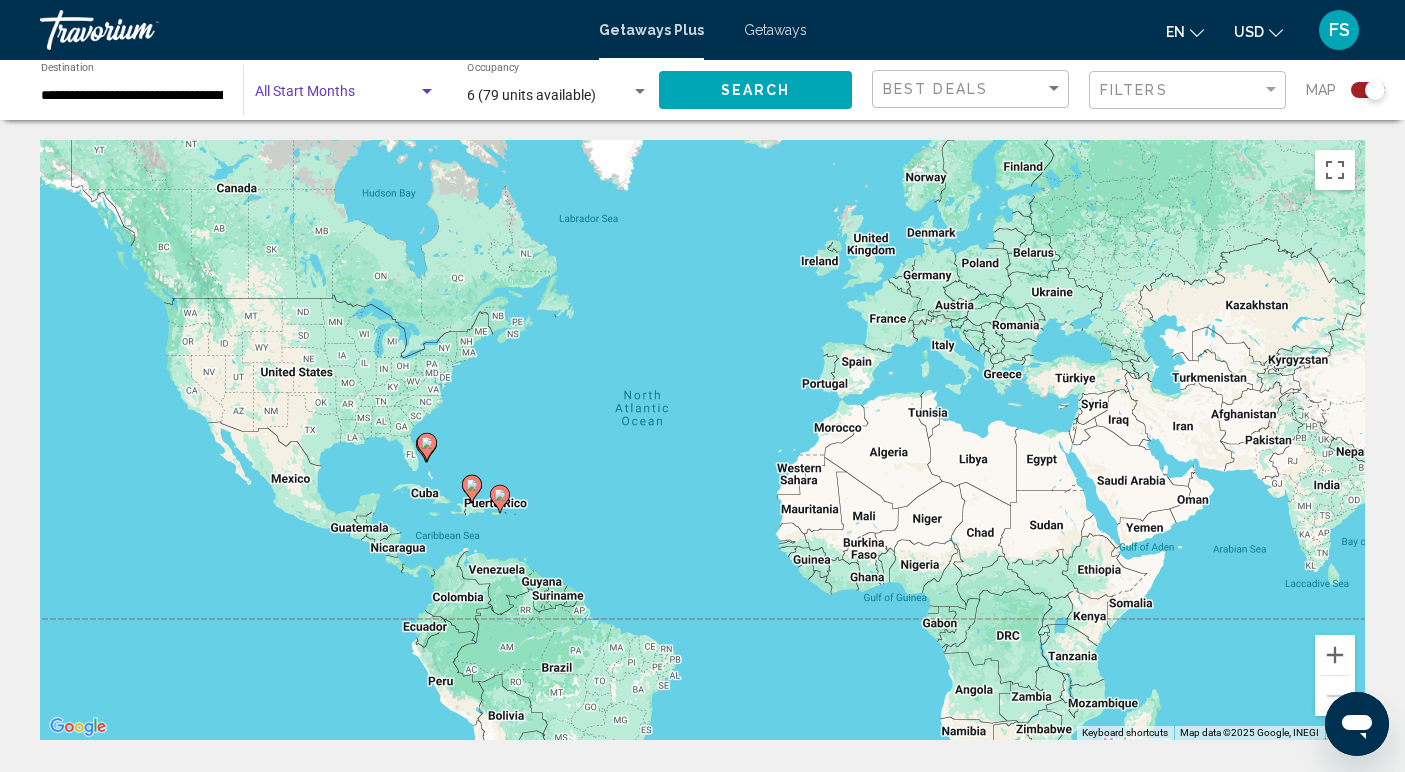 click on "Search" 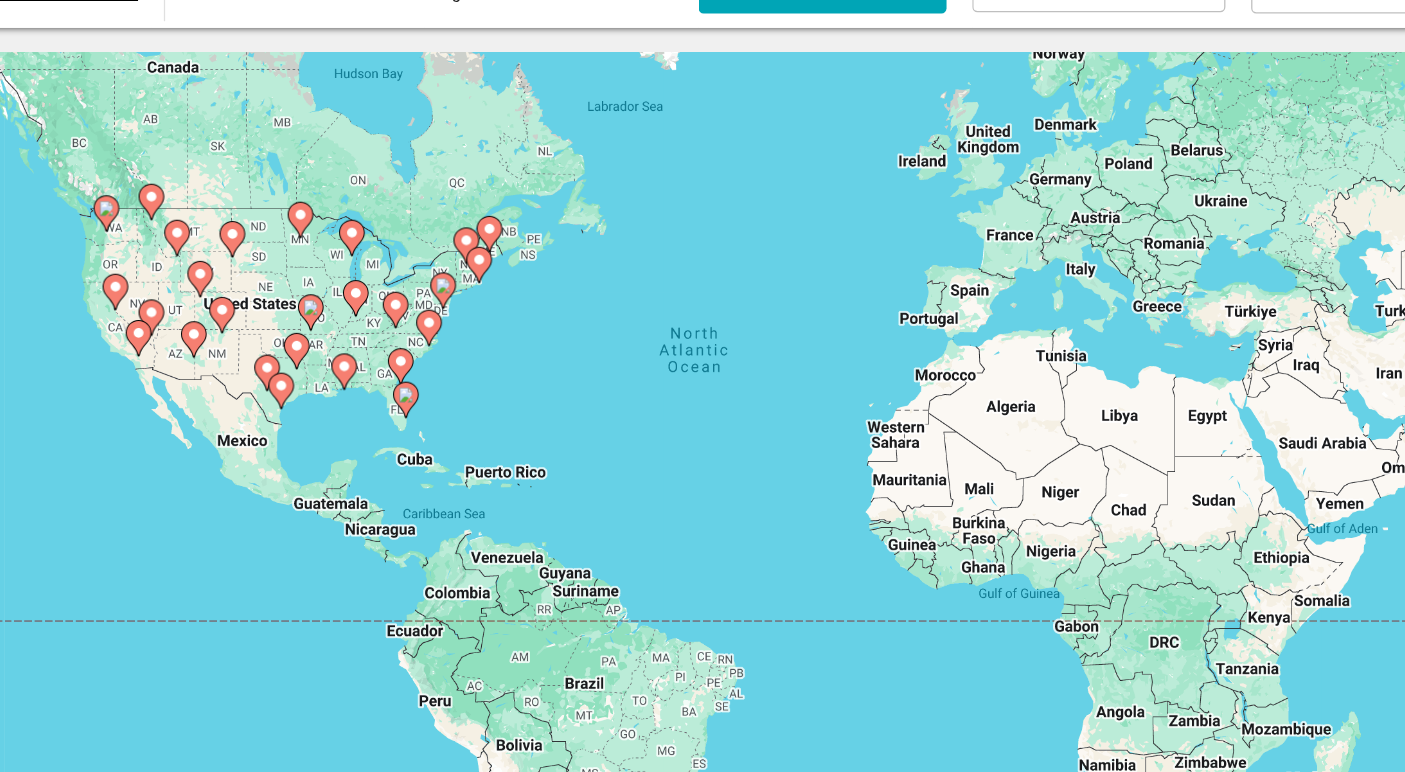 drag, startPoint x: 428, startPoint y: 468, endPoint x: 442, endPoint y: 421, distance: 49.0408 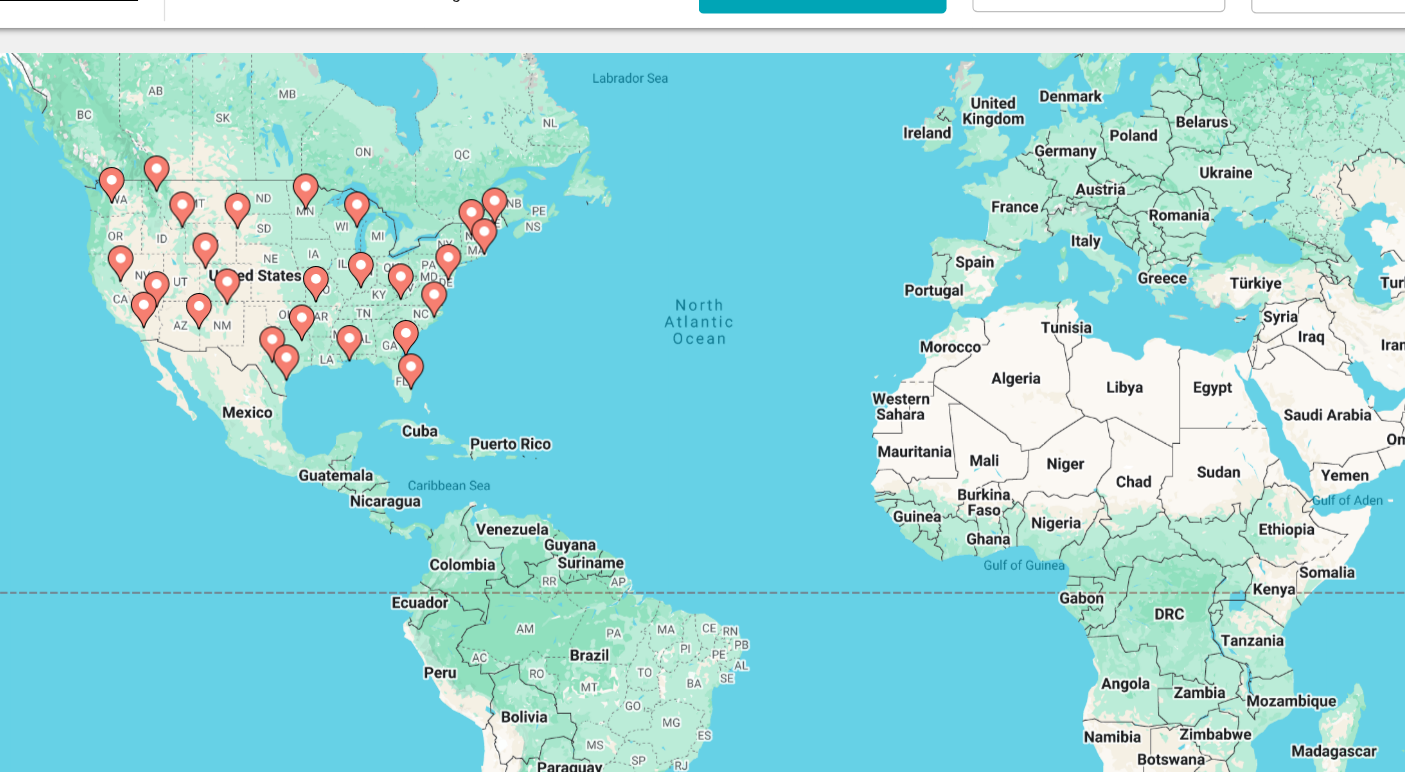 click on "To activate drag with keyboard, press Alt + Enter. Once in keyboard drag state, use the arrow keys to move the marker. To complete the drag, press the Enter key. To cancel, press Escape." at bounding box center (702, 440) 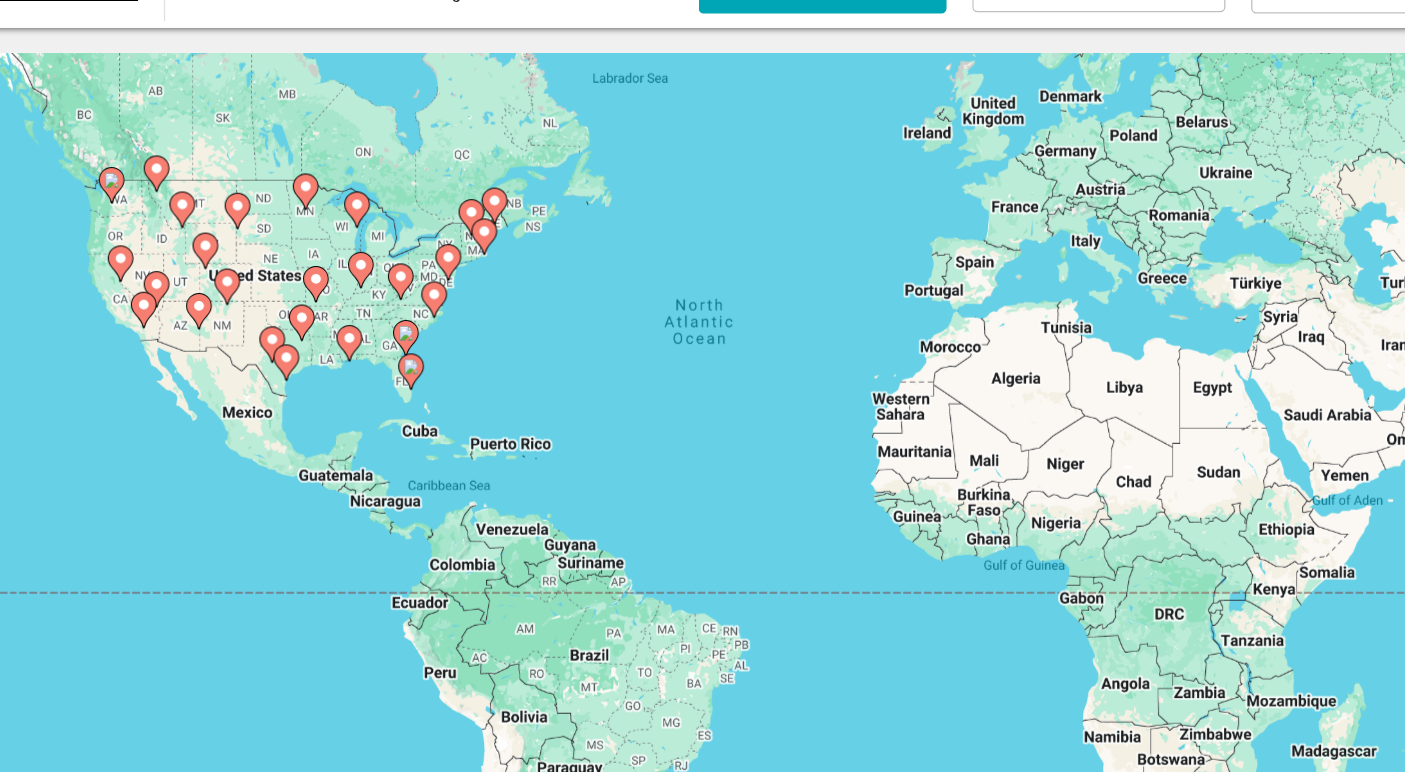 click 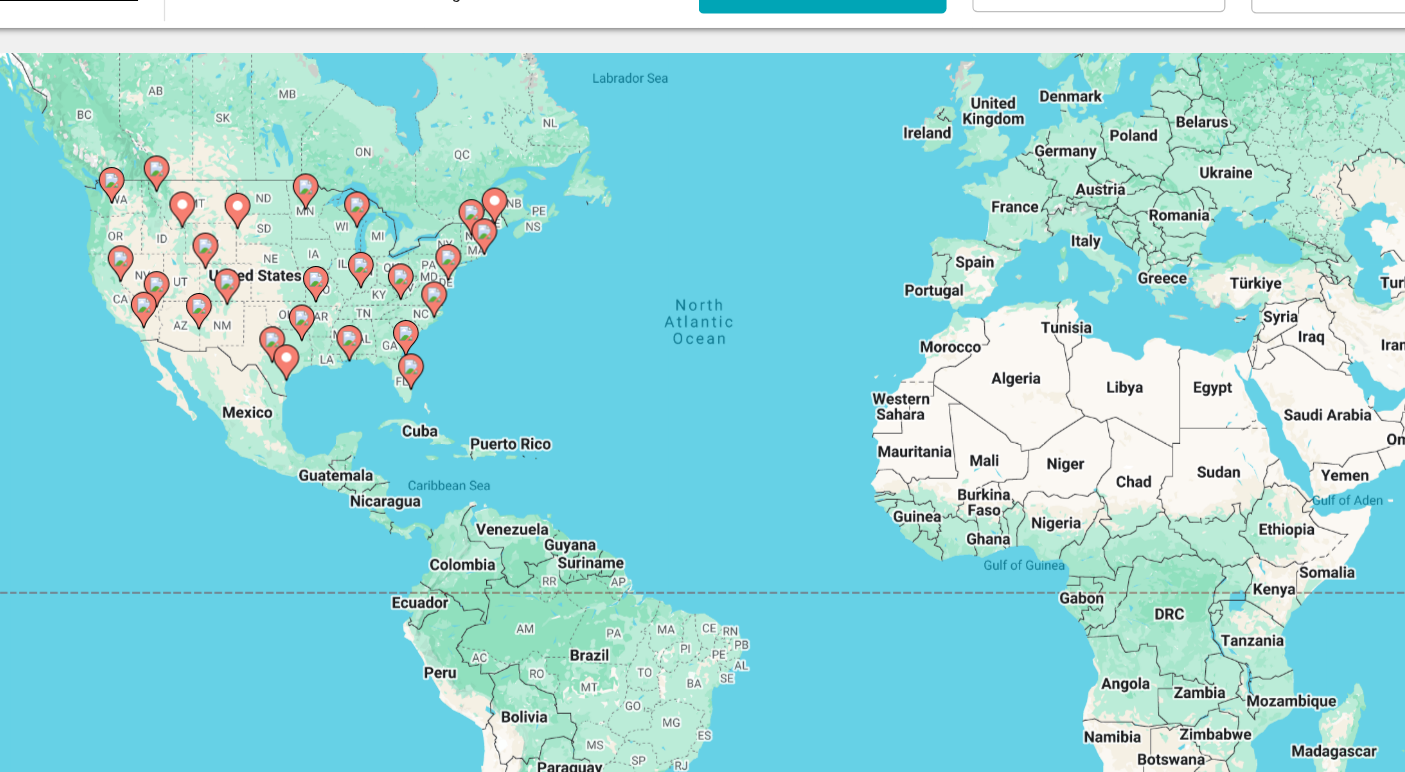 type on "**********" 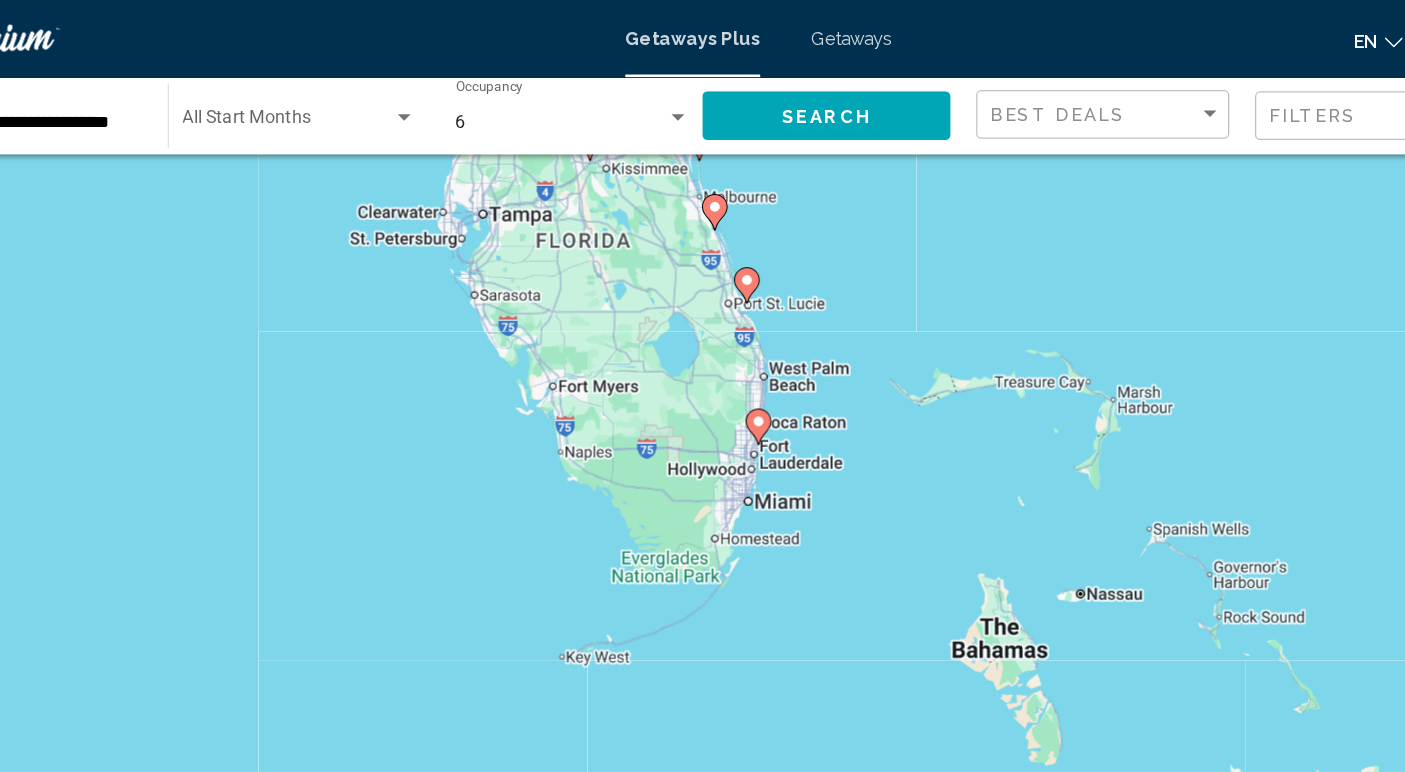 scroll, scrollTop: 0, scrollLeft: 0, axis: both 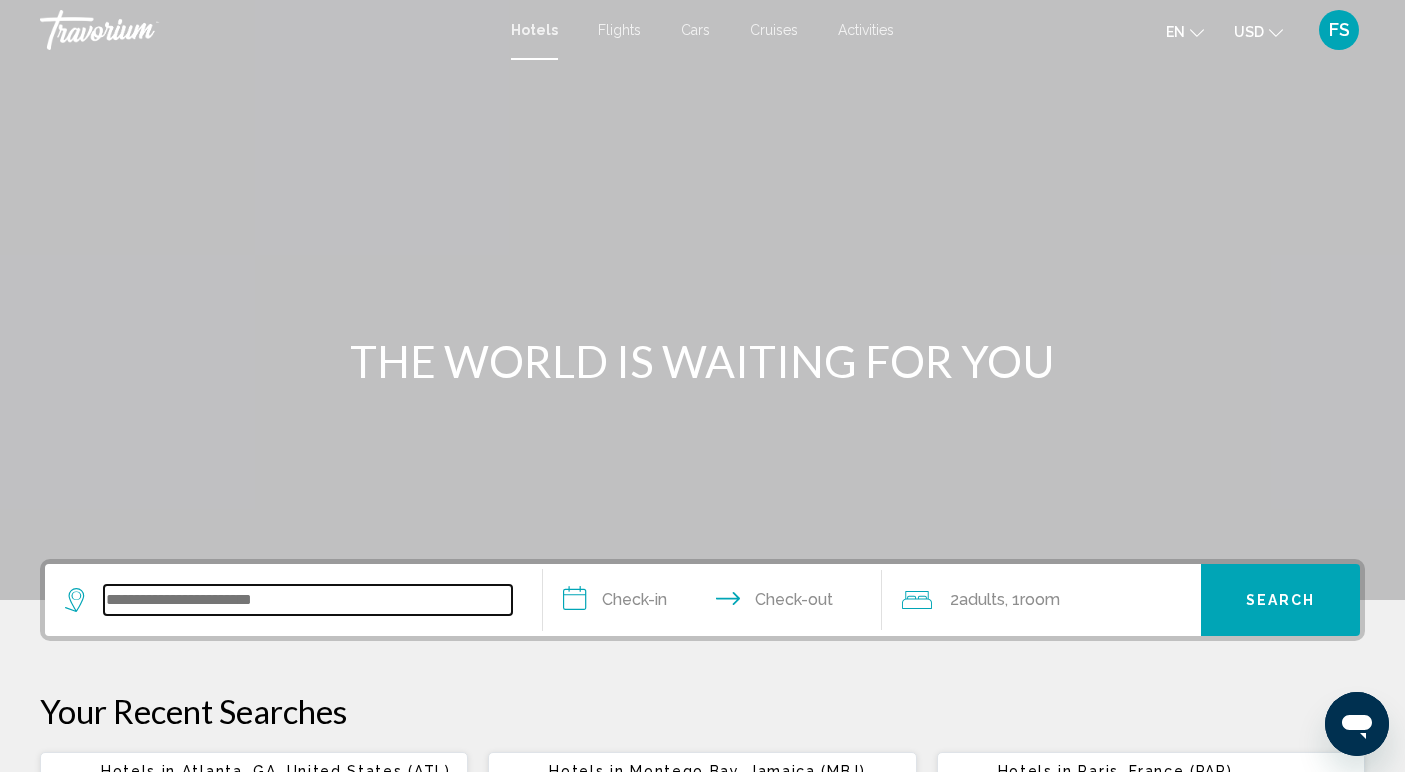 click at bounding box center (308, 600) 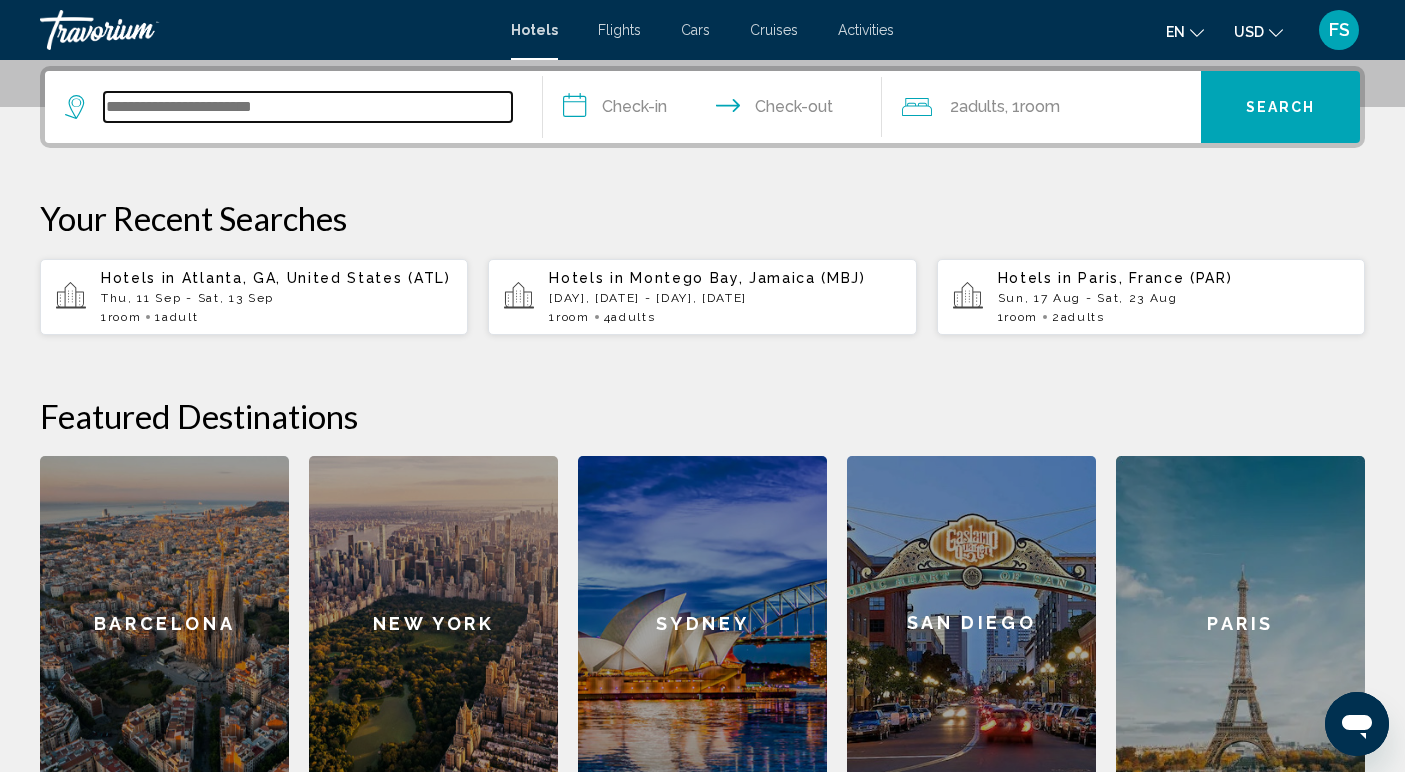 scroll, scrollTop: 494, scrollLeft: 0, axis: vertical 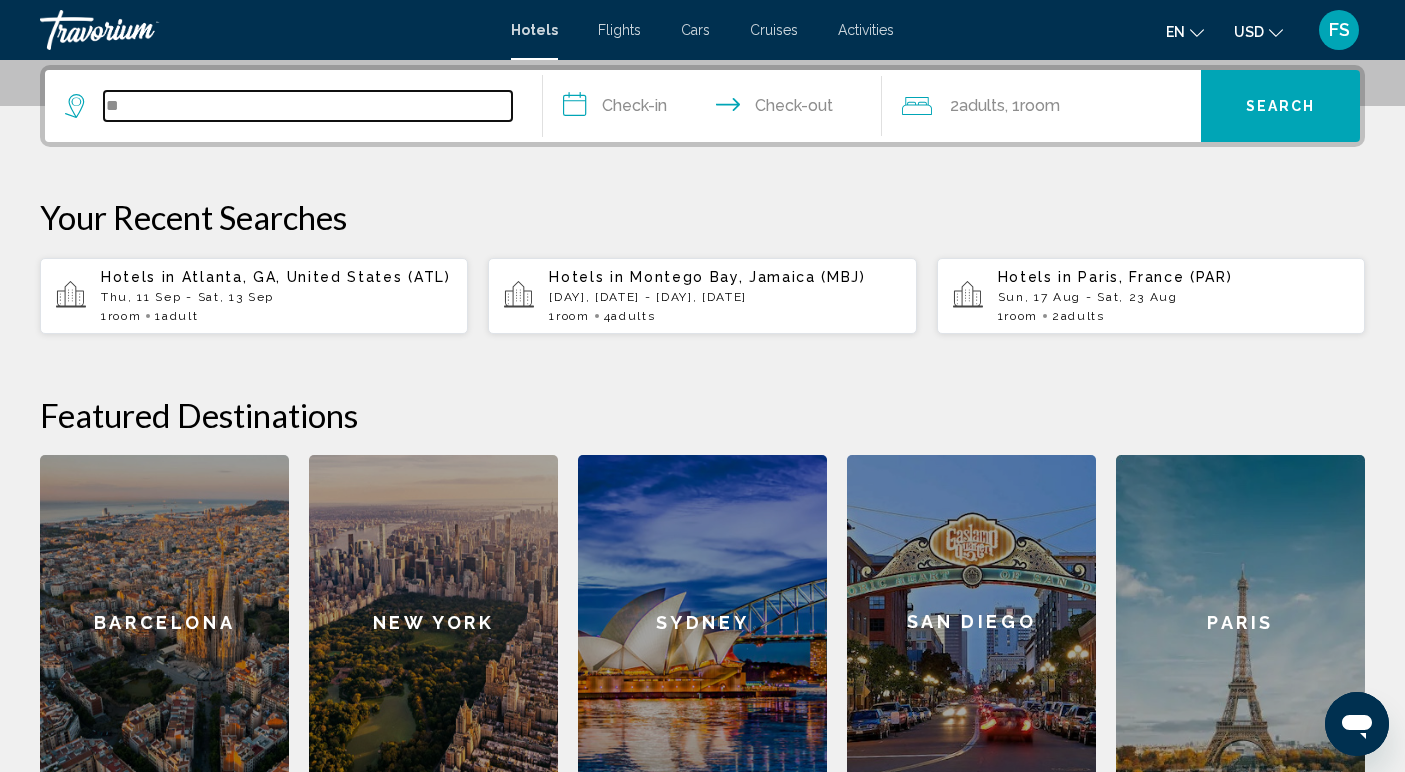 type on "*" 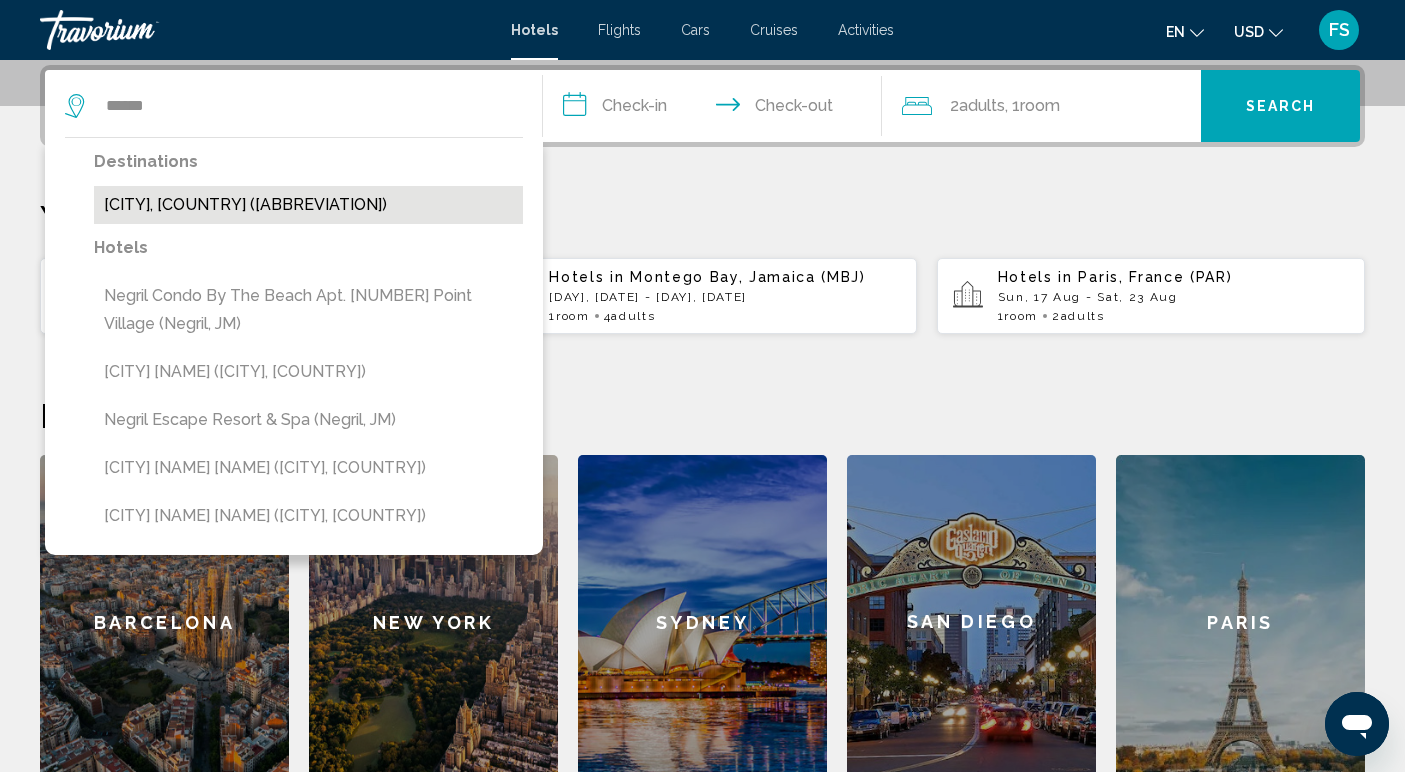 click on "[CITY], [COUNTRY] ([ABBREVIATION])" at bounding box center (308, 205) 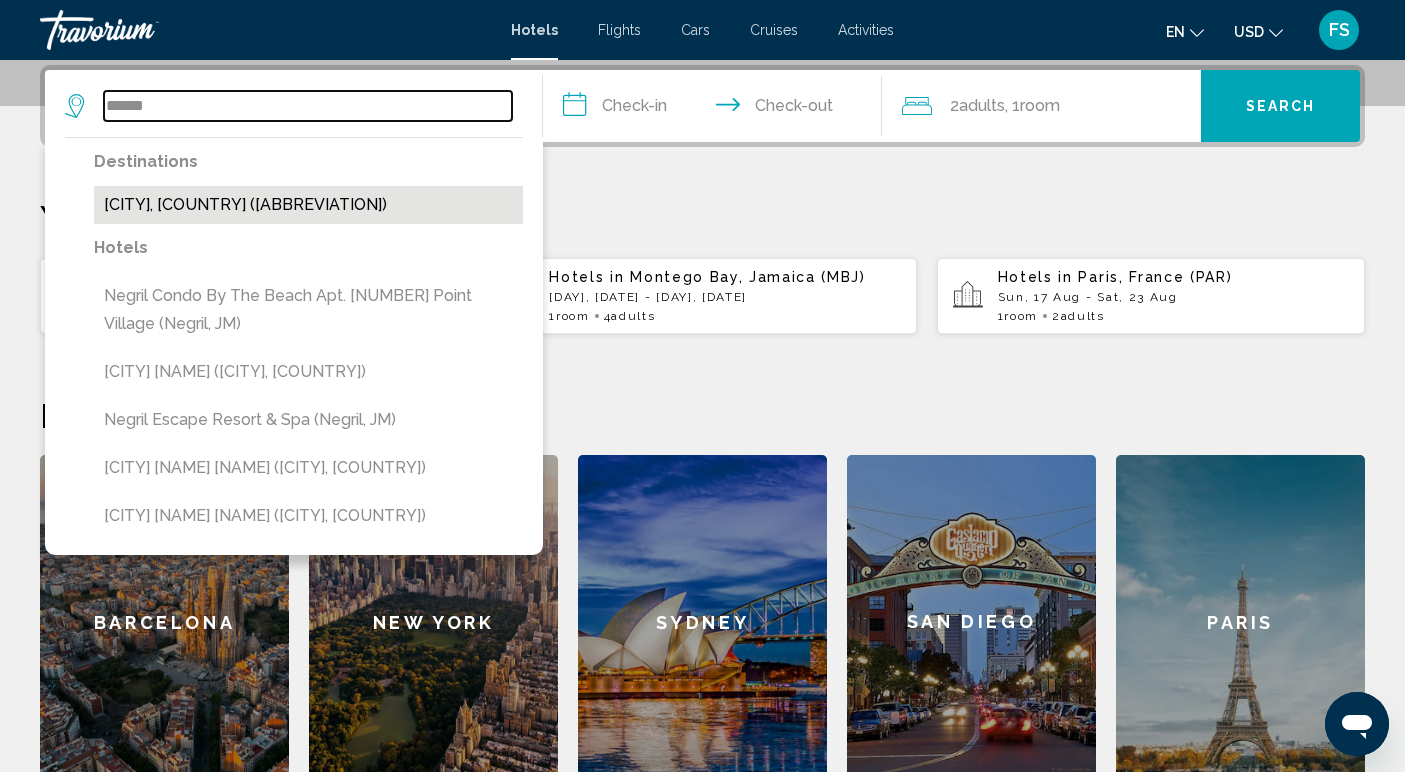 type on "**********" 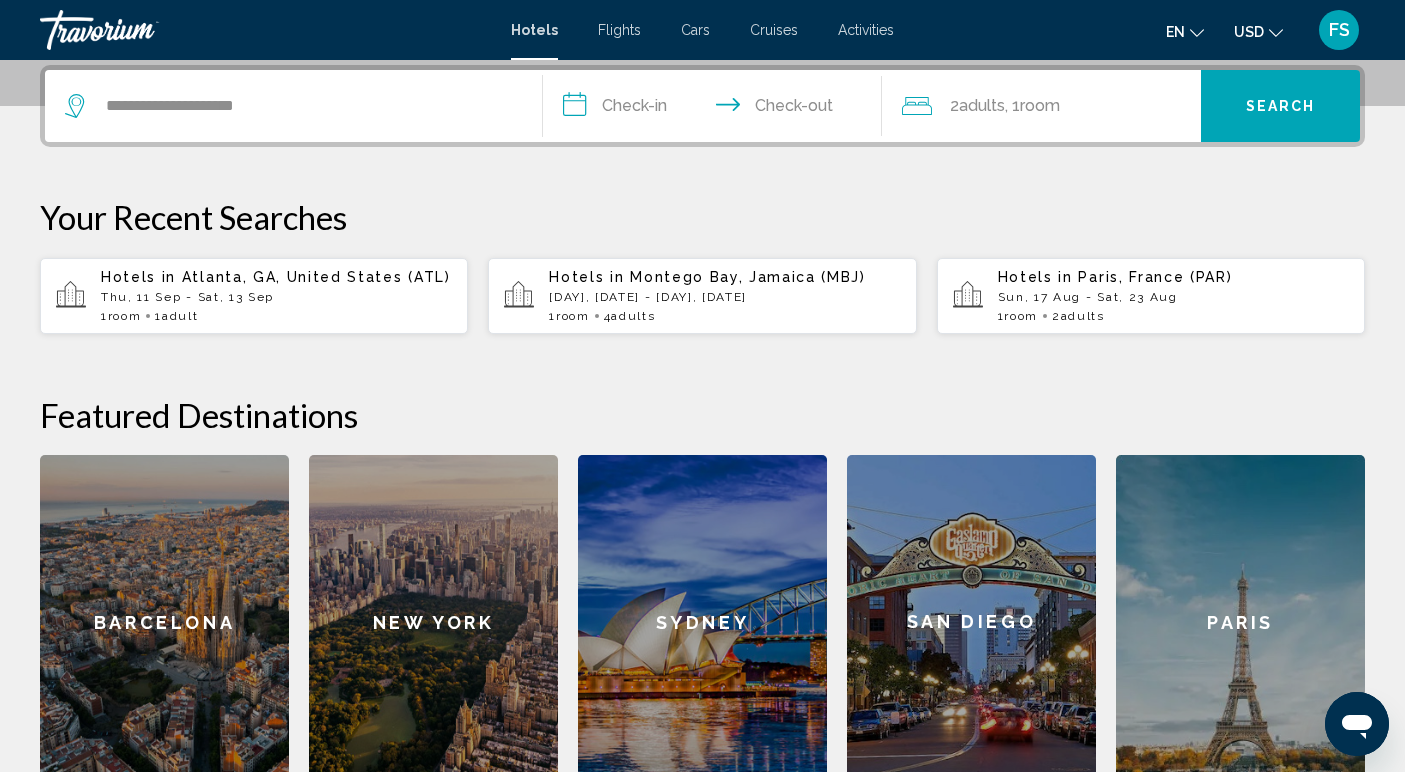 click on "**********" at bounding box center (716, 109) 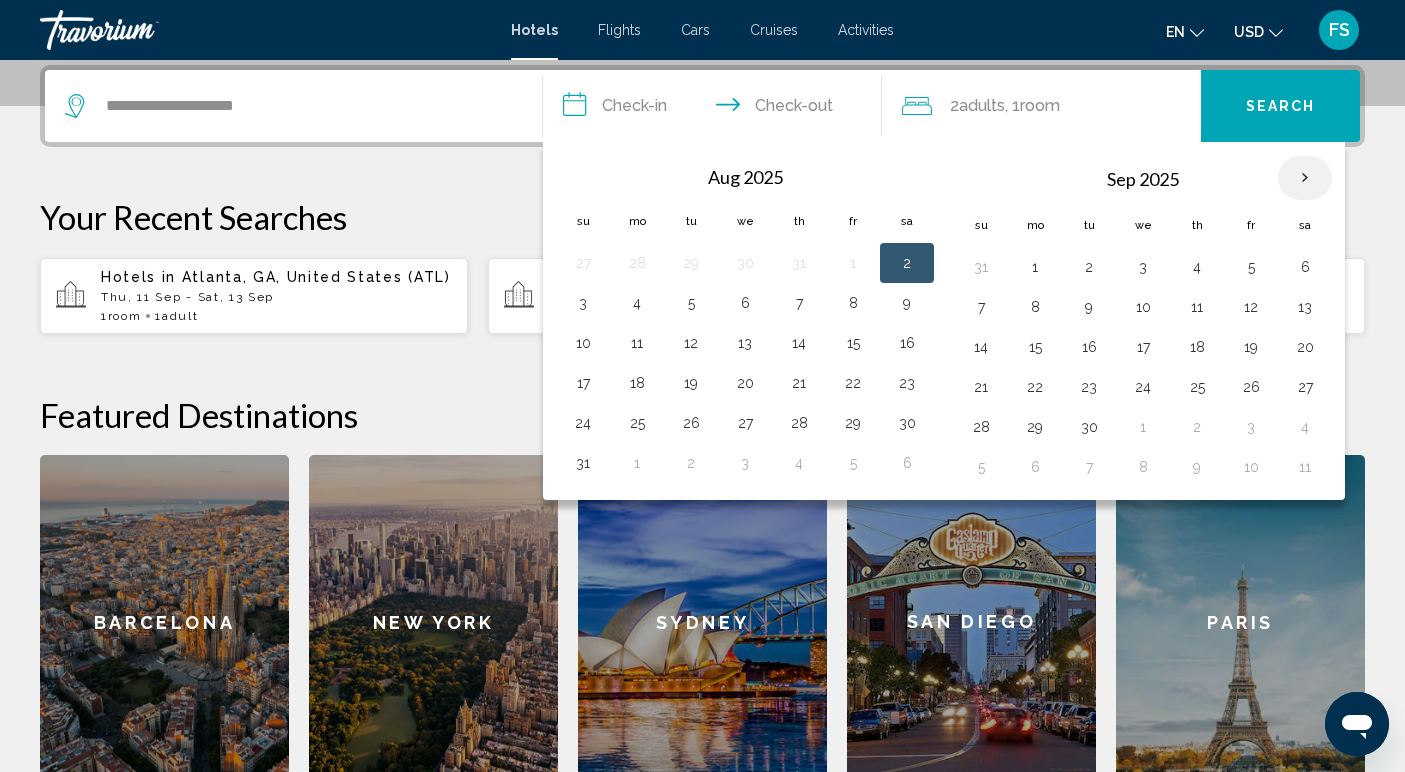click at bounding box center [1305, 178] 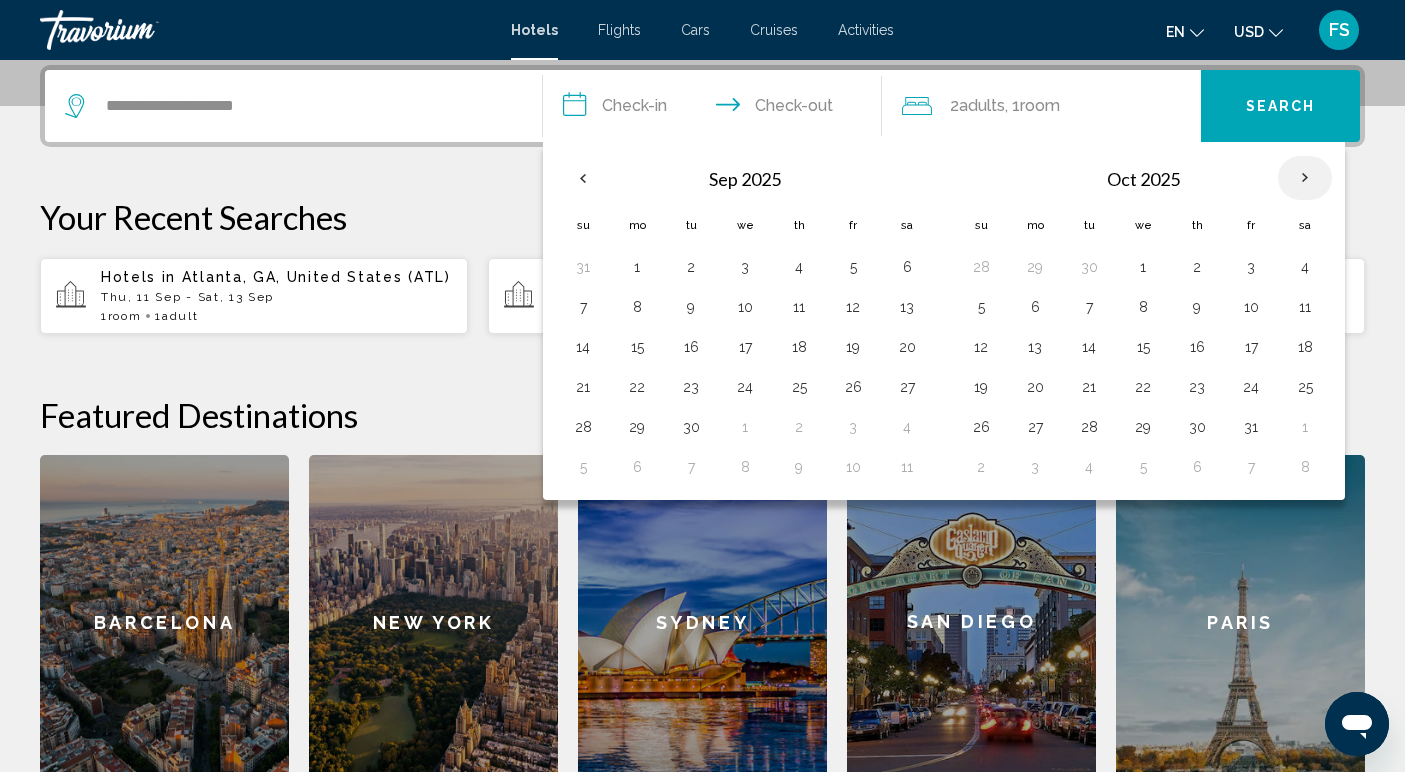 click at bounding box center (1305, 178) 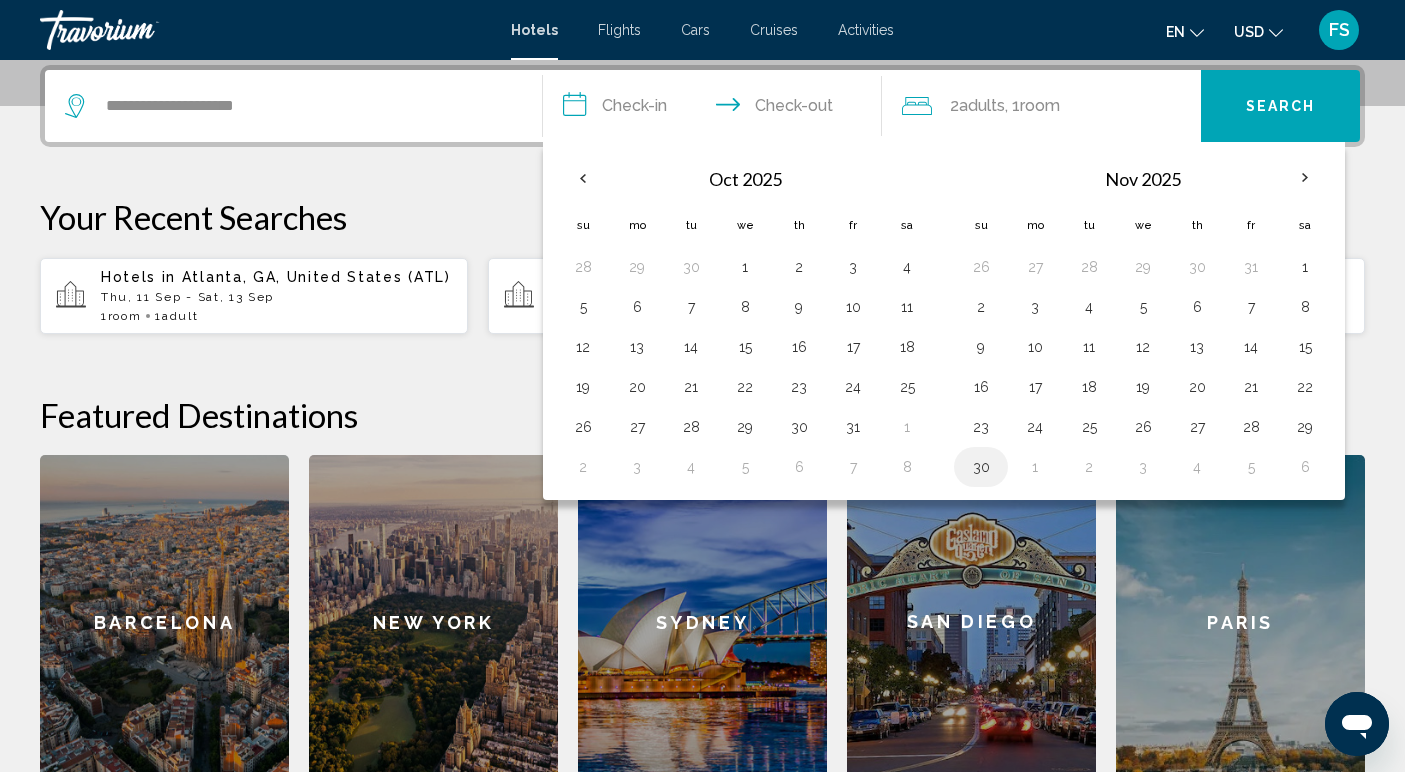 click on "30" at bounding box center (981, 467) 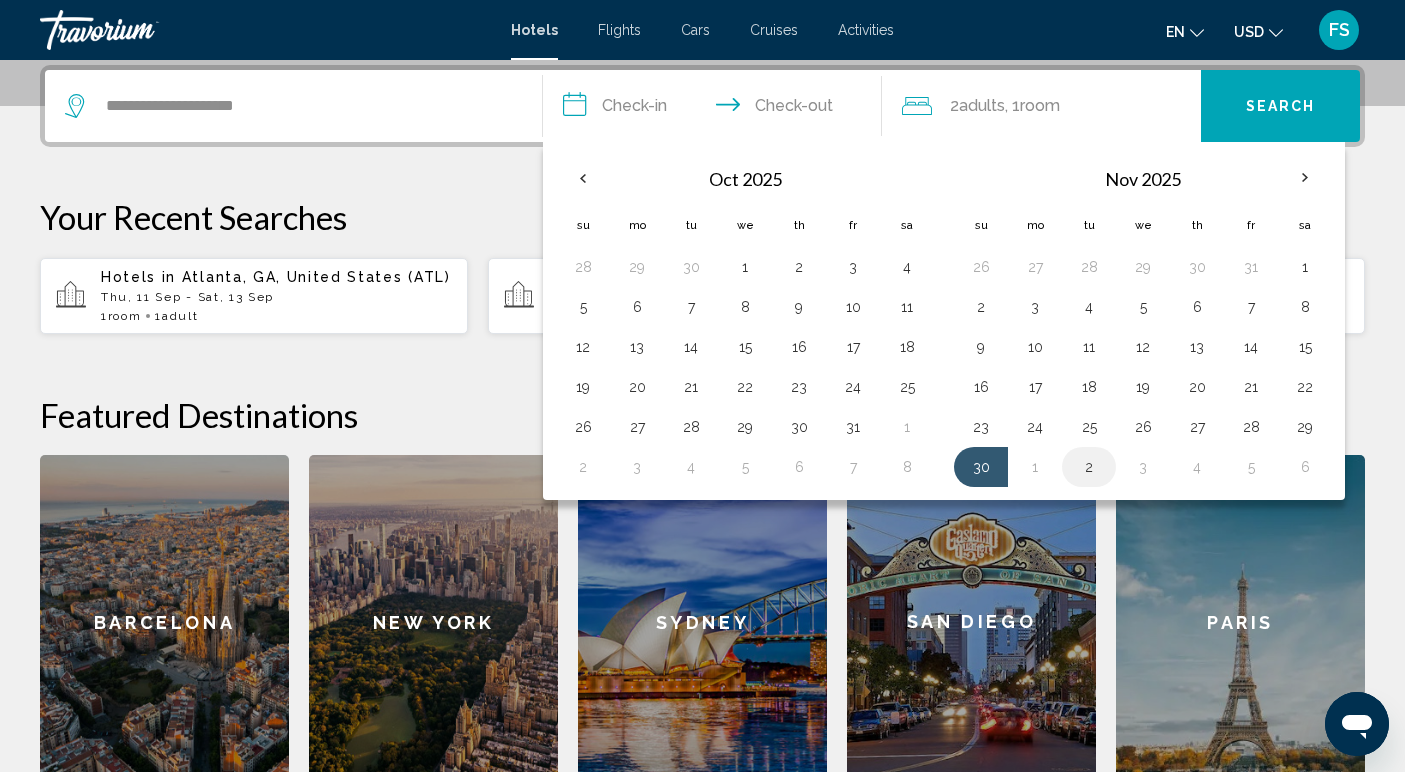 click on "2" at bounding box center [1089, 467] 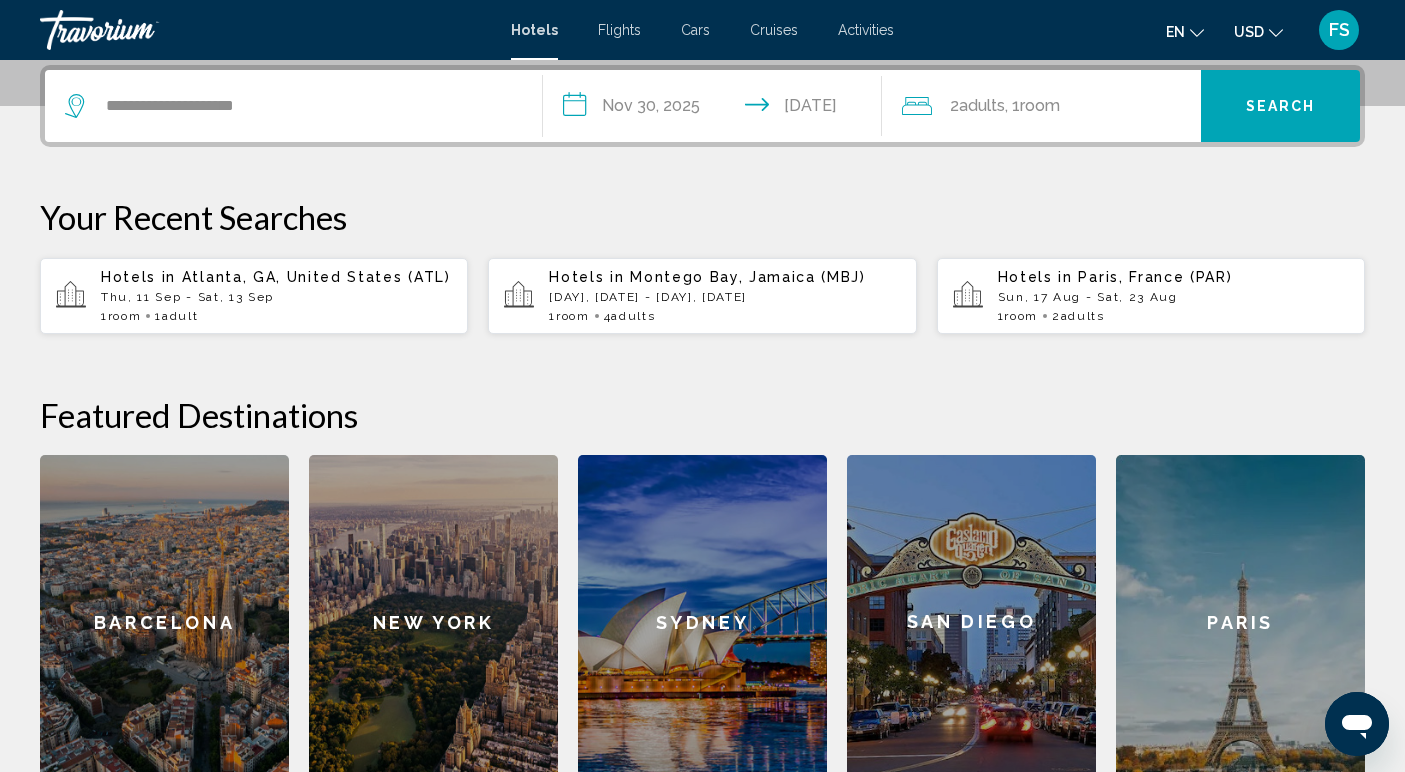 click on "2  Adult Adults , 1  Room rooms" 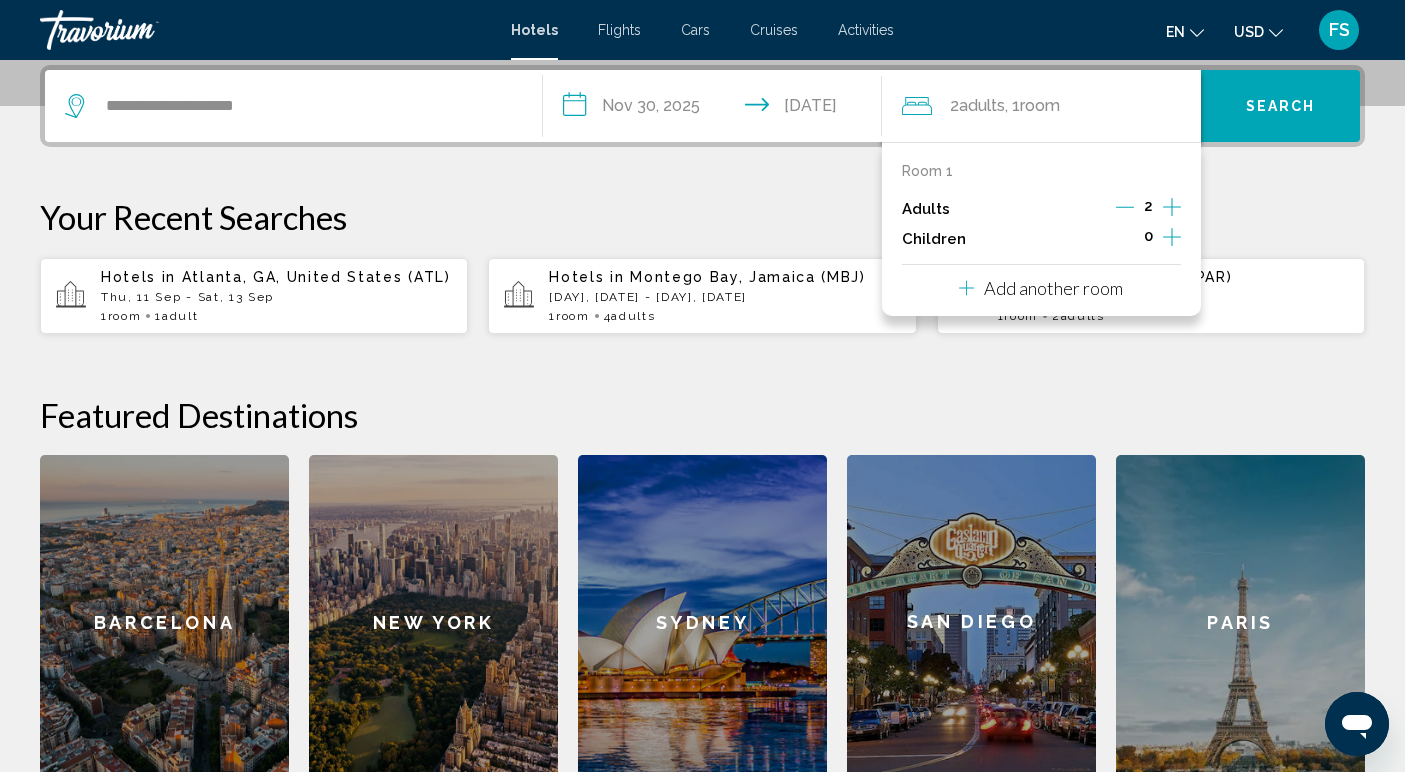 click 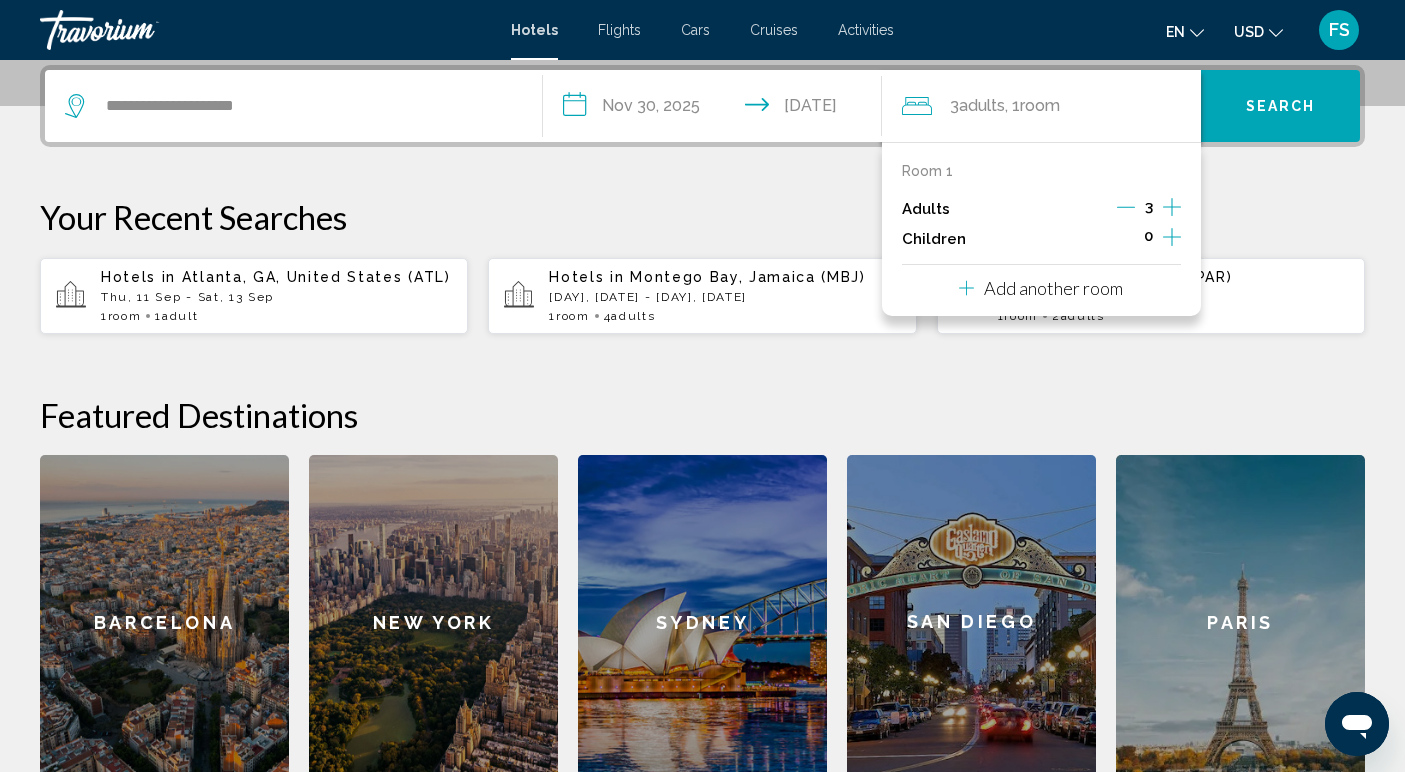 click 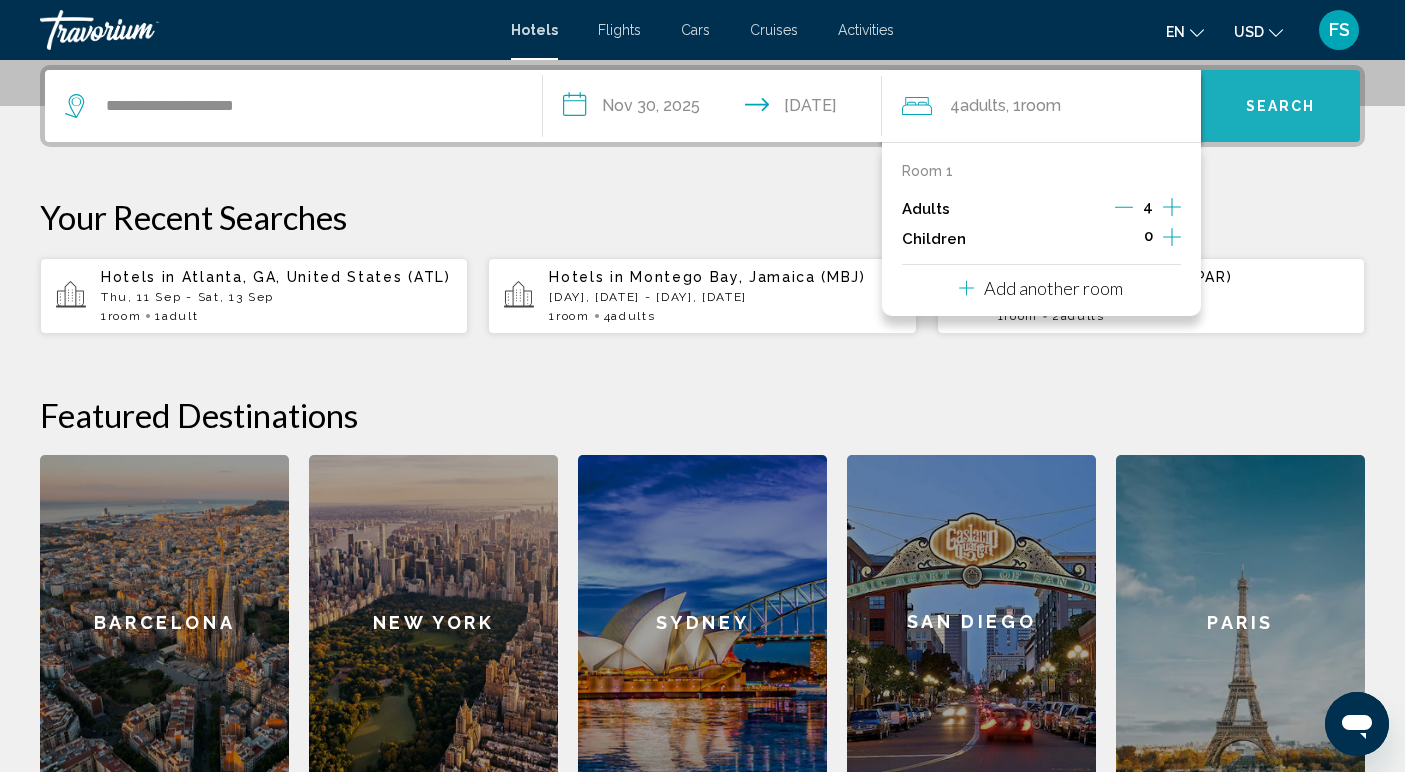 click on "Search" at bounding box center (1281, 107) 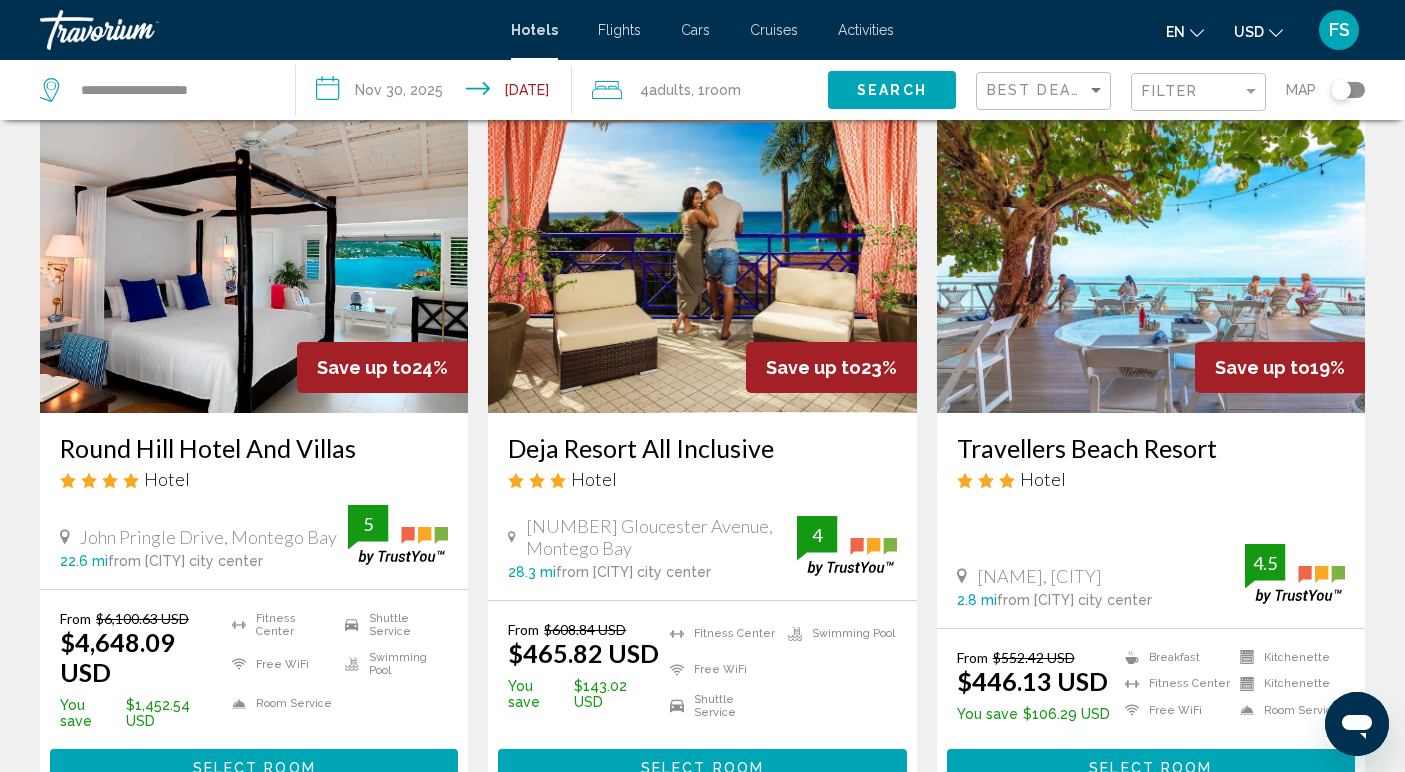 scroll, scrollTop: 842, scrollLeft: 0, axis: vertical 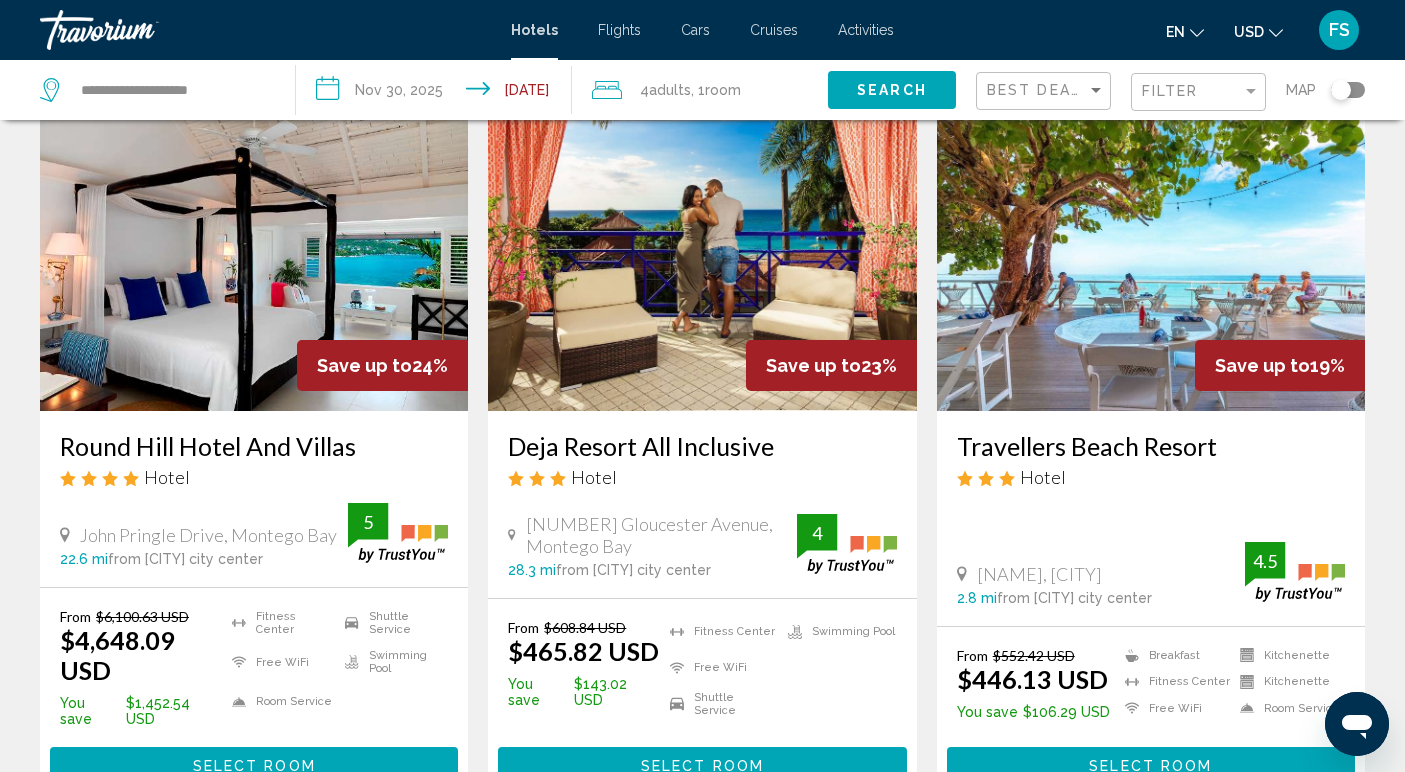 click at bounding box center [702, 251] 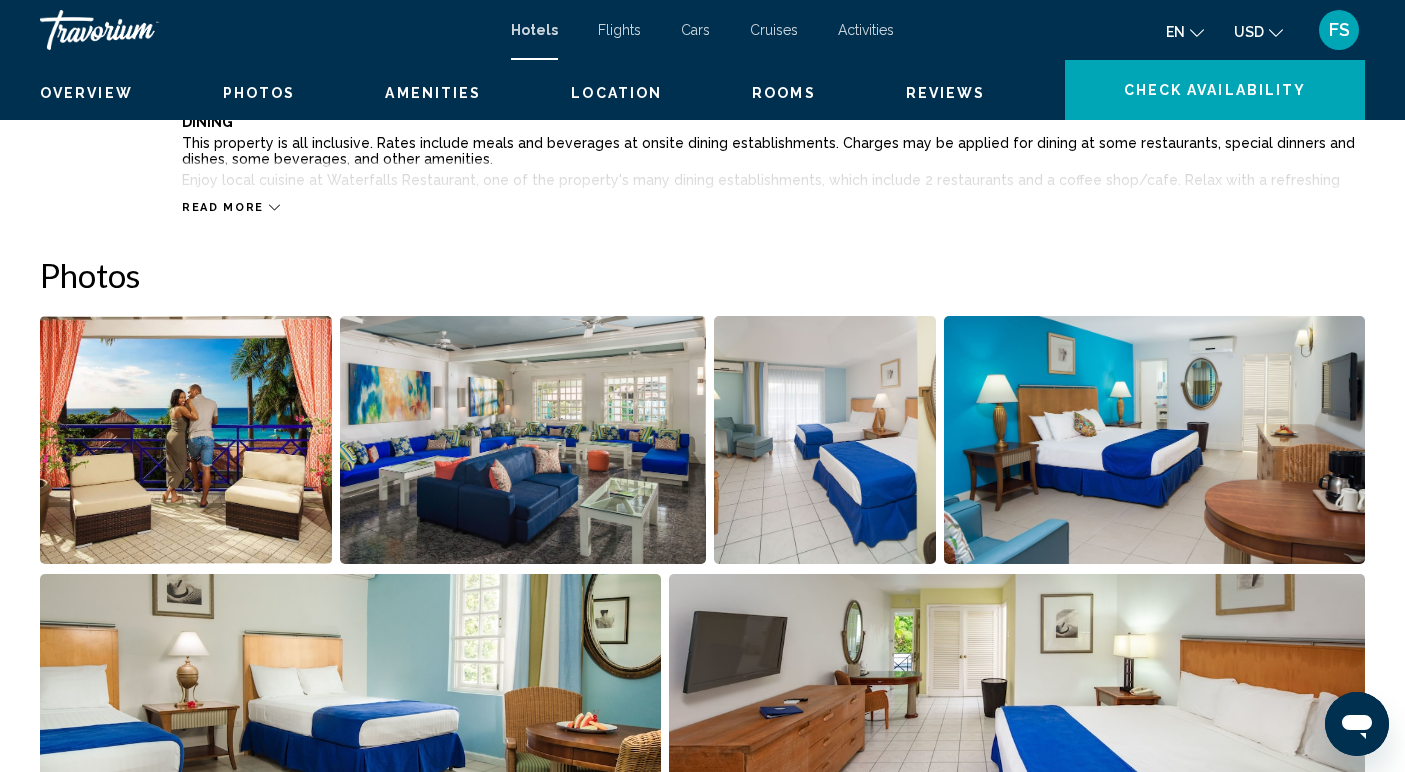 scroll, scrollTop: 0, scrollLeft: 0, axis: both 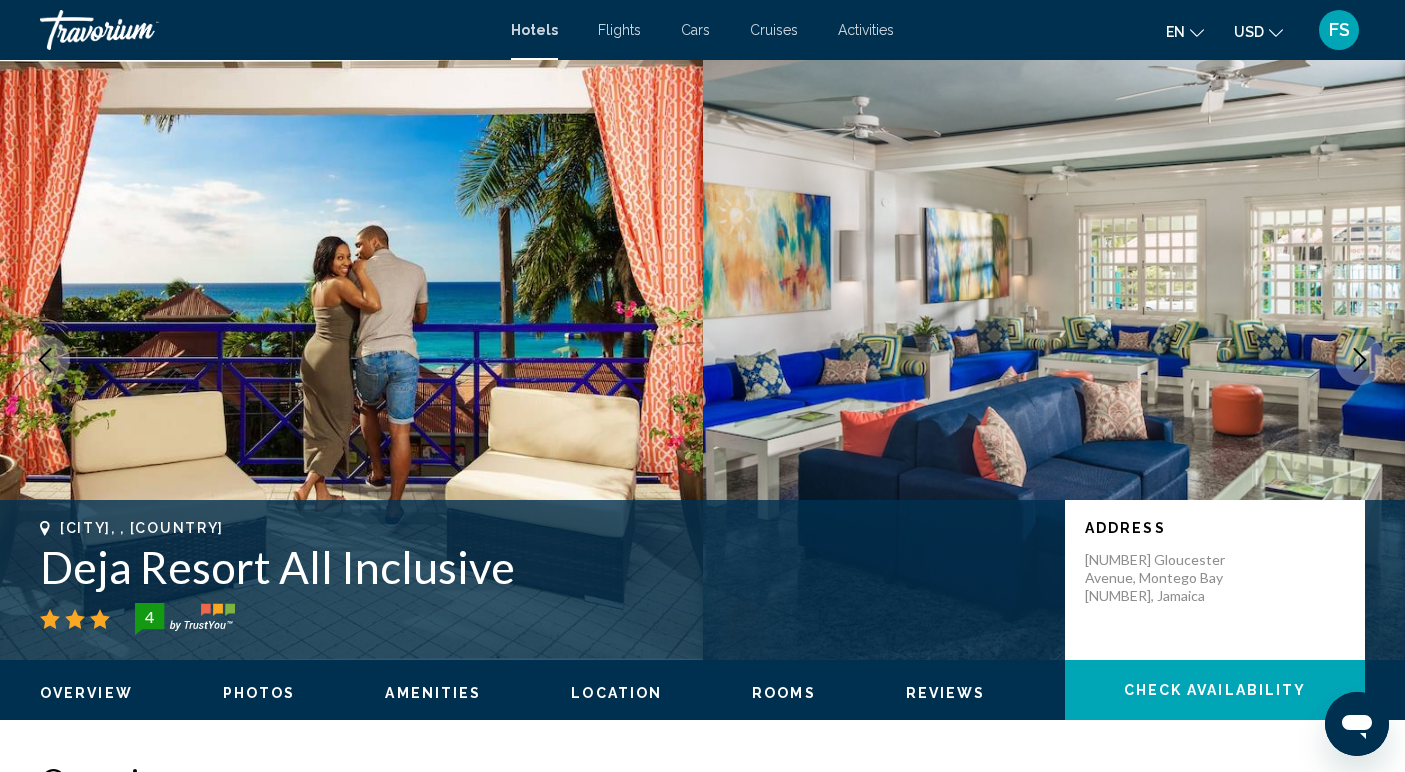 click at bounding box center [1054, 360] 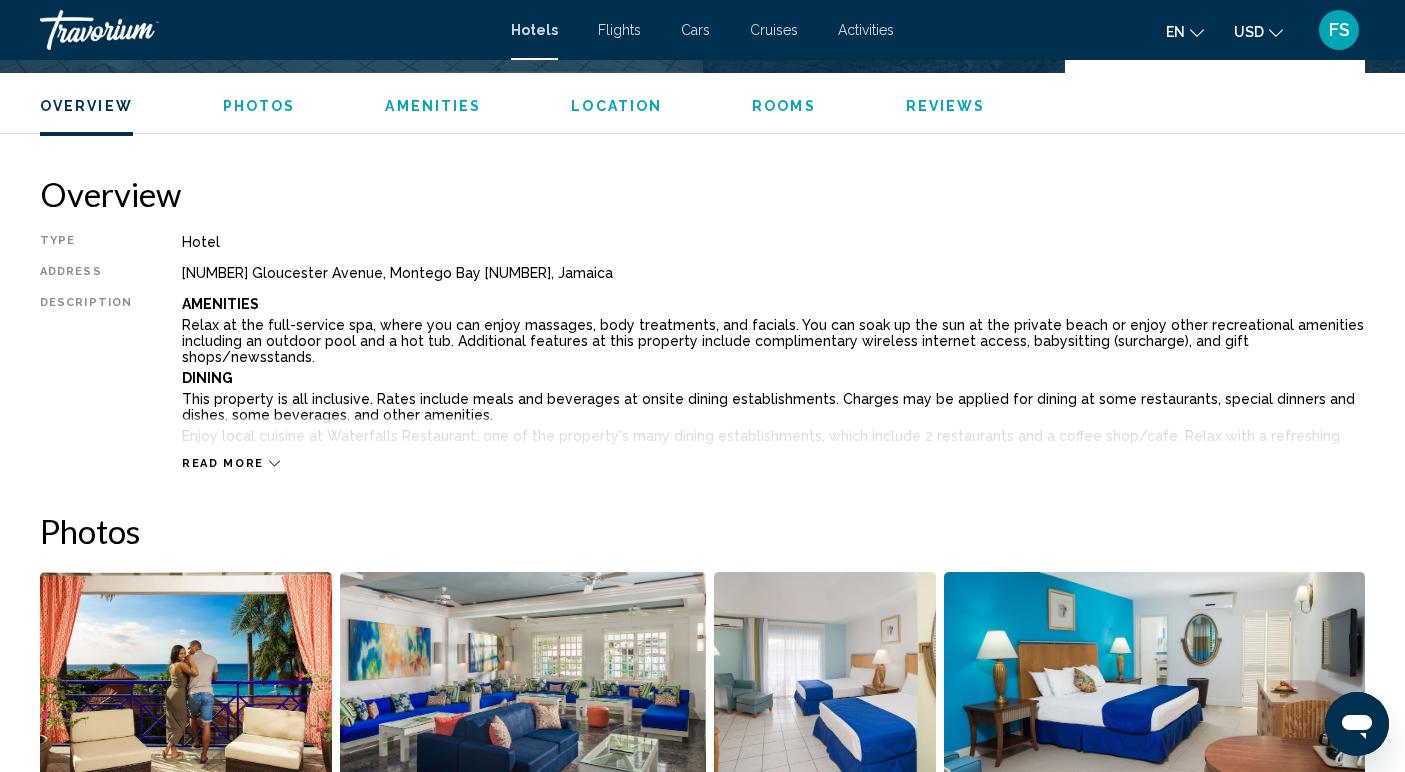 scroll, scrollTop: 658, scrollLeft: 0, axis: vertical 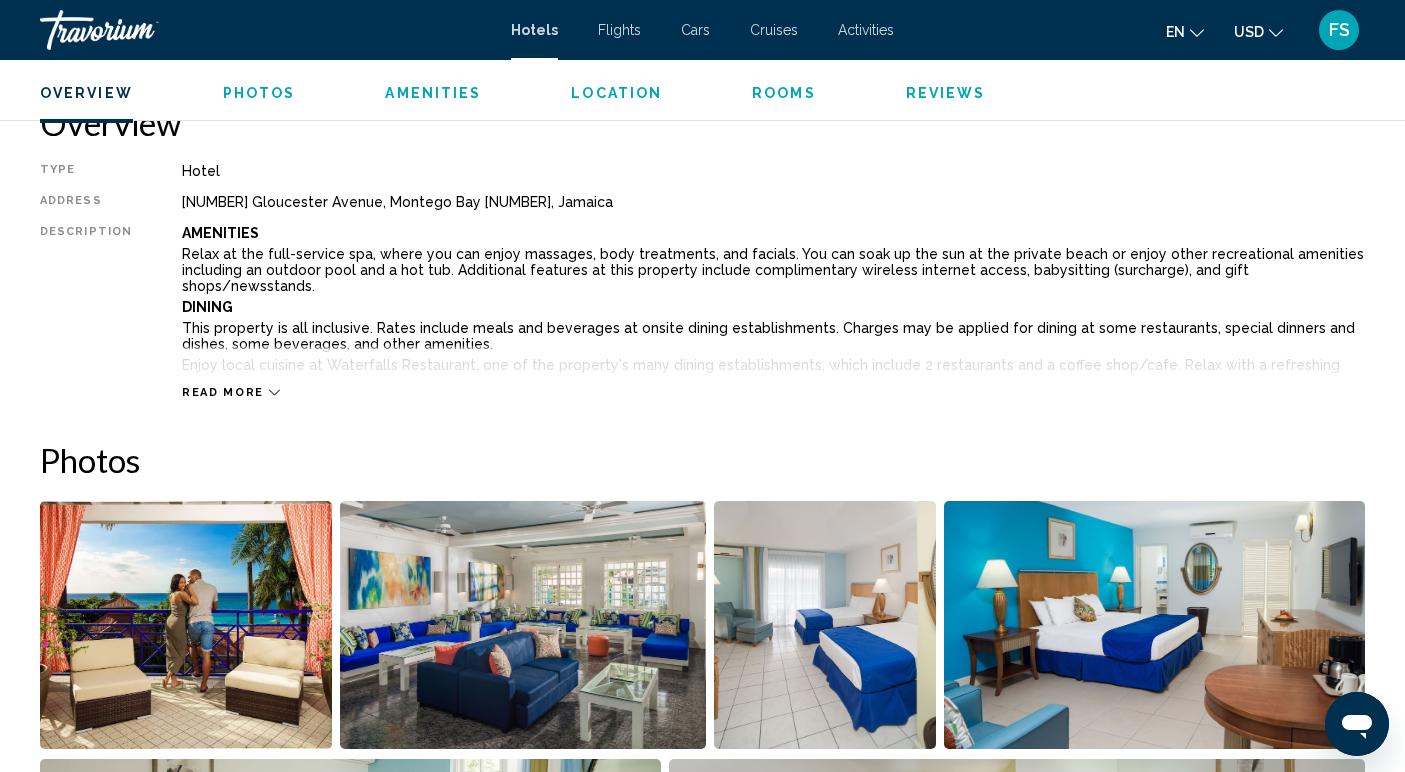click at bounding box center [186, 625] 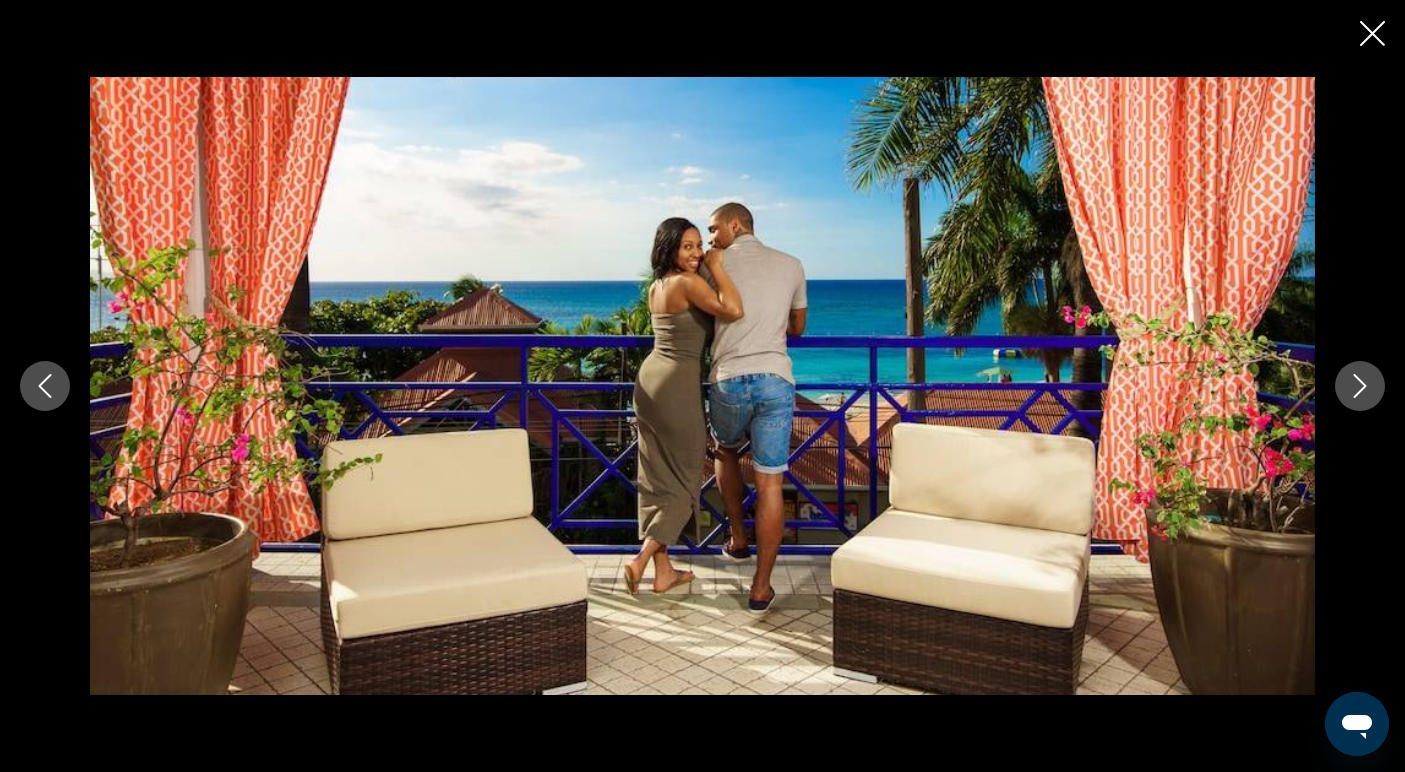 scroll, scrollTop: 1736, scrollLeft: 0, axis: vertical 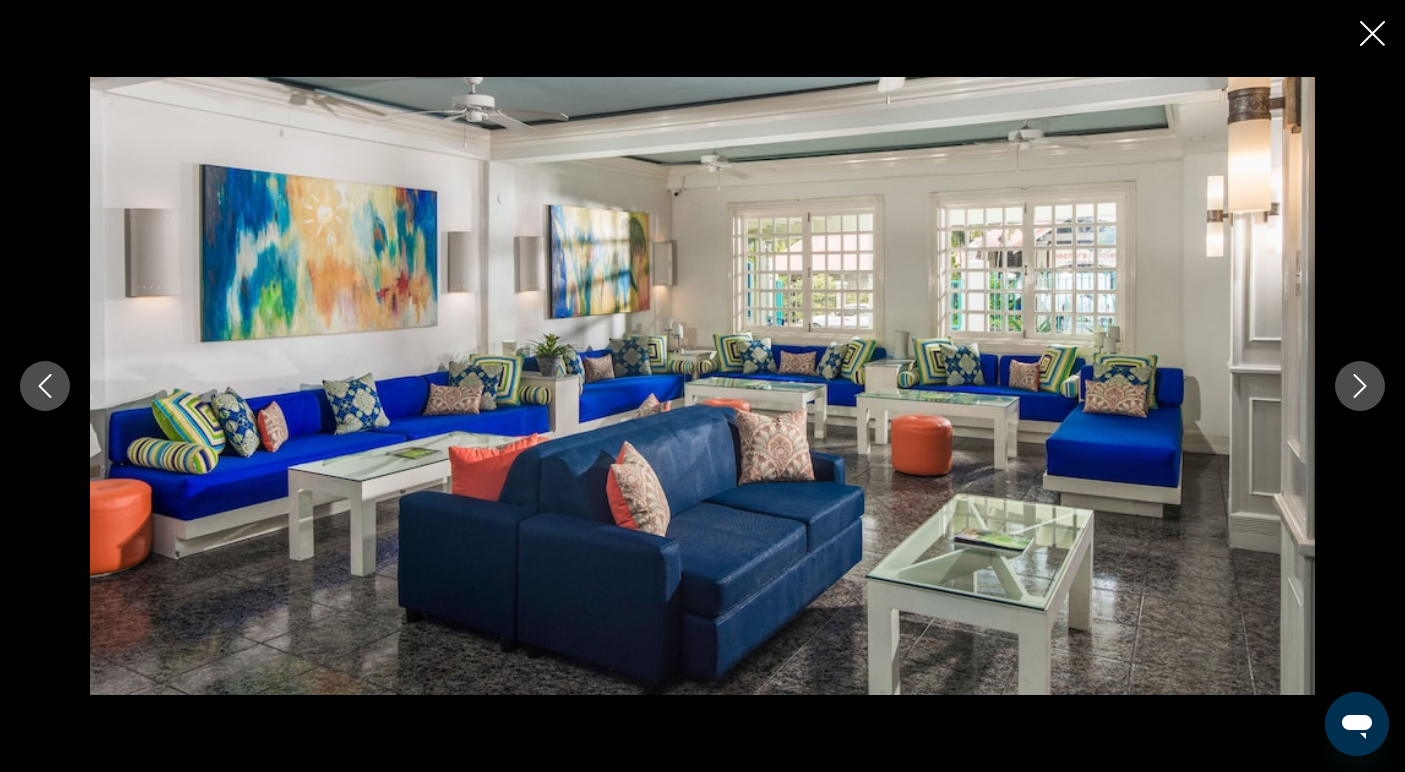 click at bounding box center (1360, 386) 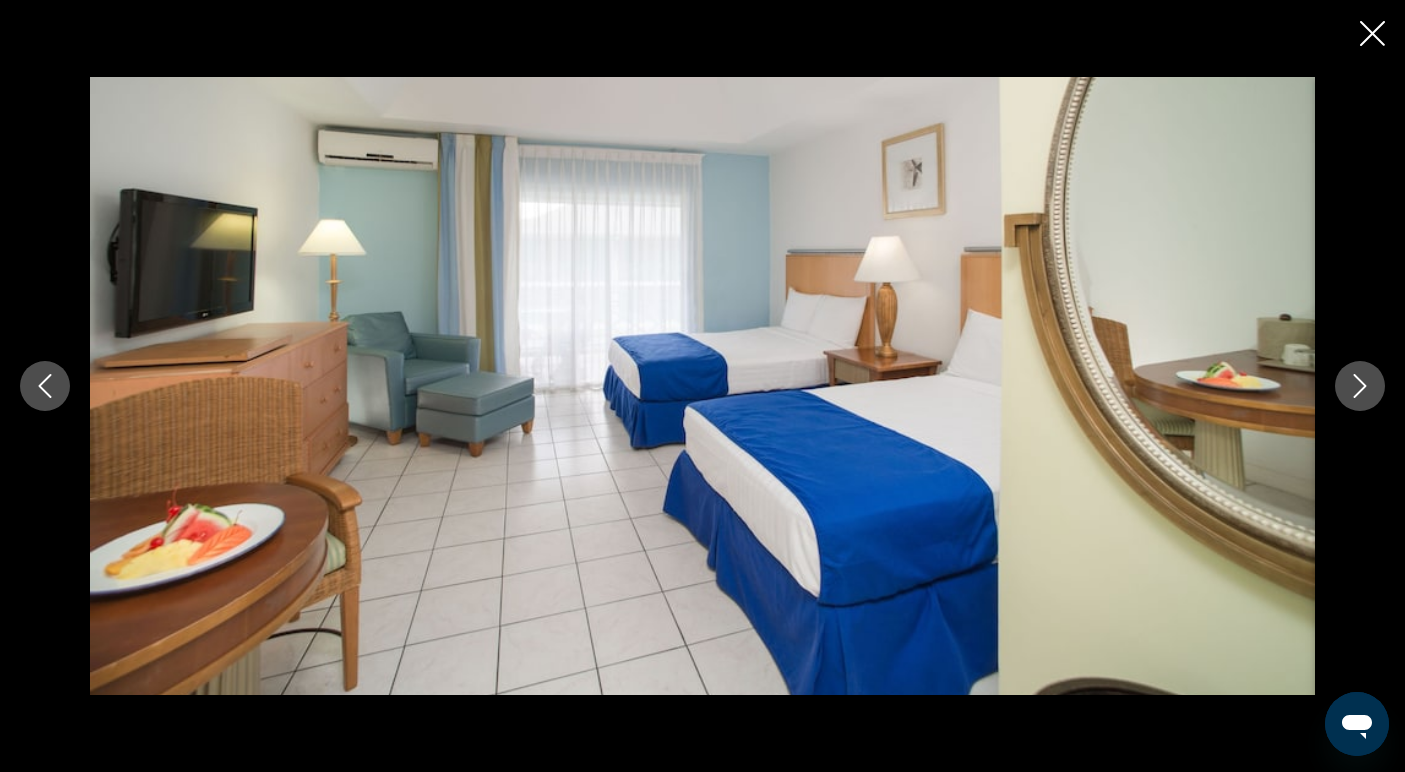 click 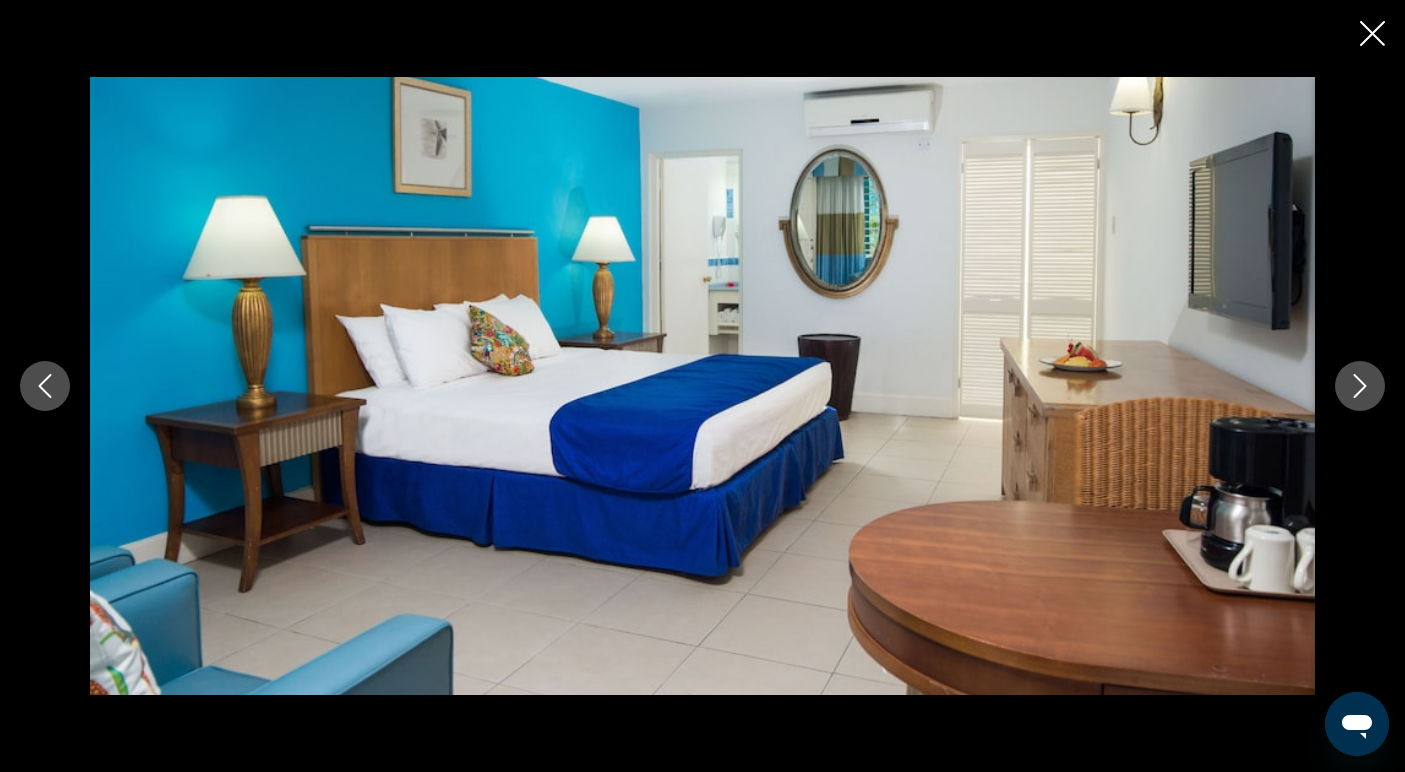 click 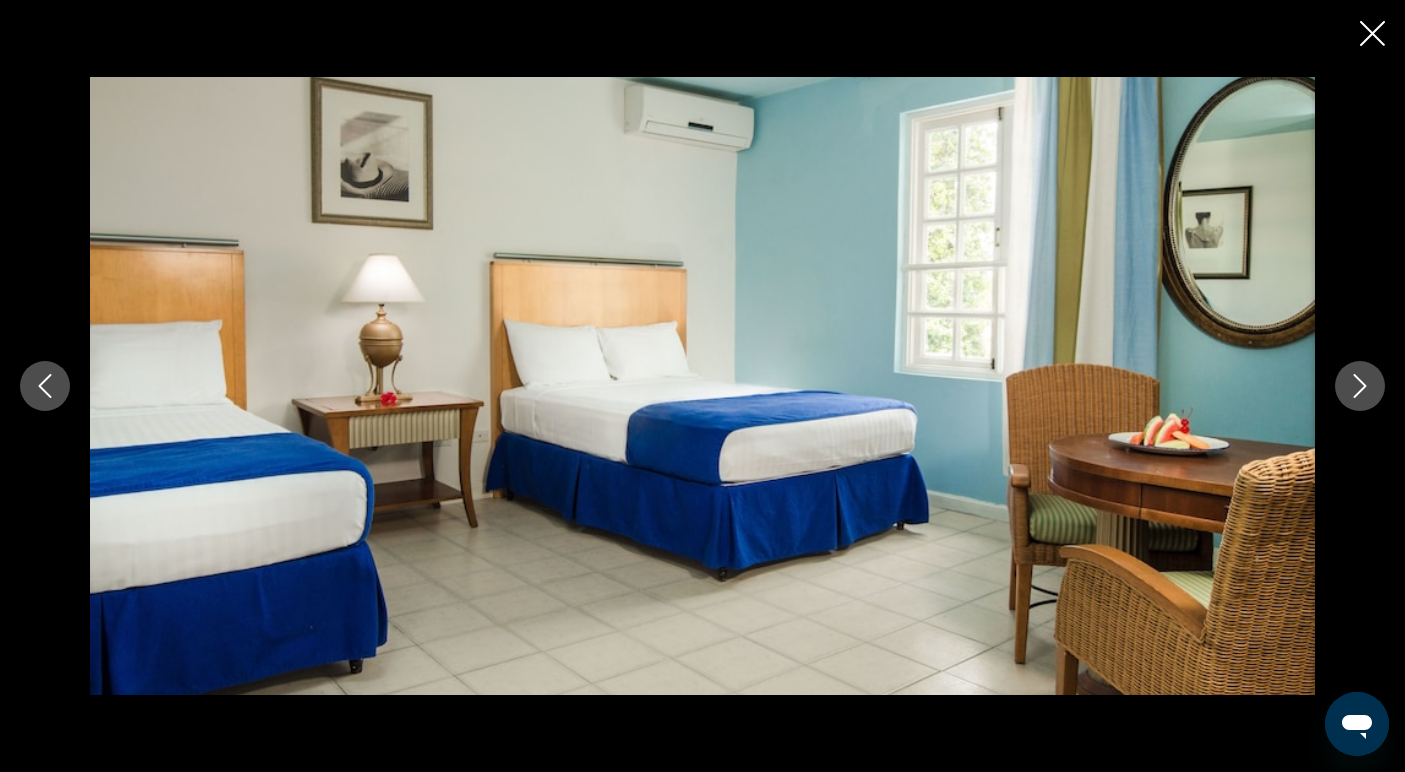 click 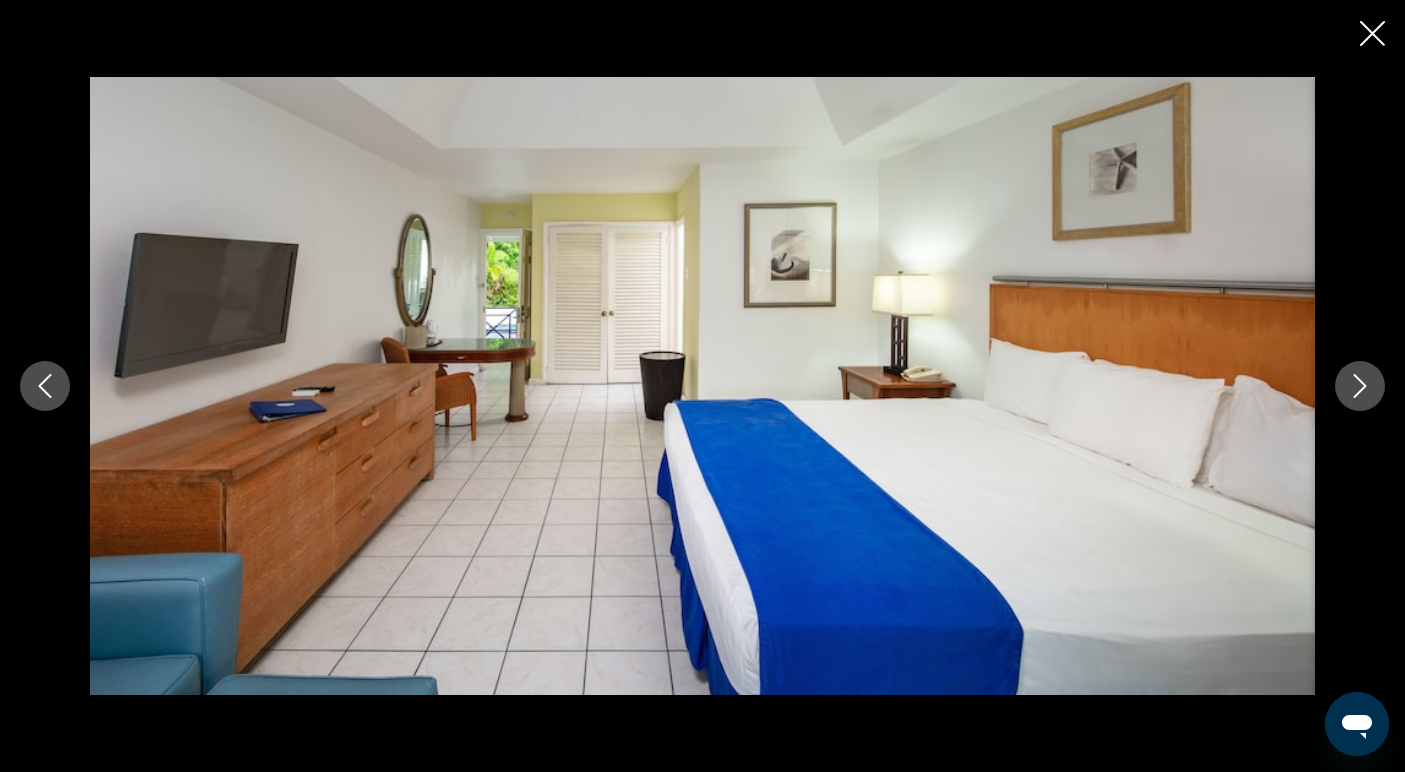 click at bounding box center (1360, 386) 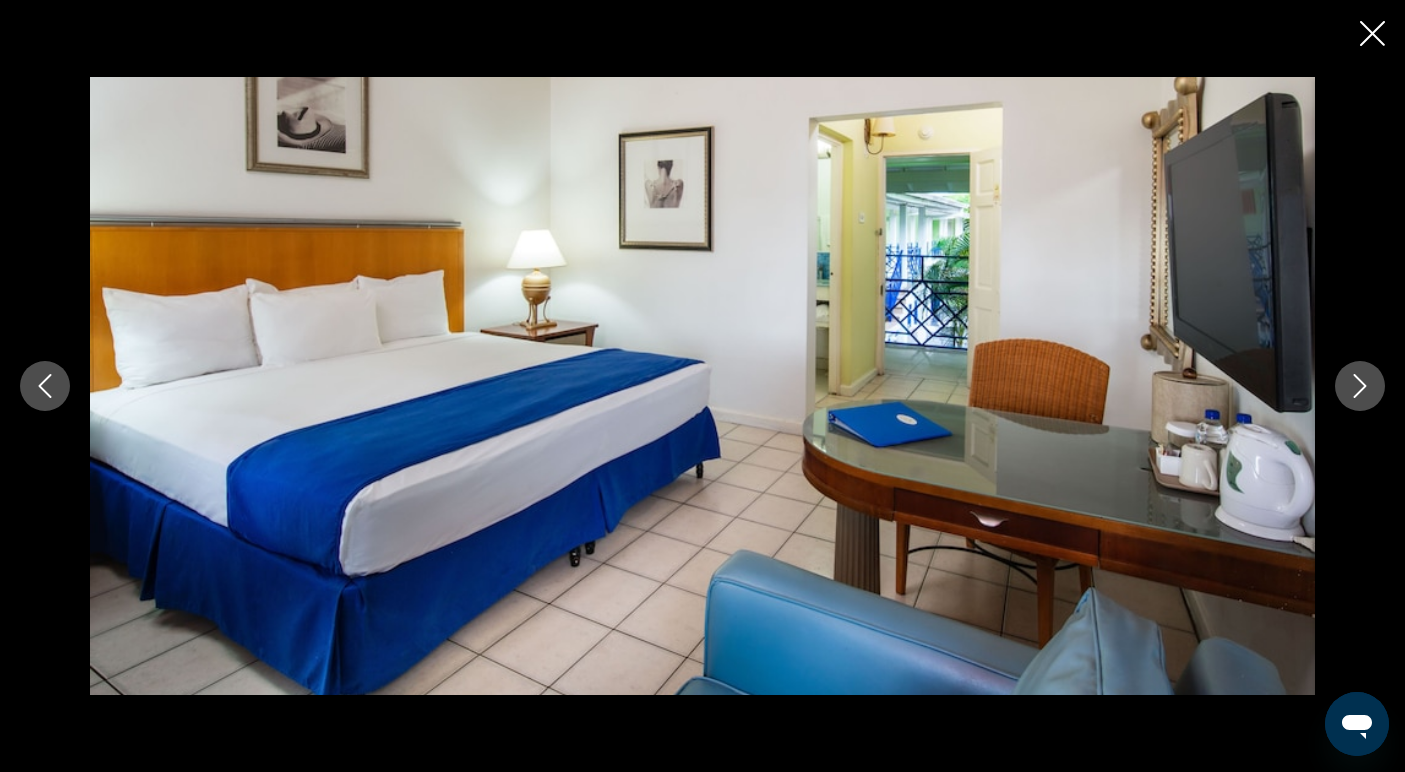click at bounding box center (1360, 386) 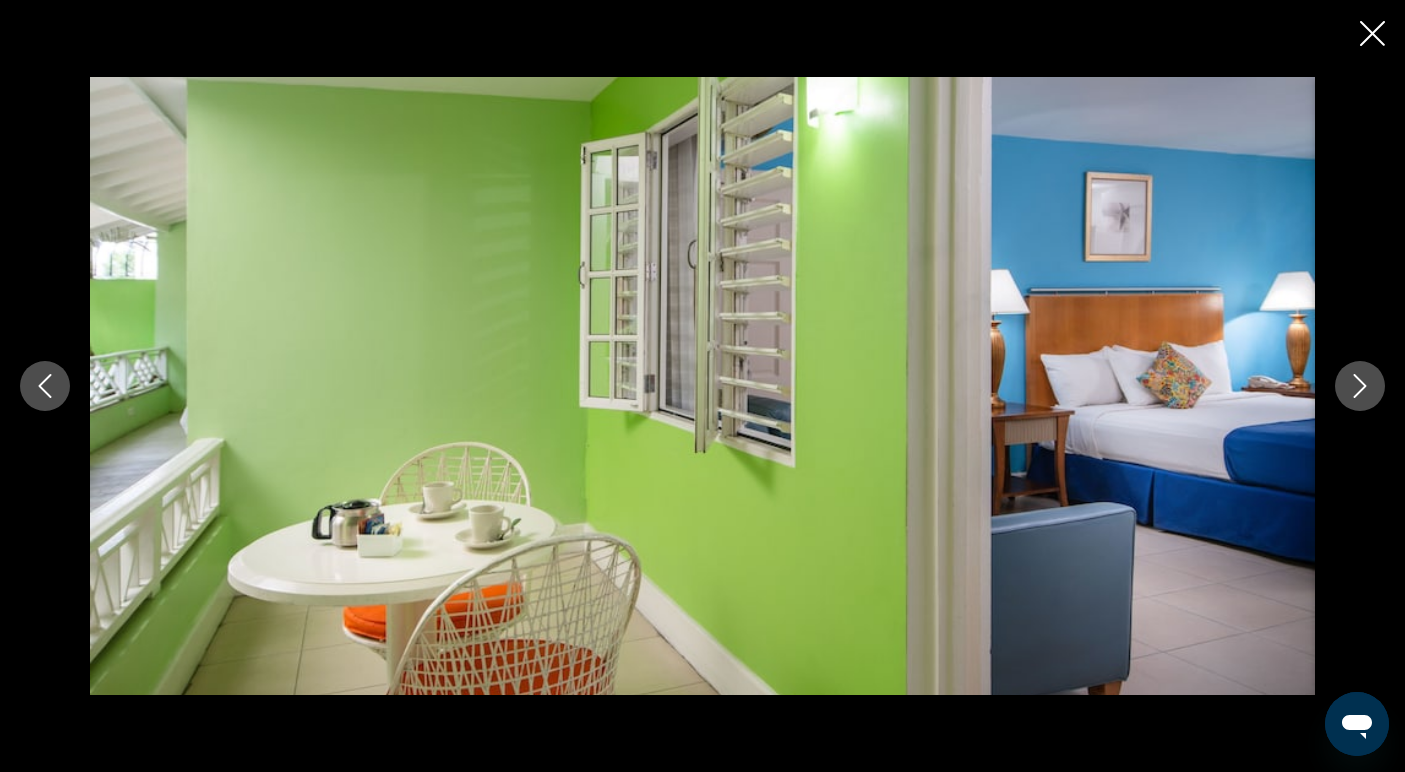 click at bounding box center (1360, 386) 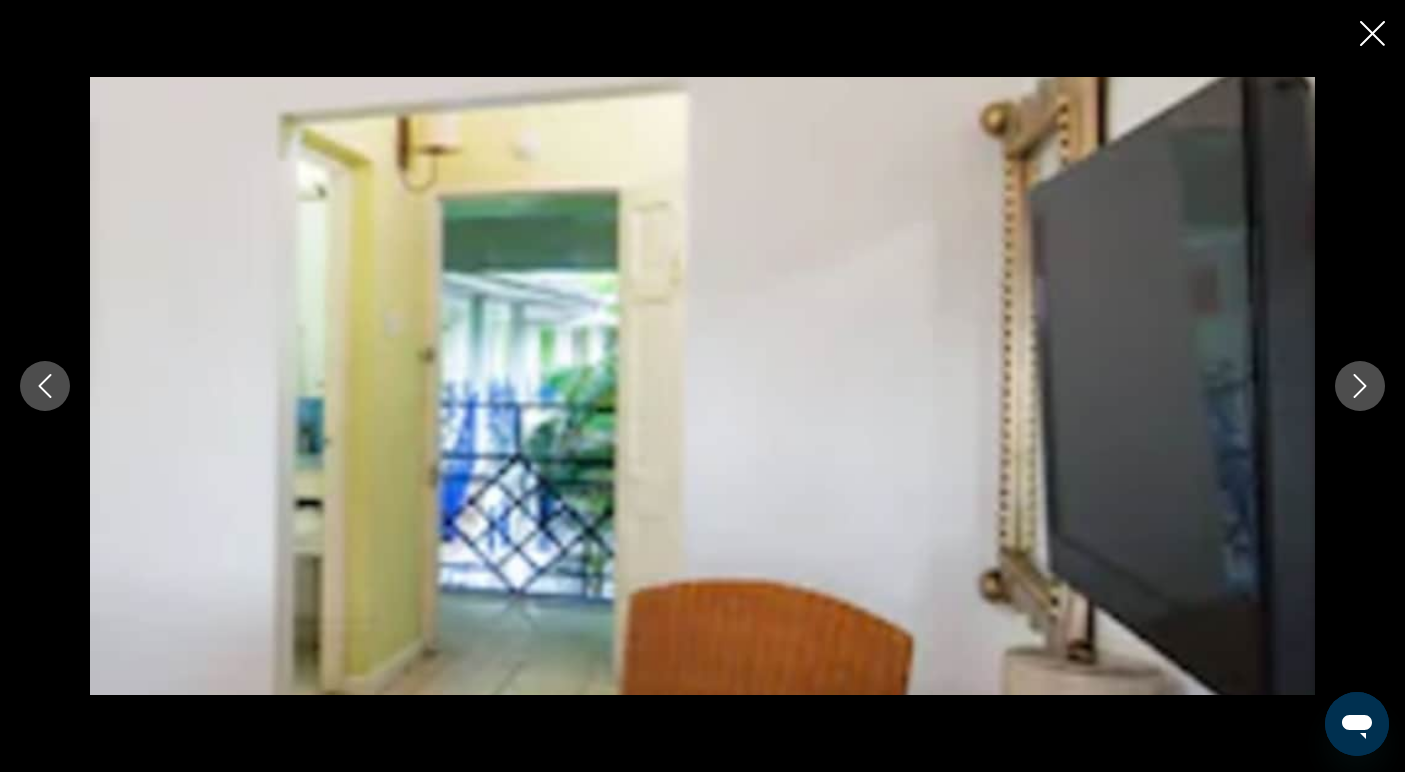 click at bounding box center (1360, 386) 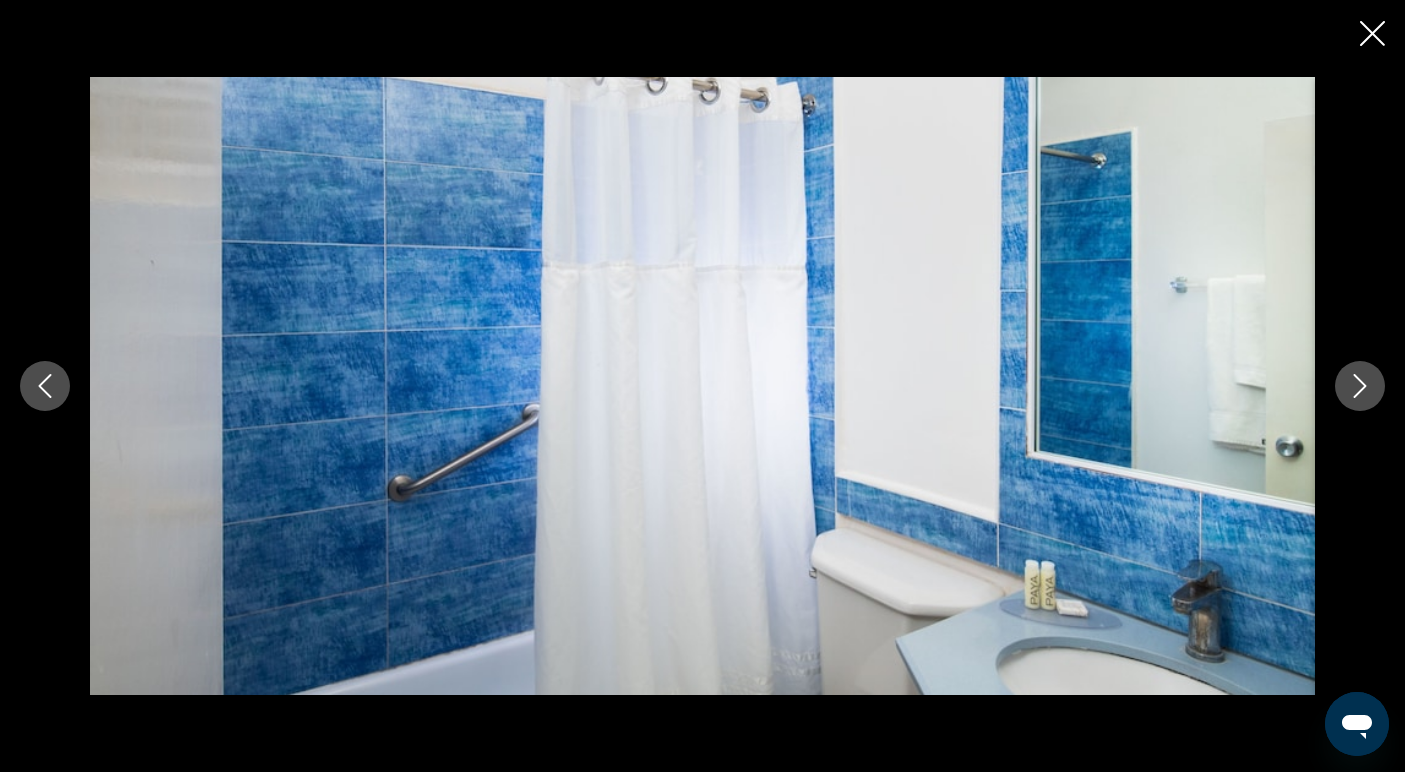 click 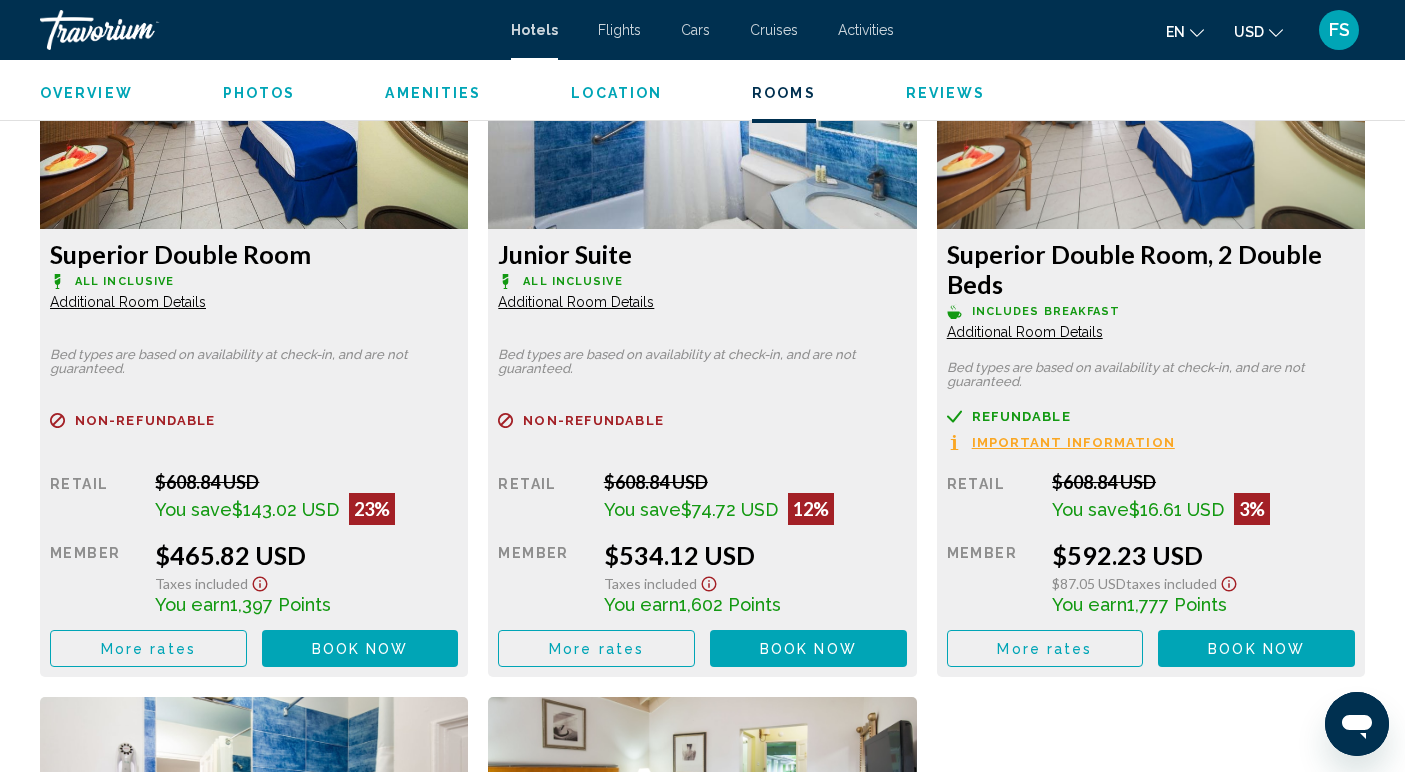 scroll, scrollTop: 2857, scrollLeft: 0, axis: vertical 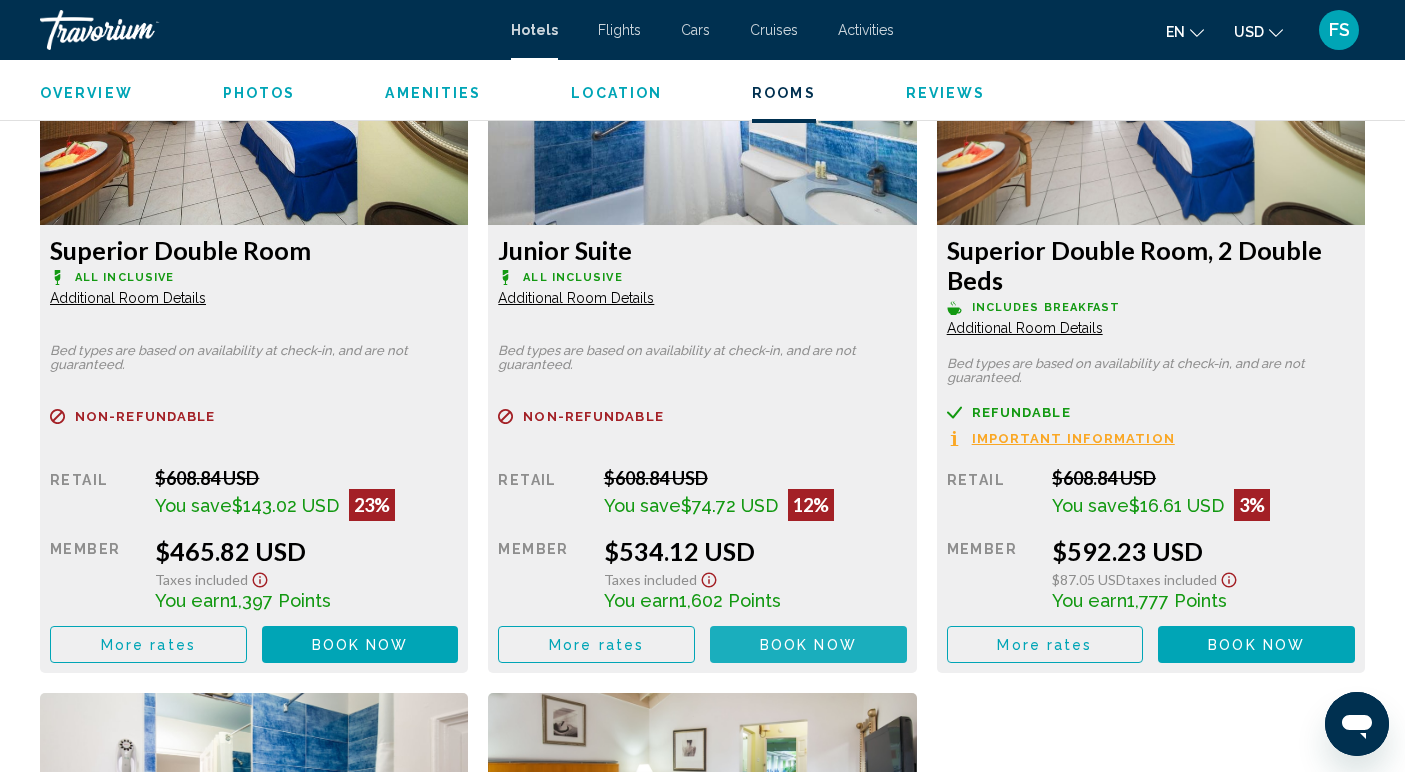 click on "Book now" at bounding box center (808, 645) 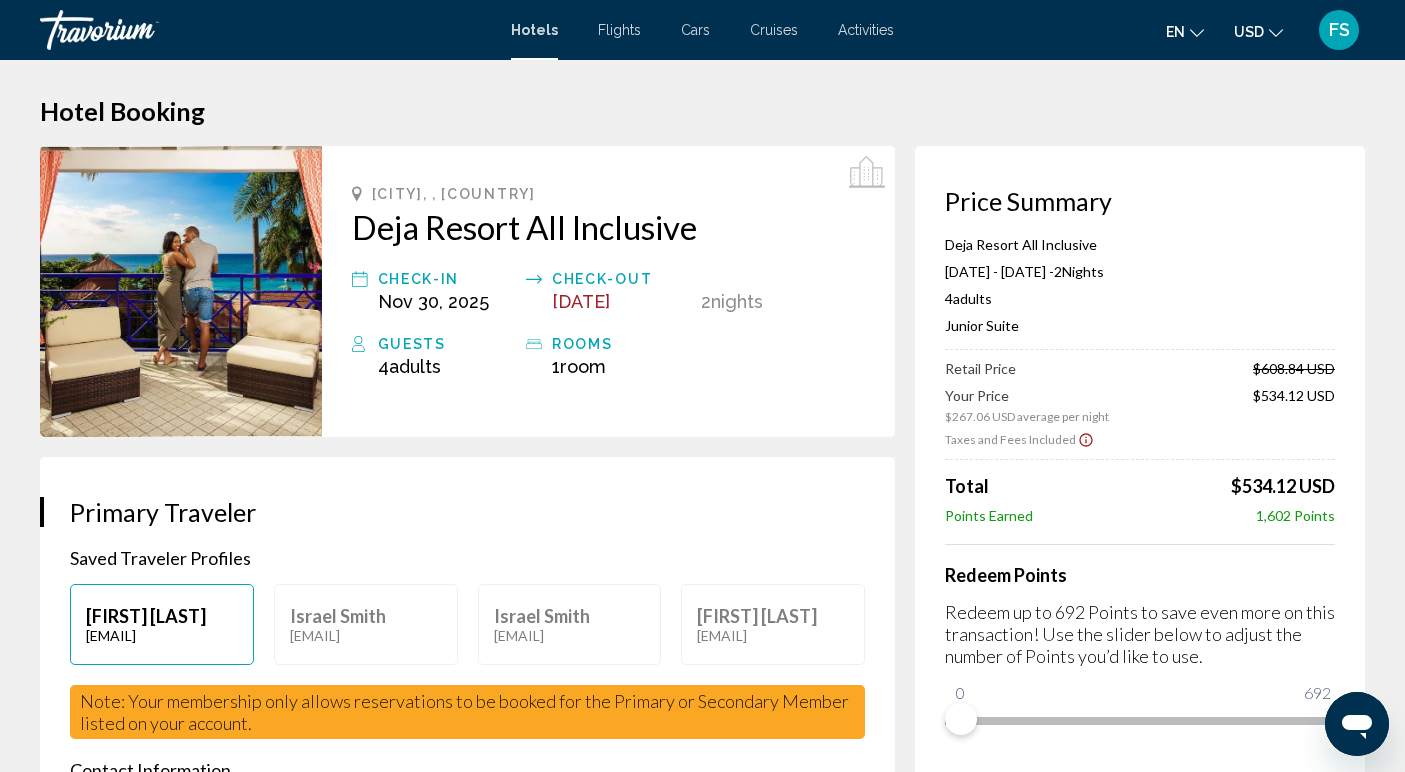 scroll, scrollTop: 0, scrollLeft: 0, axis: both 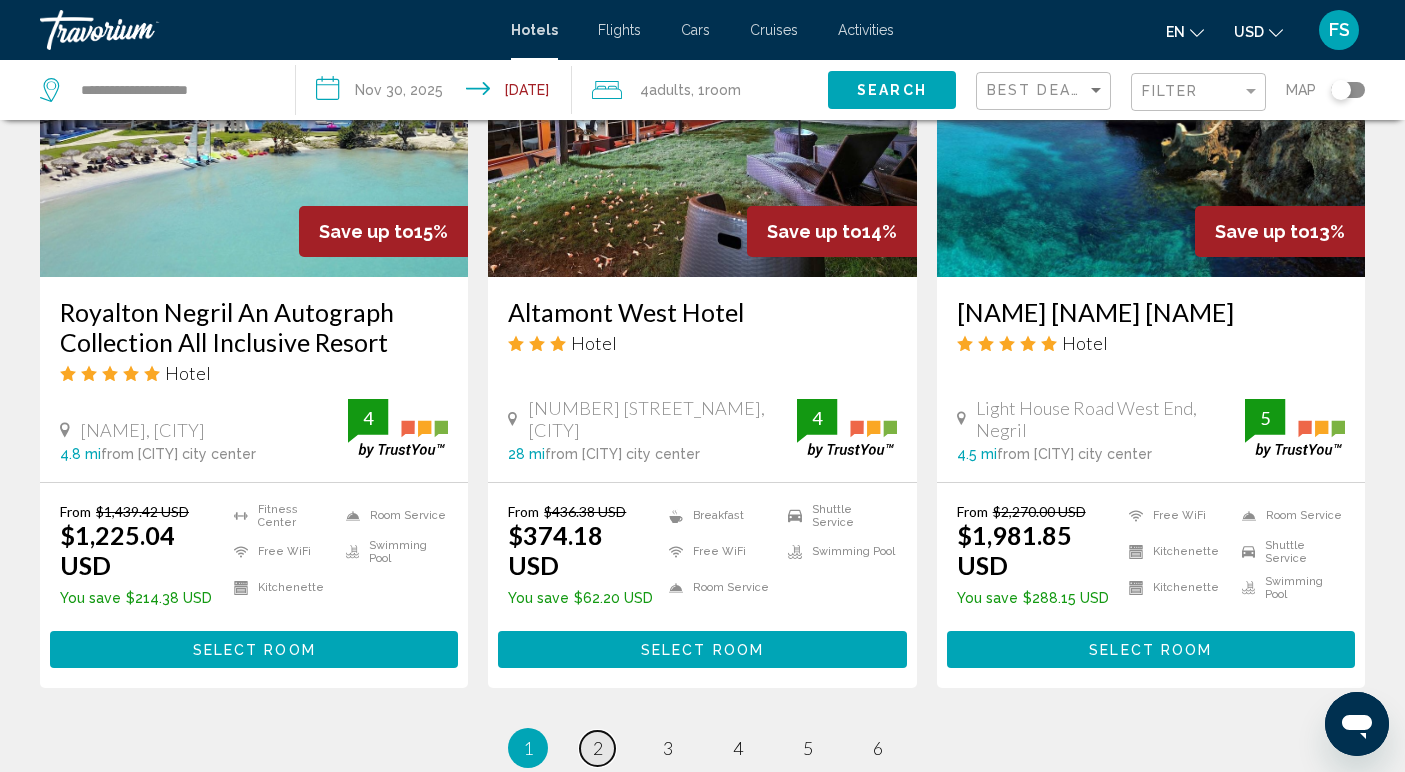click on "2" at bounding box center [598, 748] 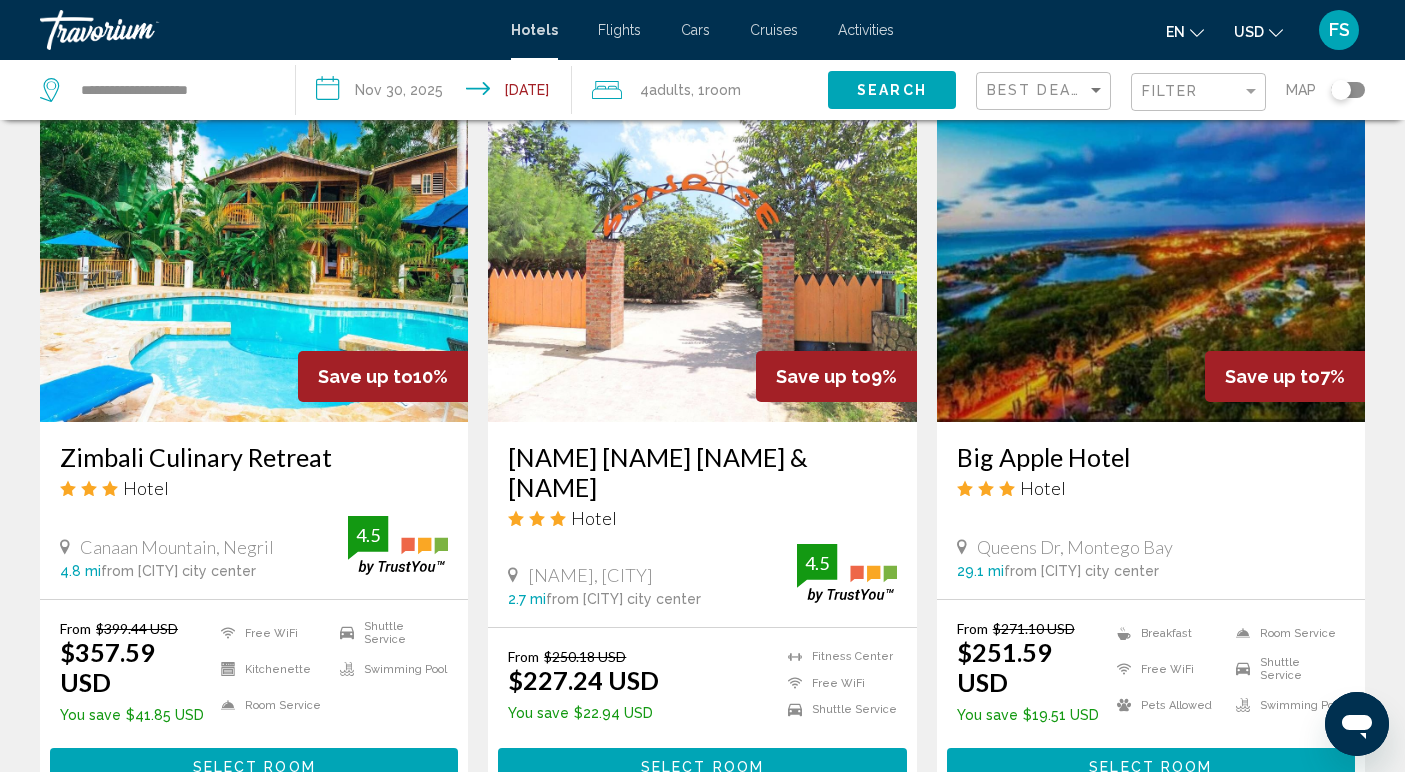 scroll, scrollTop: 782, scrollLeft: 0, axis: vertical 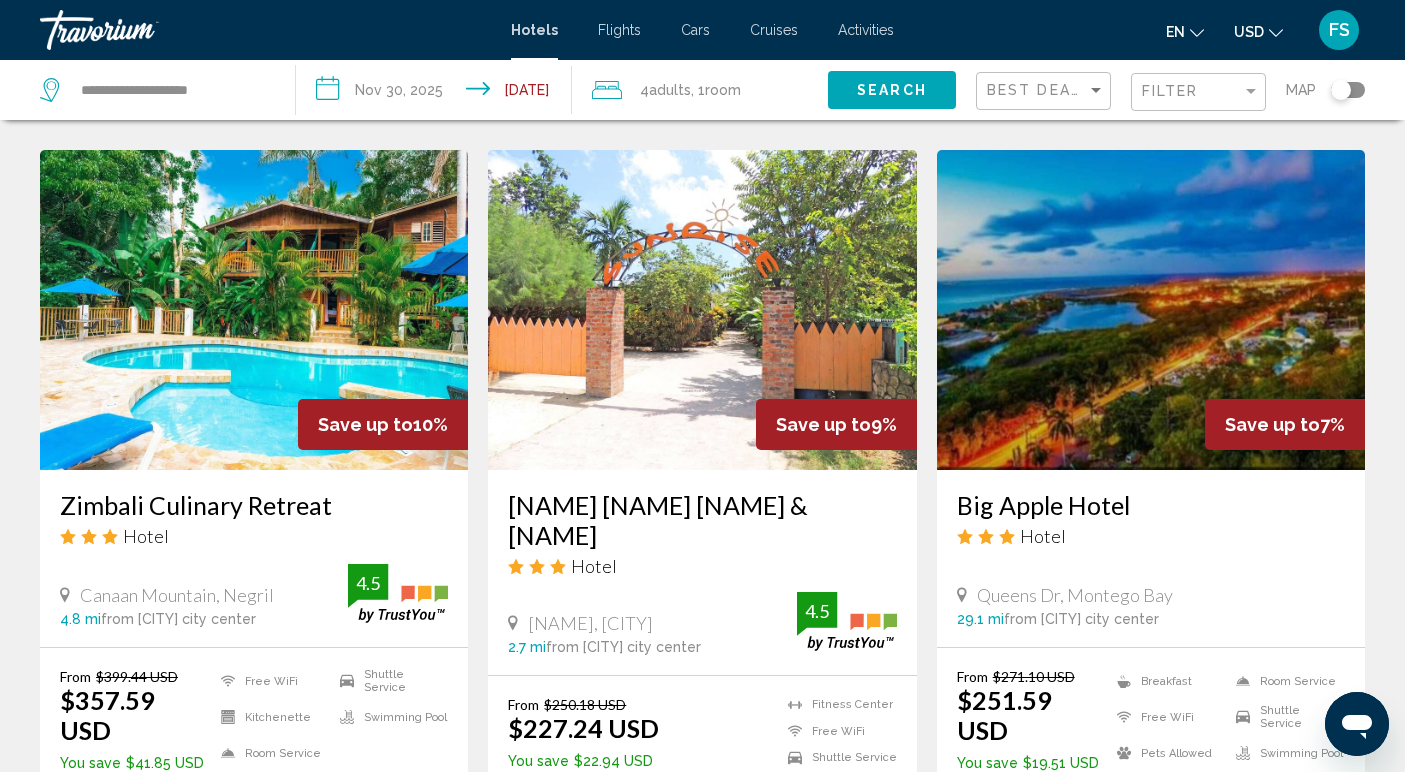 click at bounding box center [254, 310] 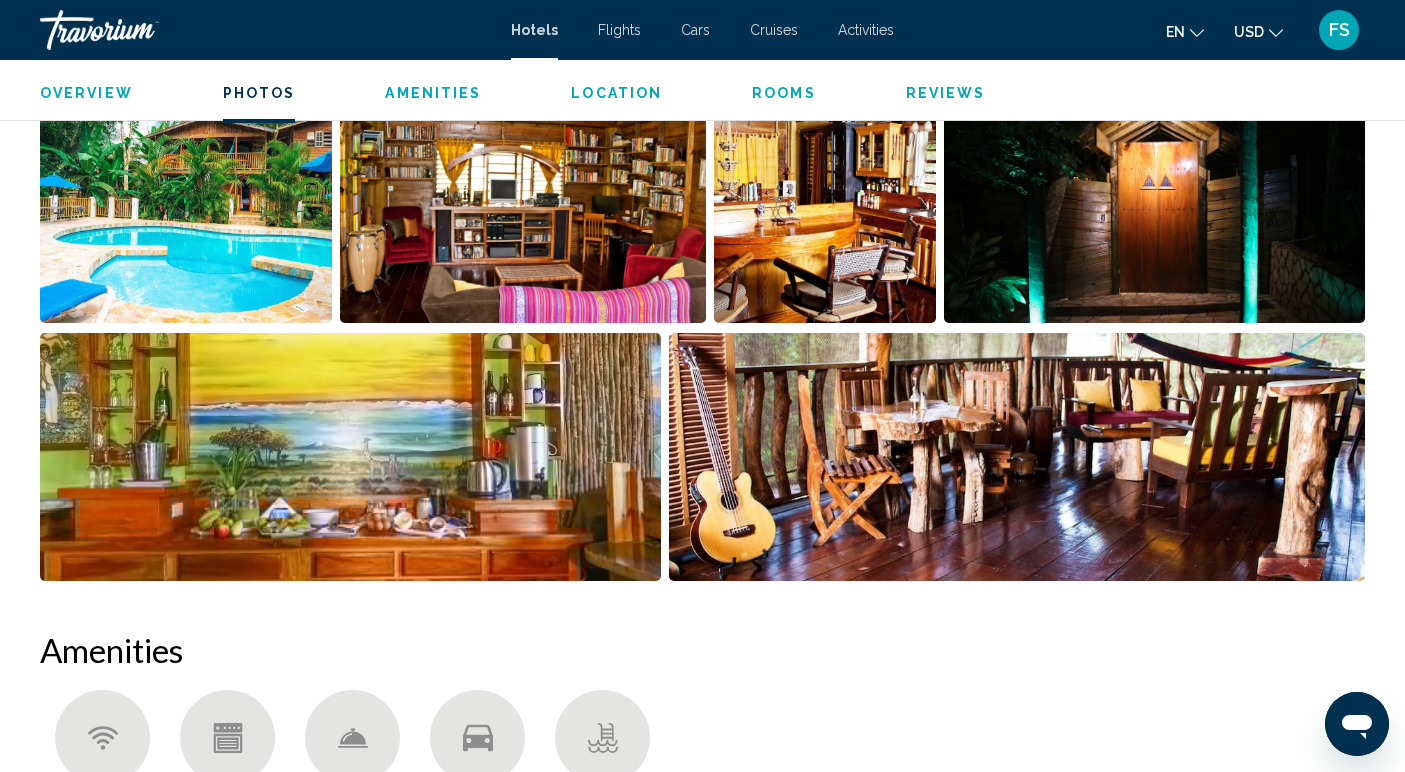 scroll, scrollTop: 1083, scrollLeft: 0, axis: vertical 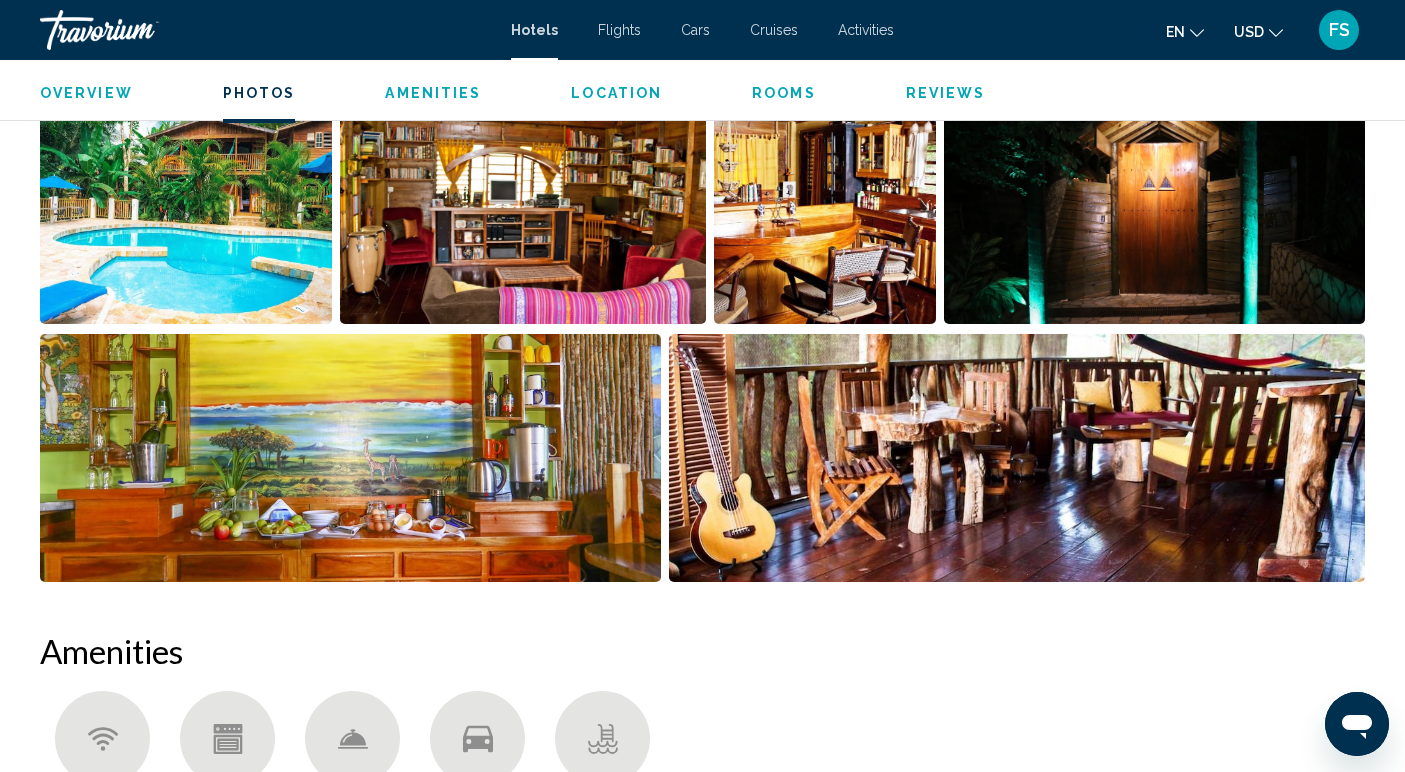 click at bounding box center [186, 200] 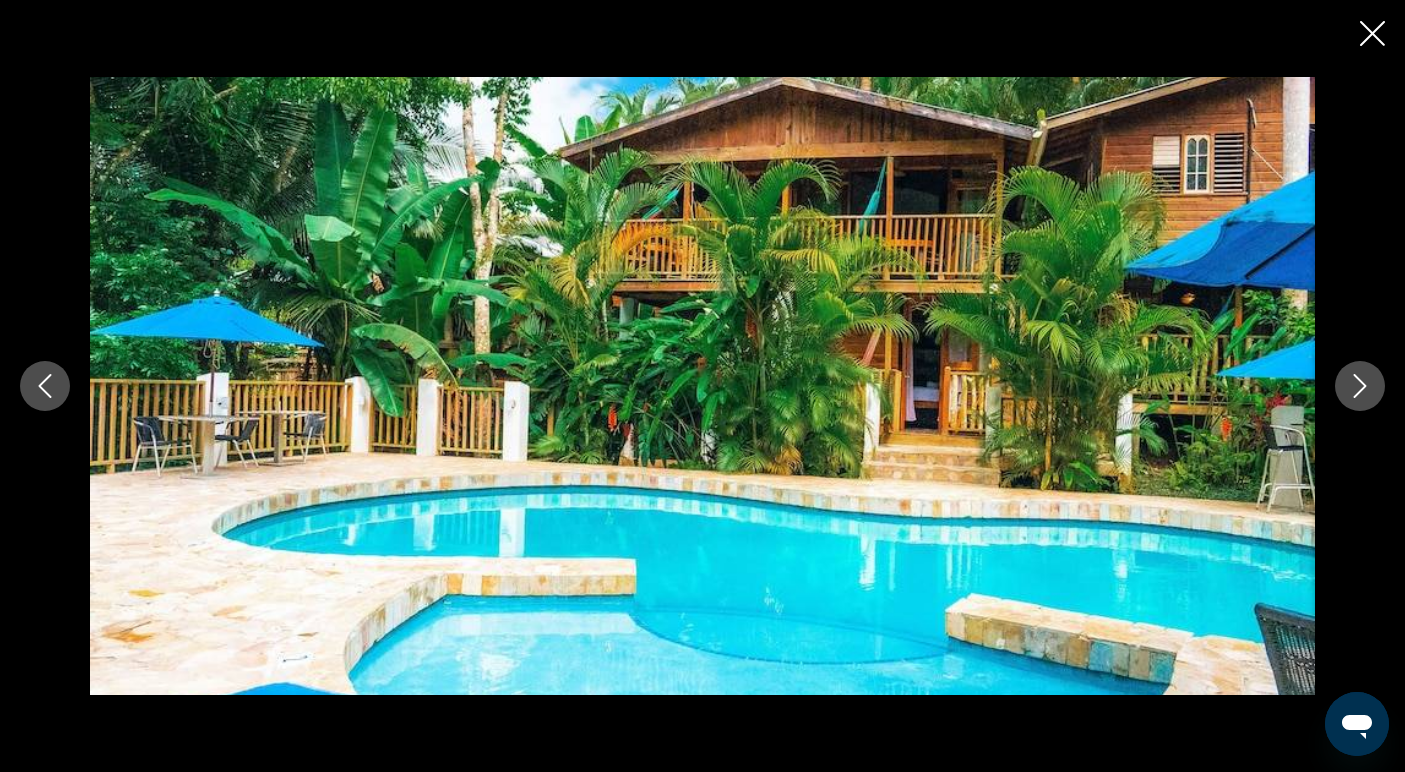 click at bounding box center (1360, 386) 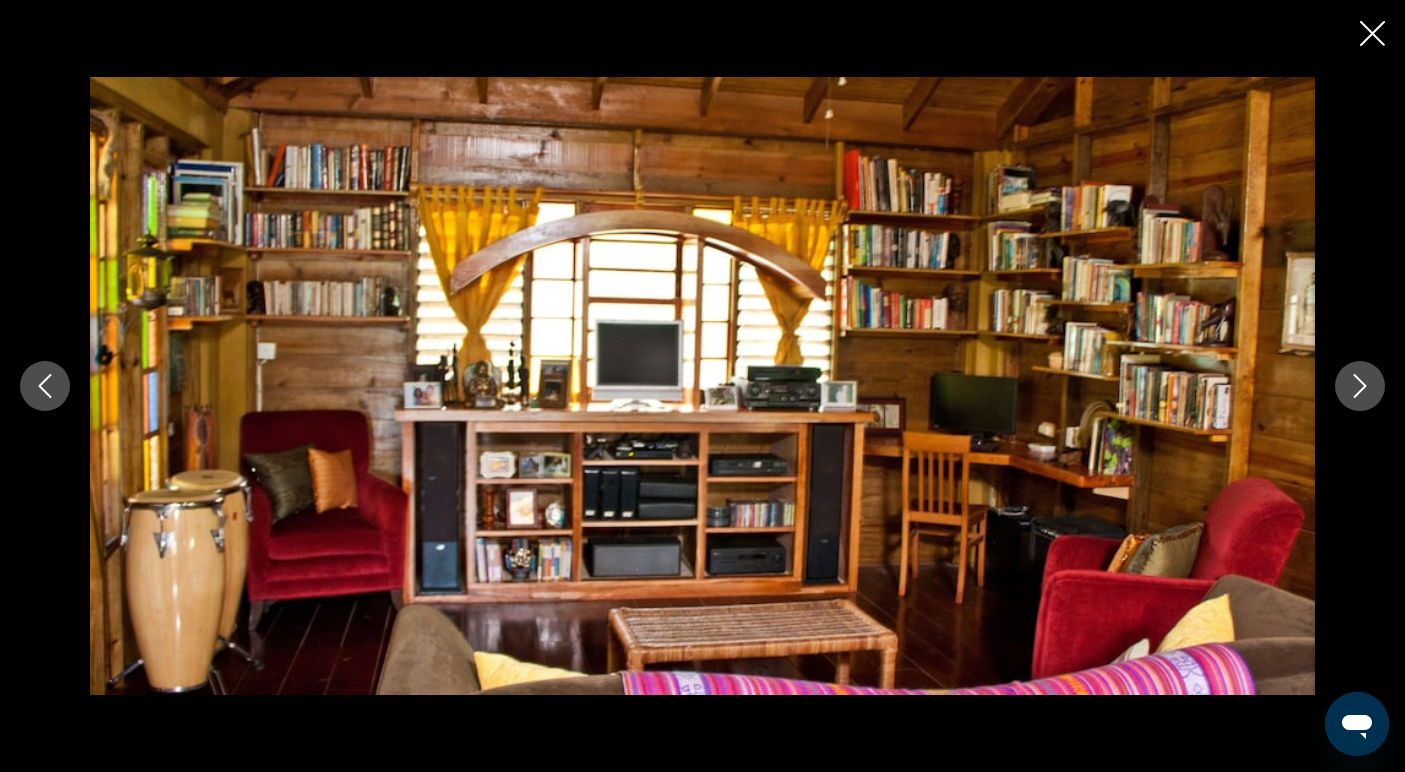 click at bounding box center (1360, 386) 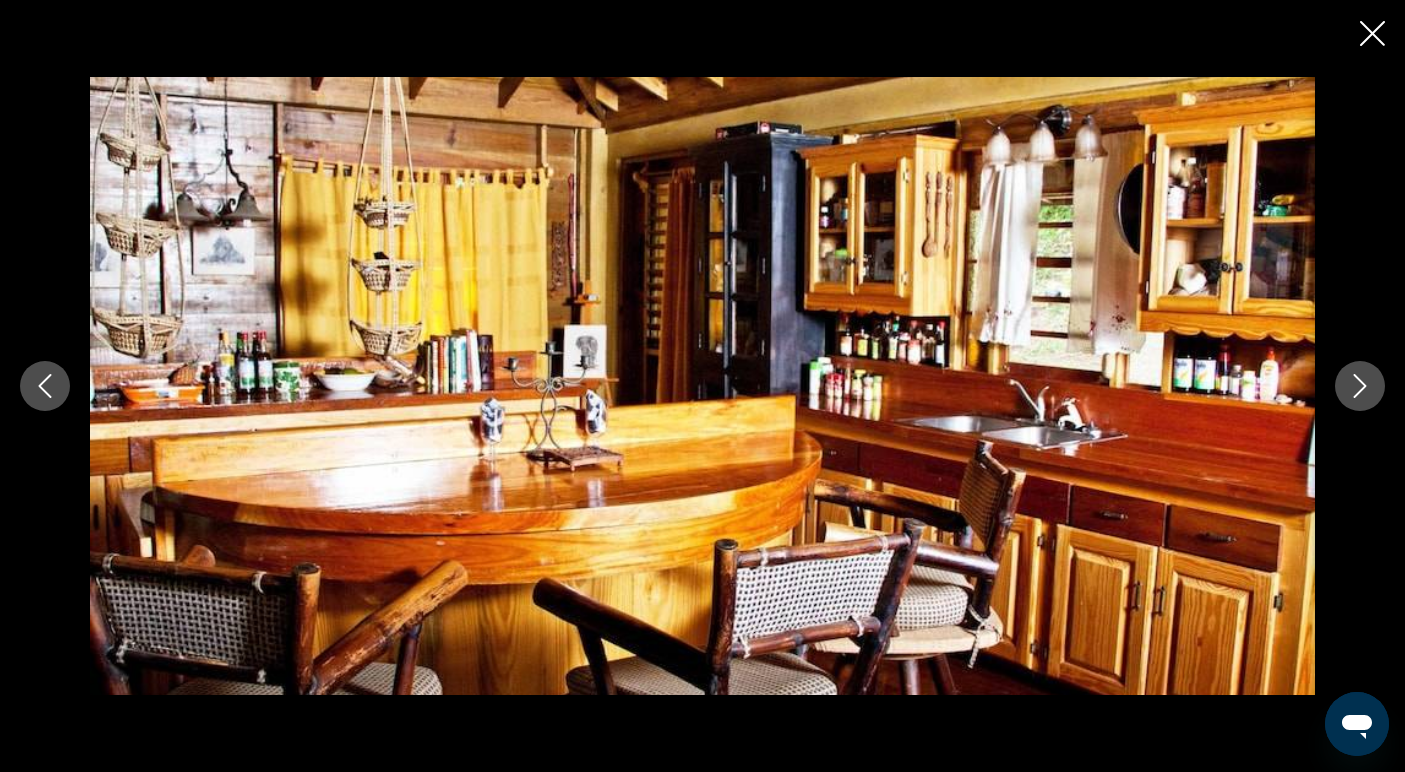 click at bounding box center (1360, 386) 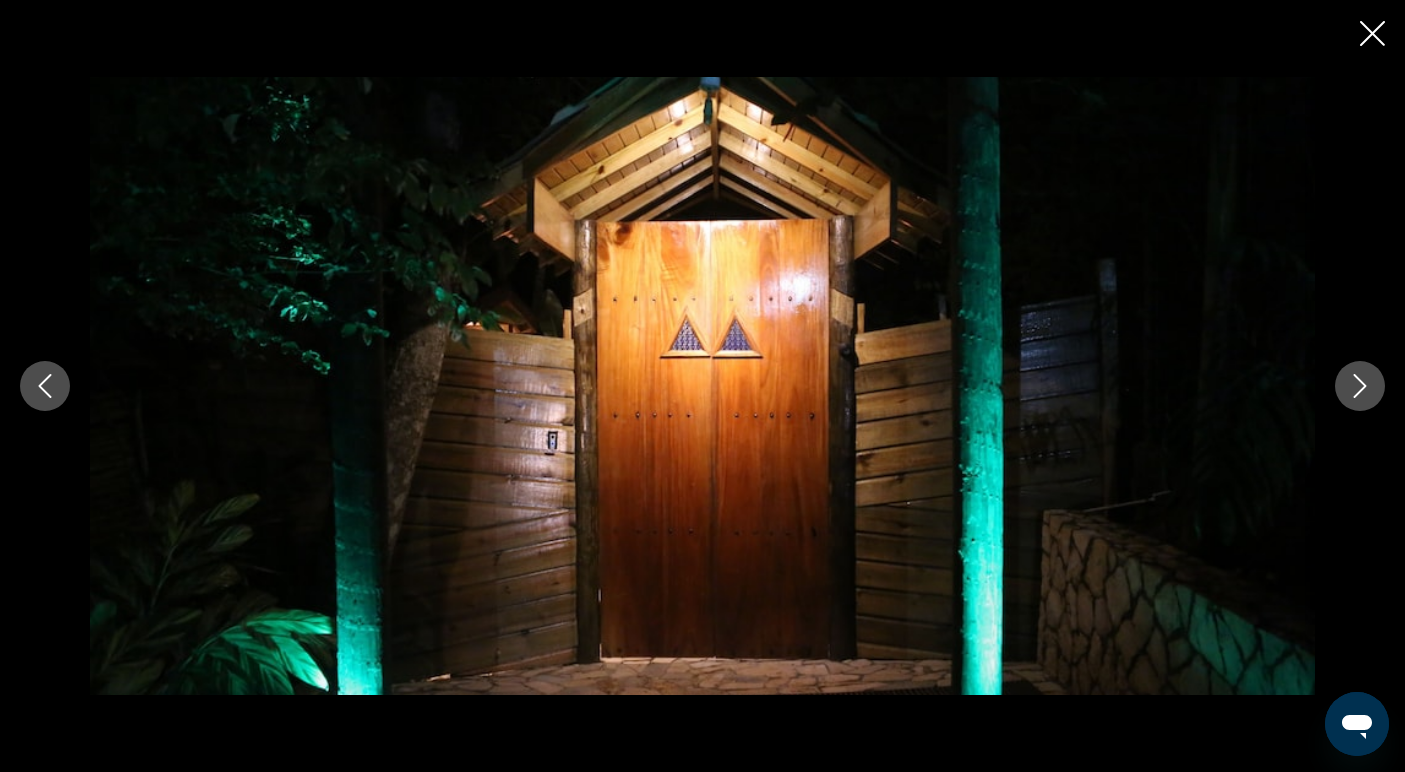 click at bounding box center [1360, 386] 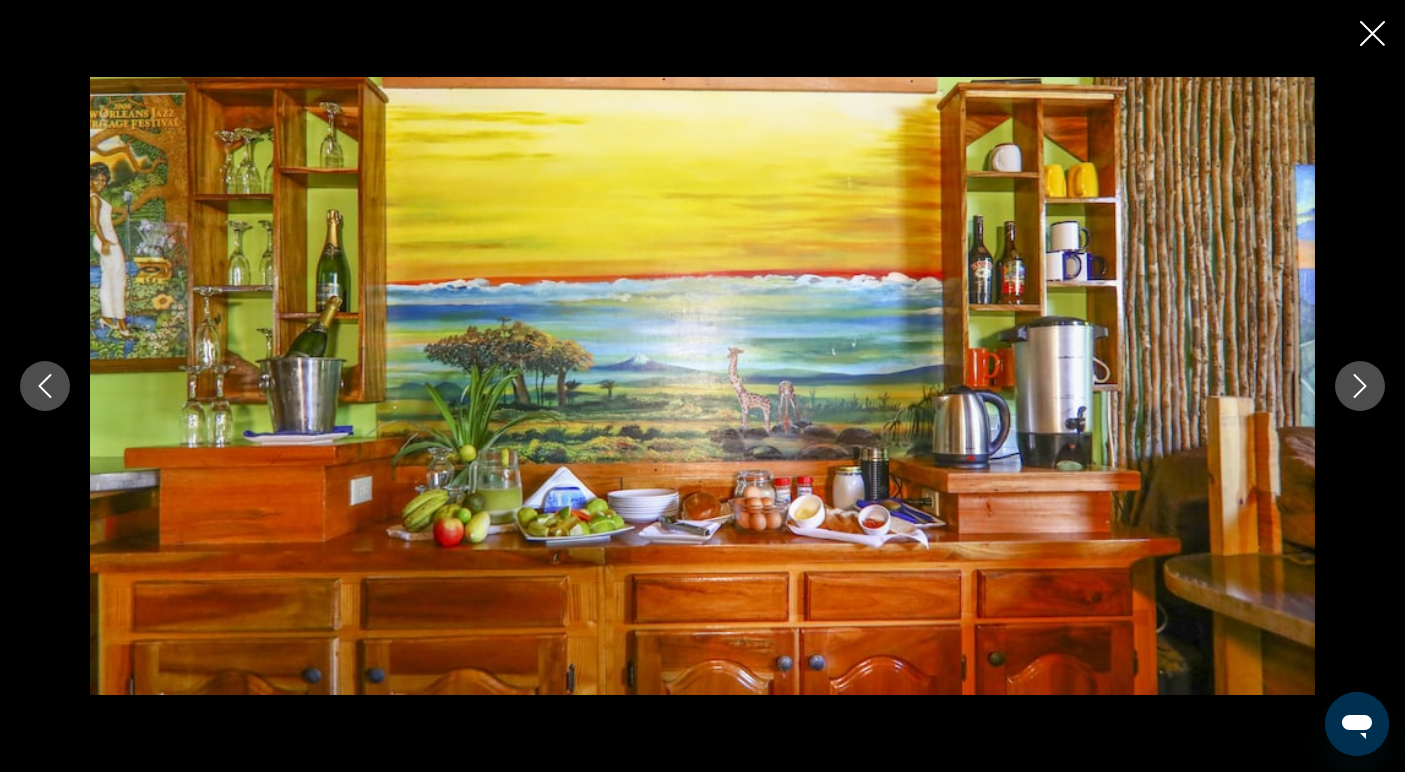 click at bounding box center [1360, 386] 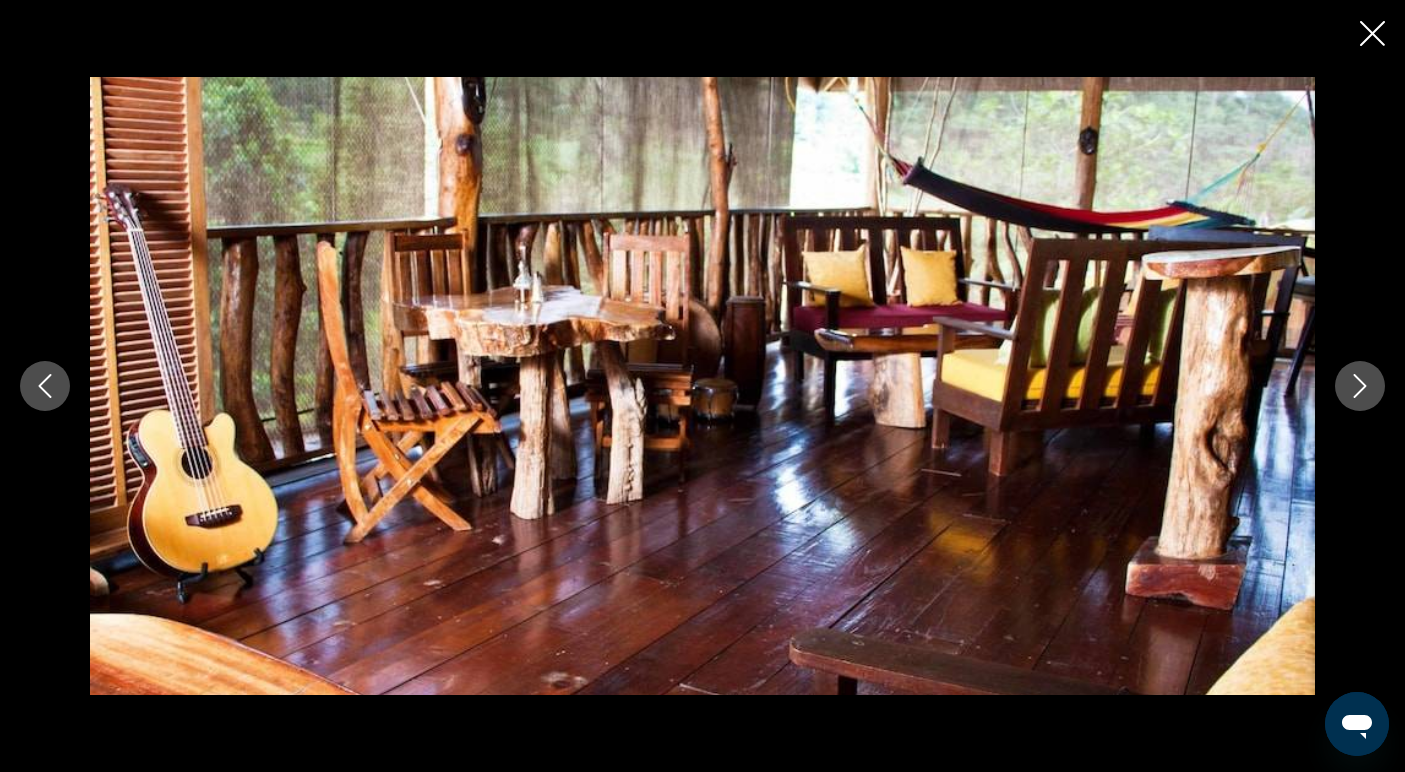 click at bounding box center (1360, 386) 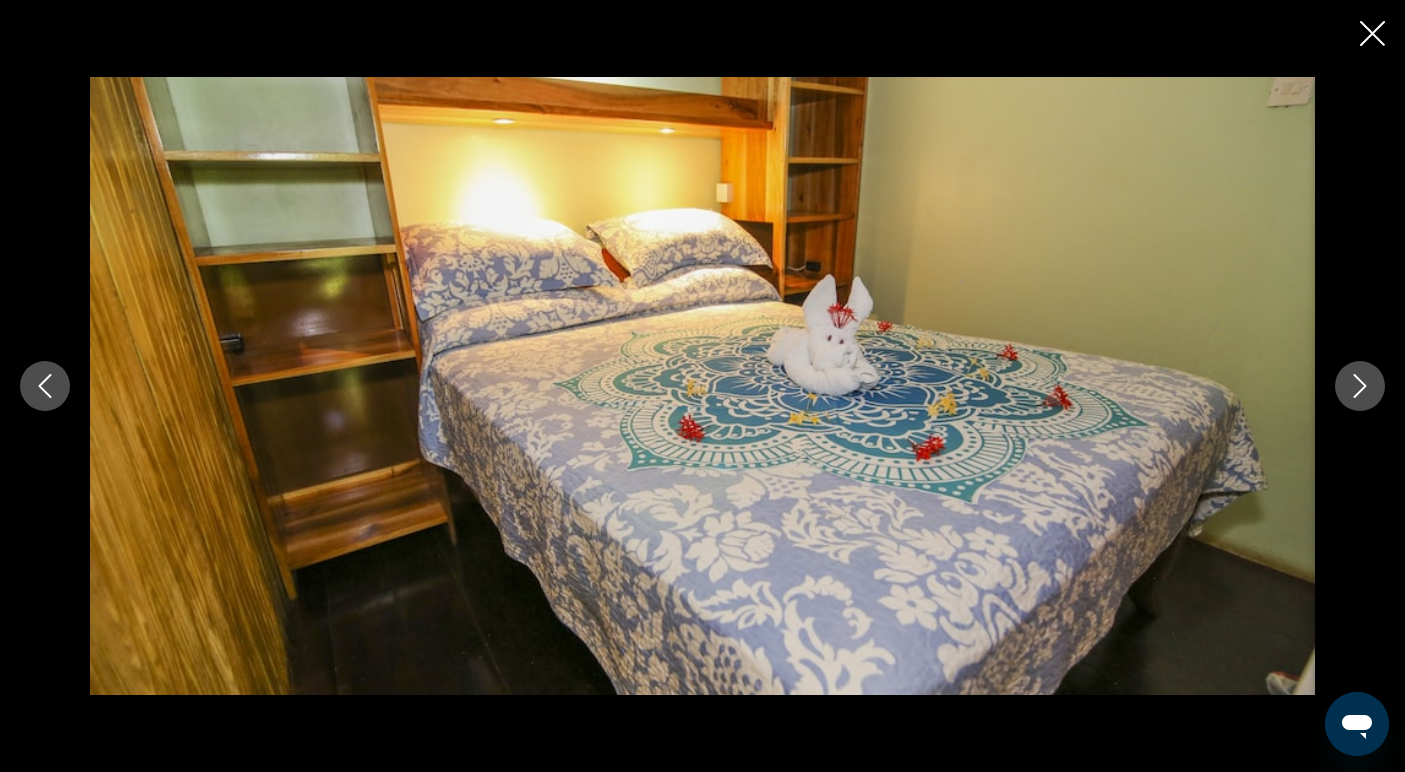 click at bounding box center (1360, 386) 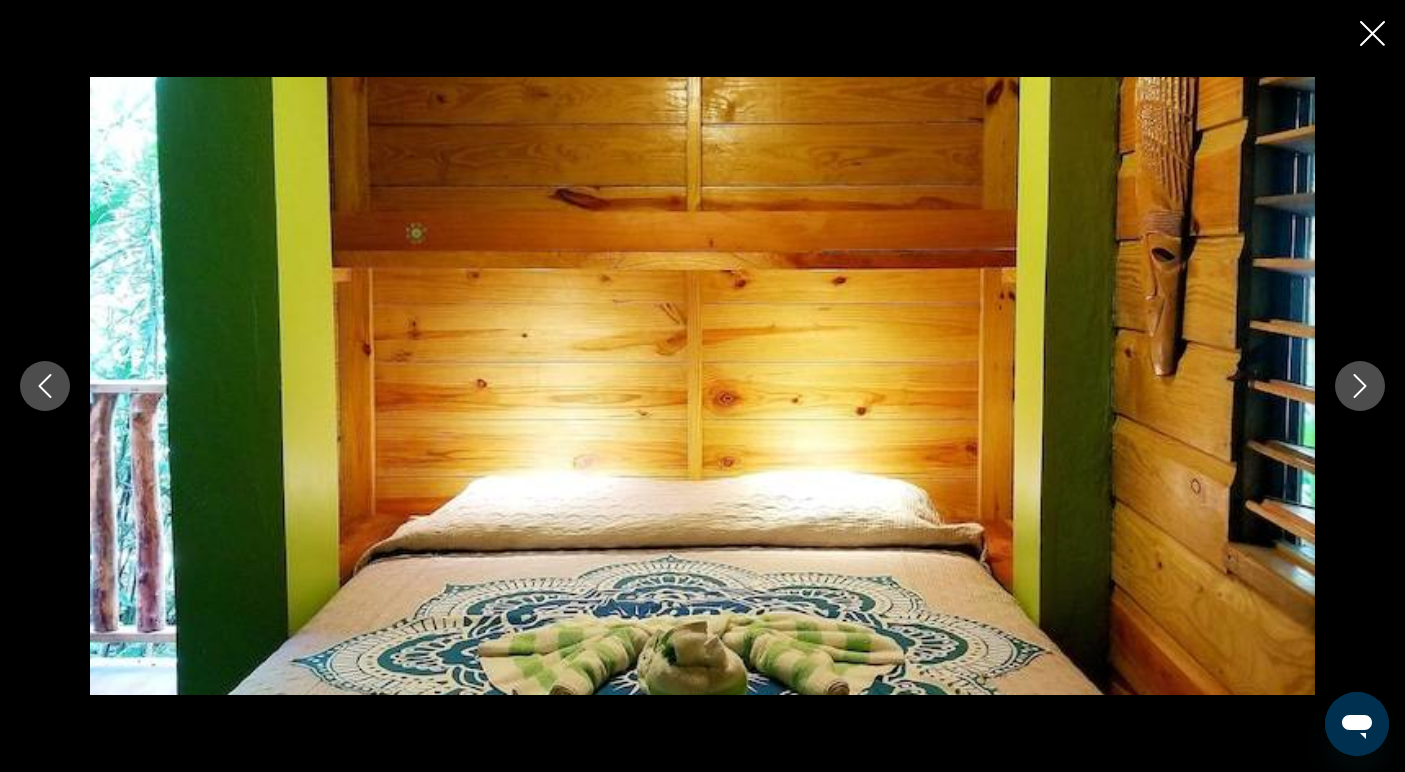 click at bounding box center (1360, 386) 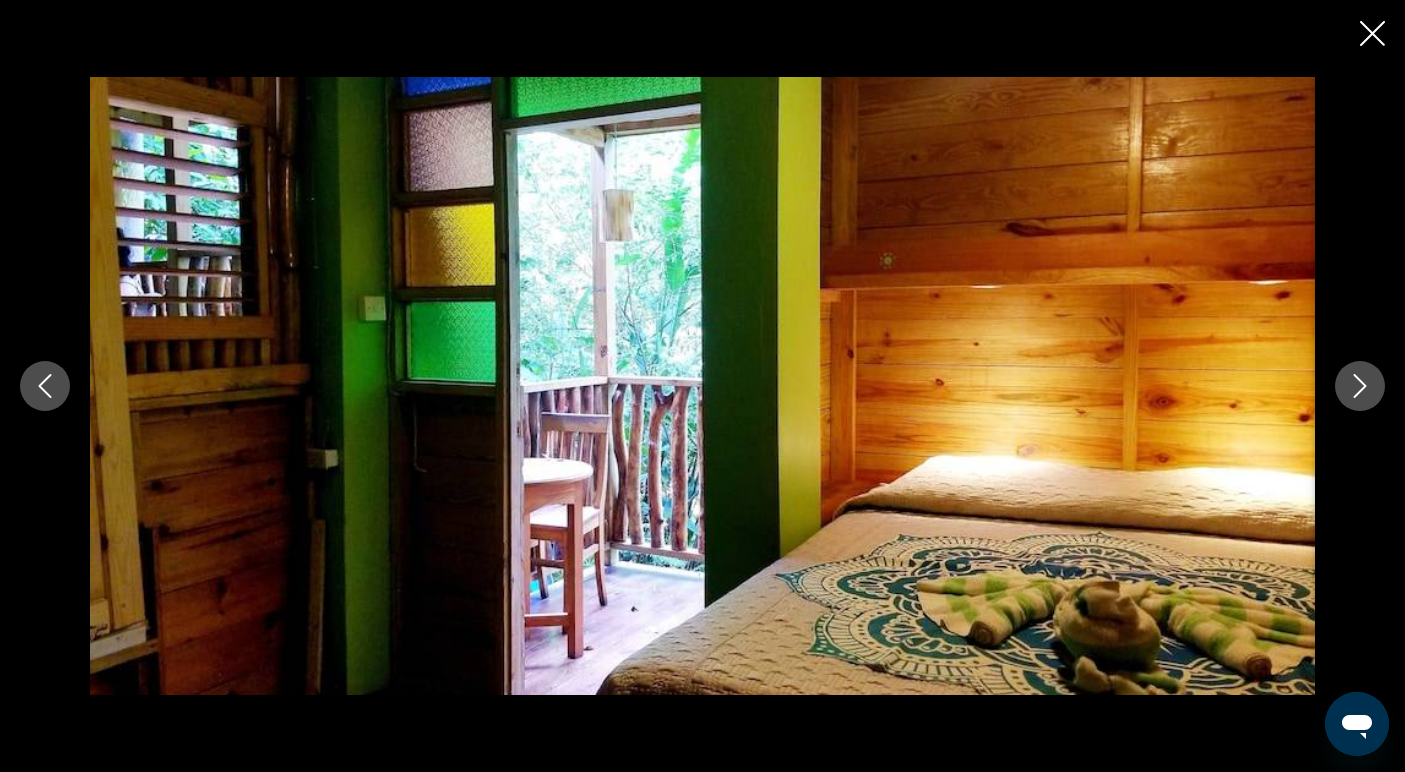 click at bounding box center (1360, 386) 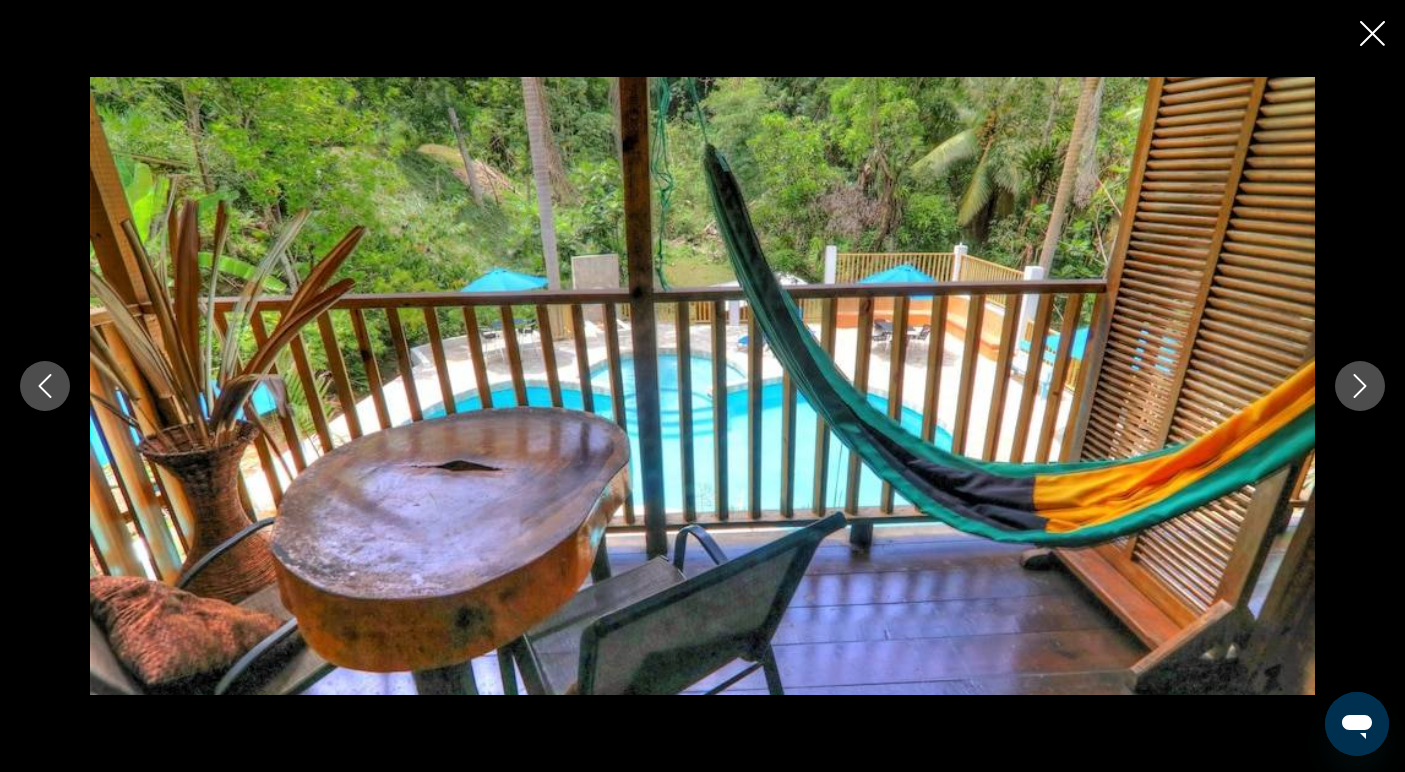 click at bounding box center (1372, 35) 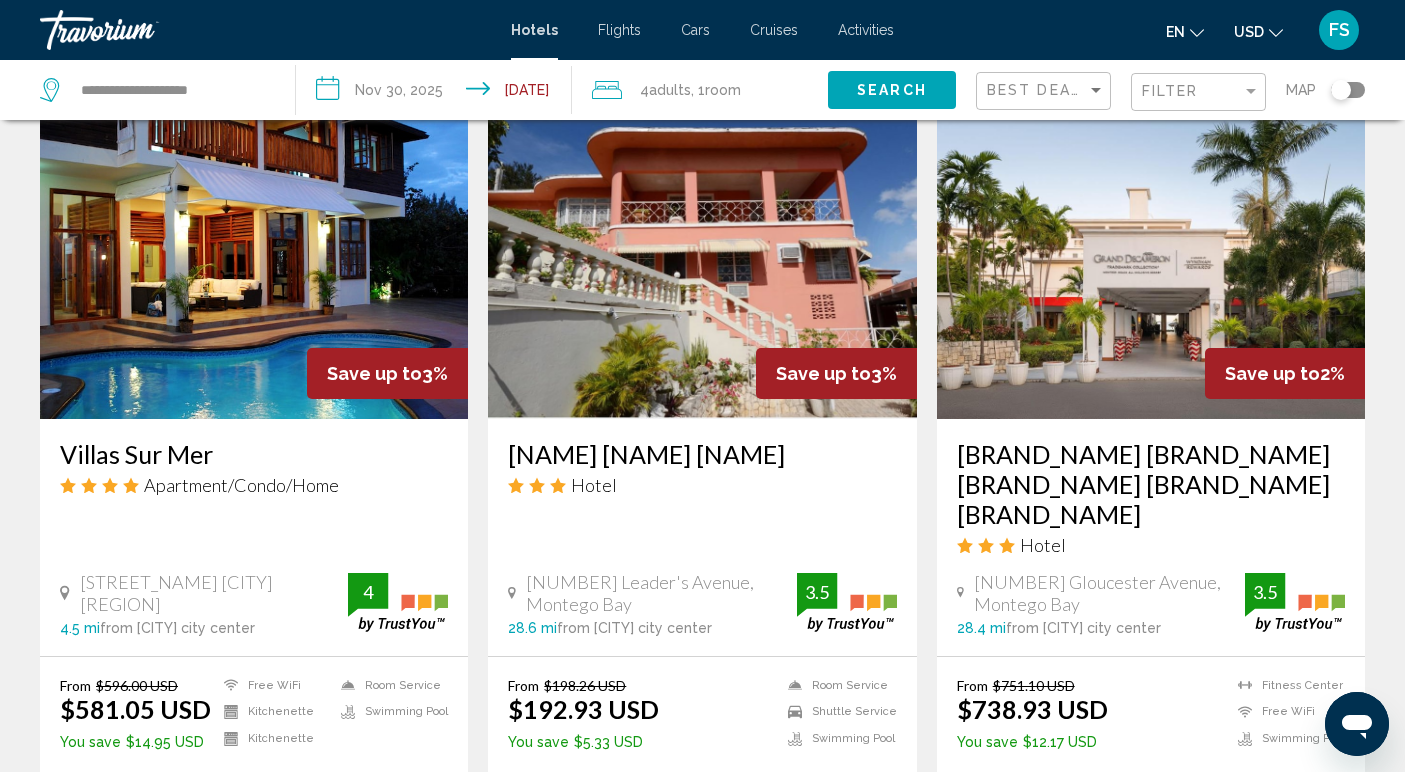 scroll, scrollTop: 2322, scrollLeft: 0, axis: vertical 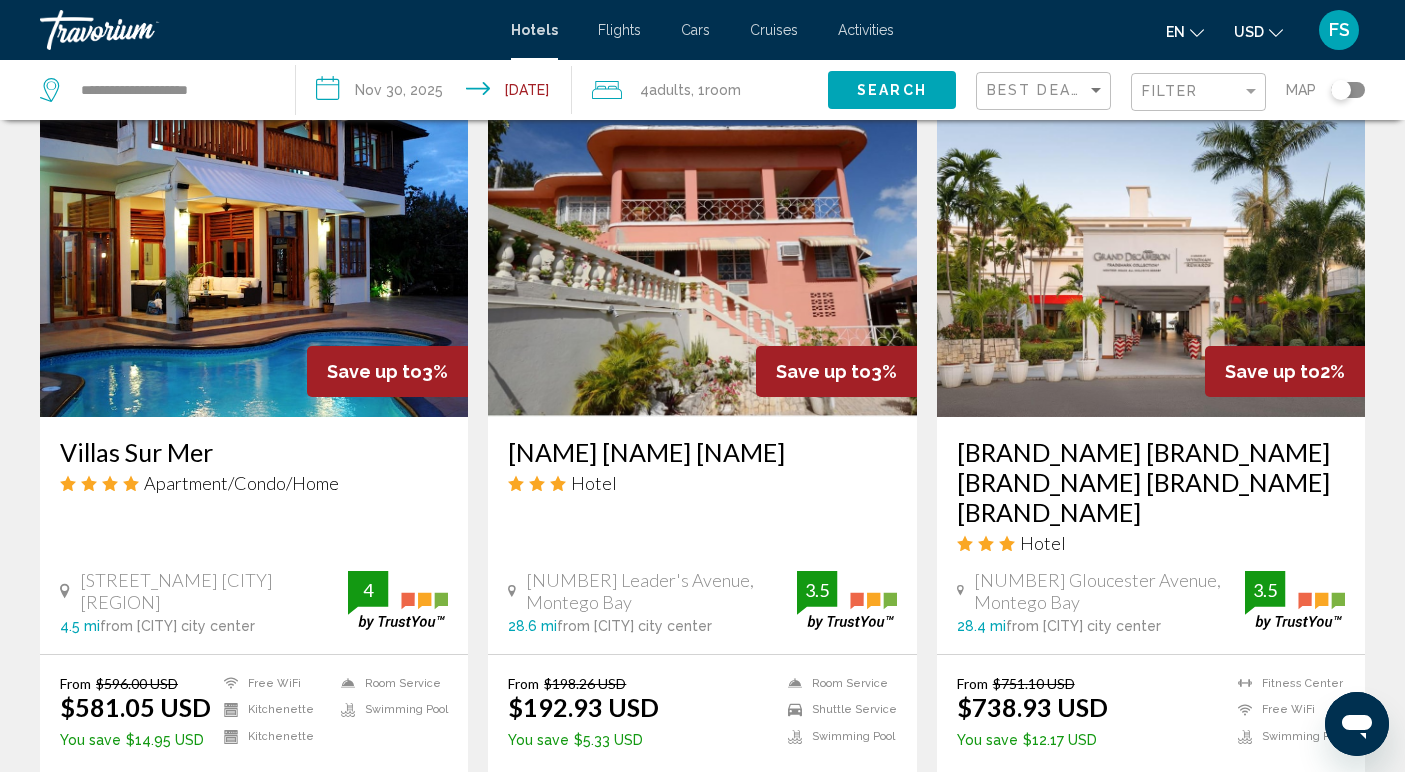 click at bounding box center (254, 257) 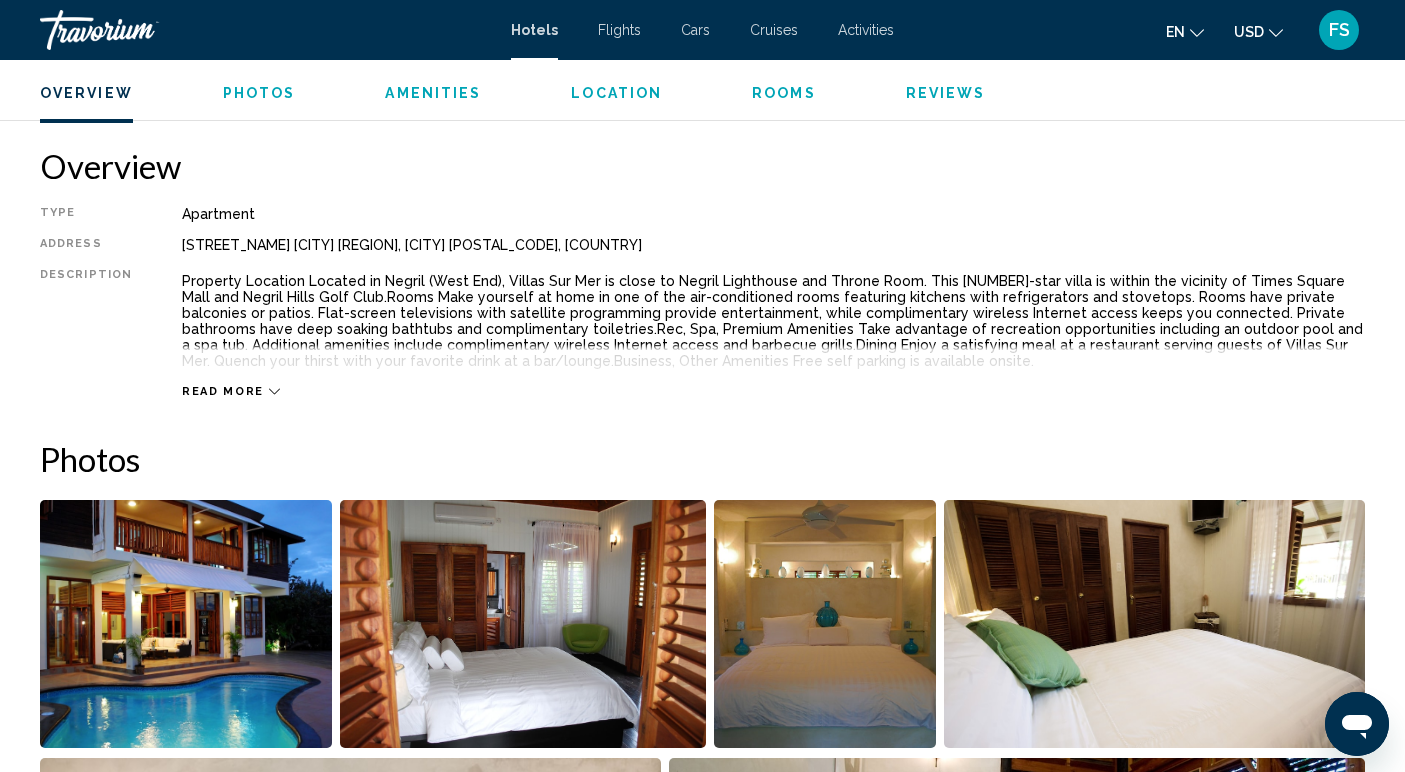 scroll, scrollTop: 618, scrollLeft: 0, axis: vertical 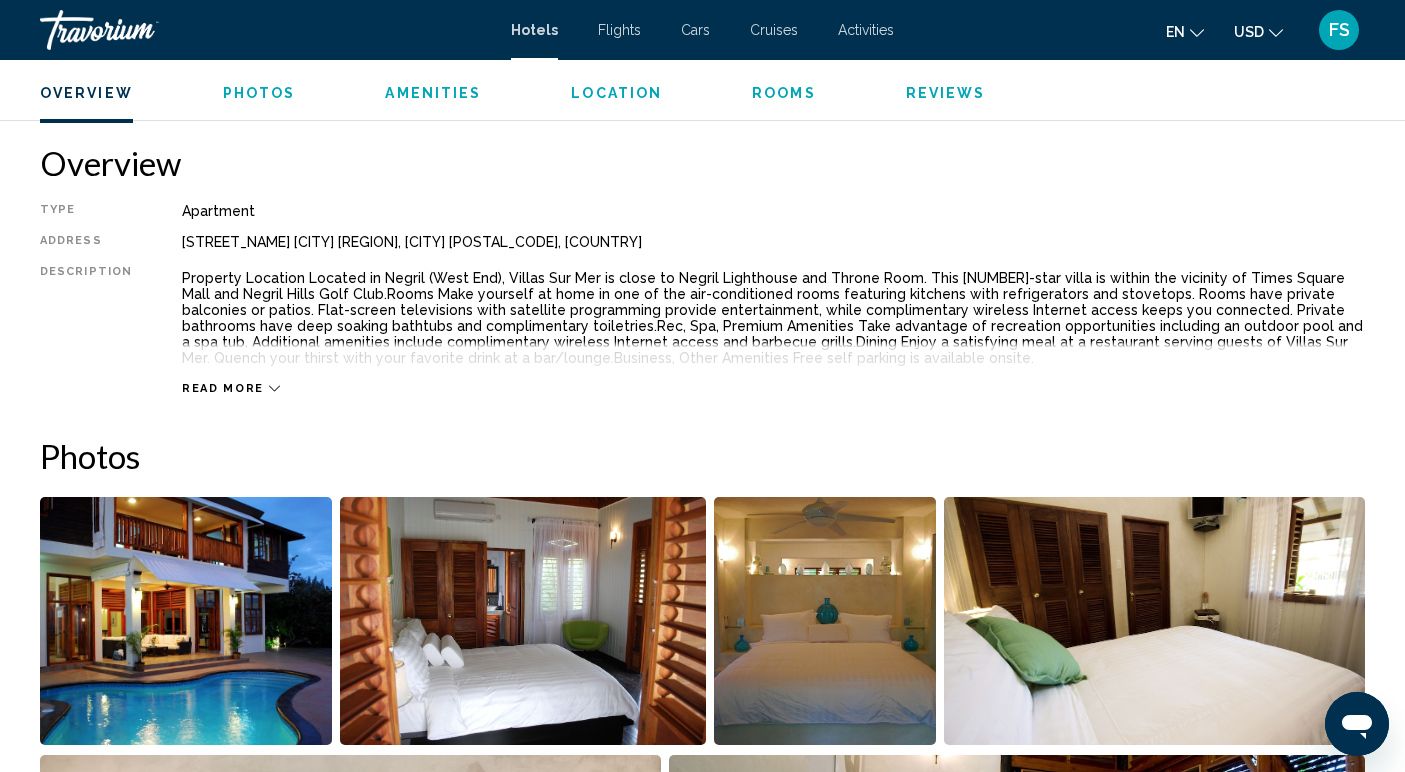 click at bounding box center (186, 621) 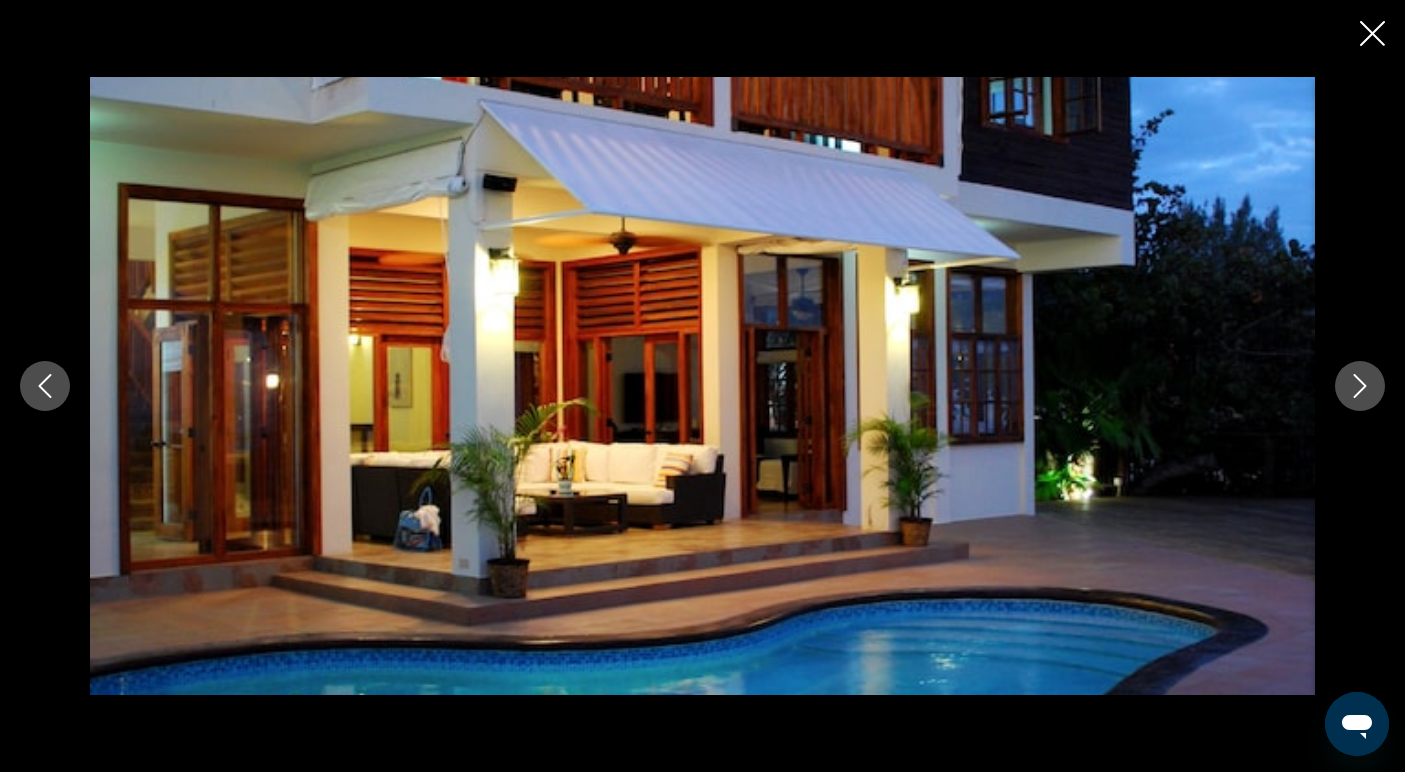 click 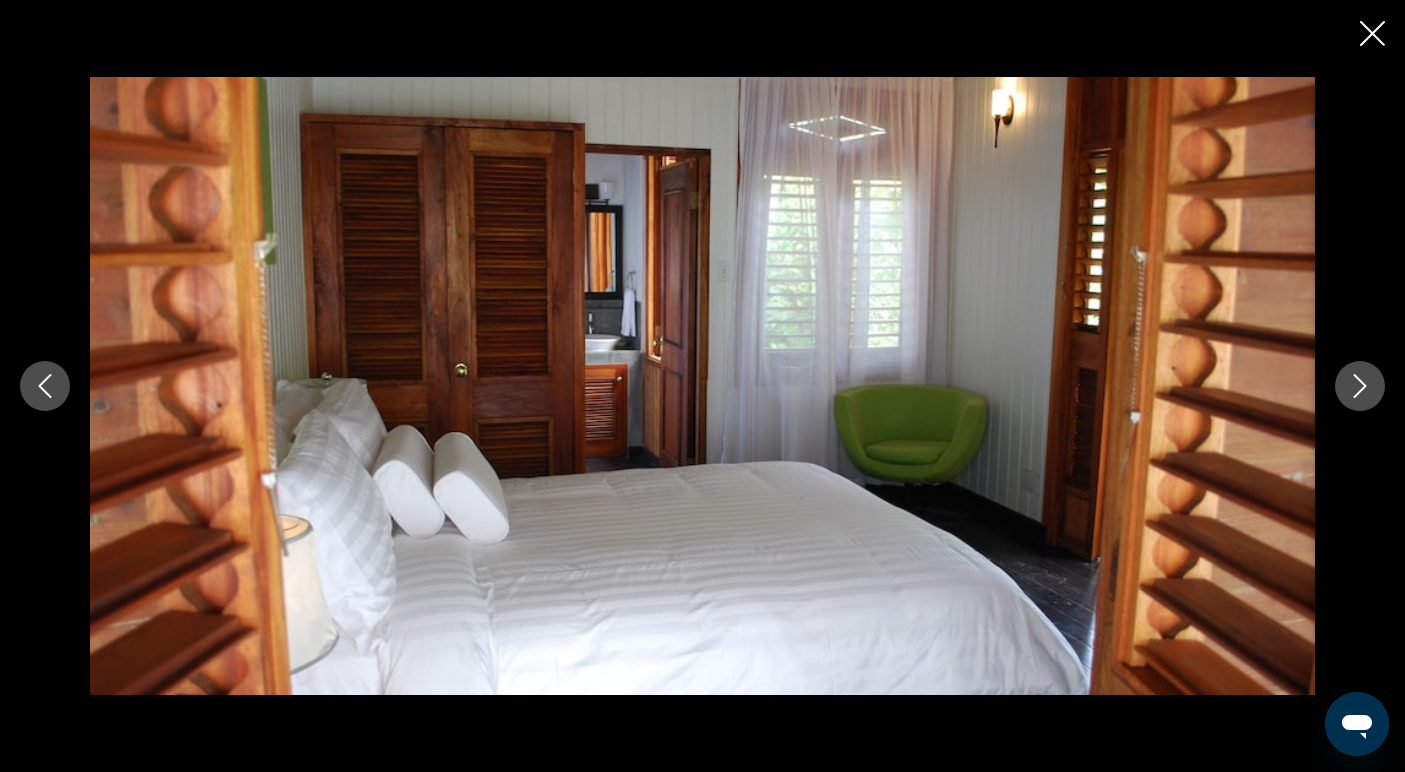 click 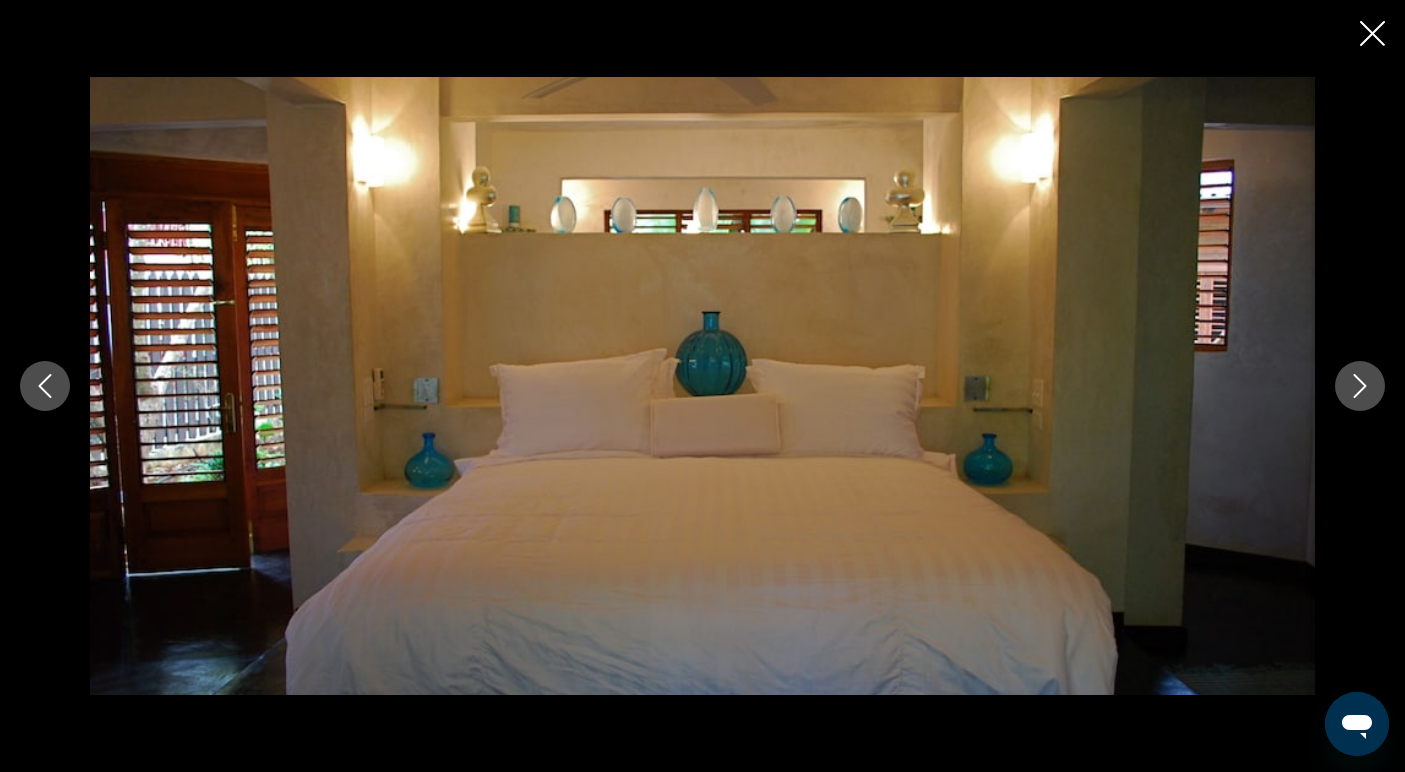 click 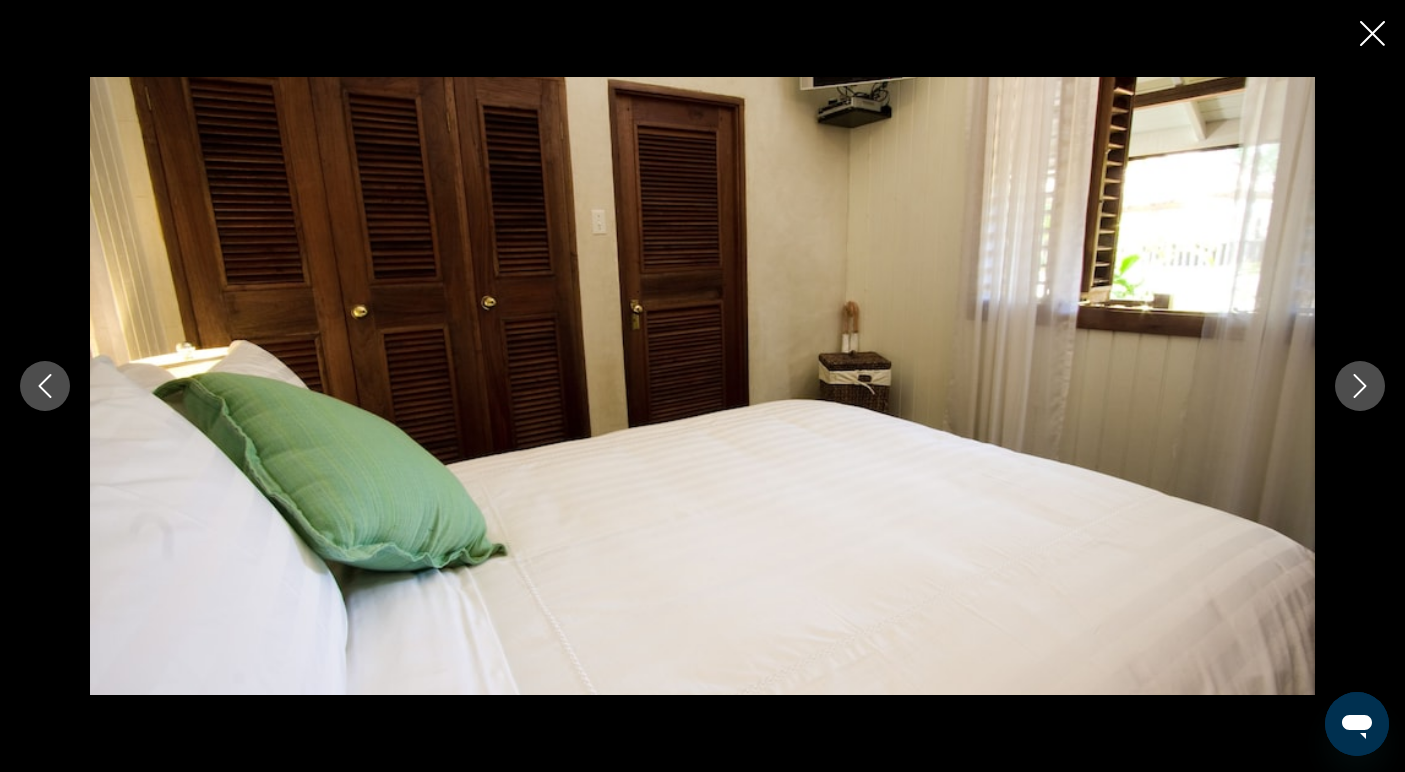 click 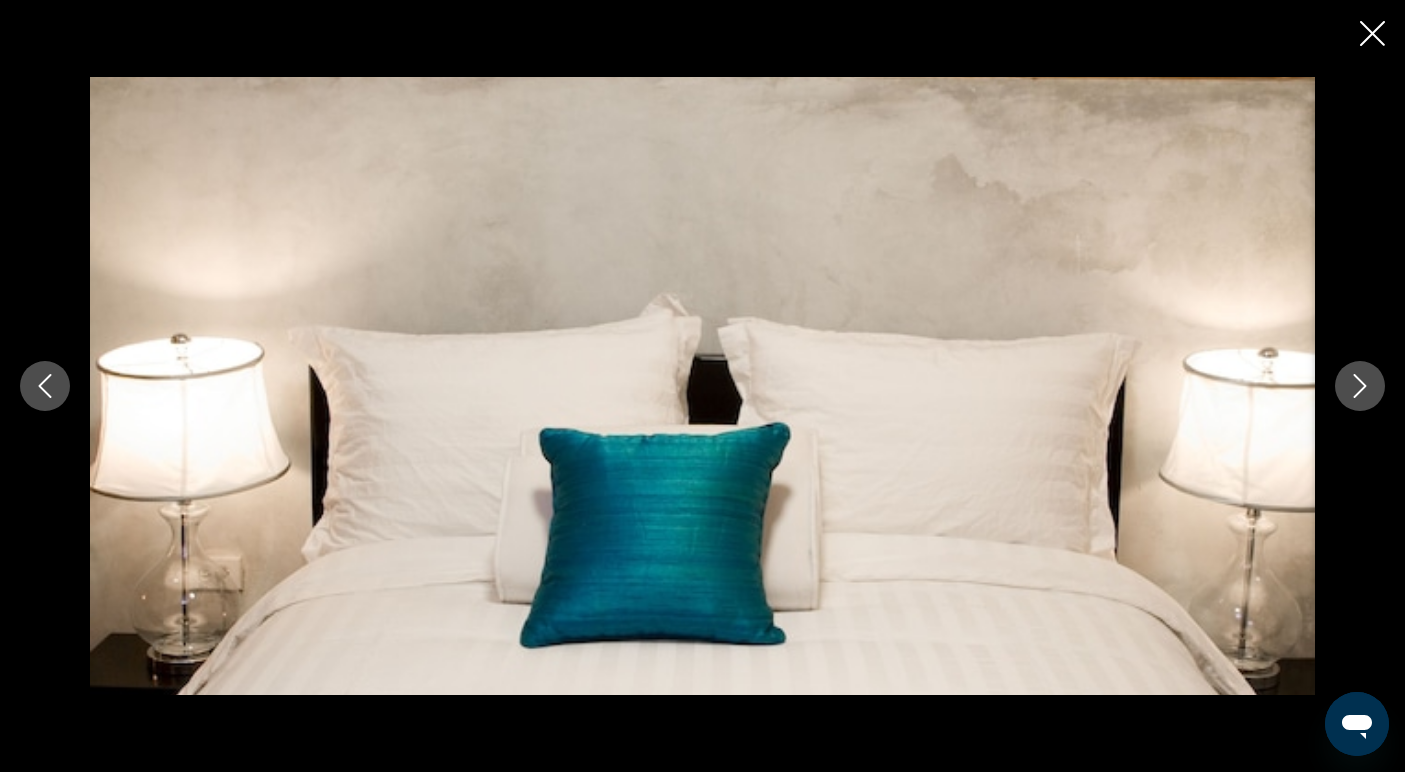 click 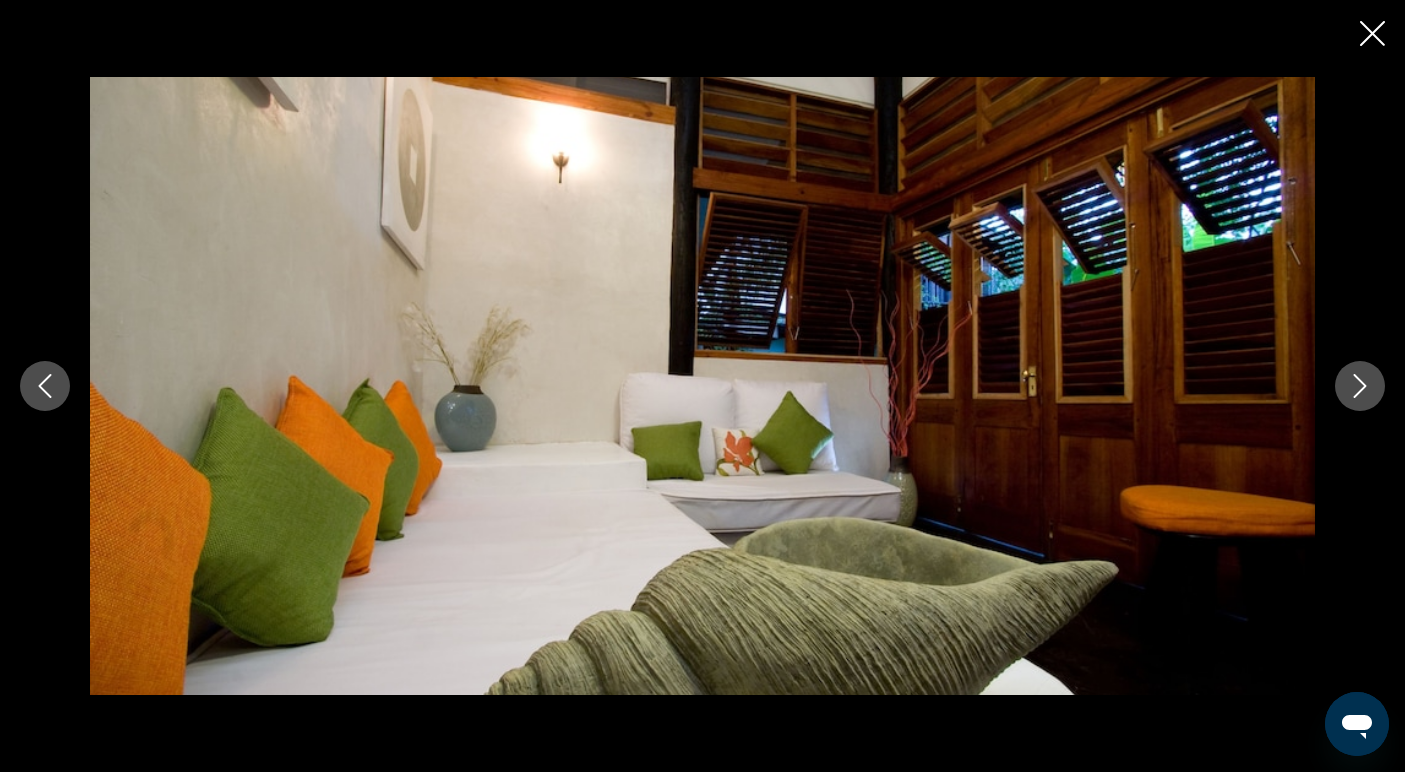 click 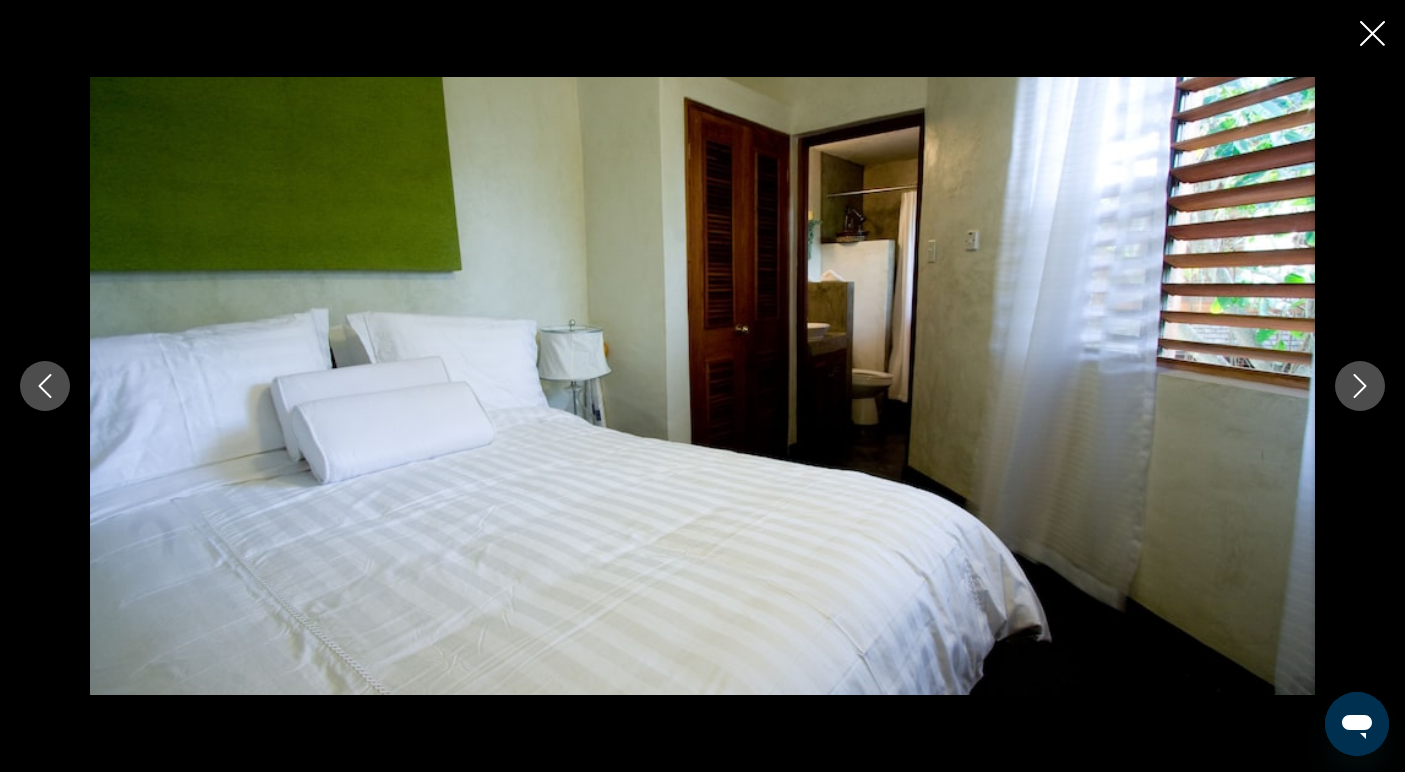 click 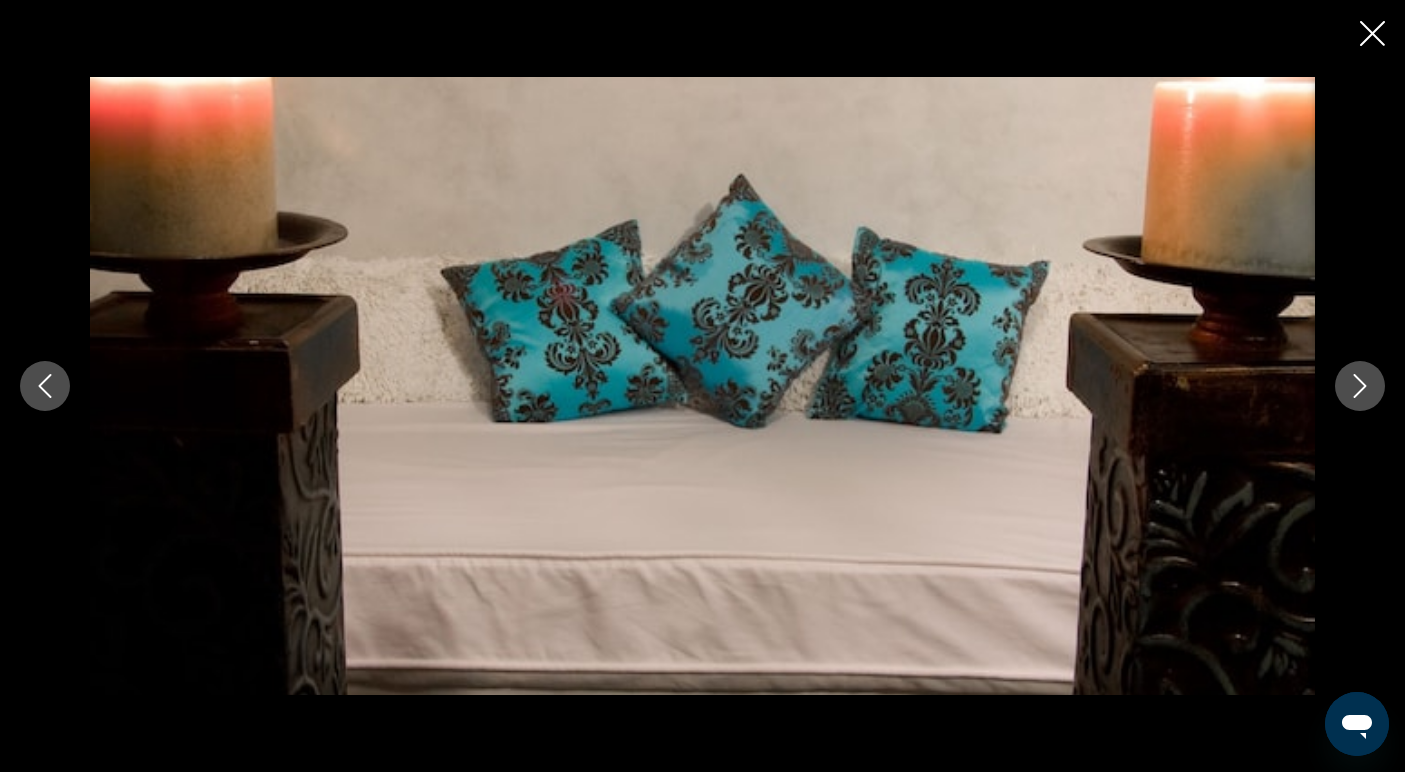 click 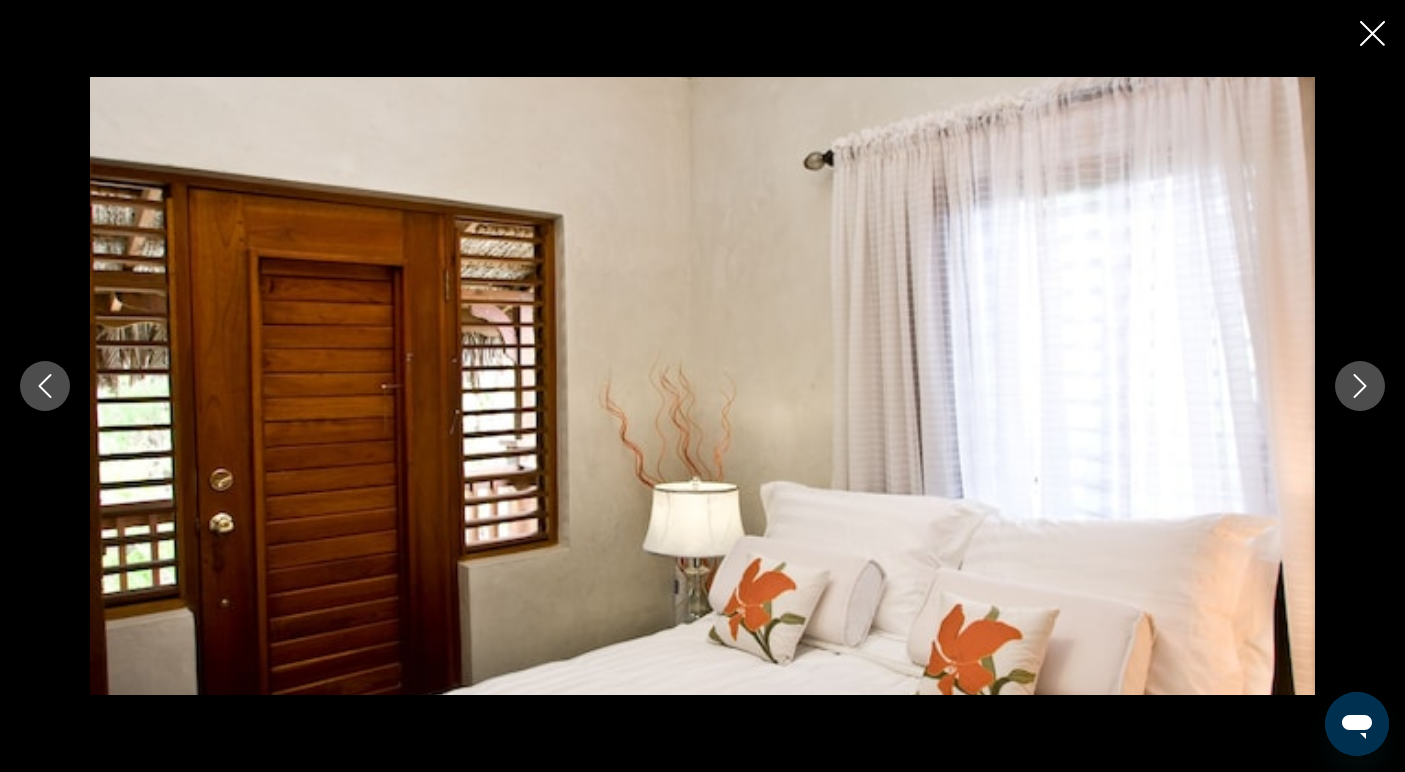 click 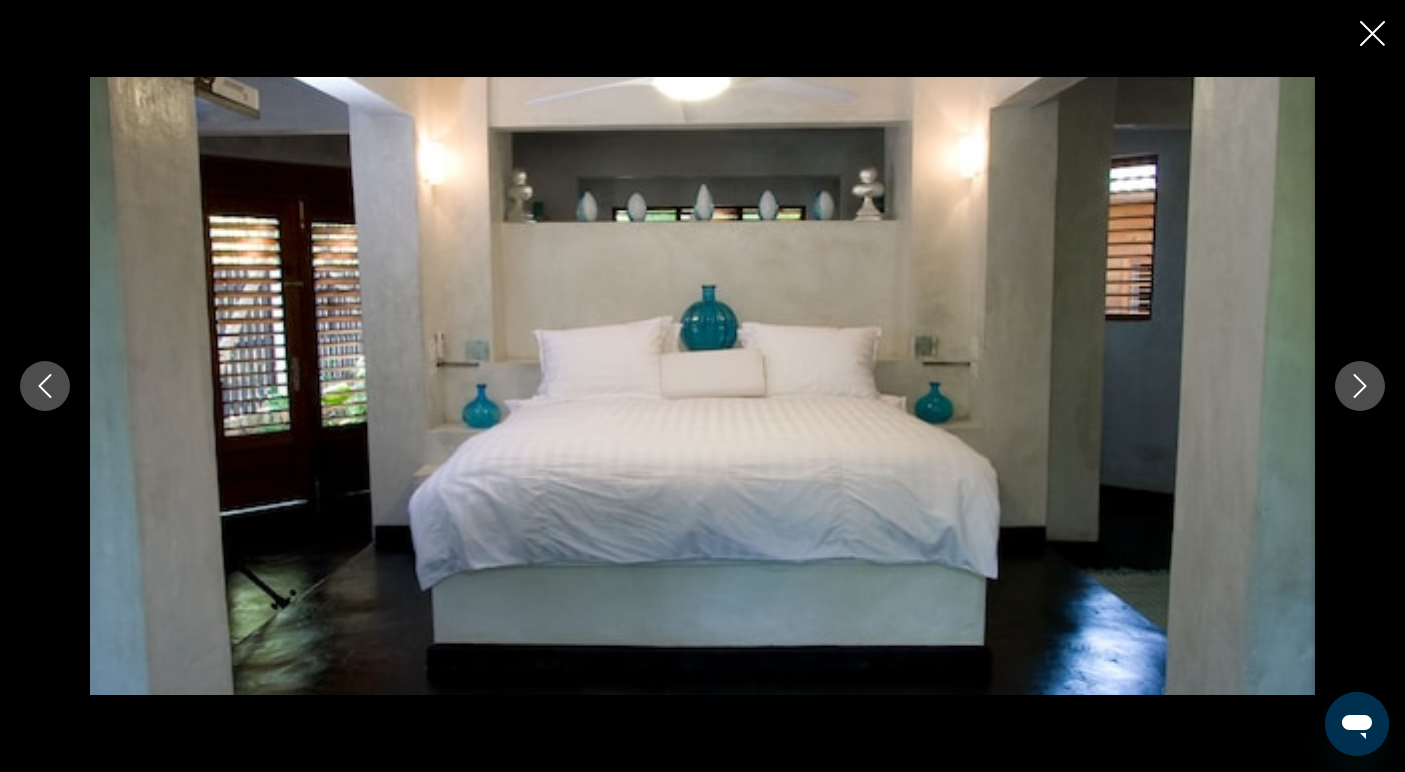 click 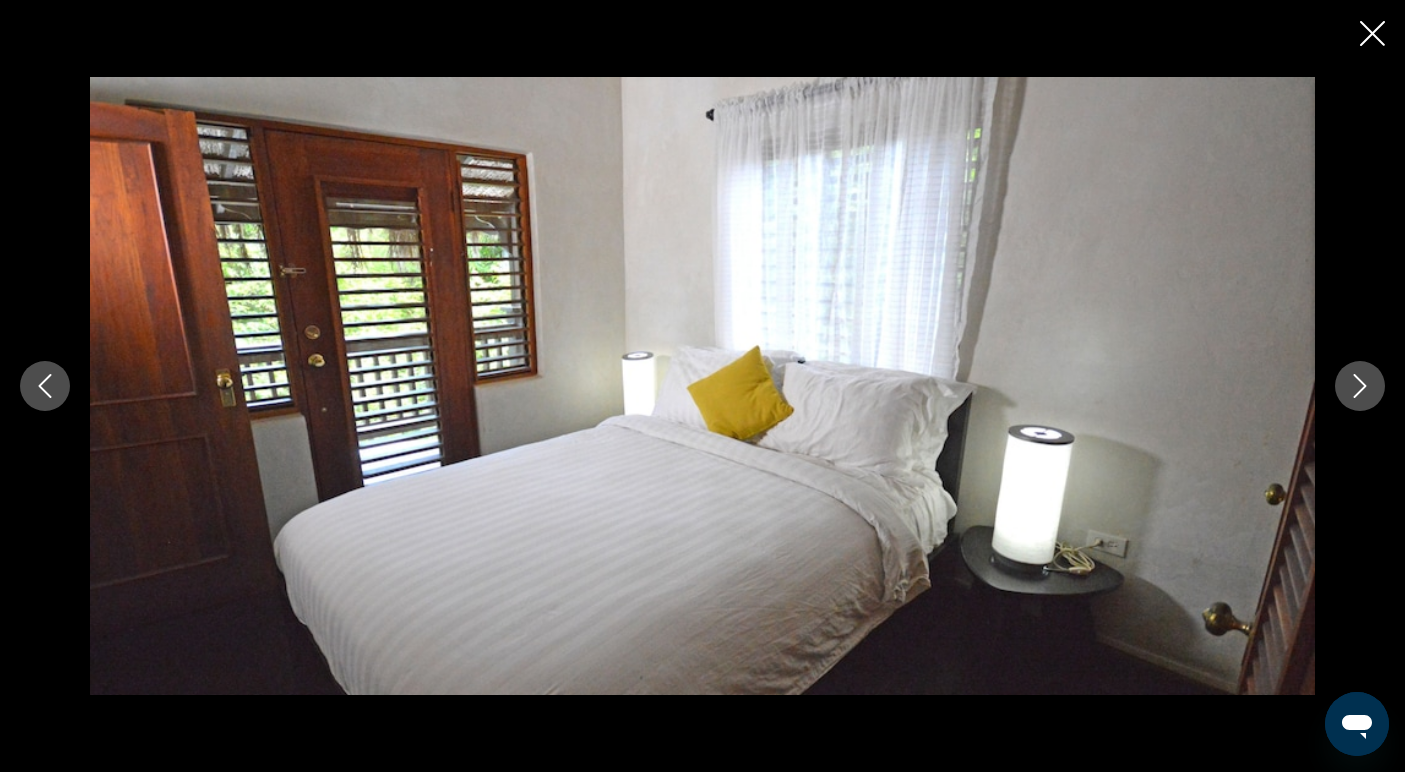 click 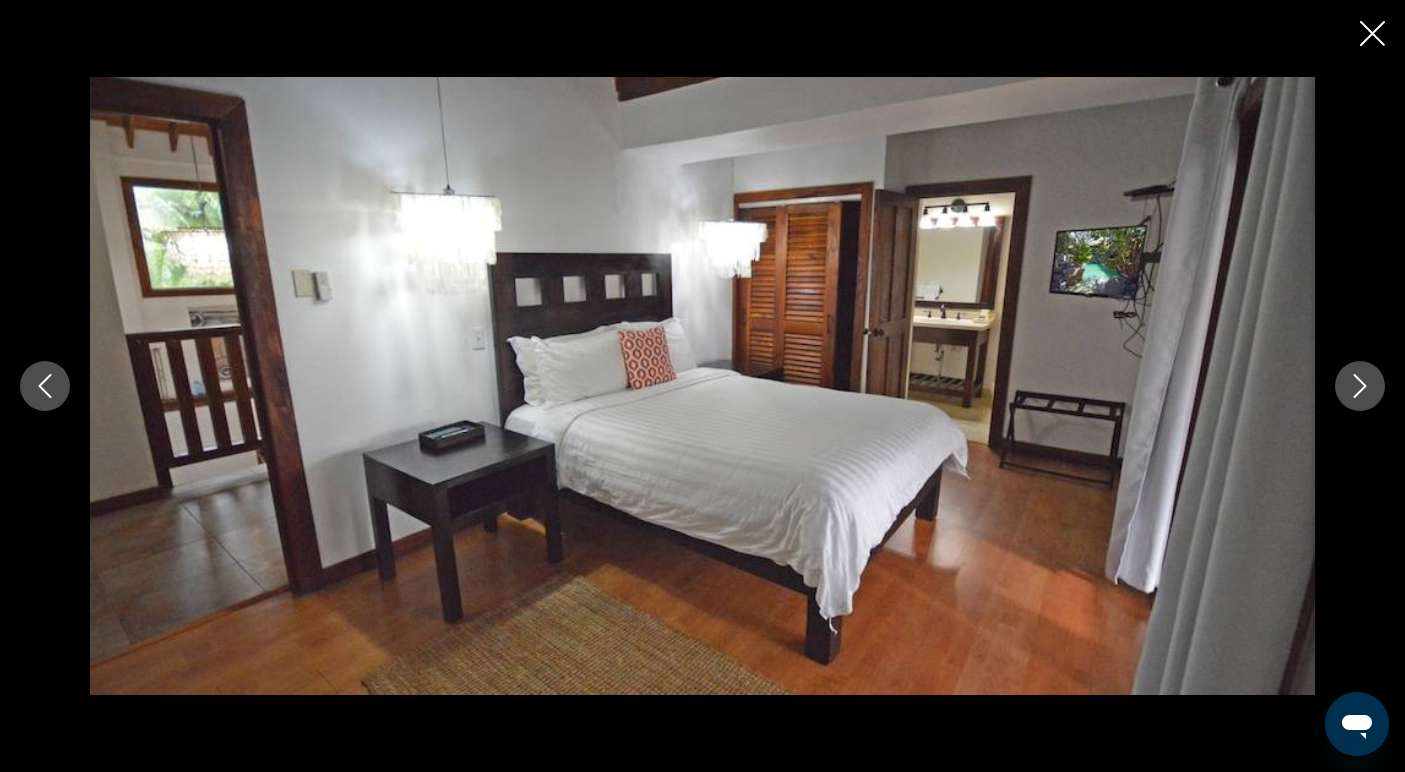 click 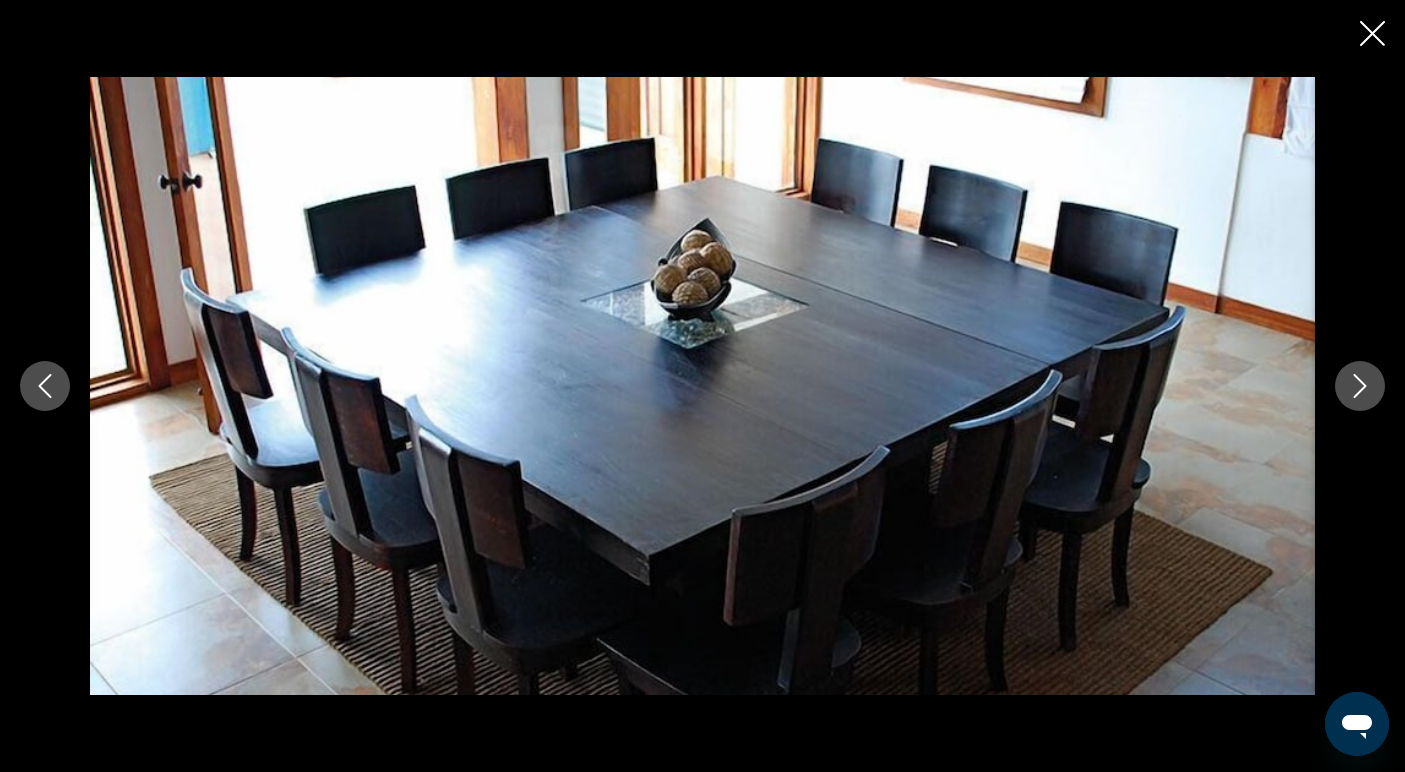 click 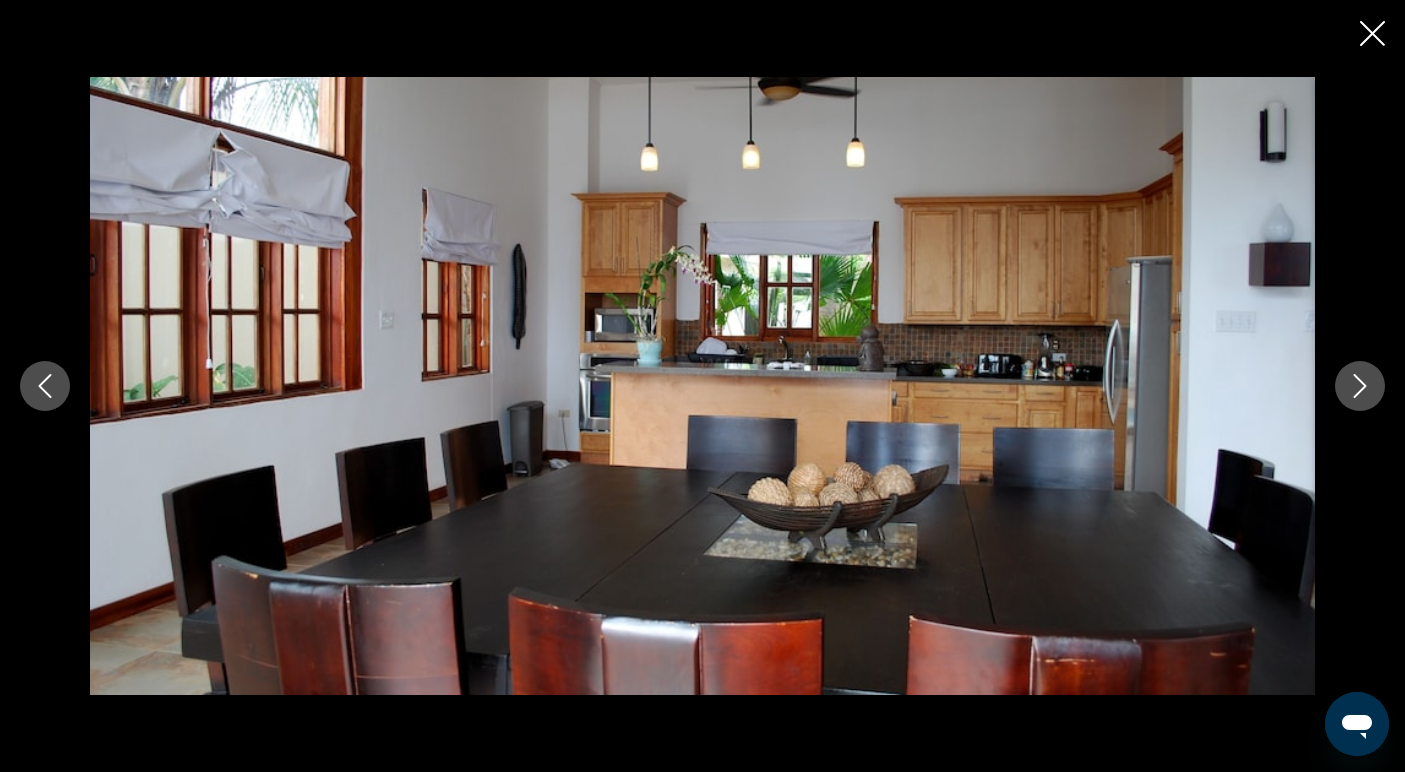 click 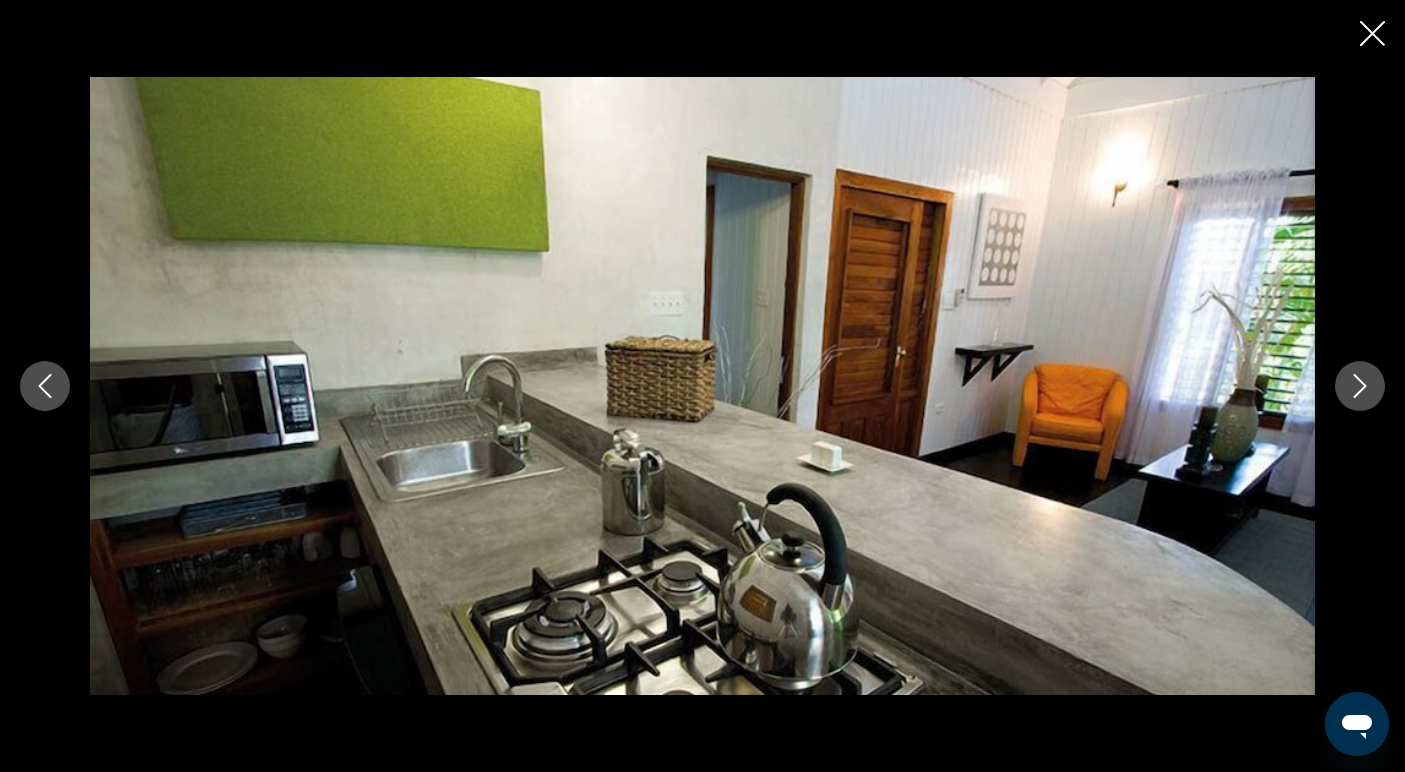 click 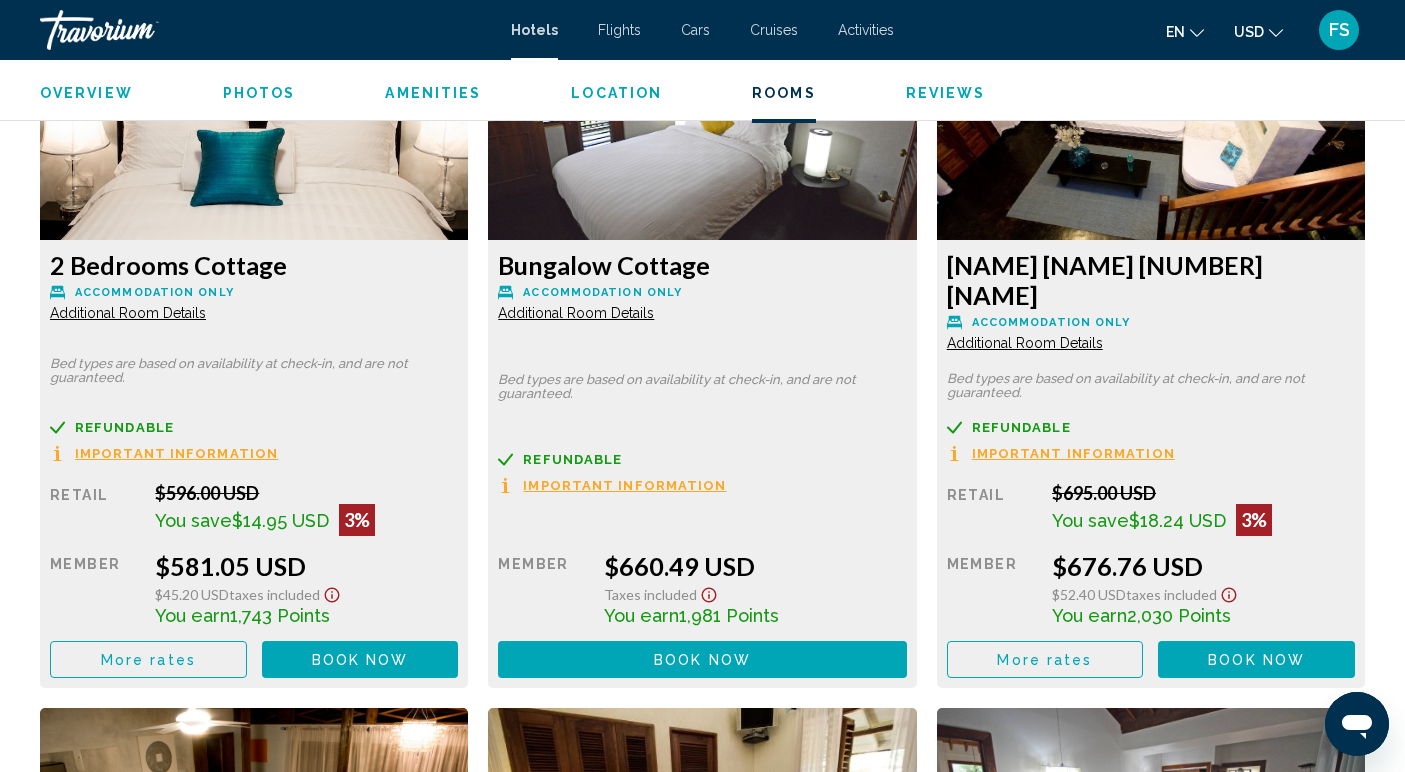 scroll, scrollTop: 2799, scrollLeft: 0, axis: vertical 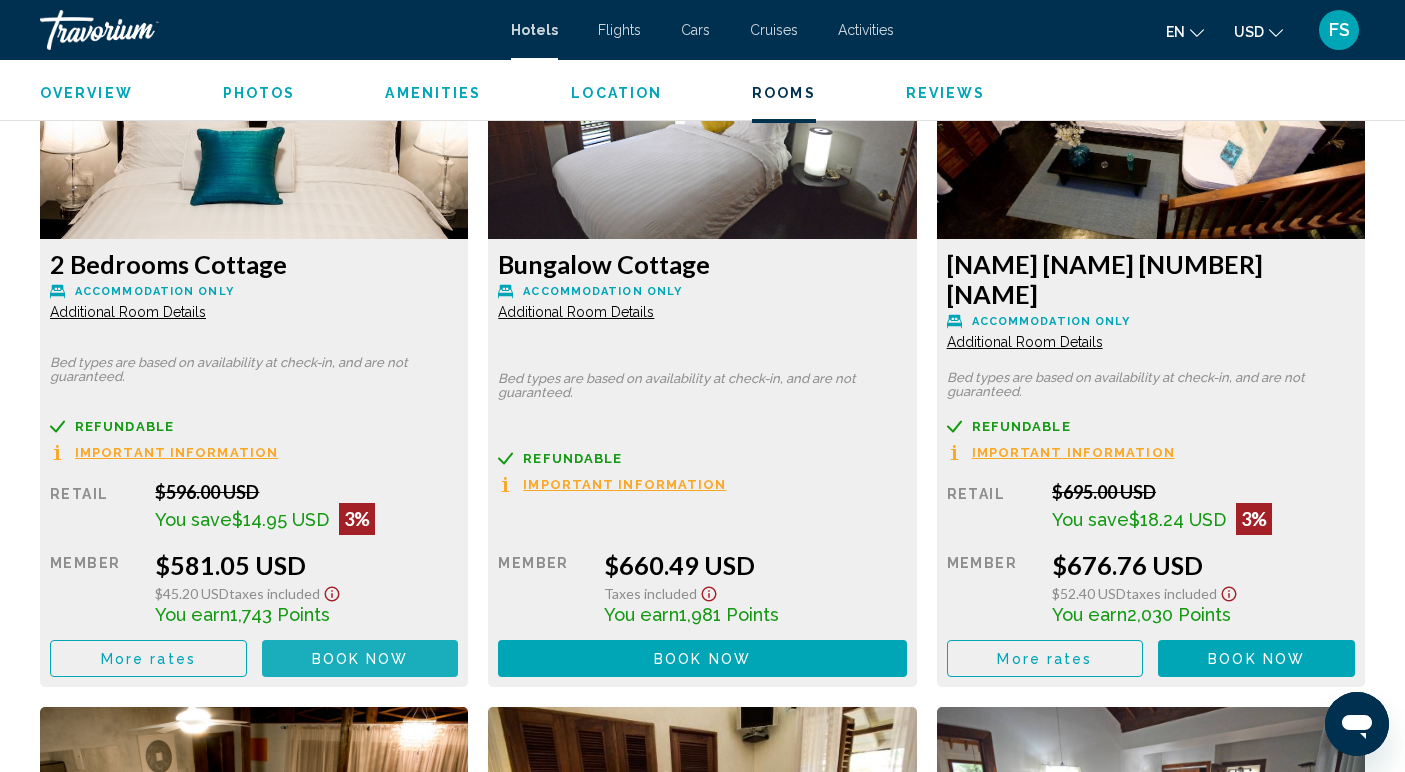 click on "Book now" at bounding box center (360, 659) 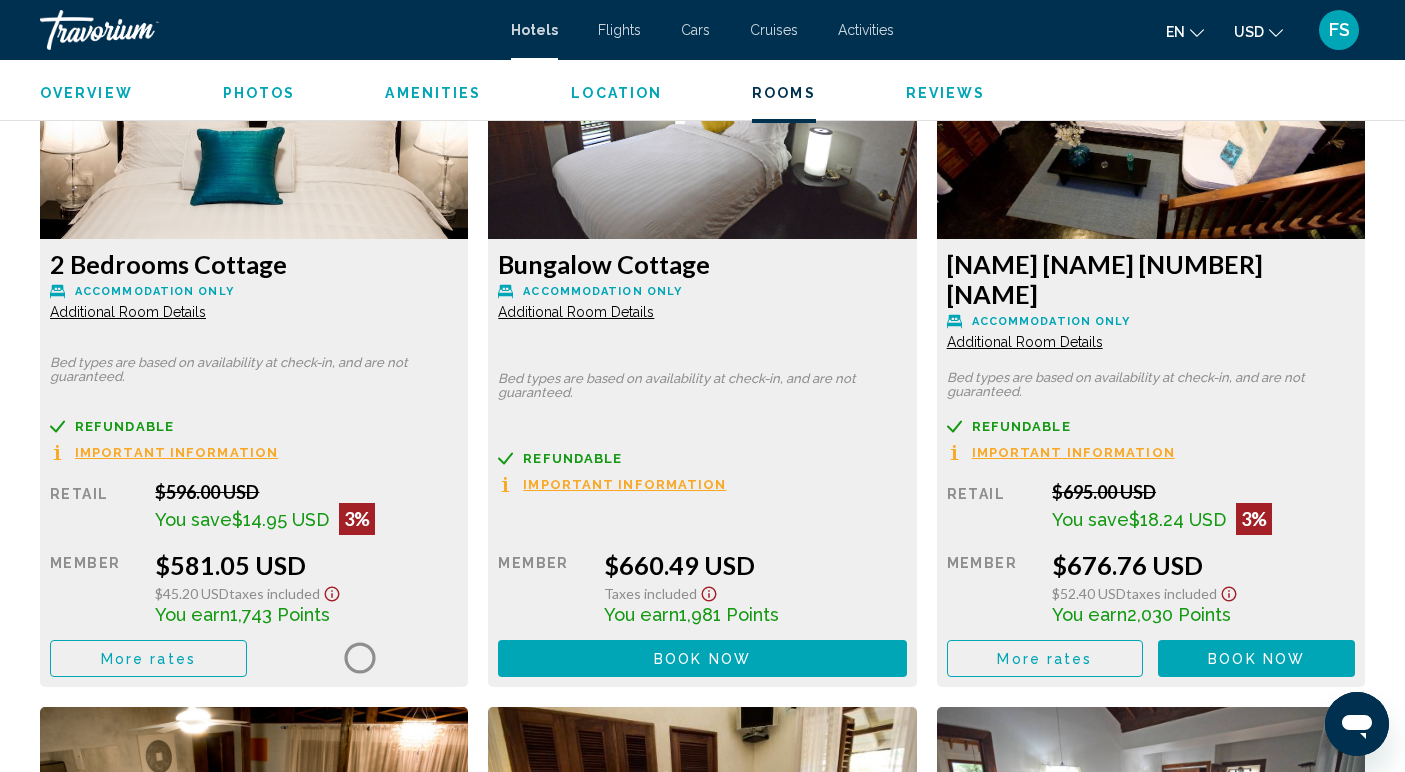 scroll, scrollTop: 0, scrollLeft: 0, axis: both 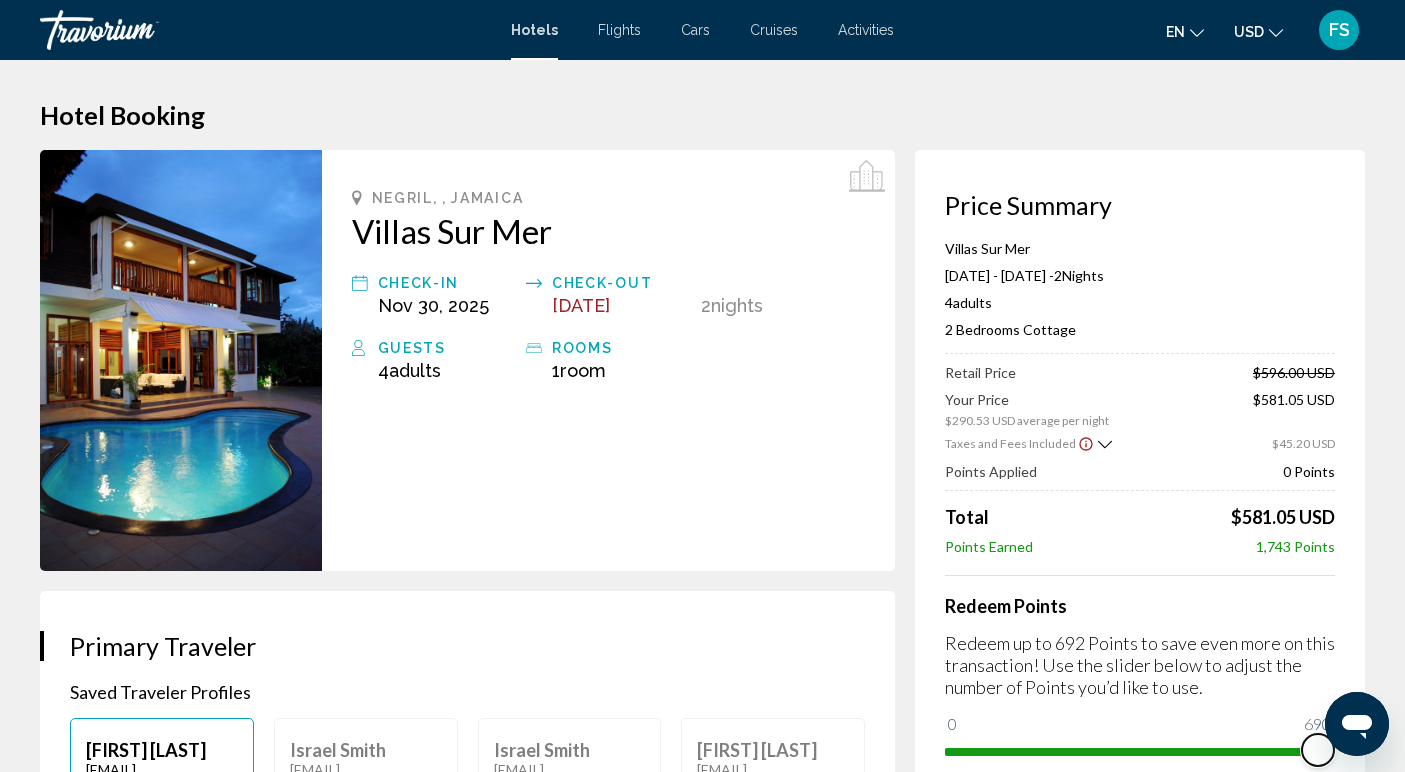 drag, startPoint x: 964, startPoint y: 724, endPoint x: 1318, endPoint y: 733, distance: 354.11438 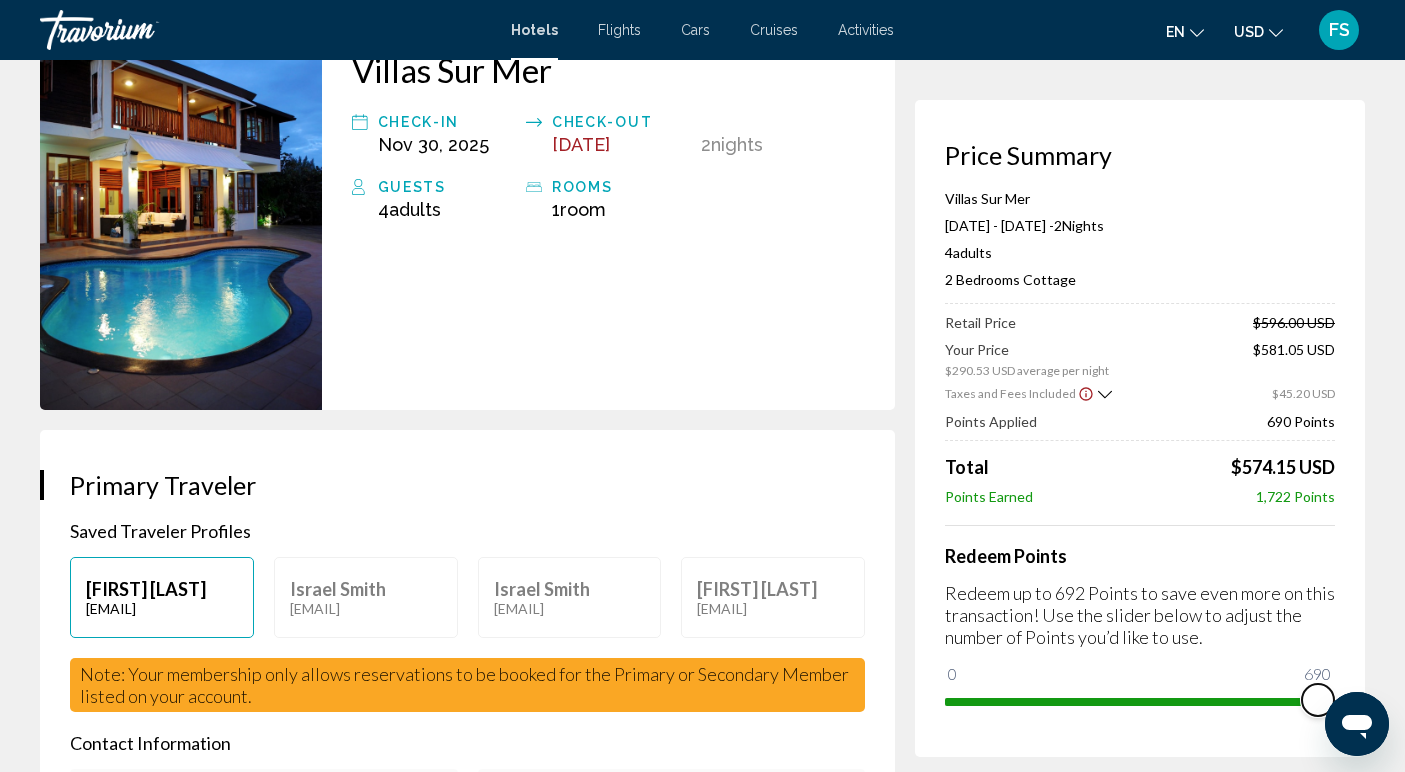 scroll, scrollTop: 0, scrollLeft: 0, axis: both 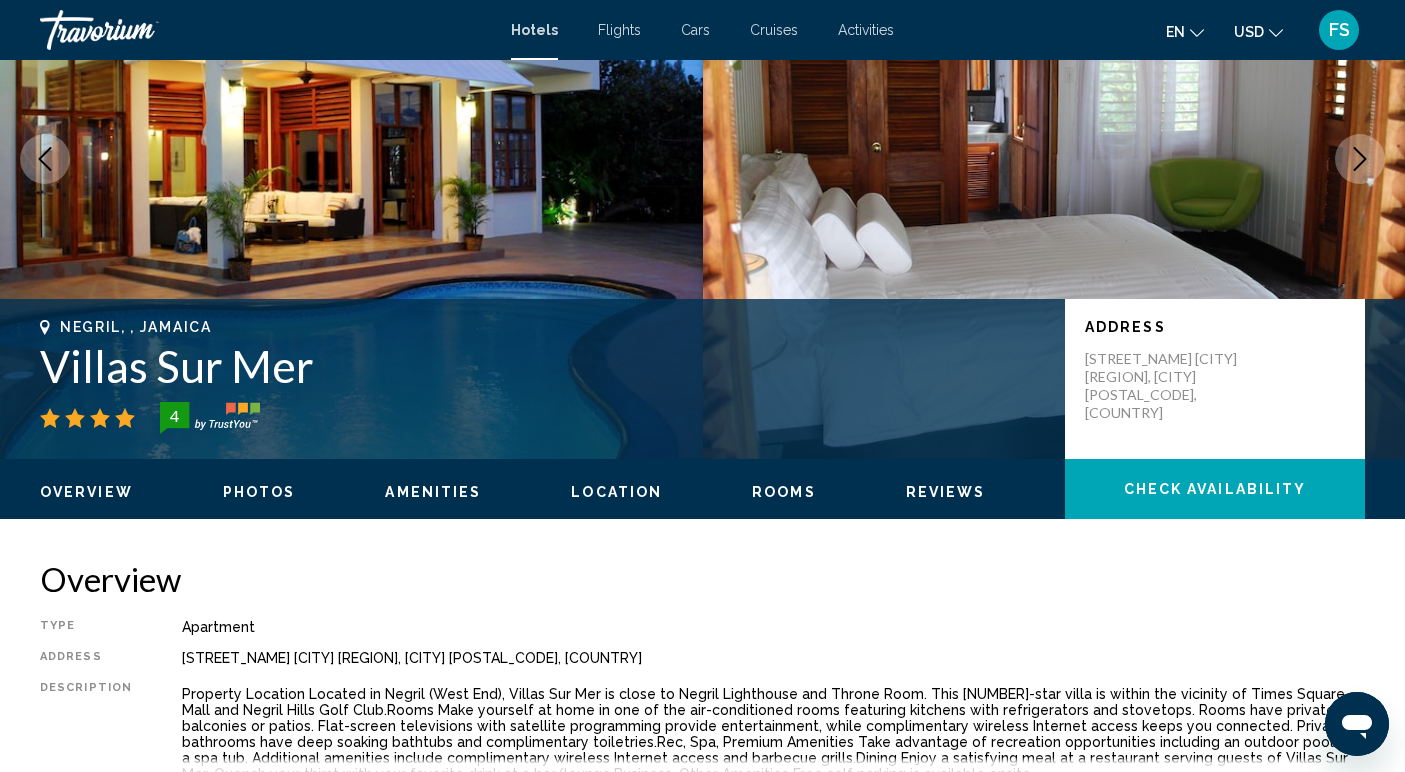 click on "Reviews" at bounding box center [946, 492] 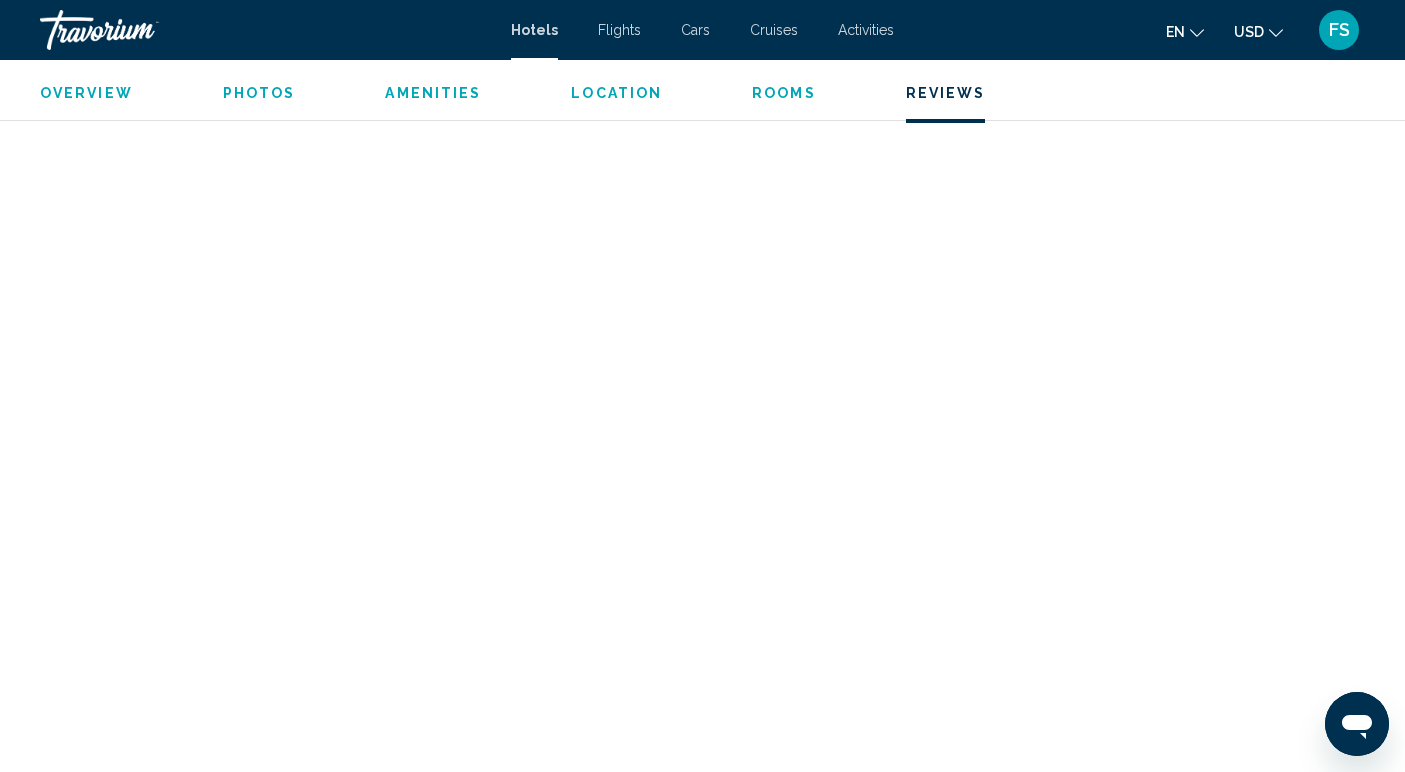 scroll, scrollTop: 4421, scrollLeft: 0, axis: vertical 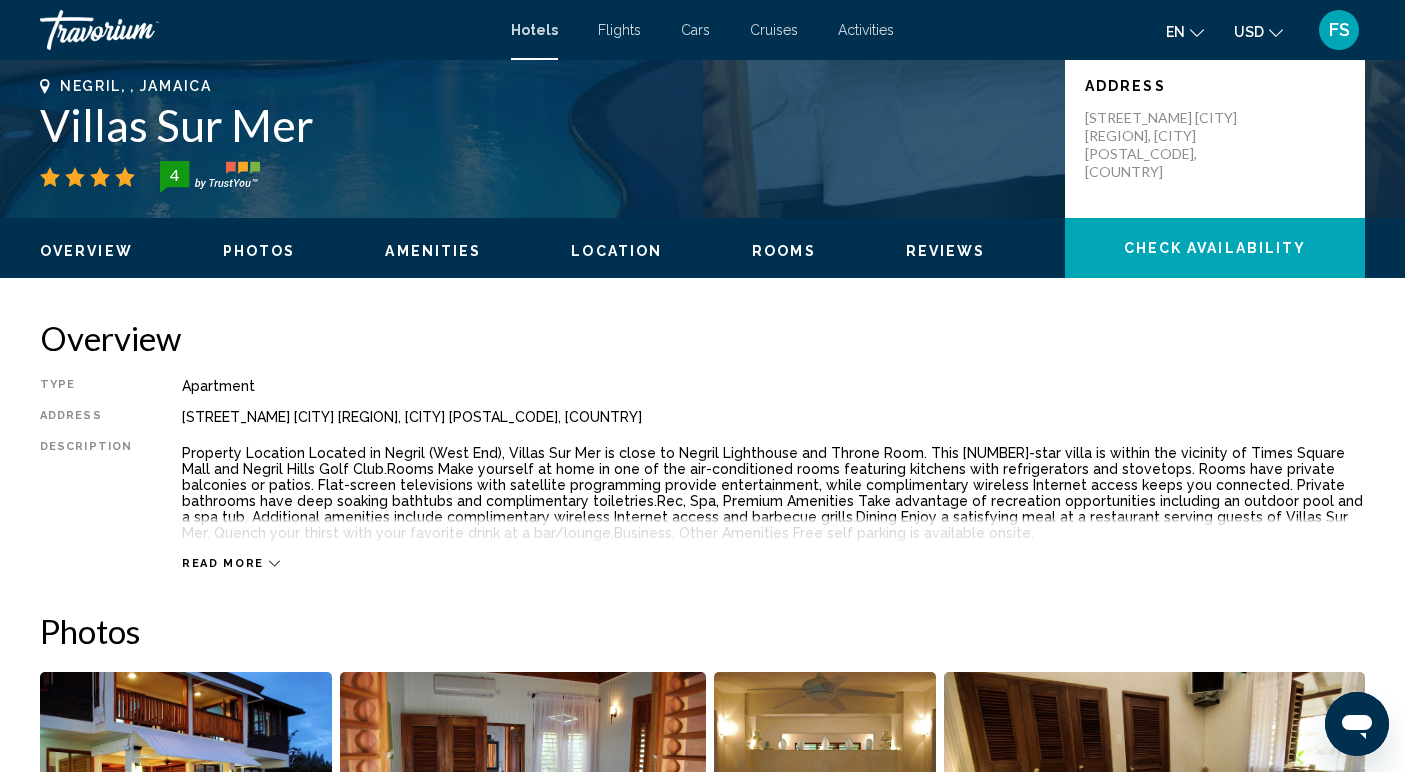 click on "Read more" at bounding box center (223, 563) 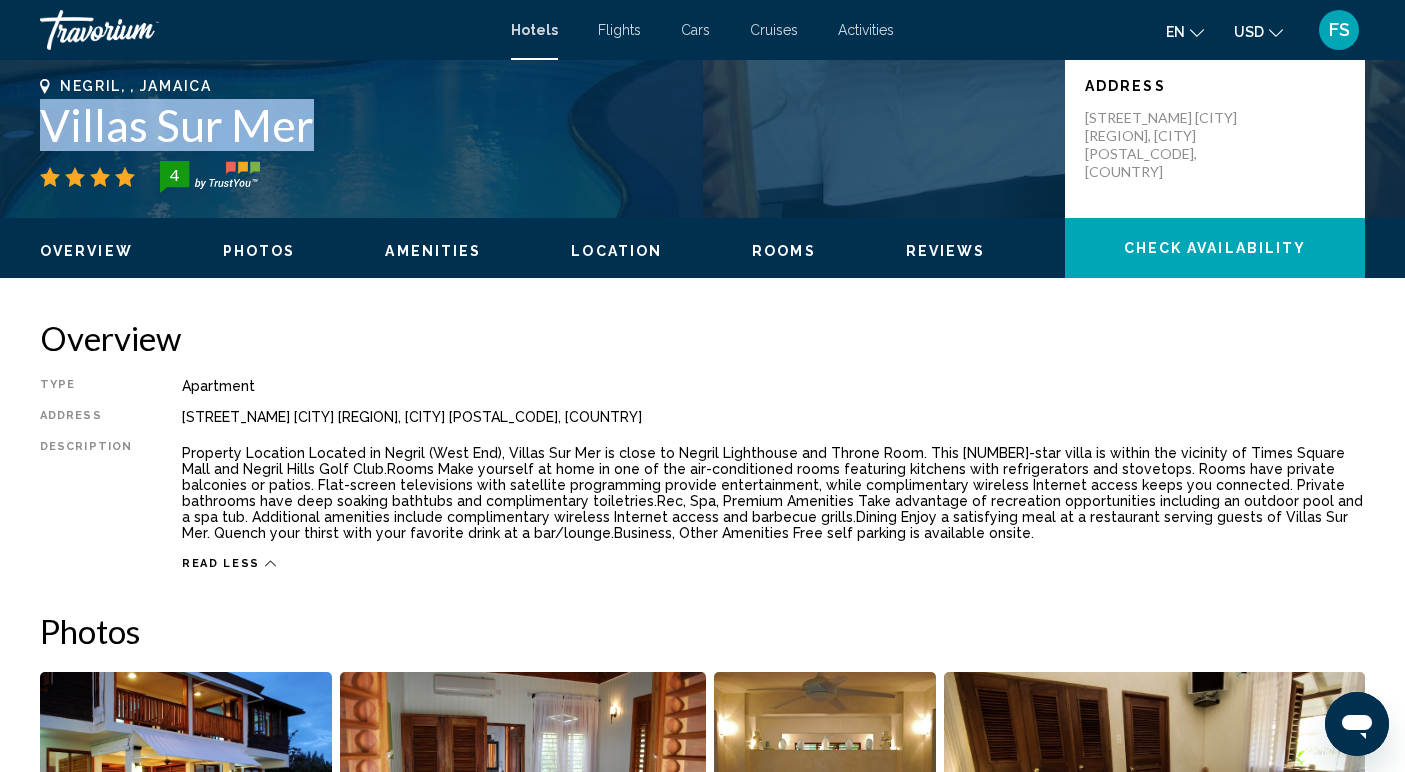 drag, startPoint x: 45, startPoint y: 121, endPoint x: 310, endPoint y: 135, distance: 265.36957 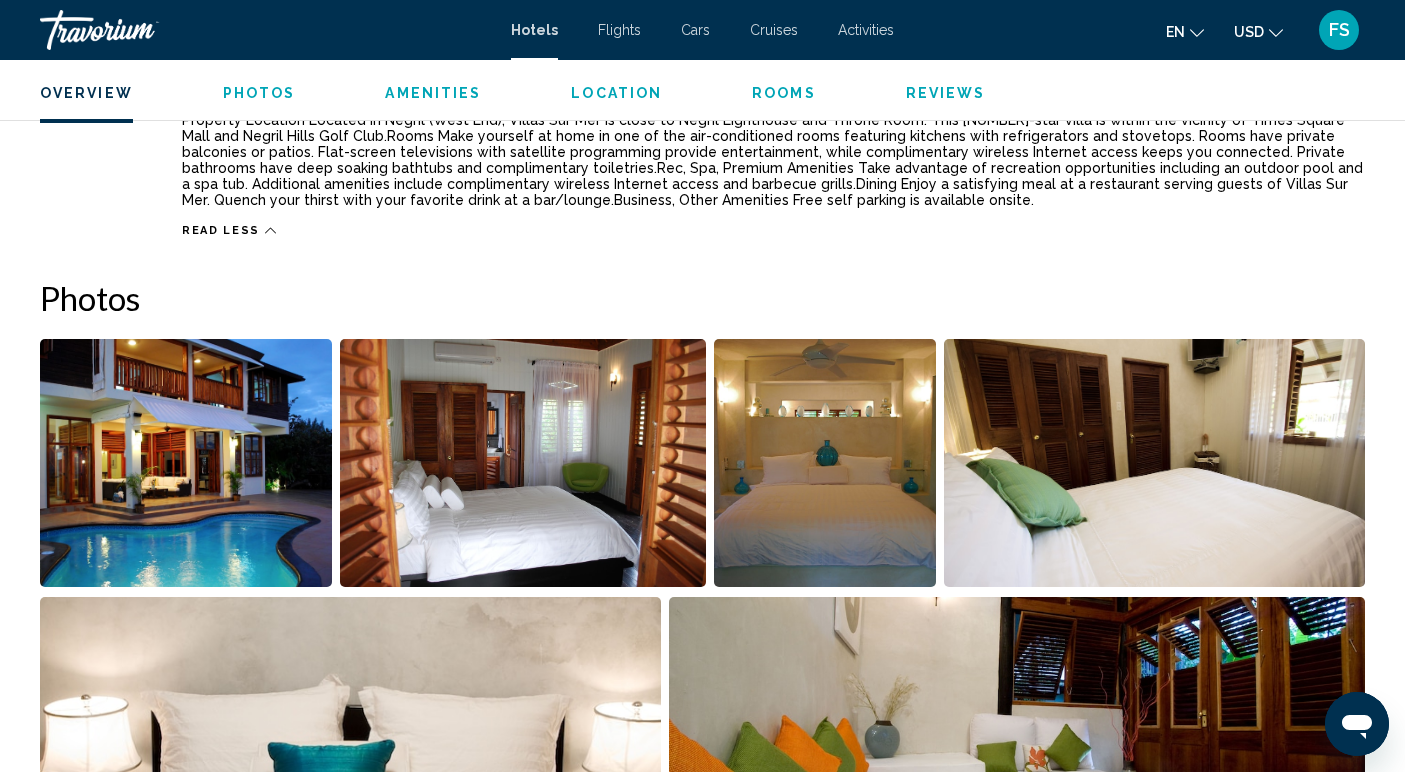 scroll, scrollTop: 777, scrollLeft: 0, axis: vertical 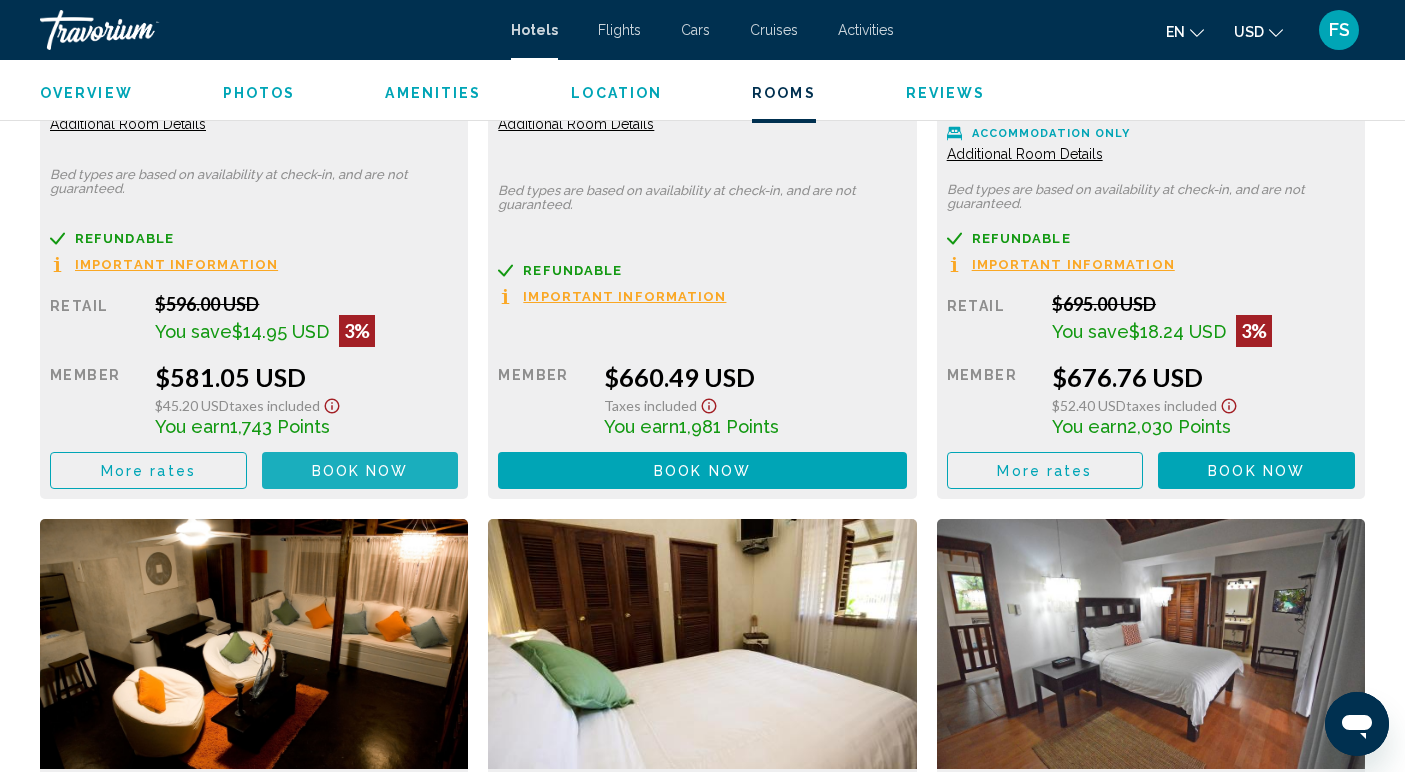 click on "Book now" at bounding box center (360, 471) 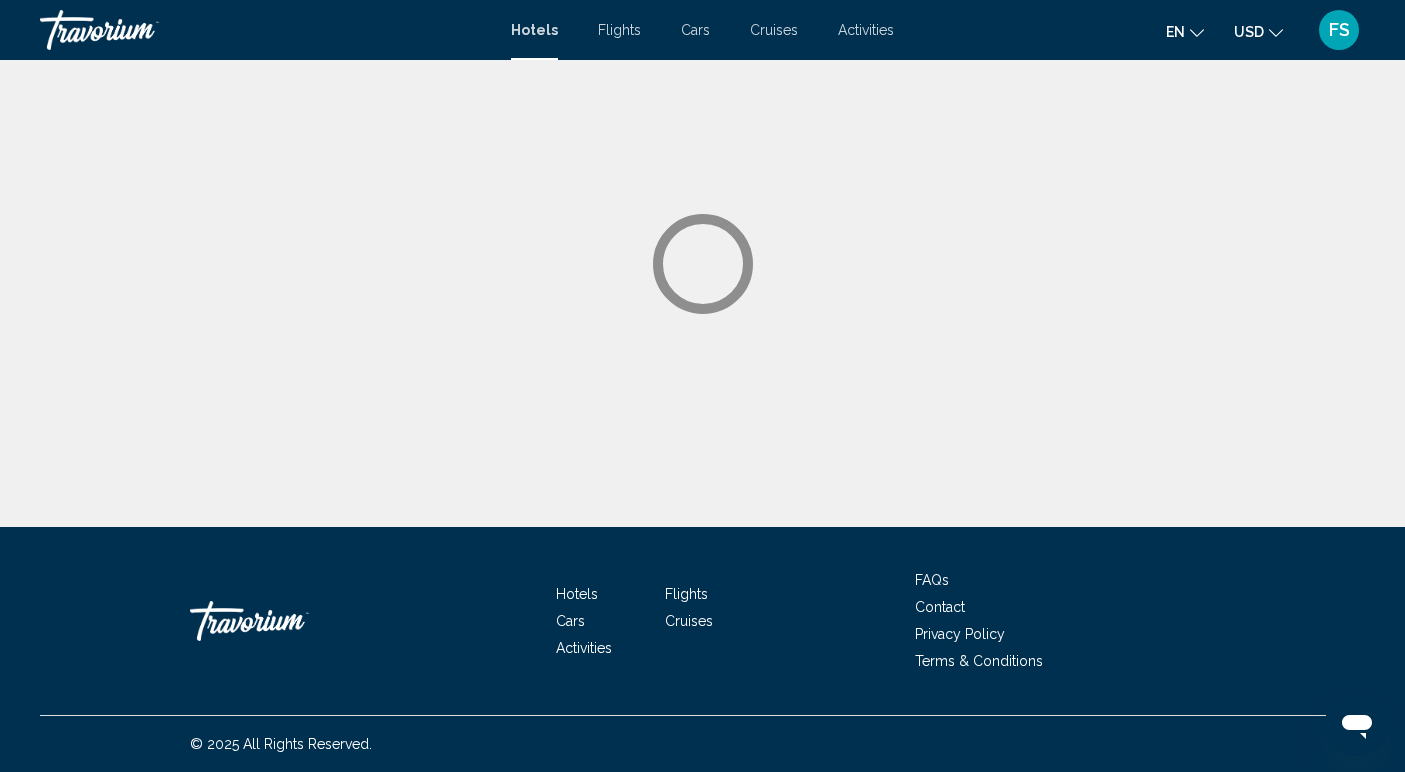 scroll, scrollTop: 0, scrollLeft: 0, axis: both 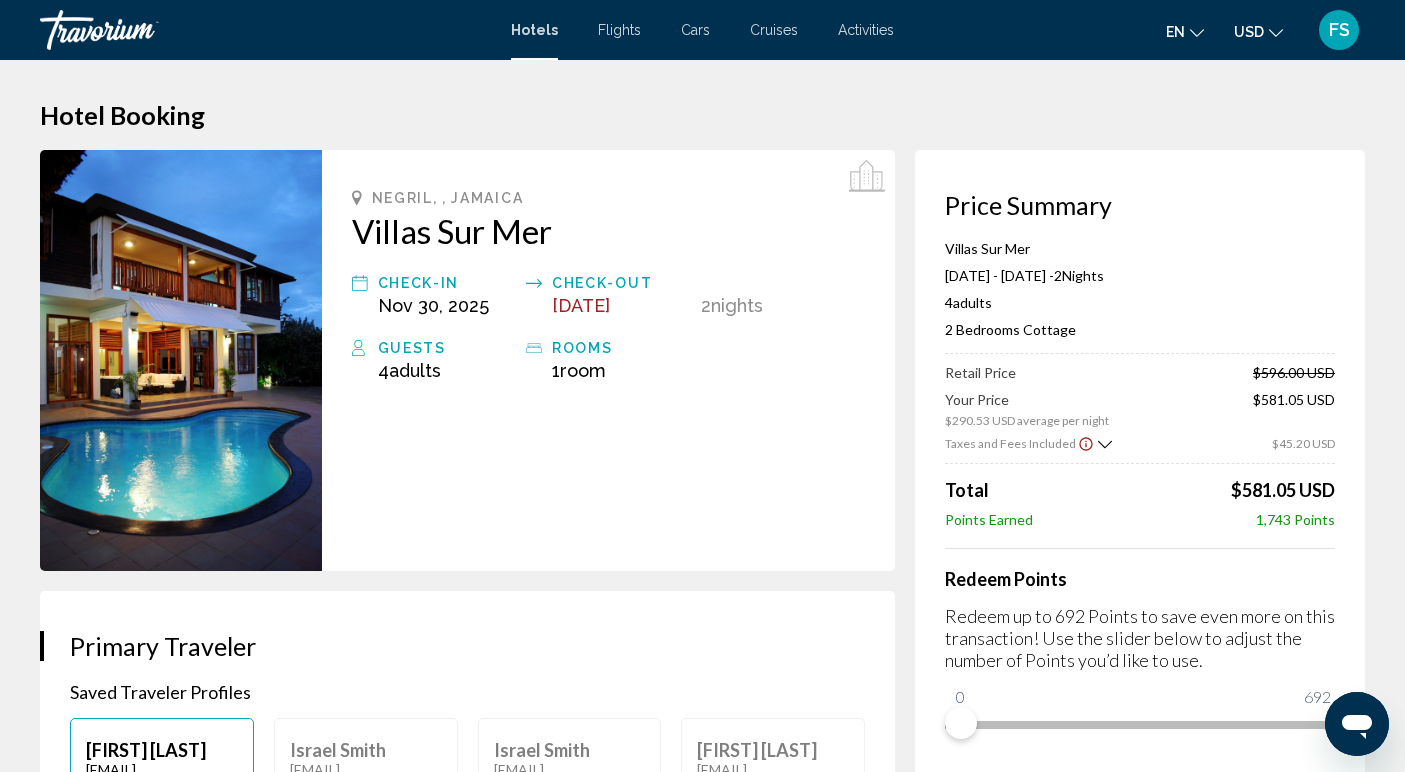 click at bounding box center [181, 360] 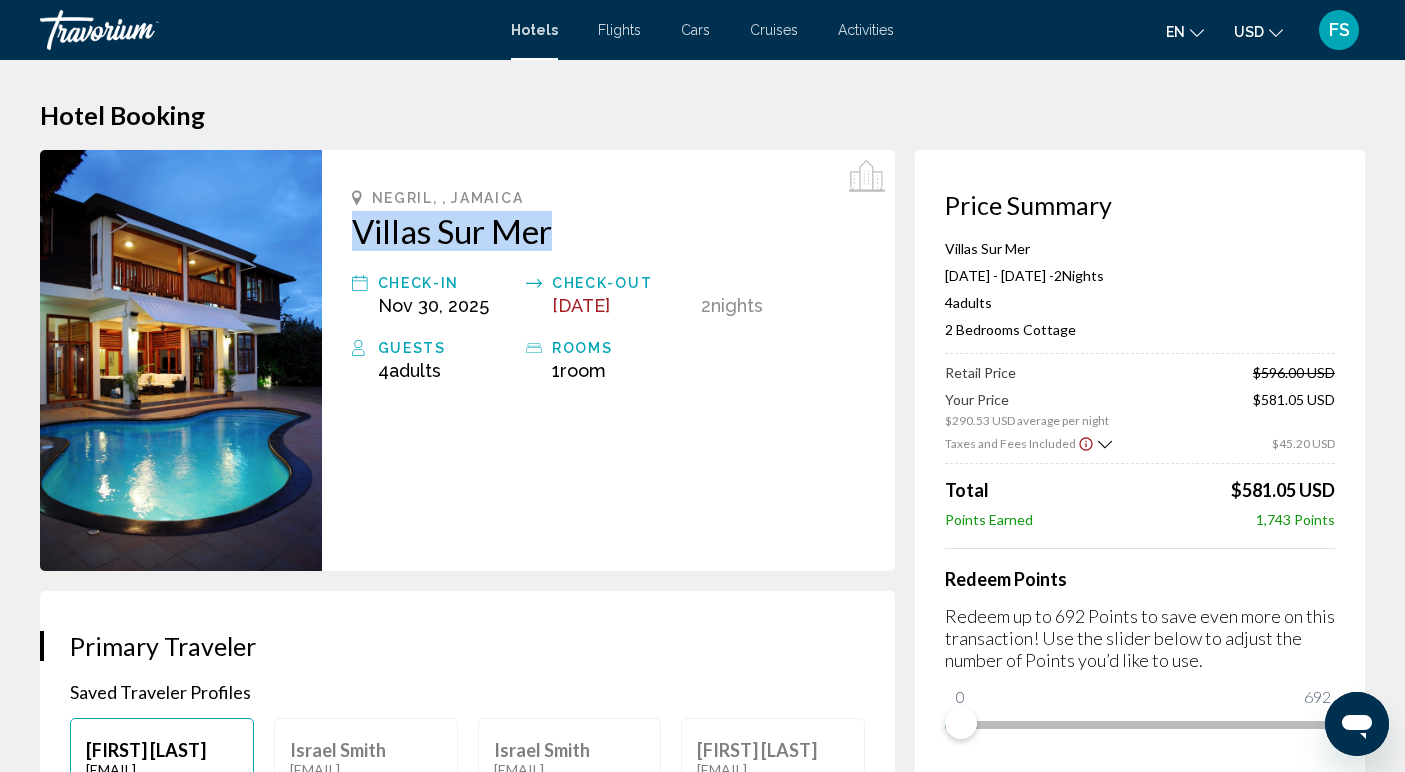 drag, startPoint x: 347, startPoint y: 227, endPoint x: 564, endPoint y: 233, distance: 217.08293 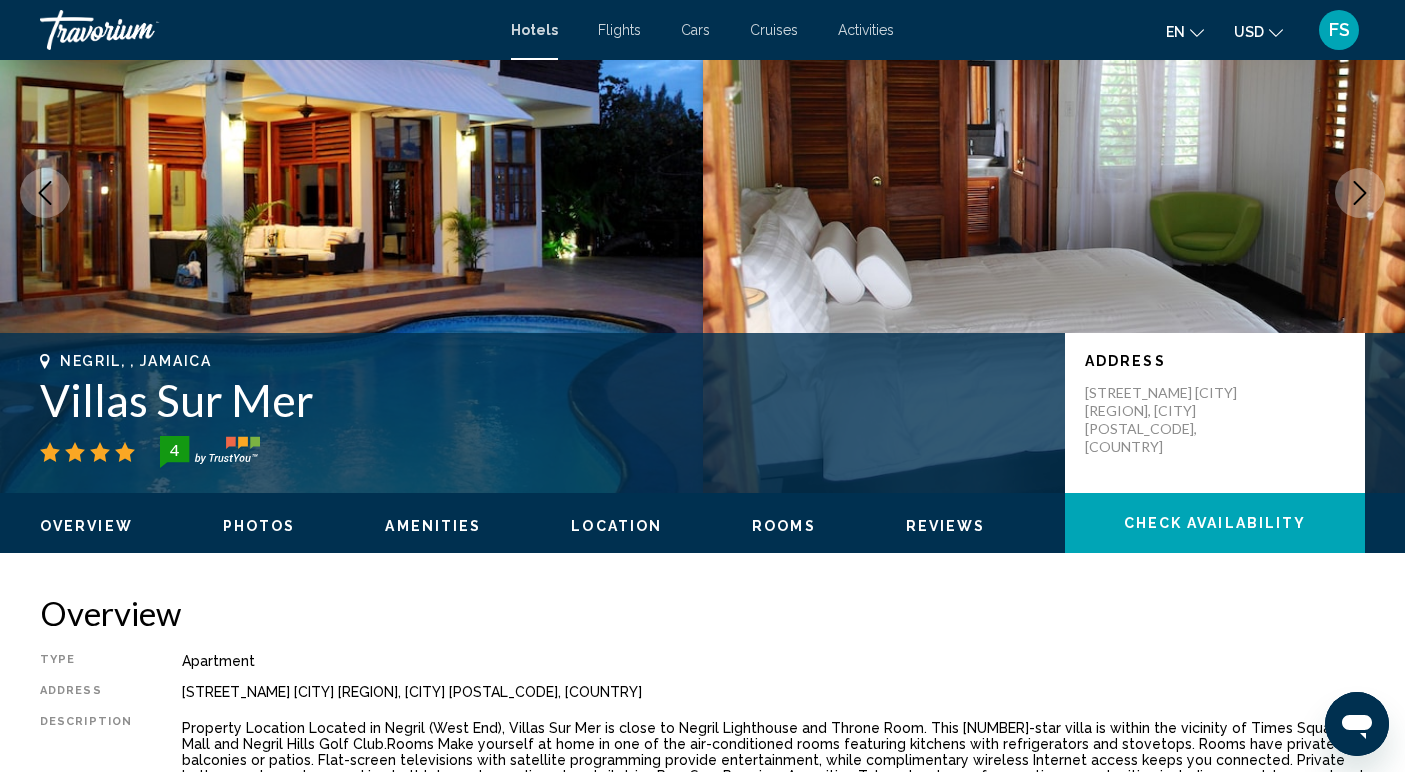 scroll, scrollTop: 0, scrollLeft: 0, axis: both 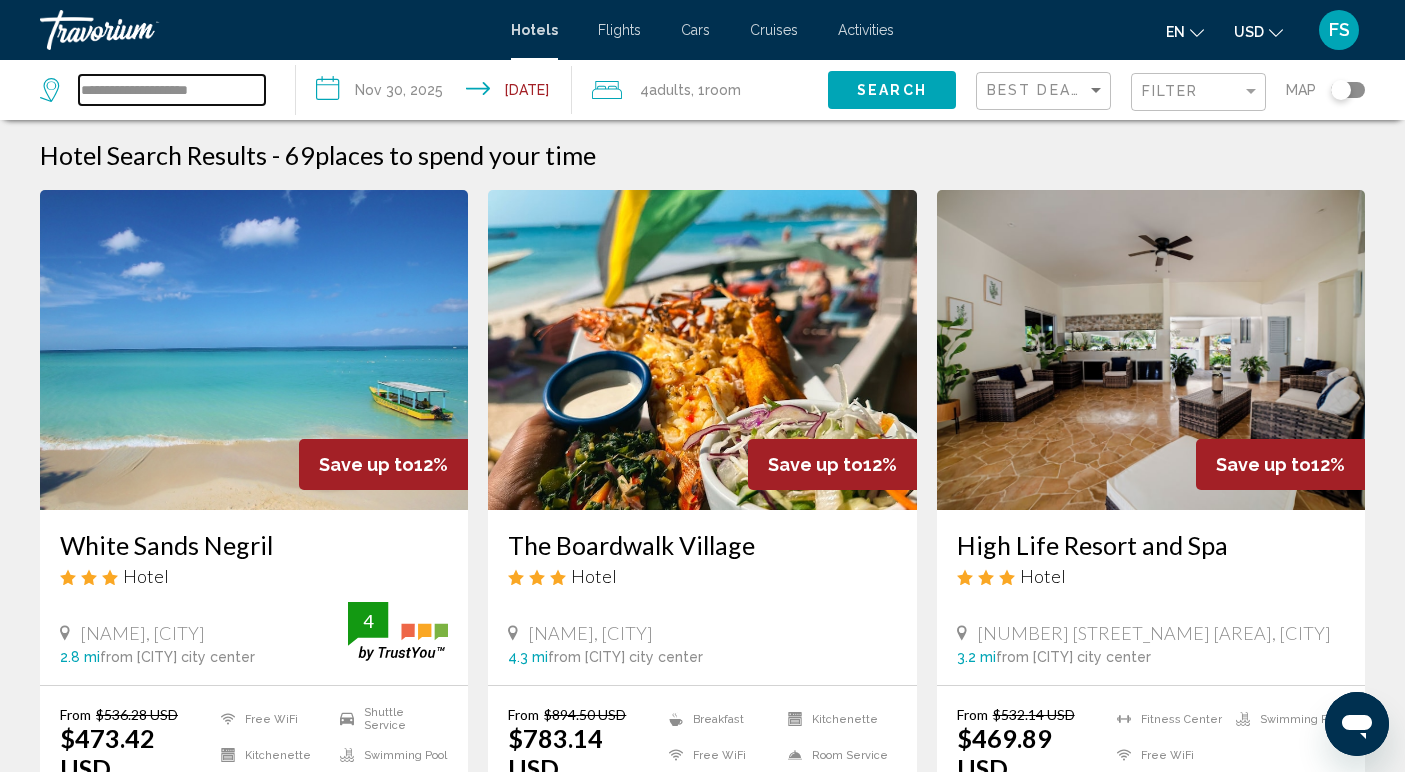 click on "**********" at bounding box center [172, 90] 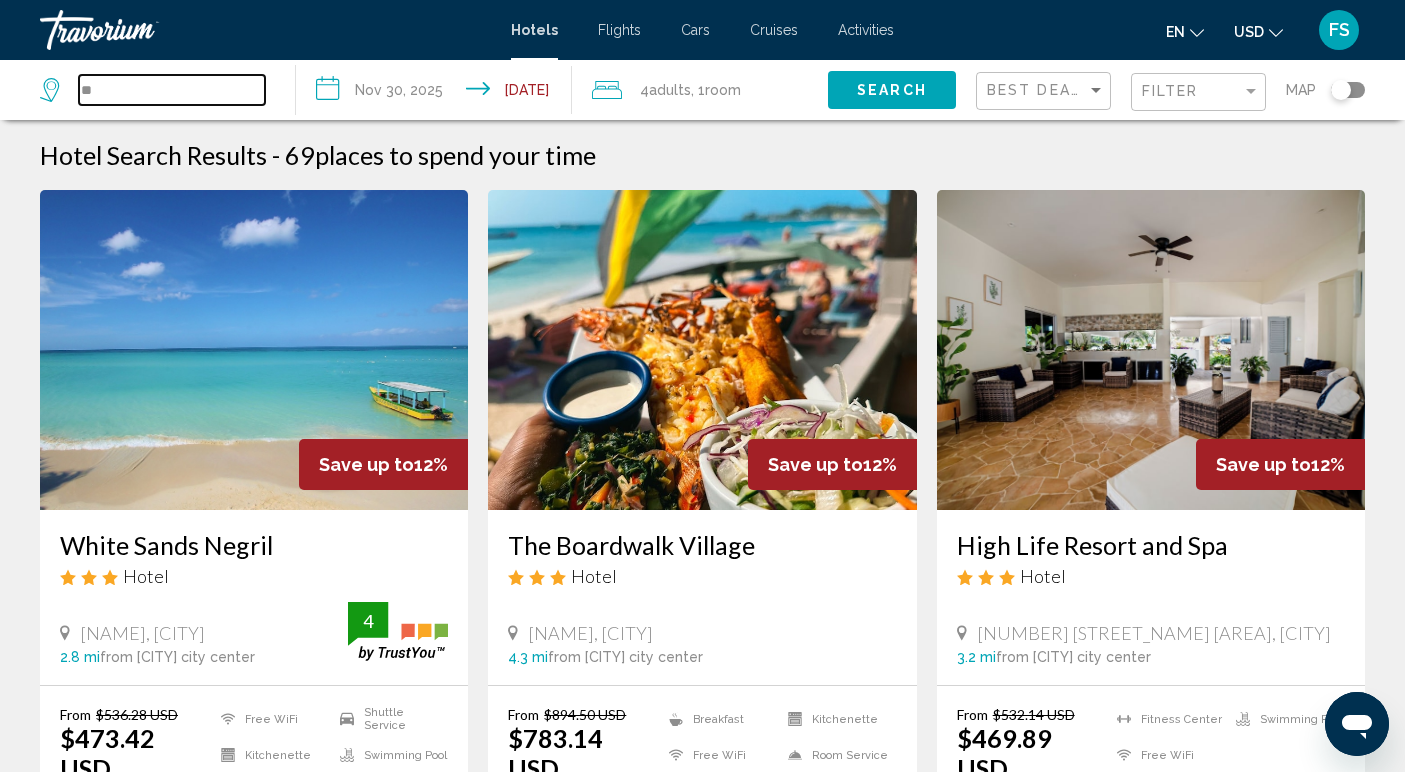 type on "*" 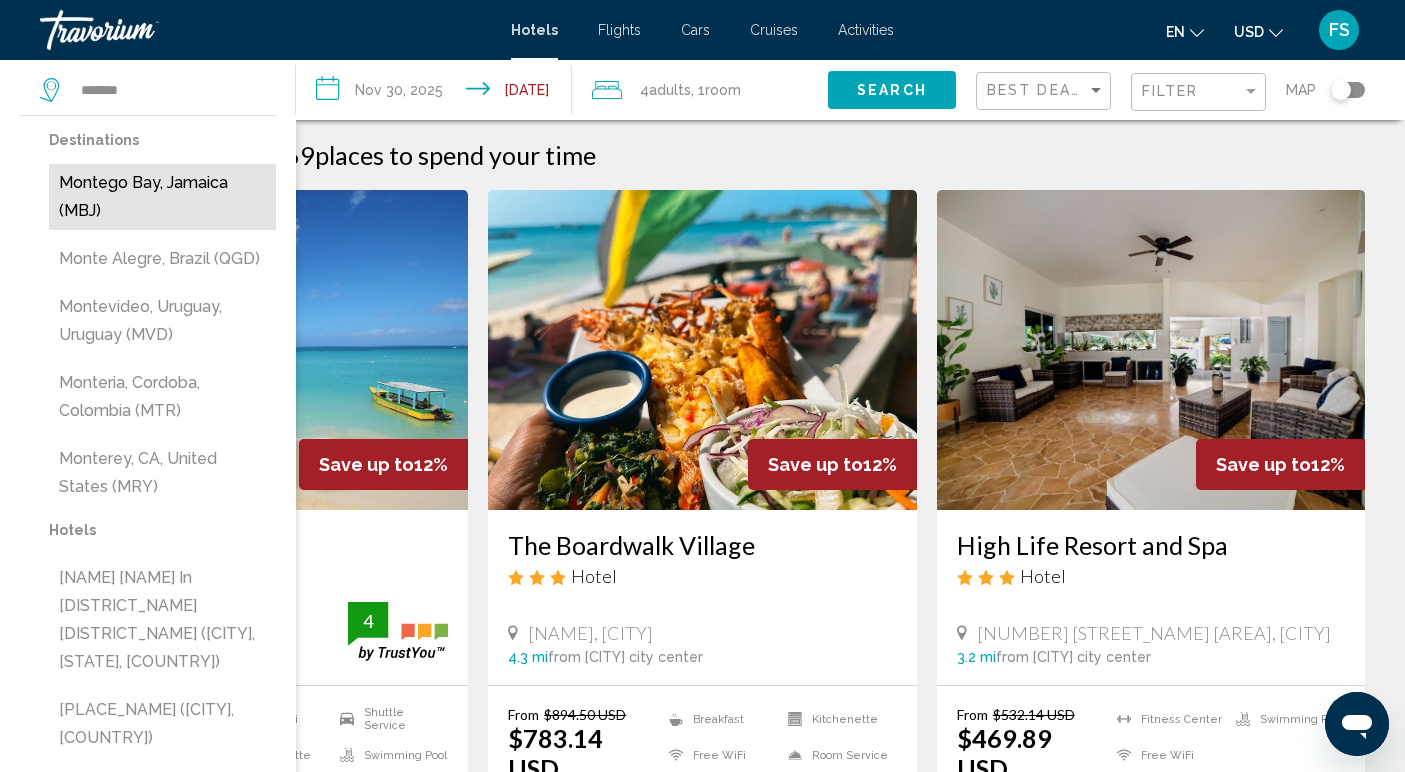 click on "Montego Bay, Jamaica (MBJ)" at bounding box center (162, 197) 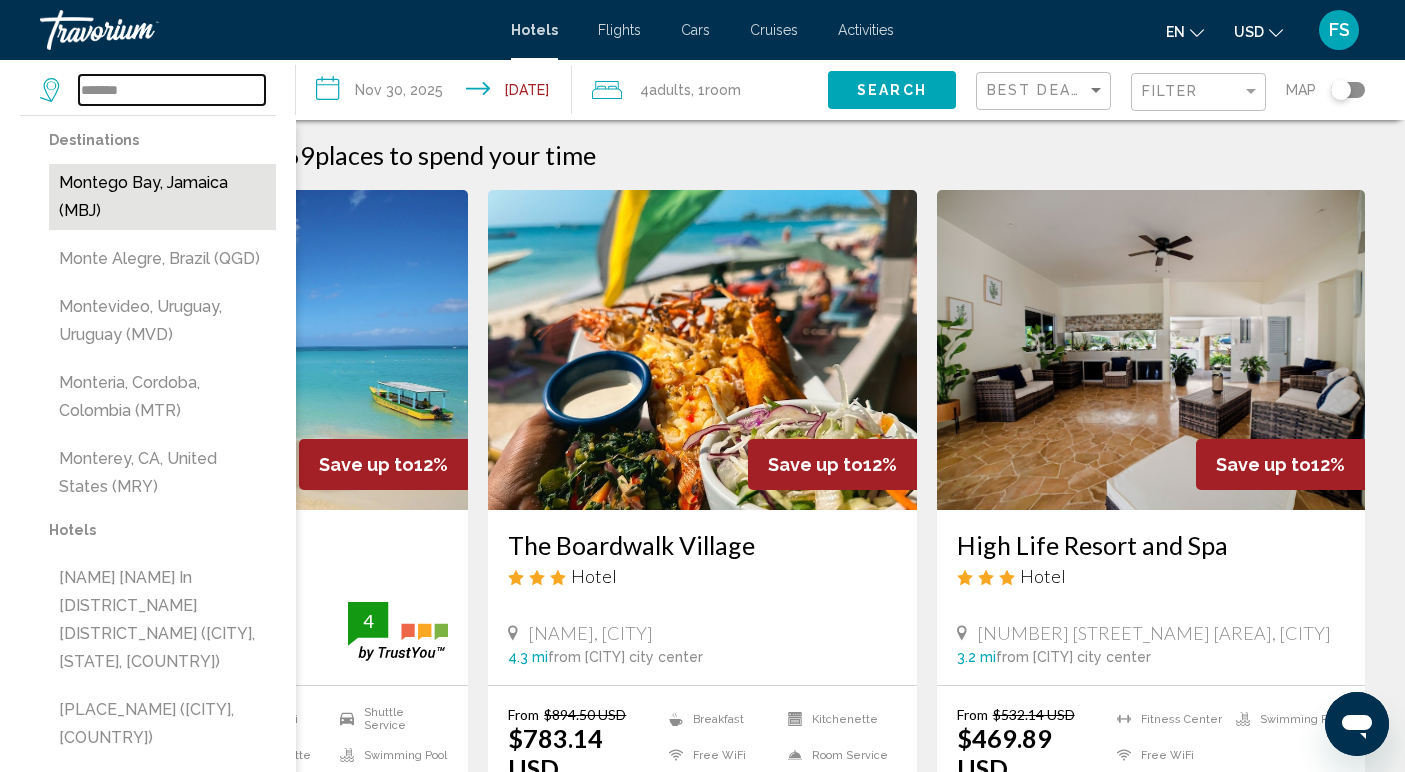 type on "**********" 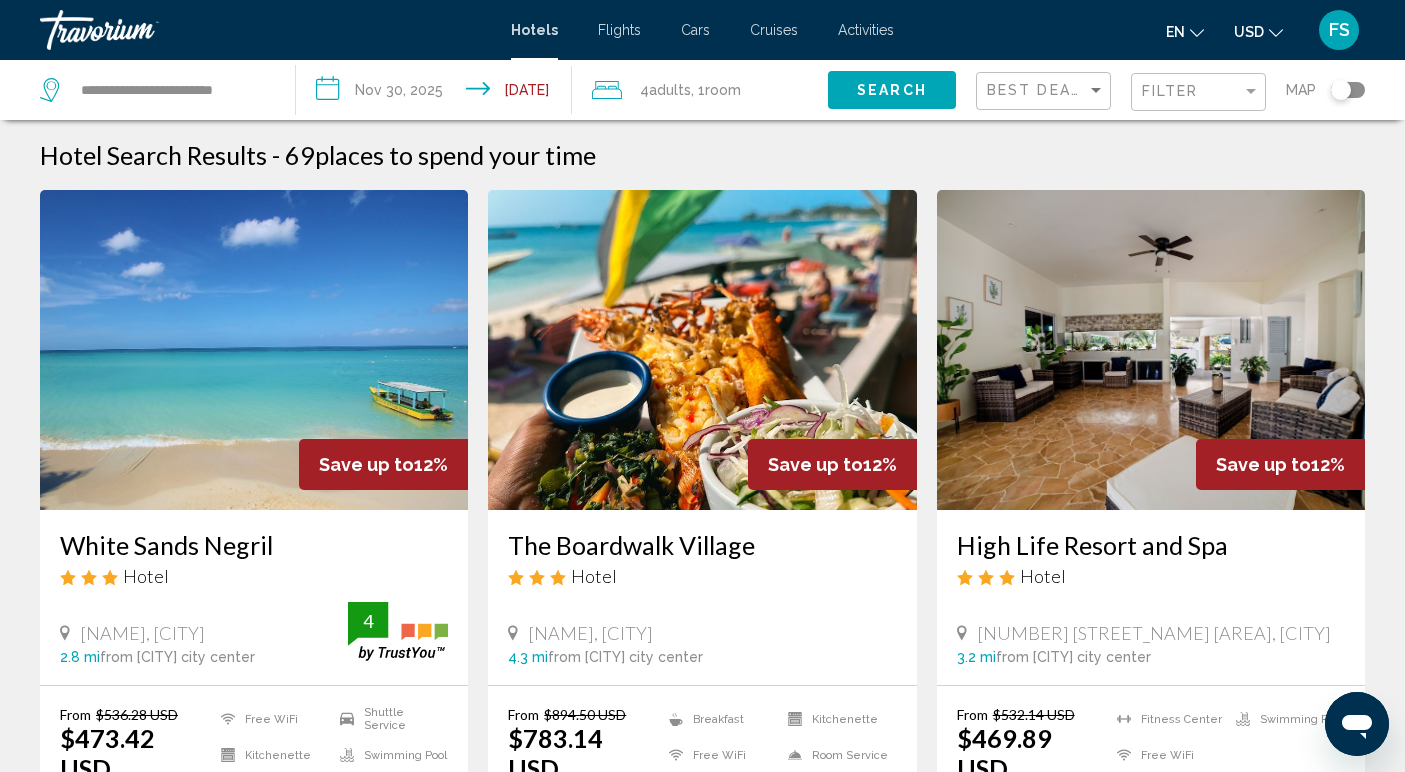 click on "Search" 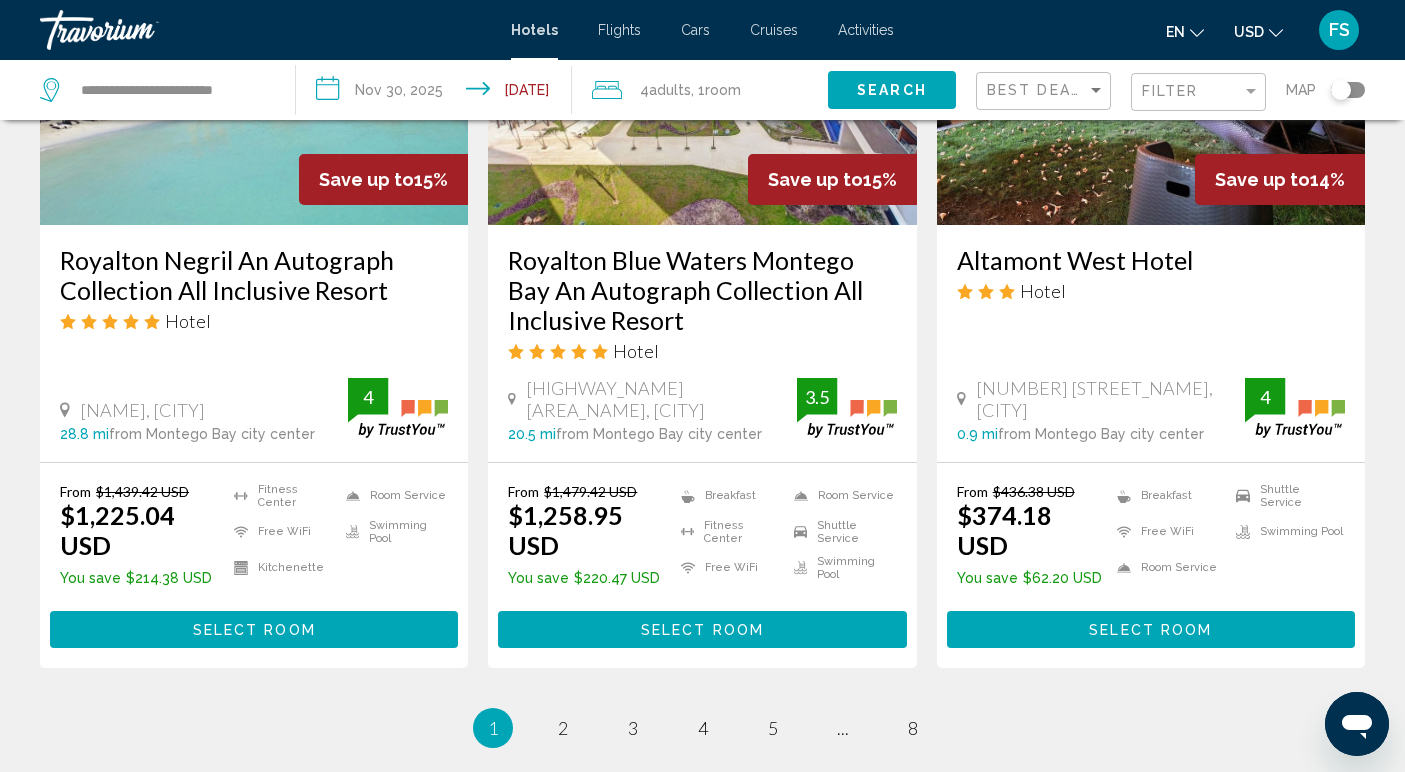 scroll, scrollTop: 2587, scrollLeft: 0, axis: vertical 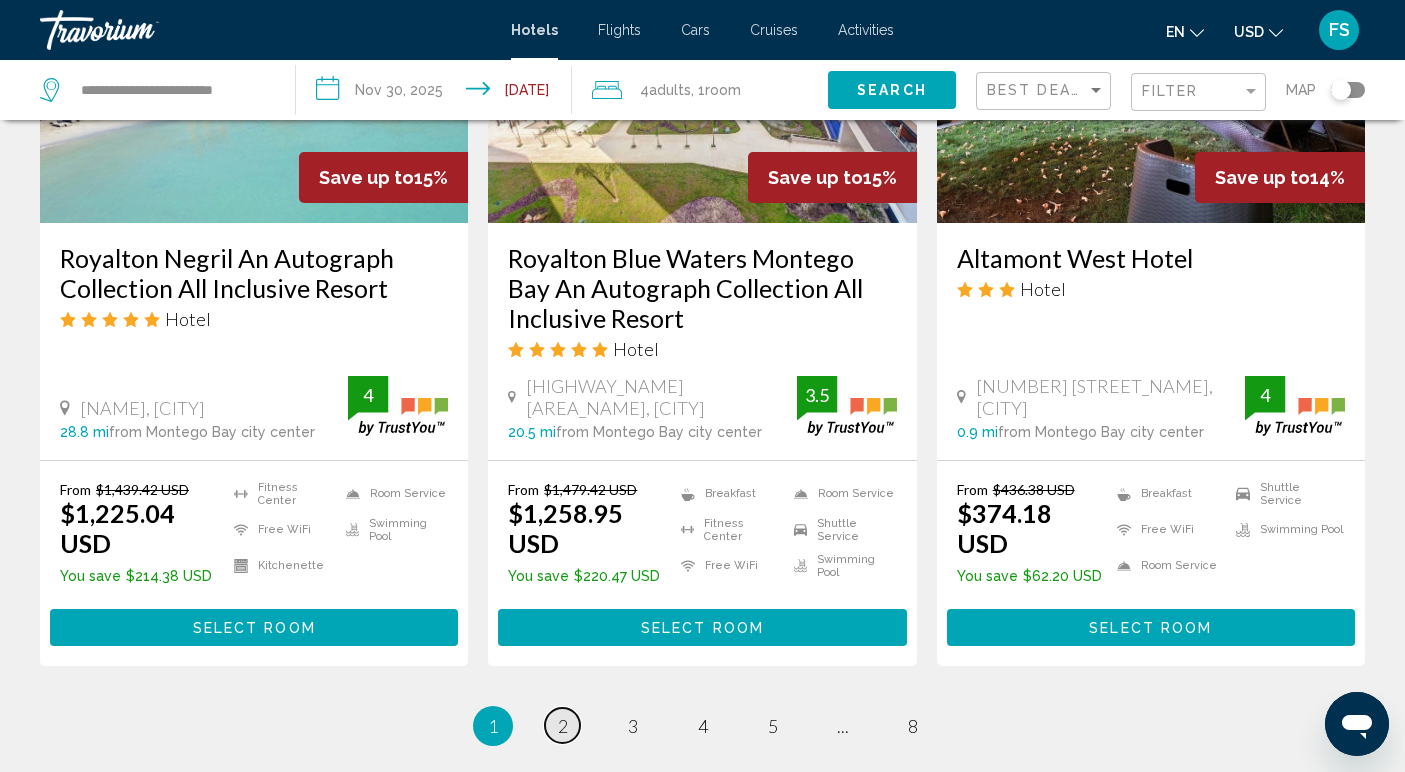 click on "2" at bounding box center [563, 726] 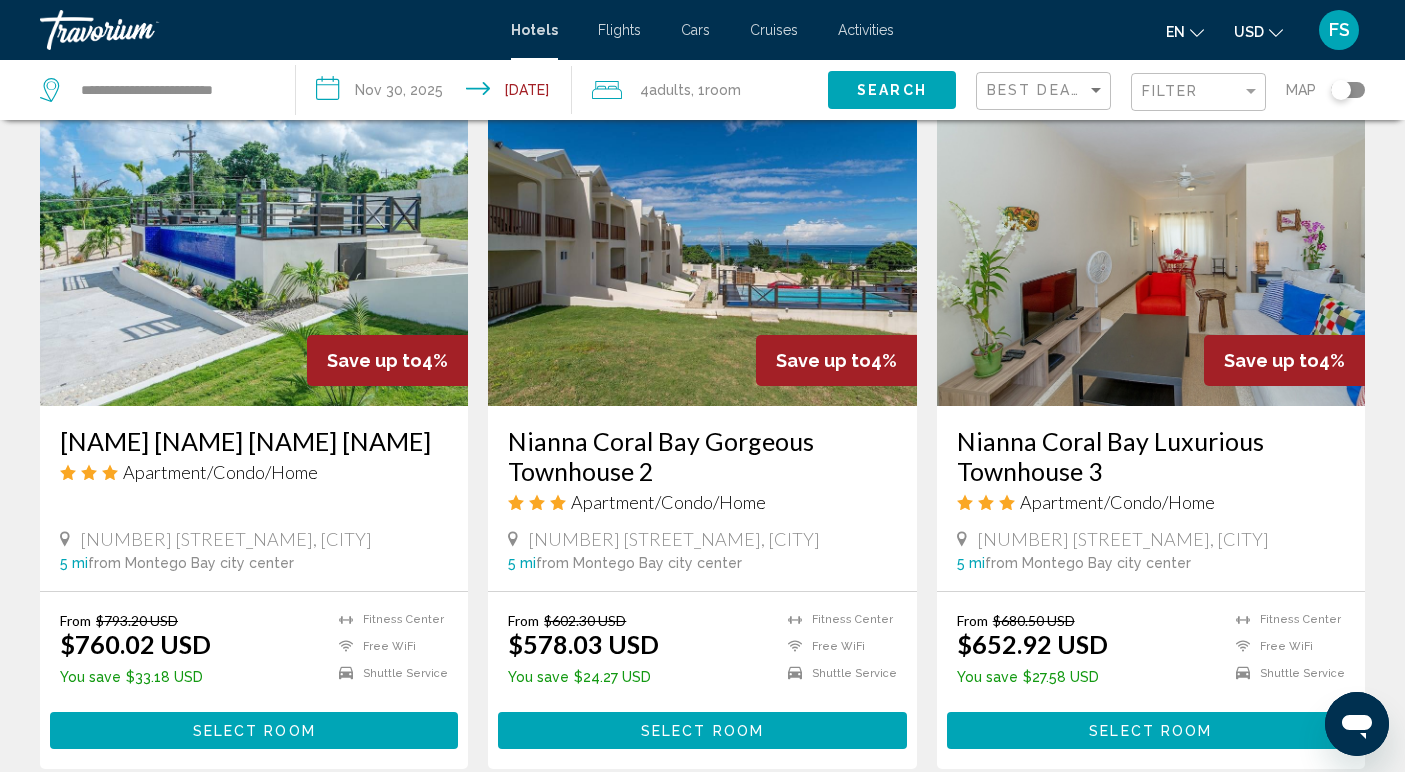 scroll, scrollTop: 2312, scrollLeft: 0, axis: vertical 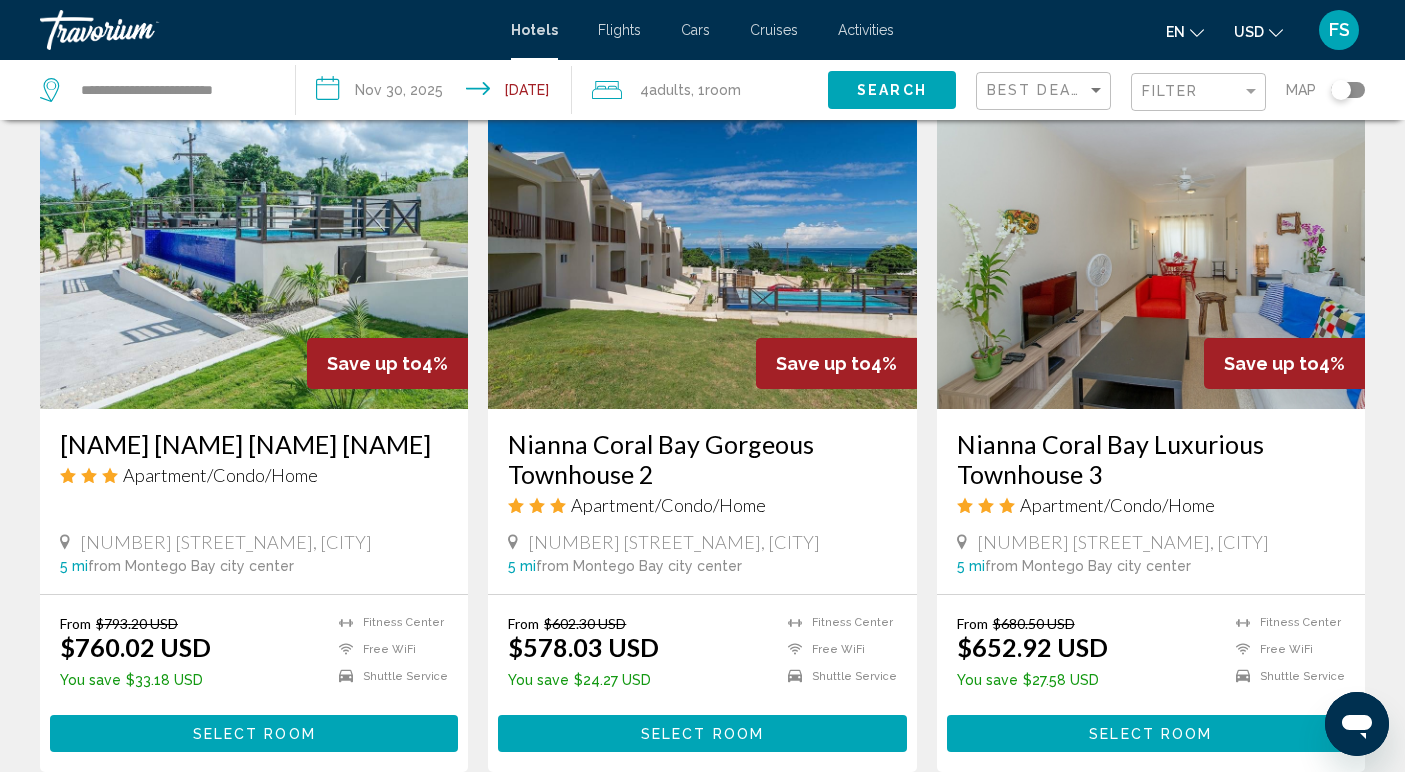 click on "Select Room" at bounding box center [1150, 734] 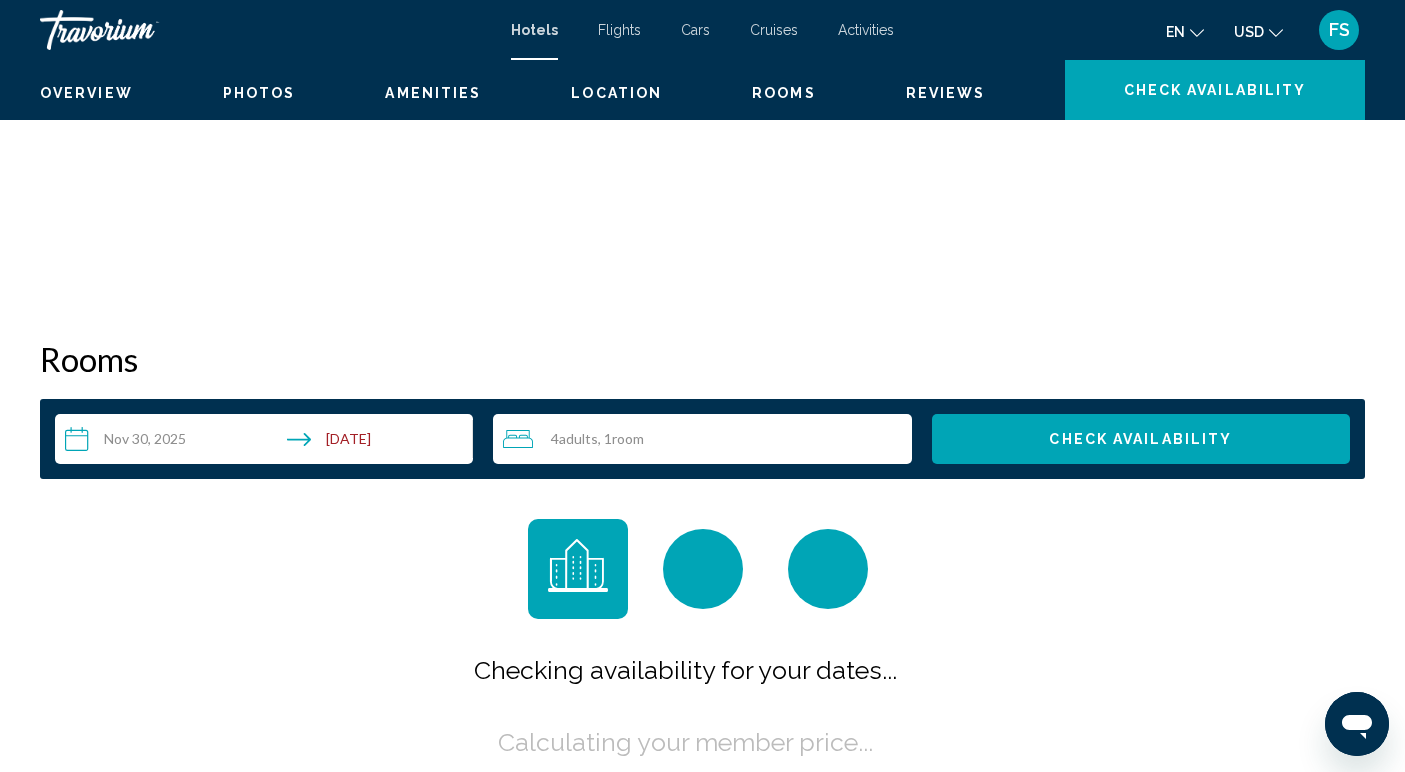 scroll, scrollTop: 0, scrollLeft: 0, axis: both 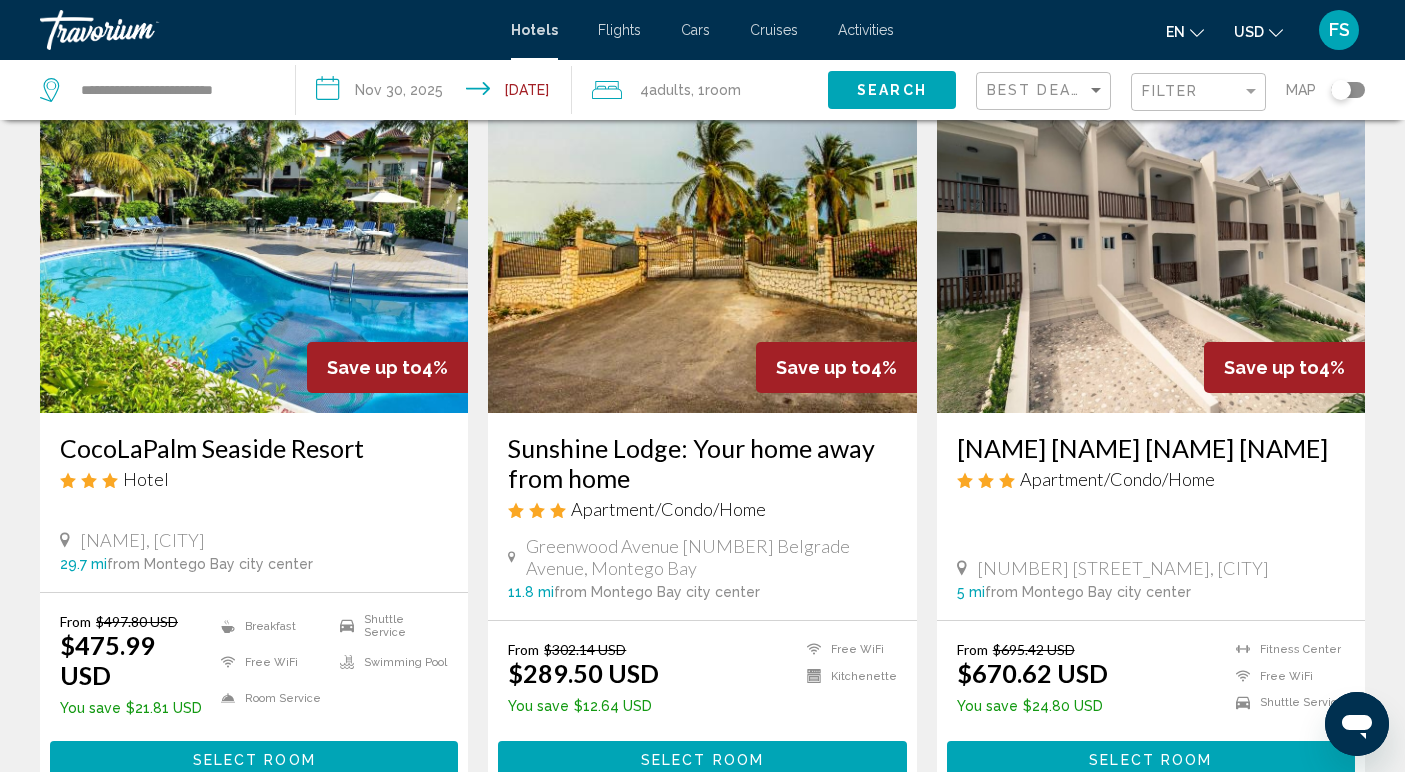 click on "Select Room" at bounding box center (1150, 761) 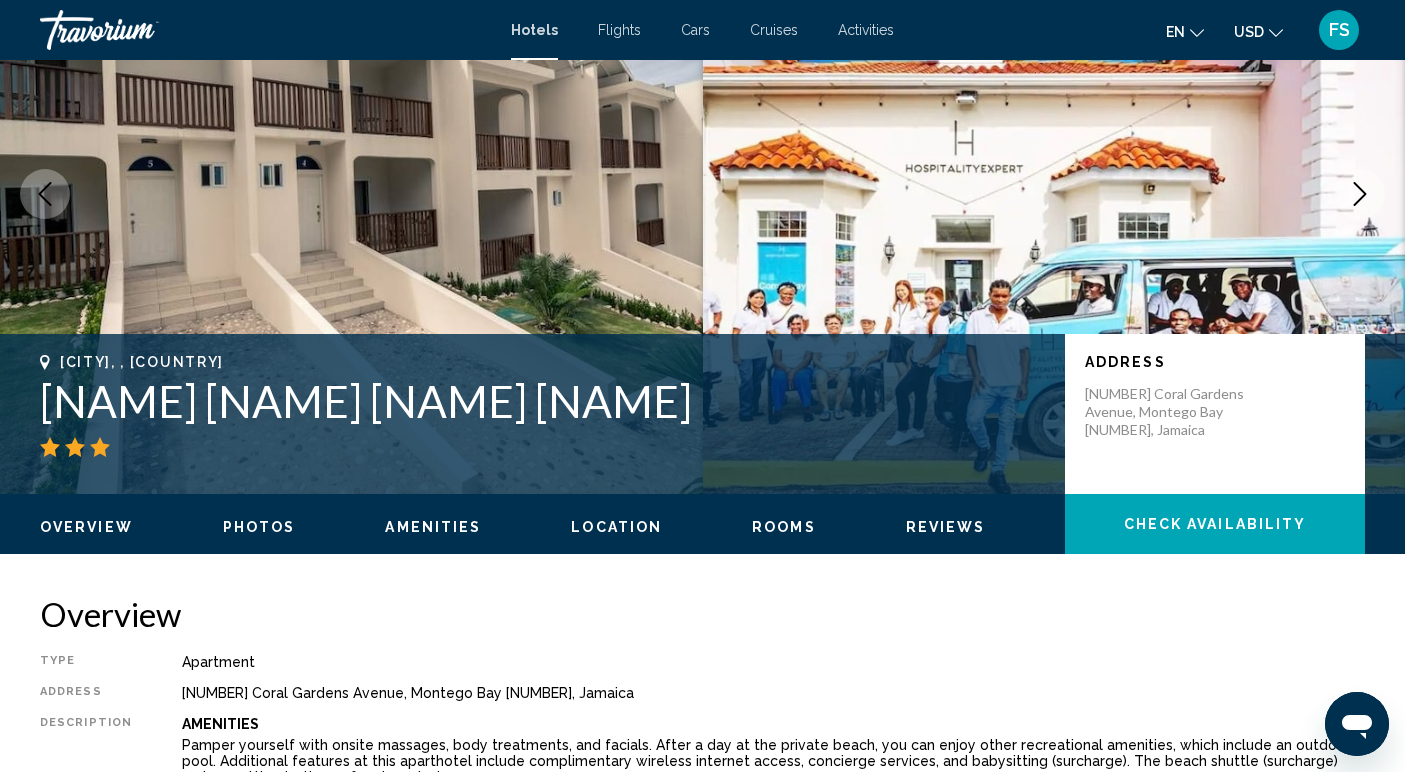 scroll, scrollTop: 172, scrollLeft: 0, axis: vertical 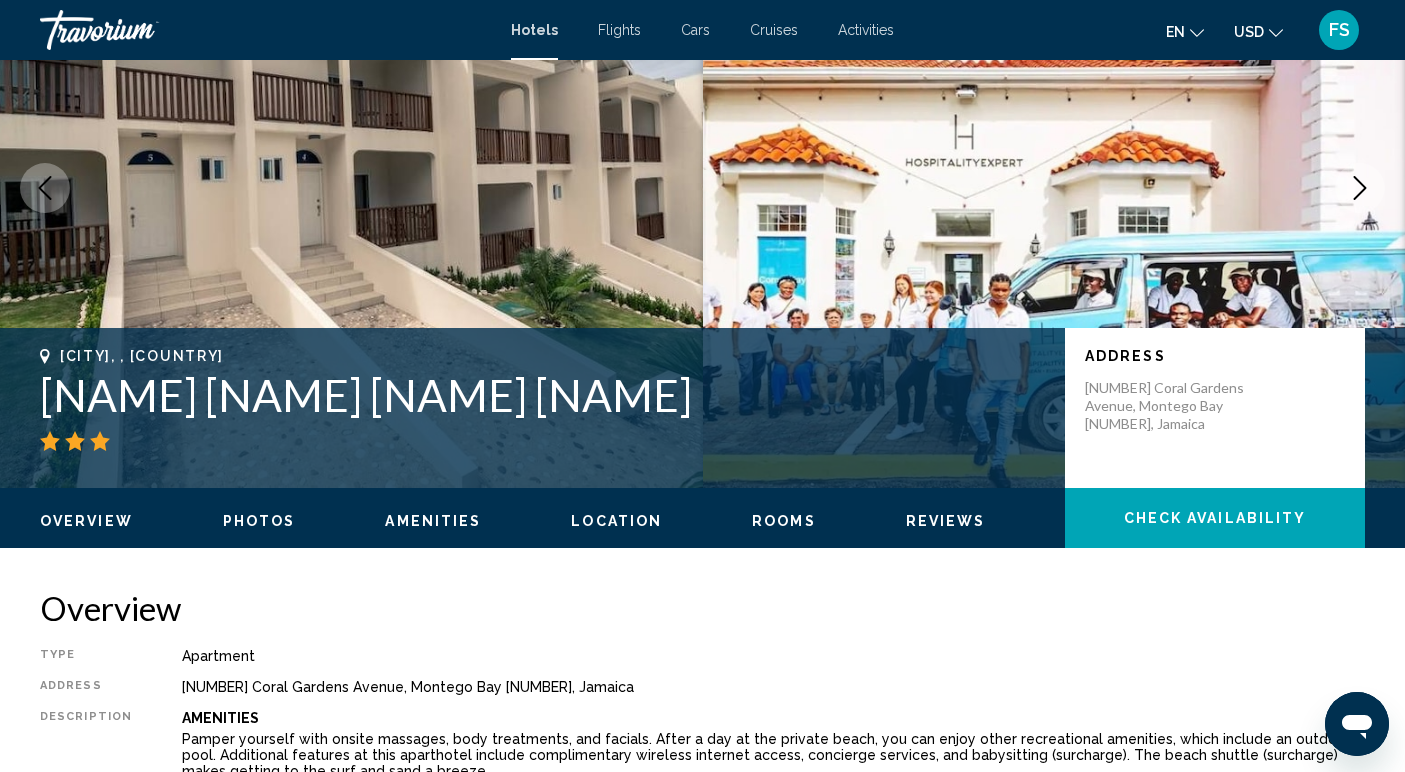 click on "Photos" at bounding box center (259, 521) 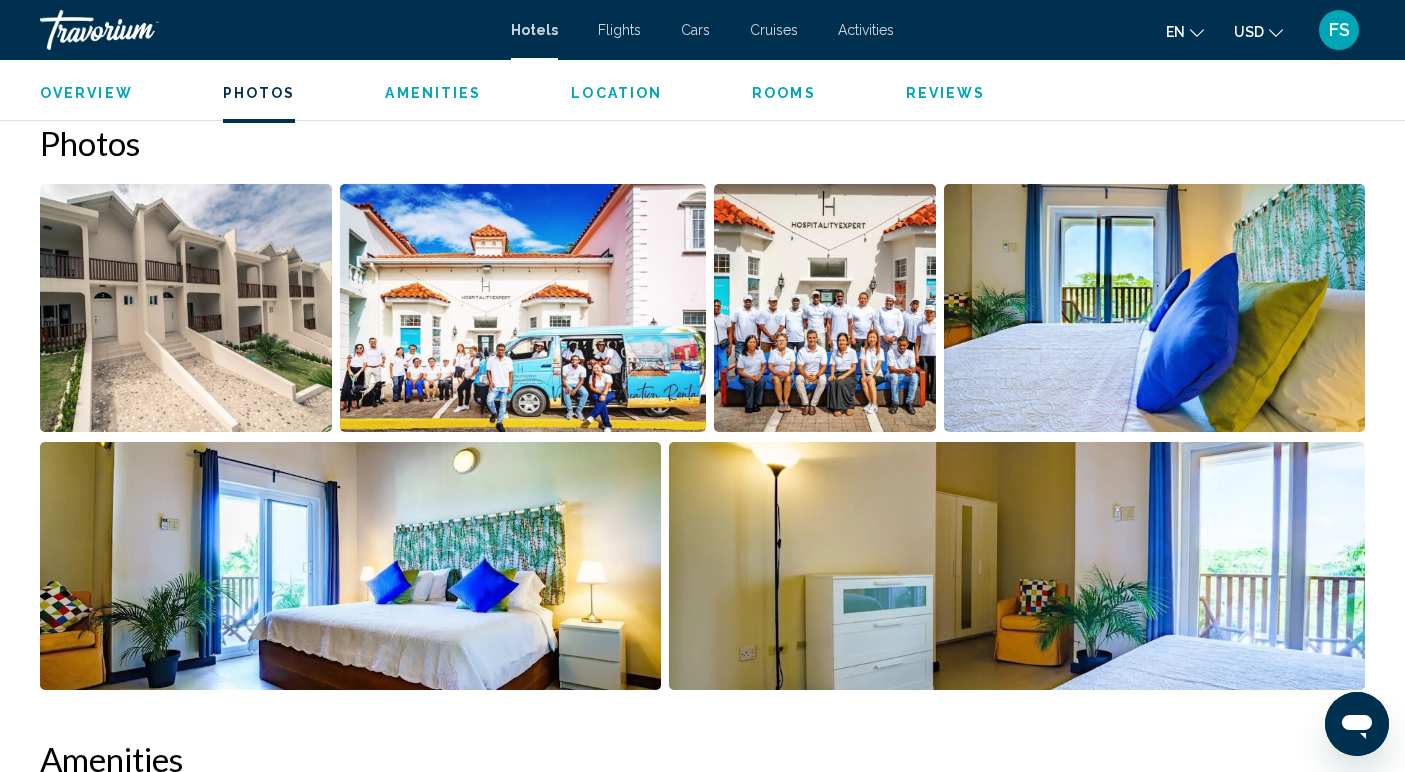 scroll, scrollTop: 977, scrollLeft: 0, axis: vertical 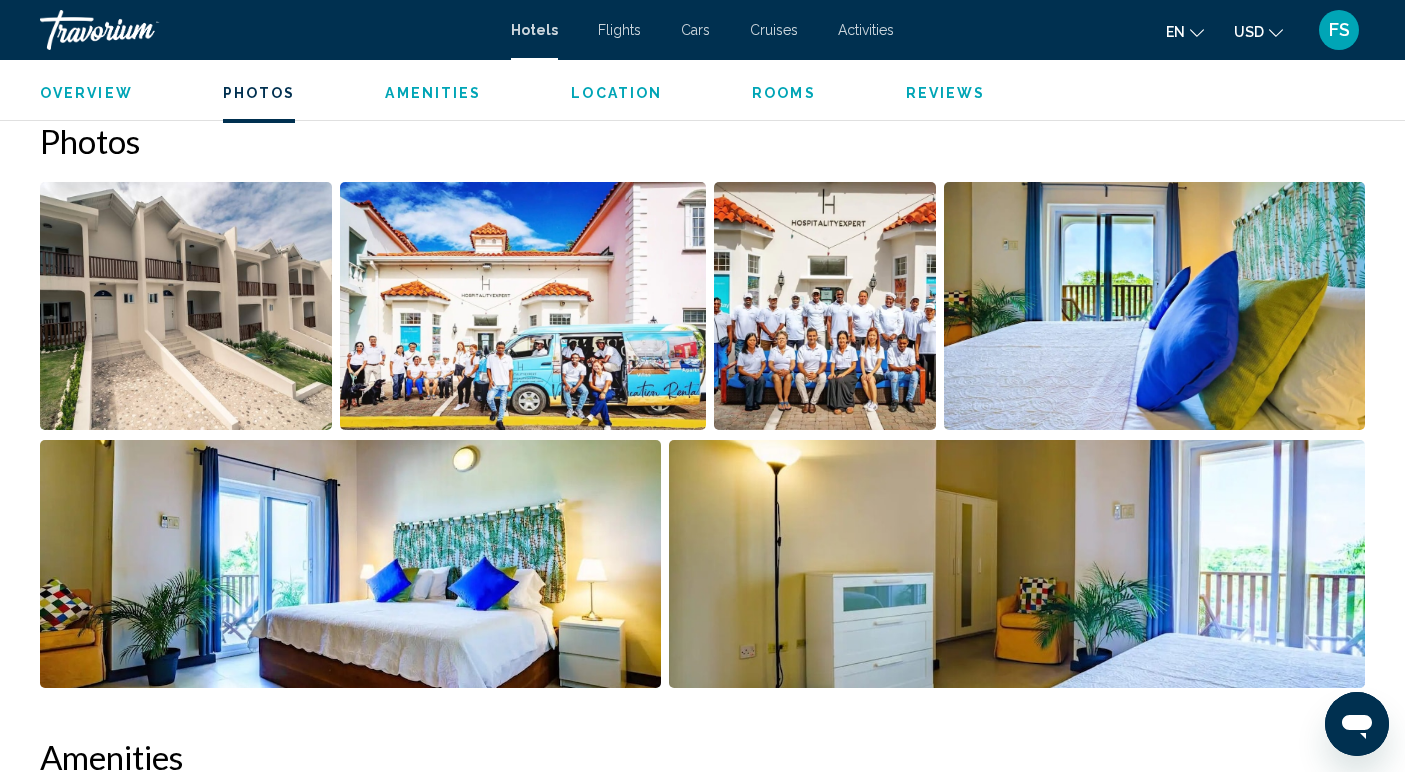 click at bounding box center [186, 306] 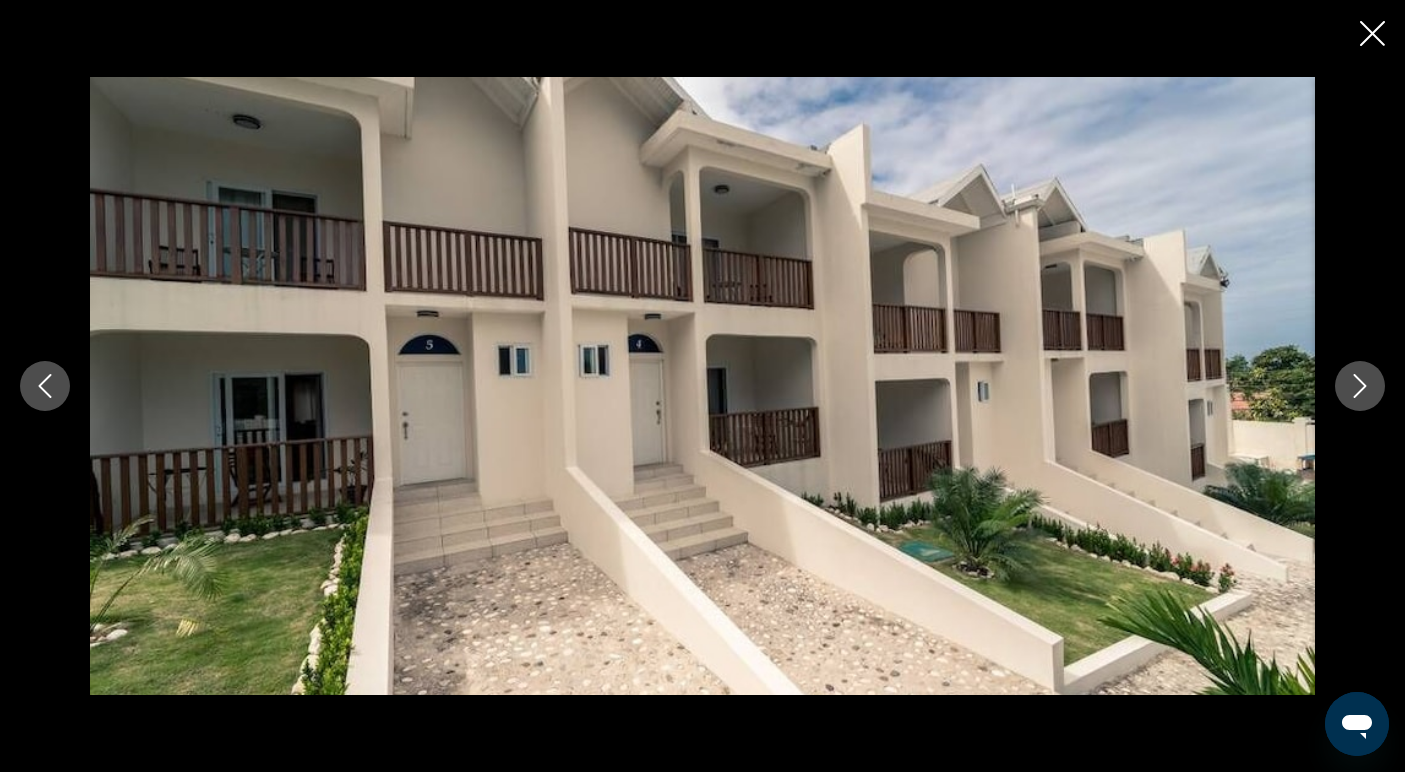 click 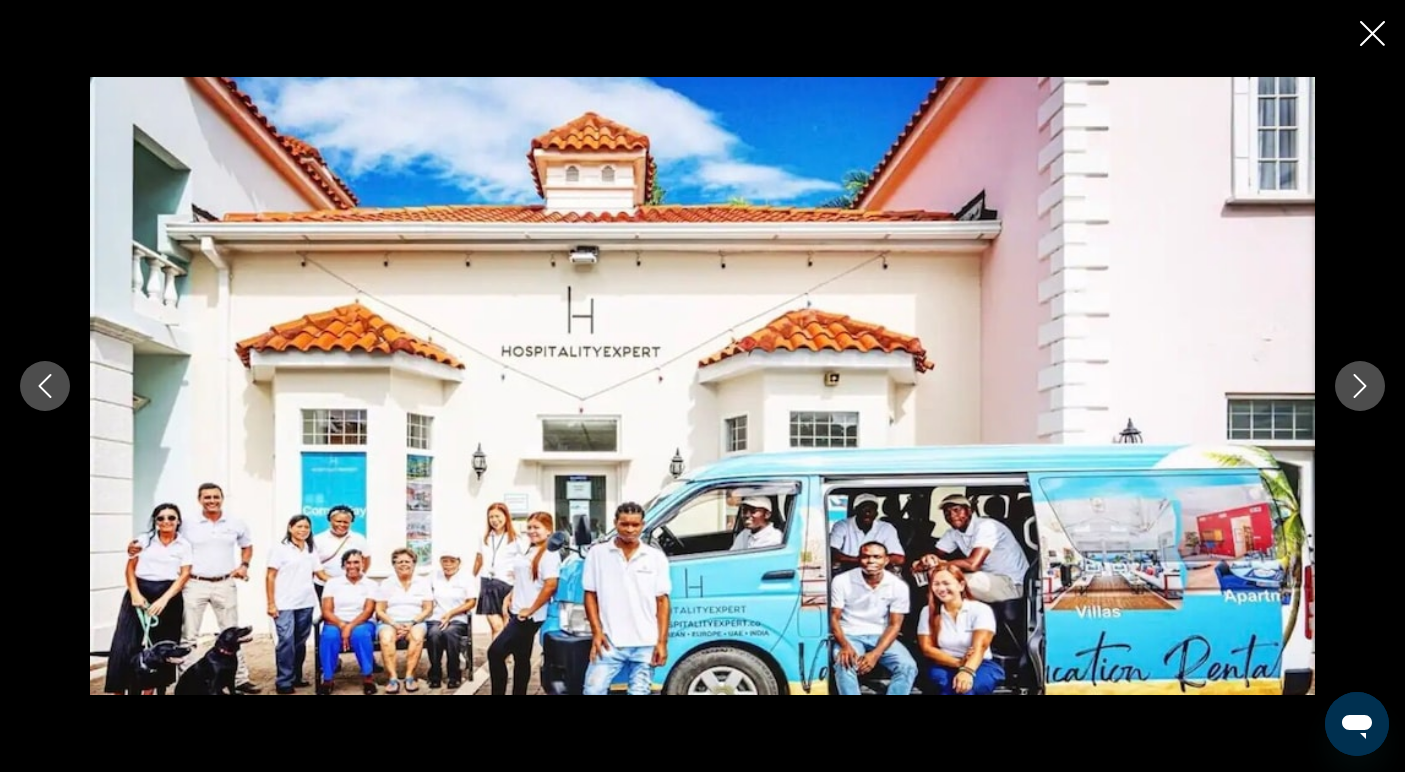 click 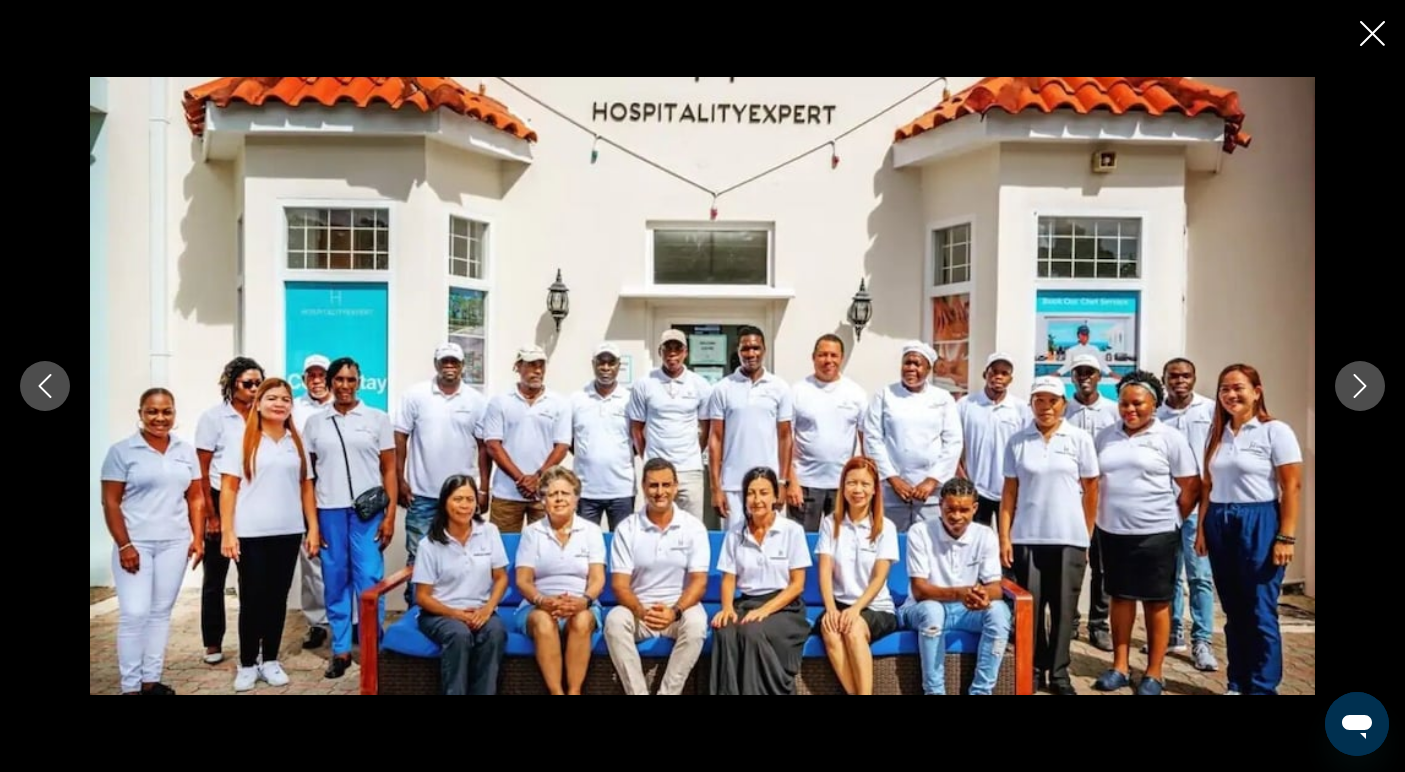 click 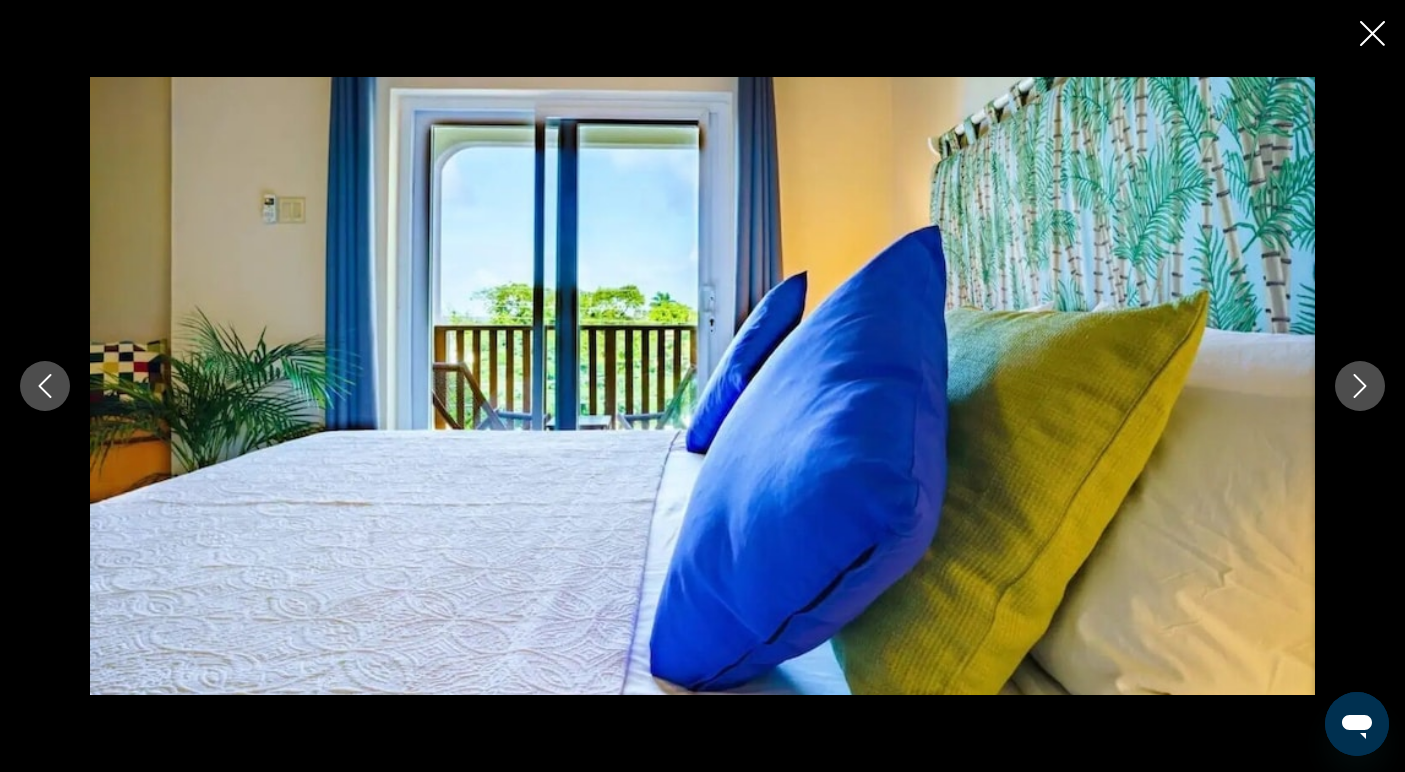 click 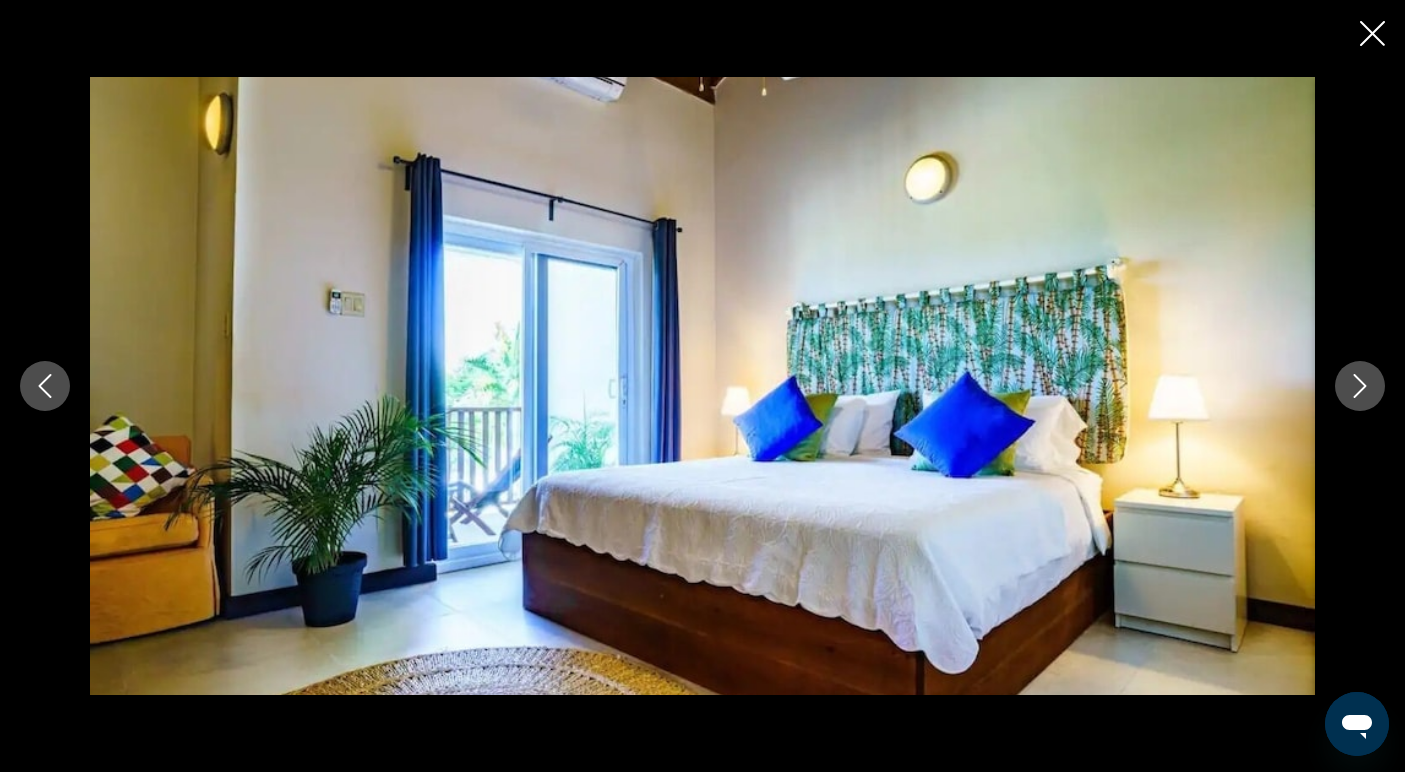 click 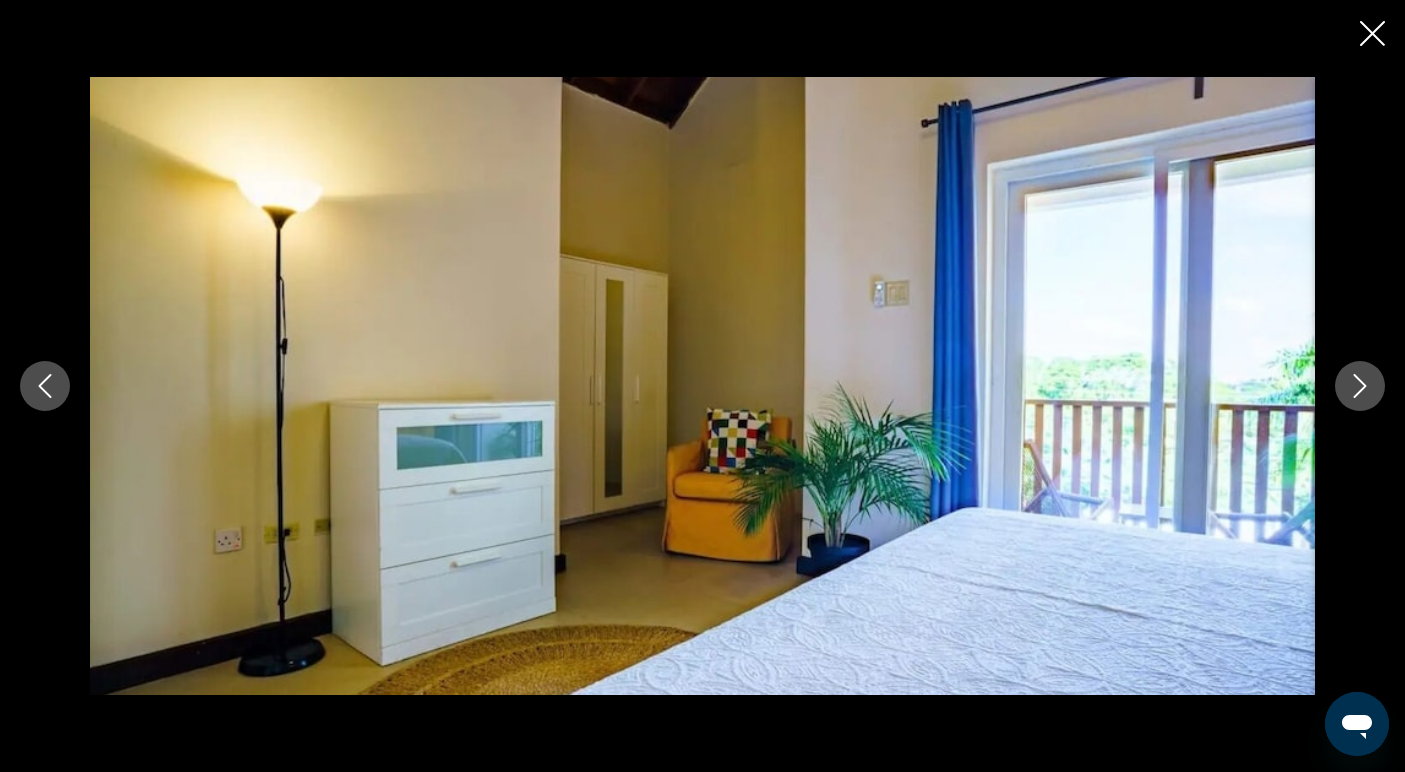 click 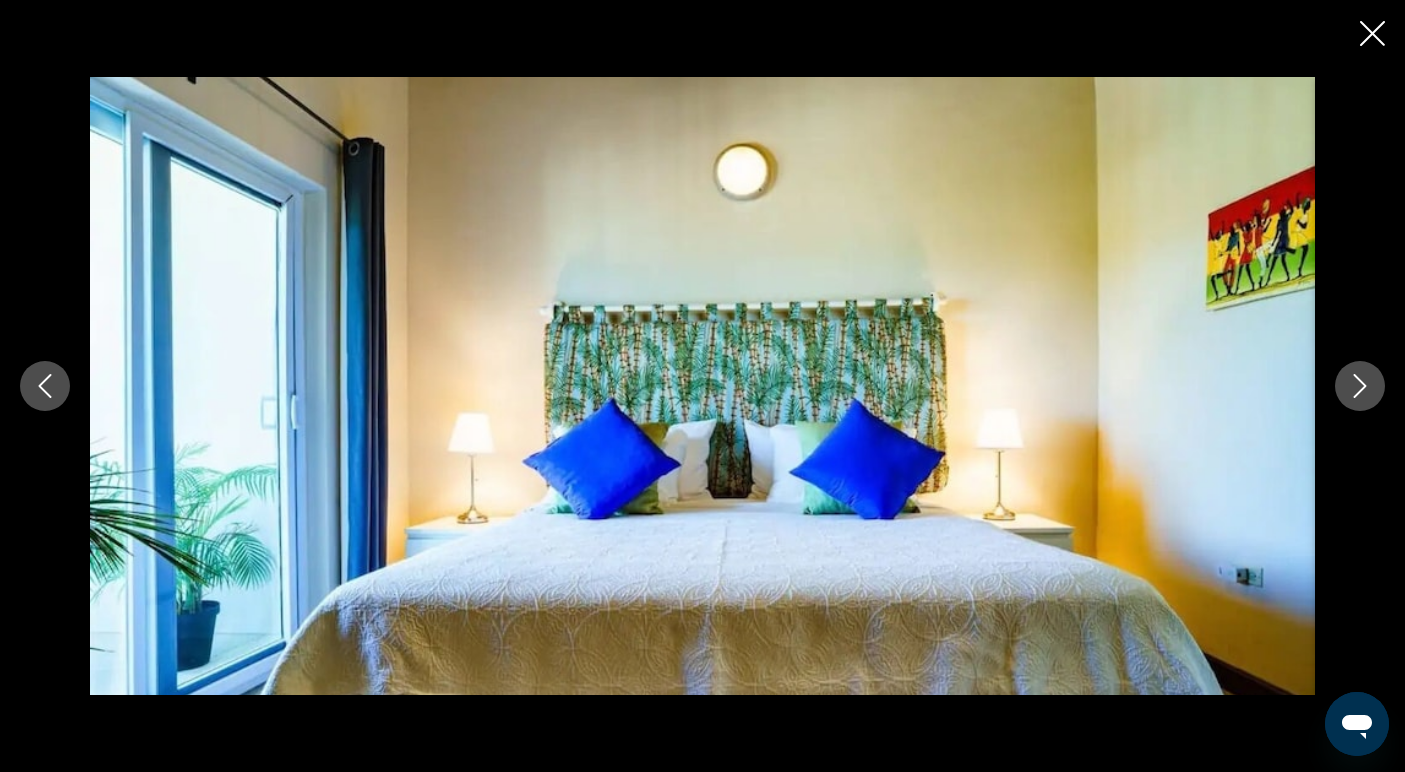click 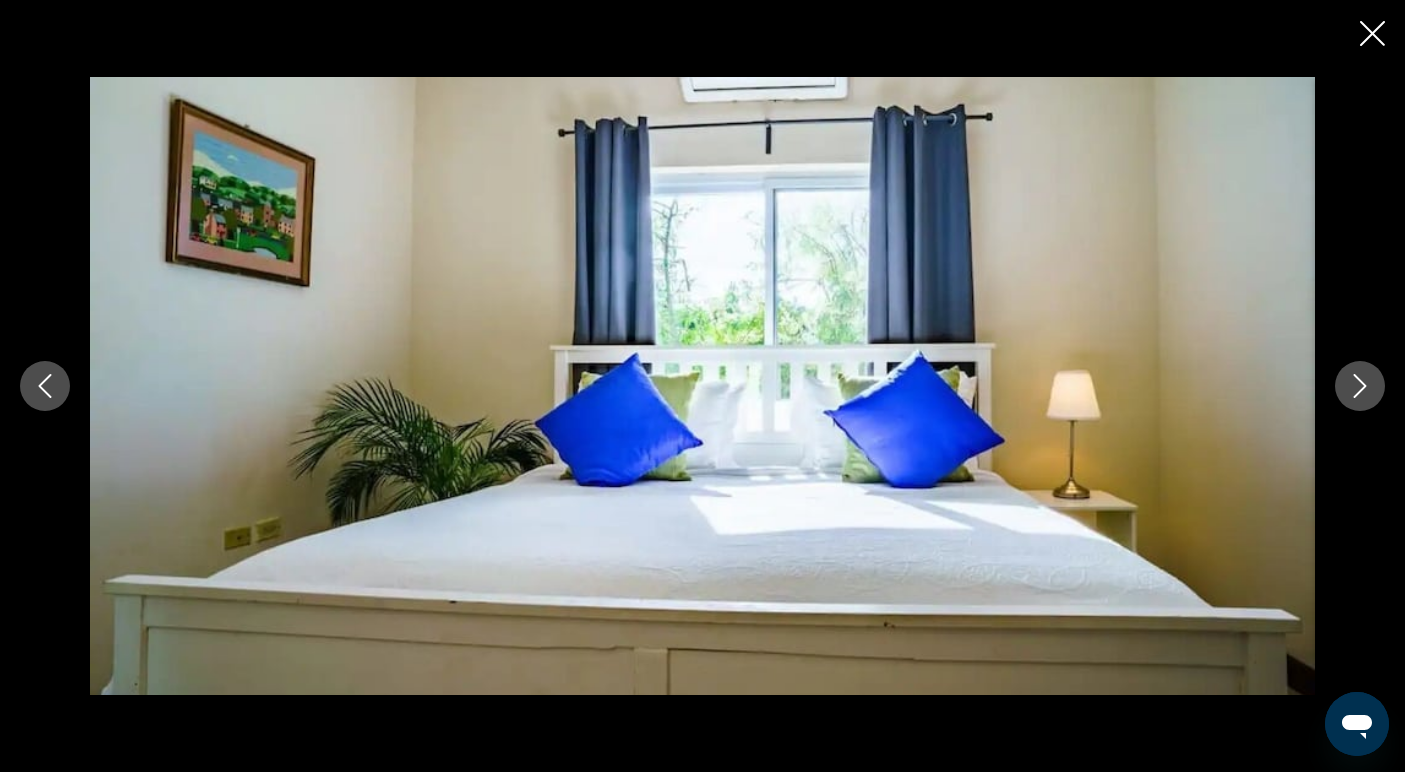click 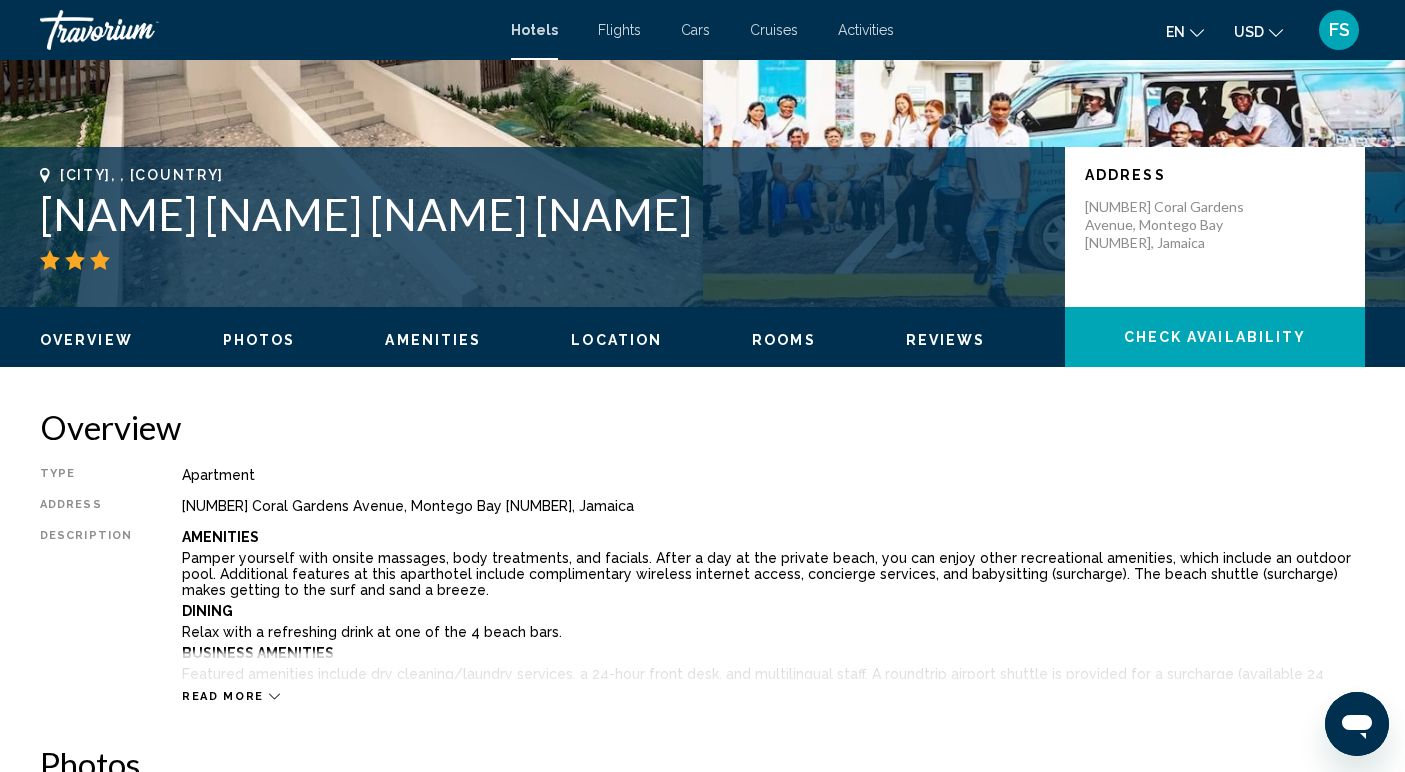 scroll, scrollTop: 149, scrollLeft: 0, axis: vertical 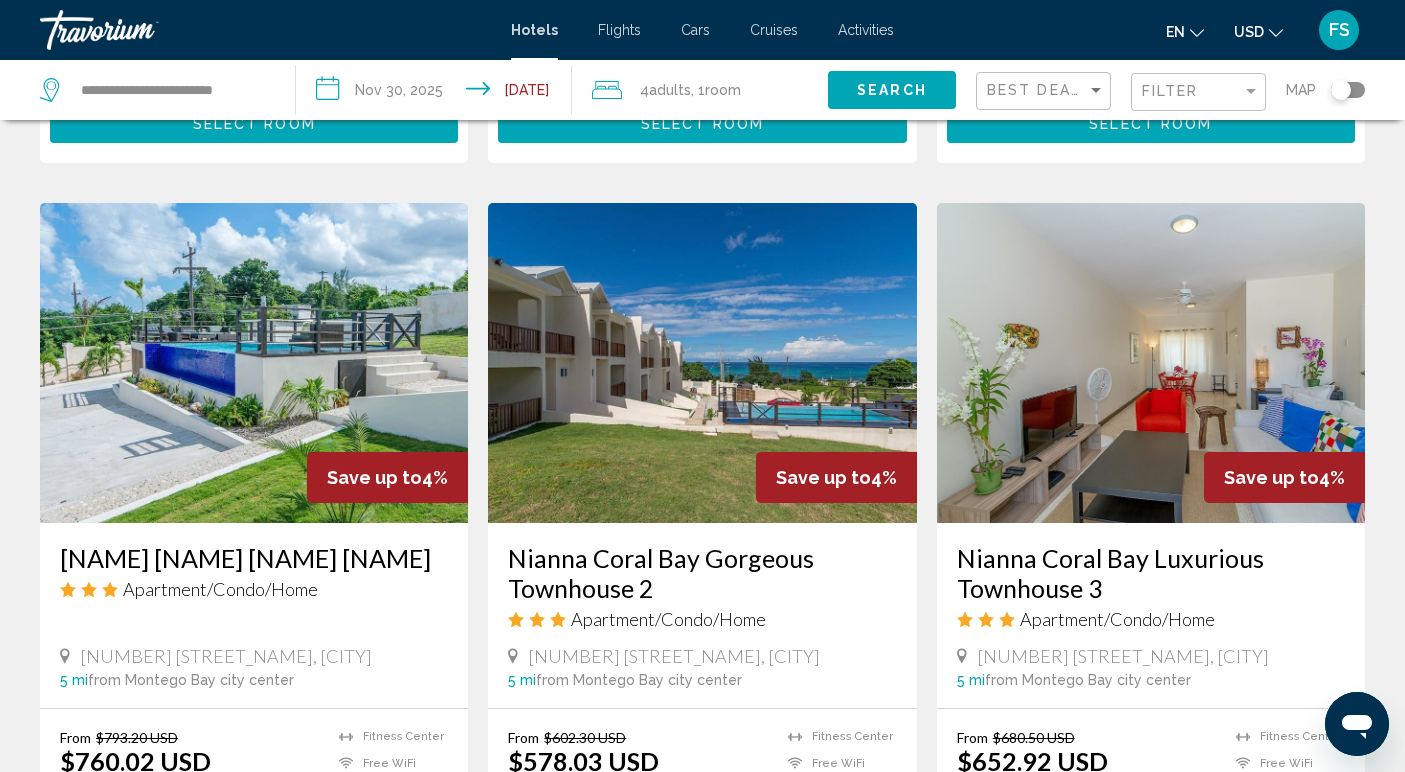 click at bounding box center [254, 363] 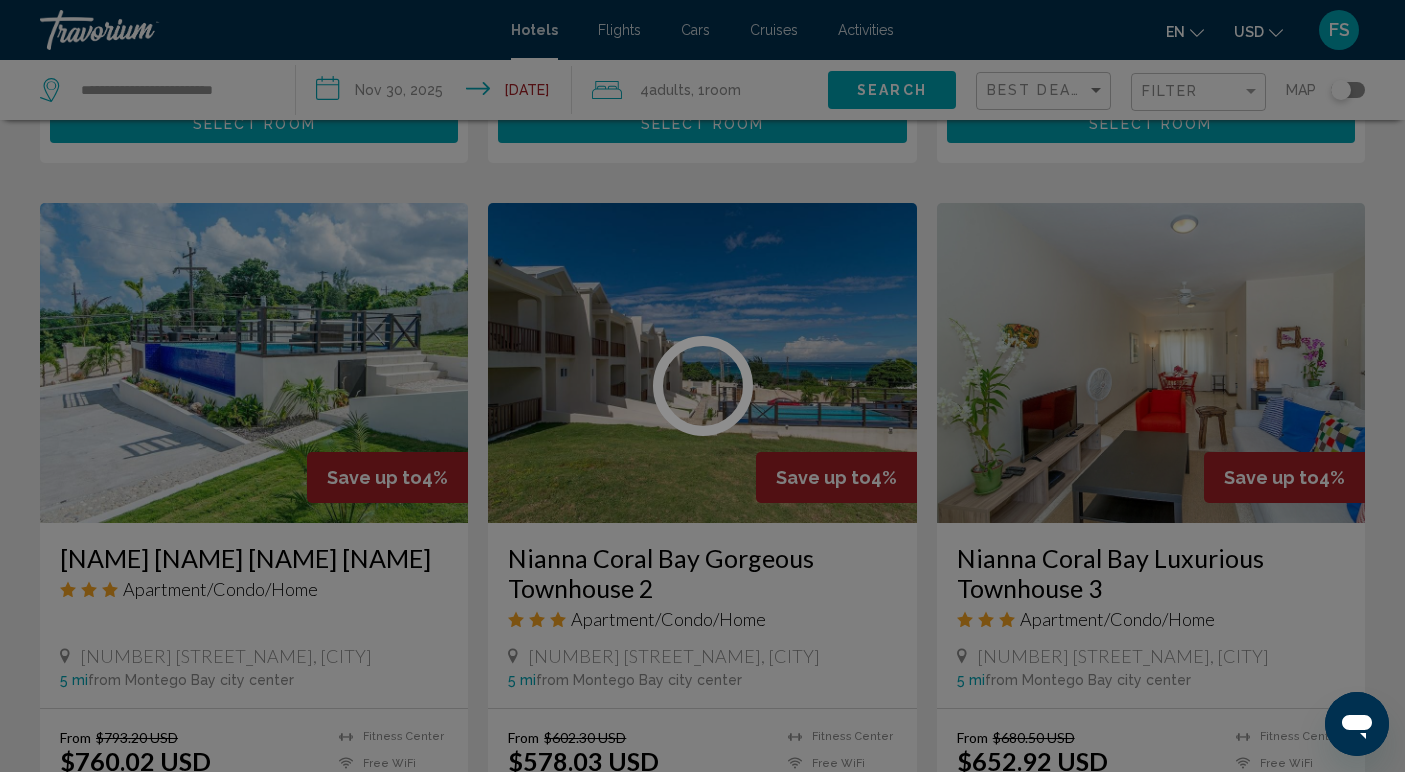 scroll, scrollTop: 0, scrollLeft: 0, axis: both 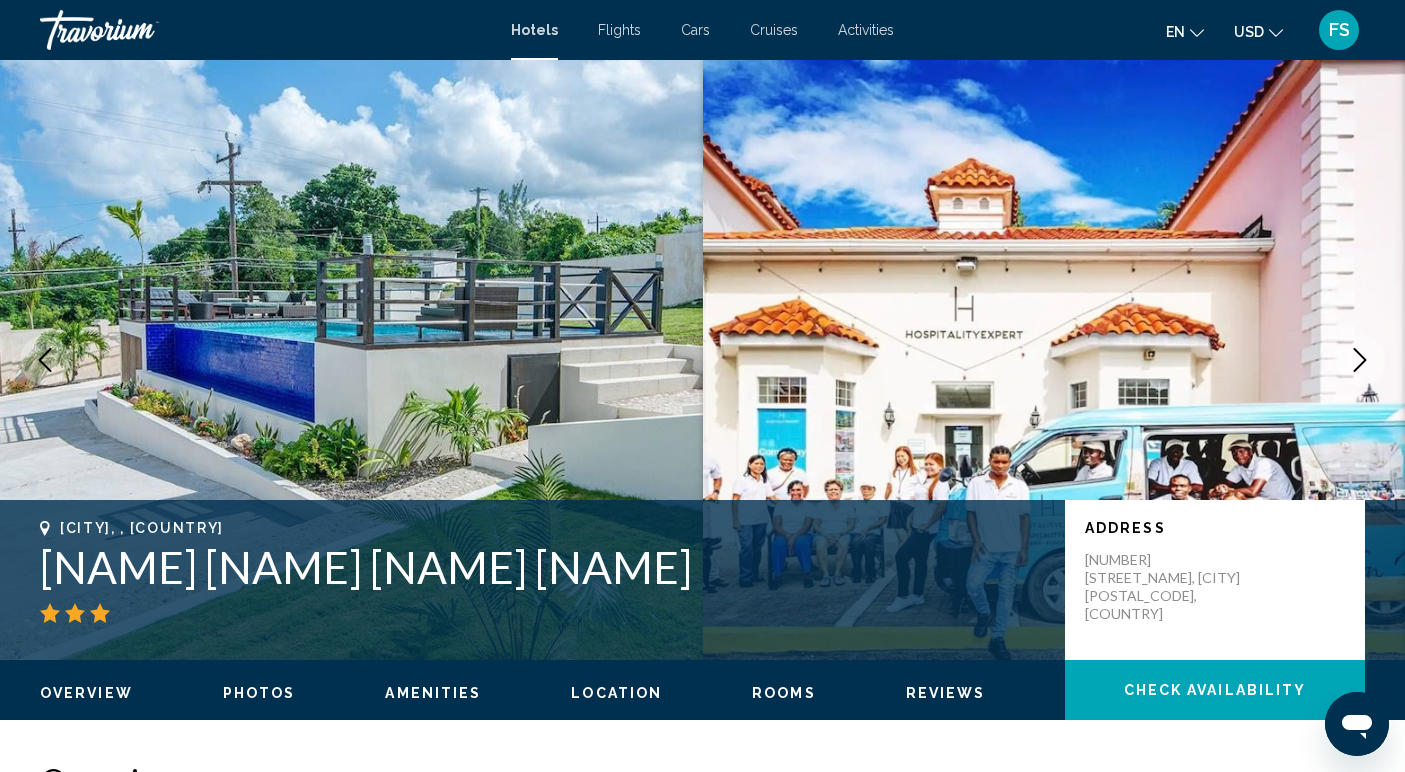 click 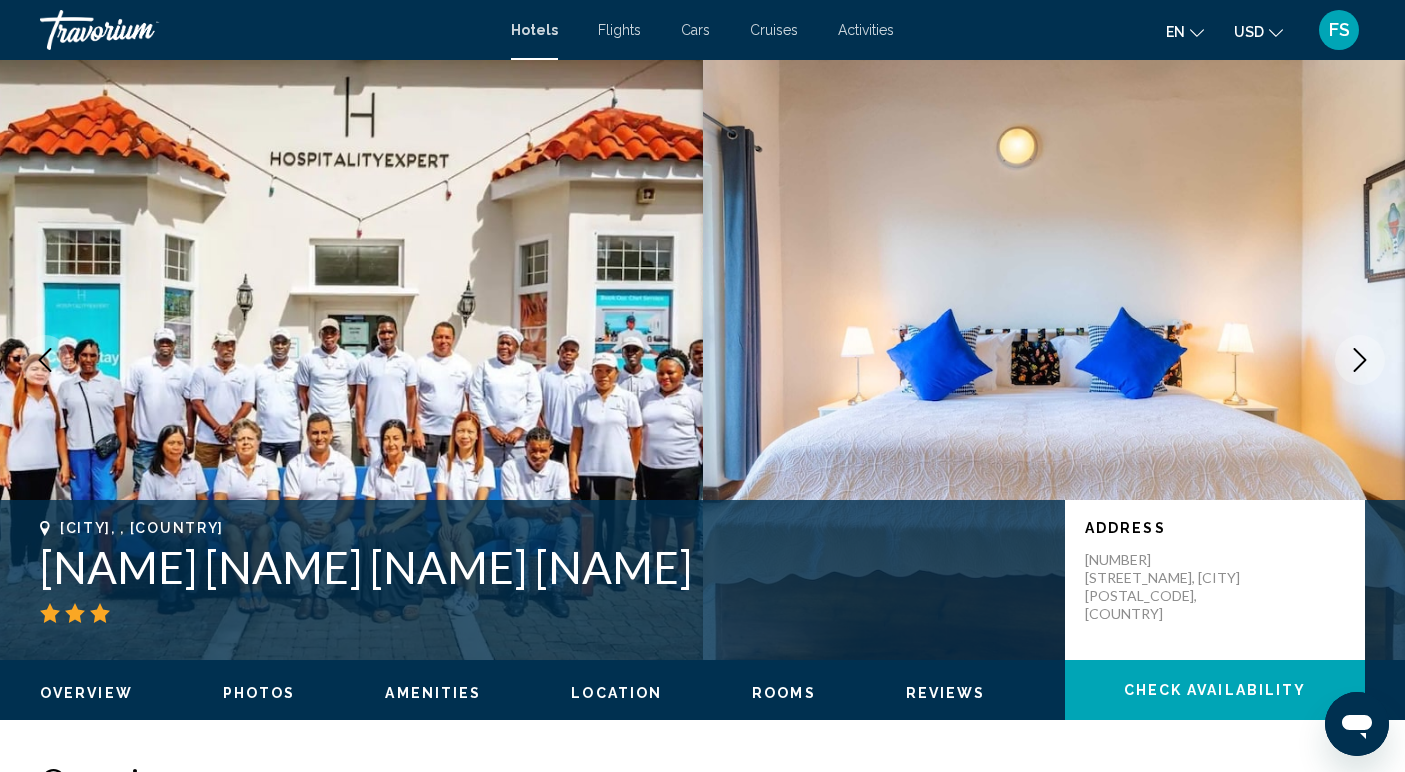 click 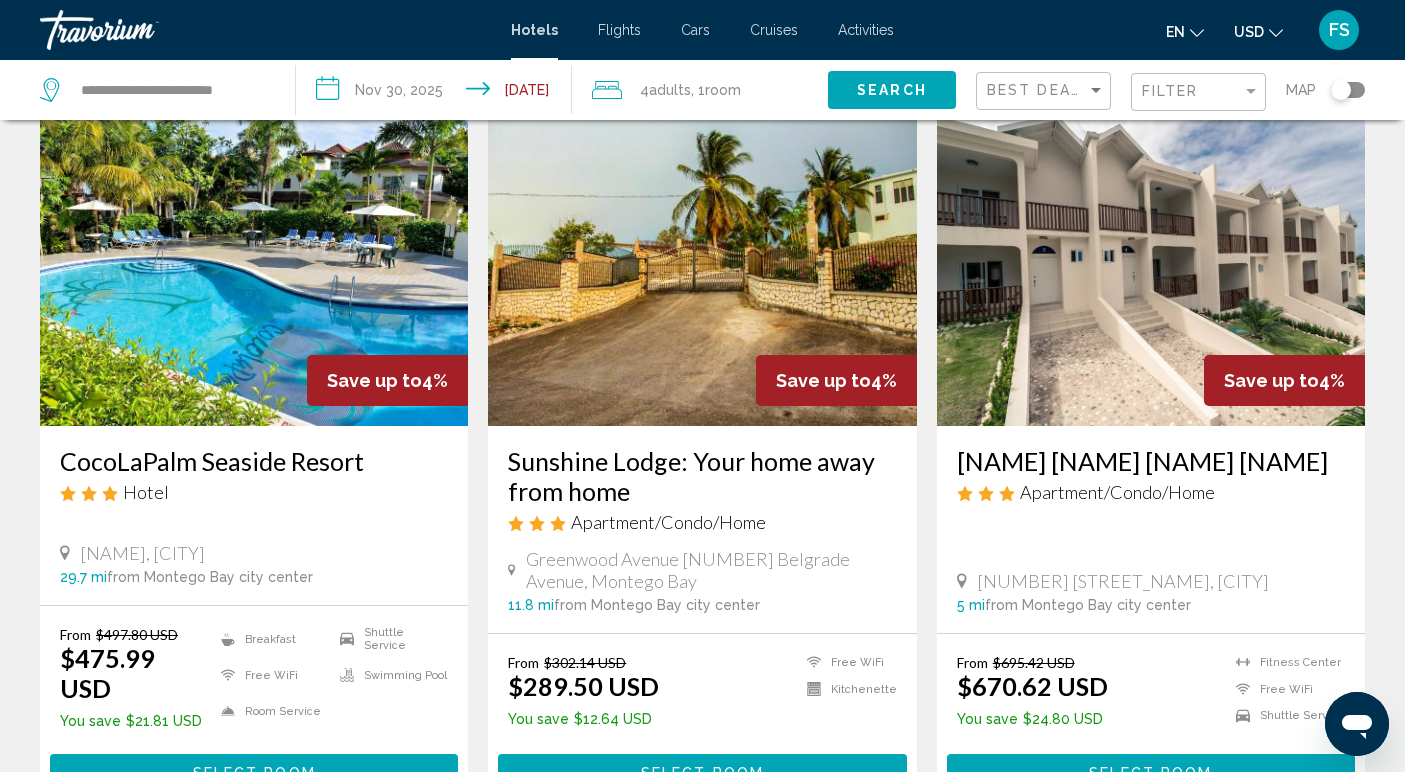 scroll, scrollTop: 1572, scrollLeft: 0, axis: vertical 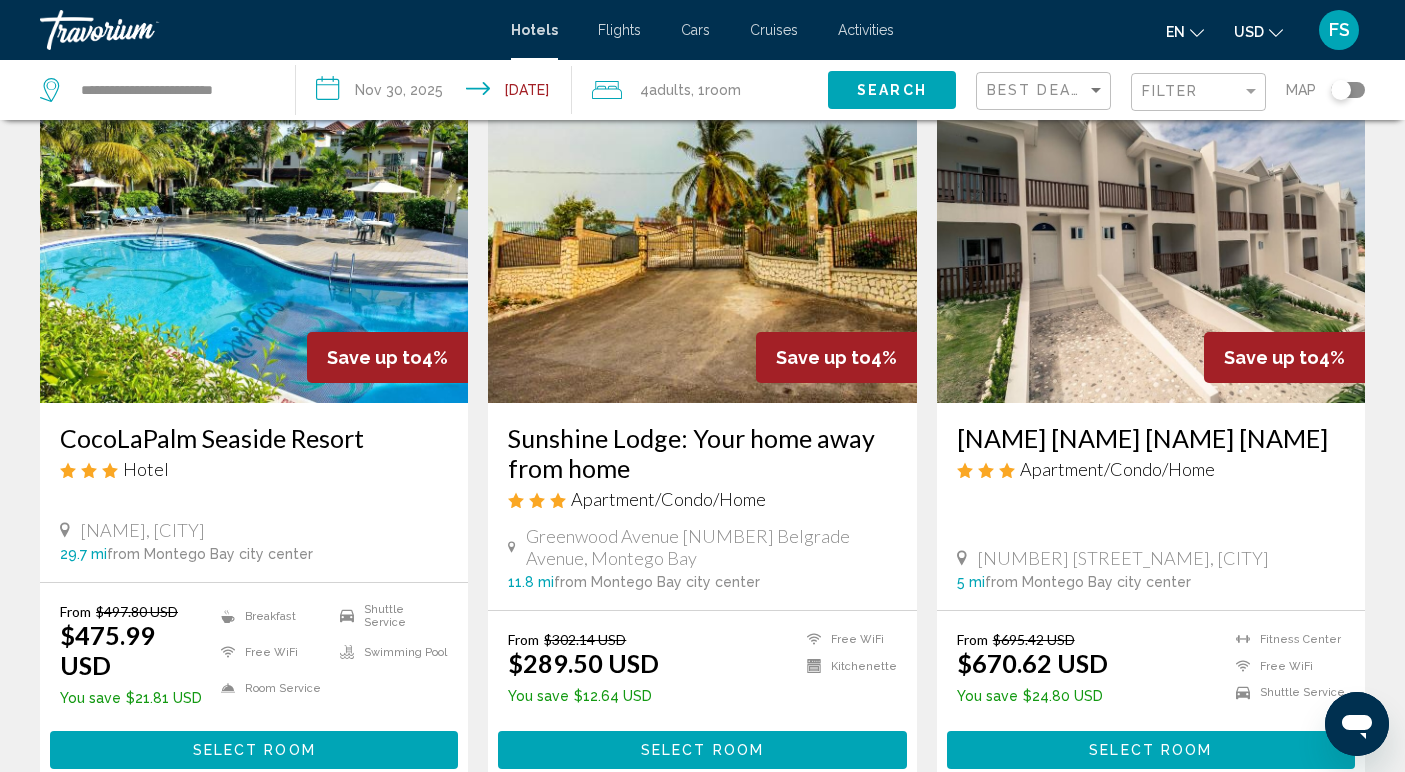 click at bounding box center [254, 243] 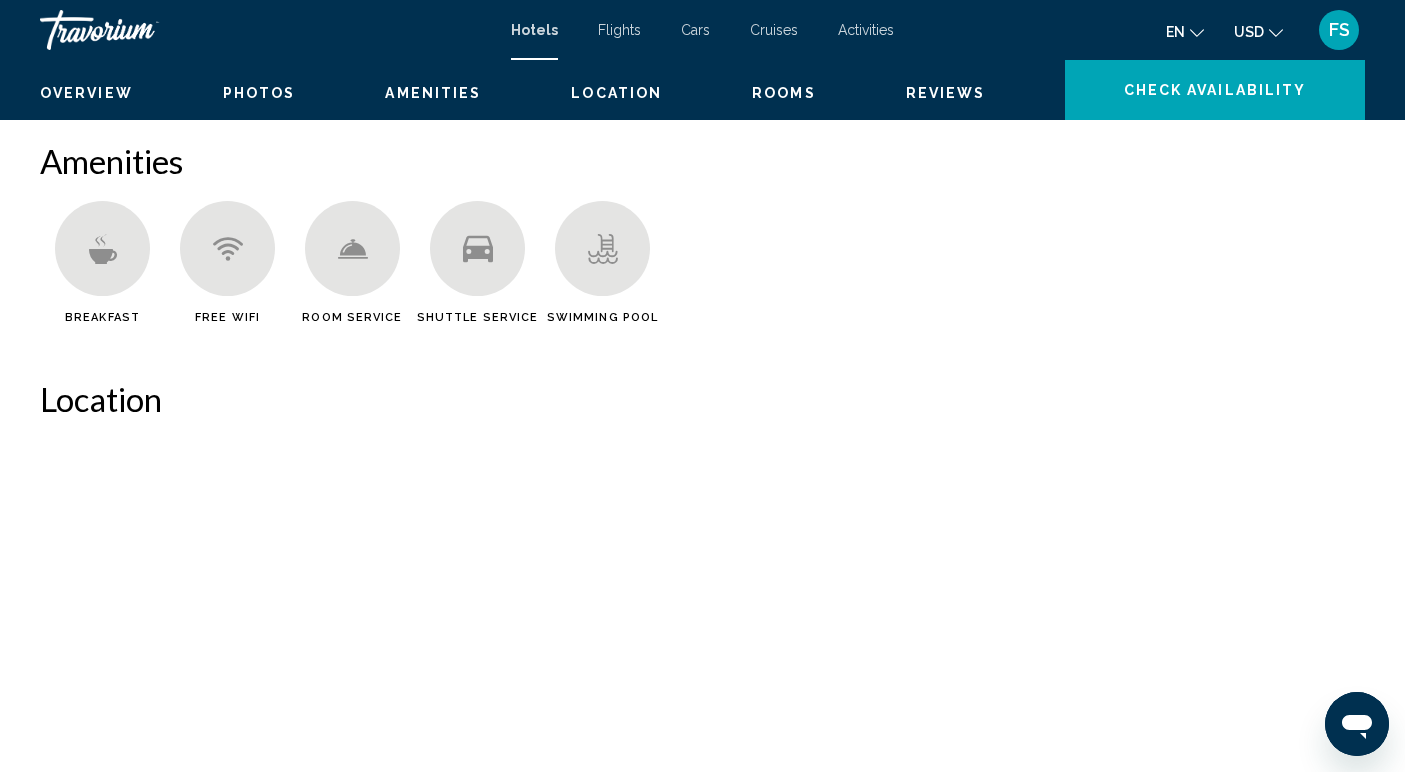 scroll, scrollTop: 0, scrollLeft: 0, axis: both 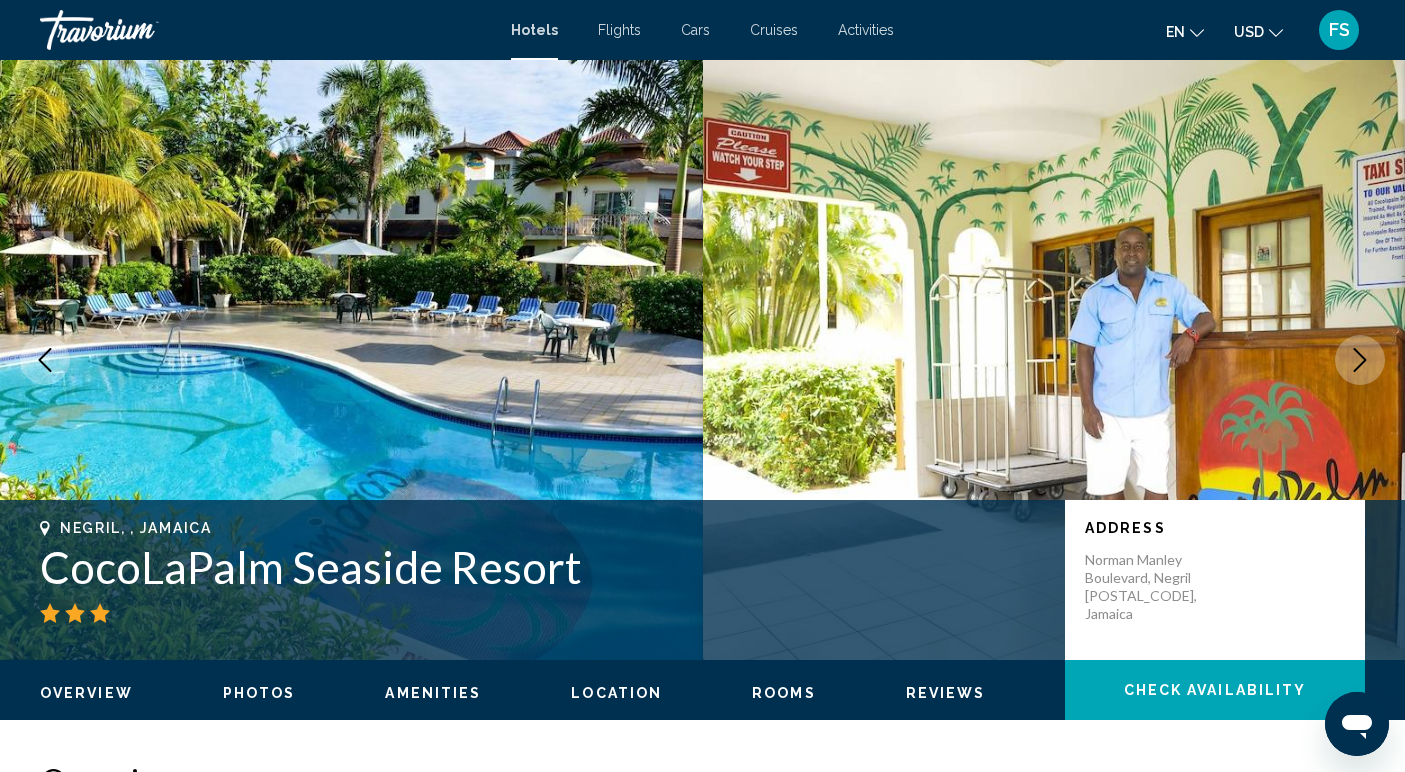 click 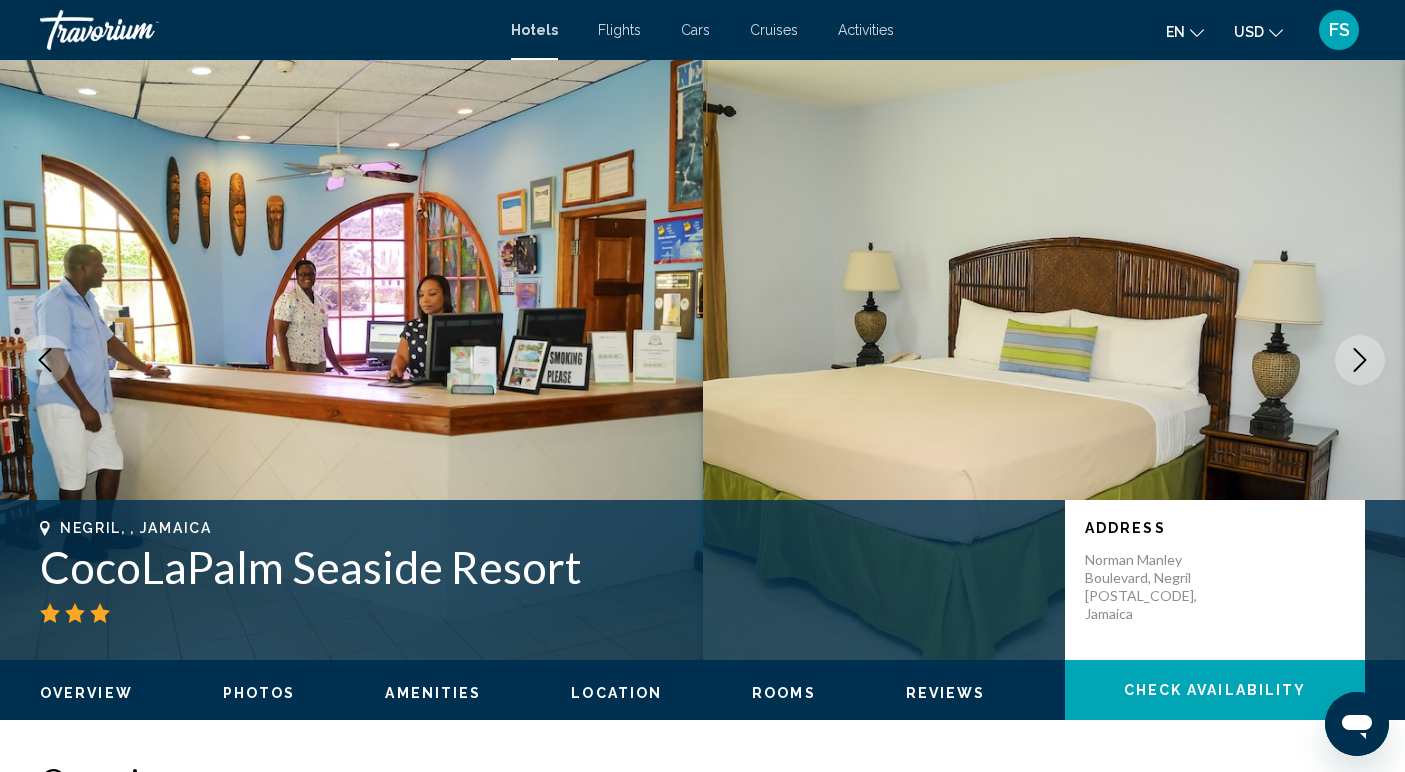 click 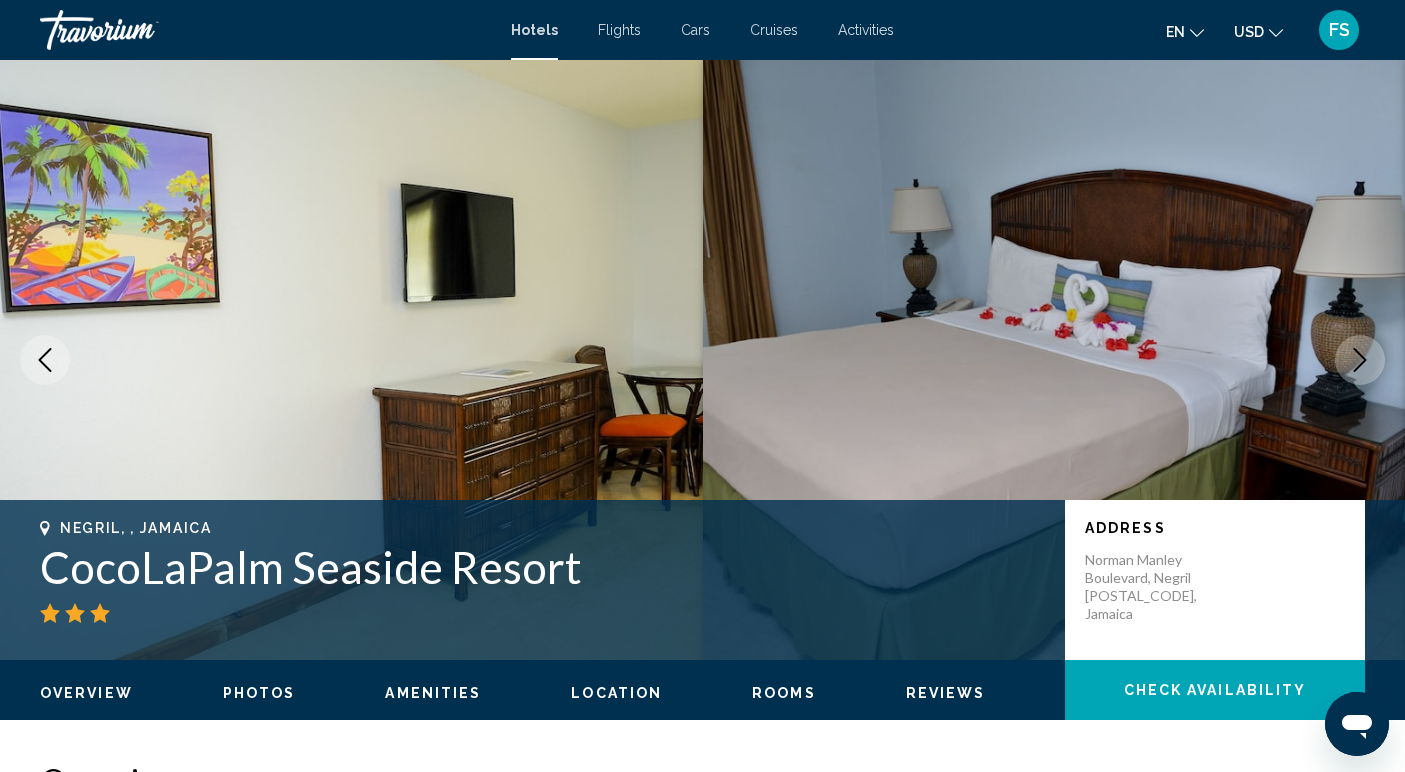 click 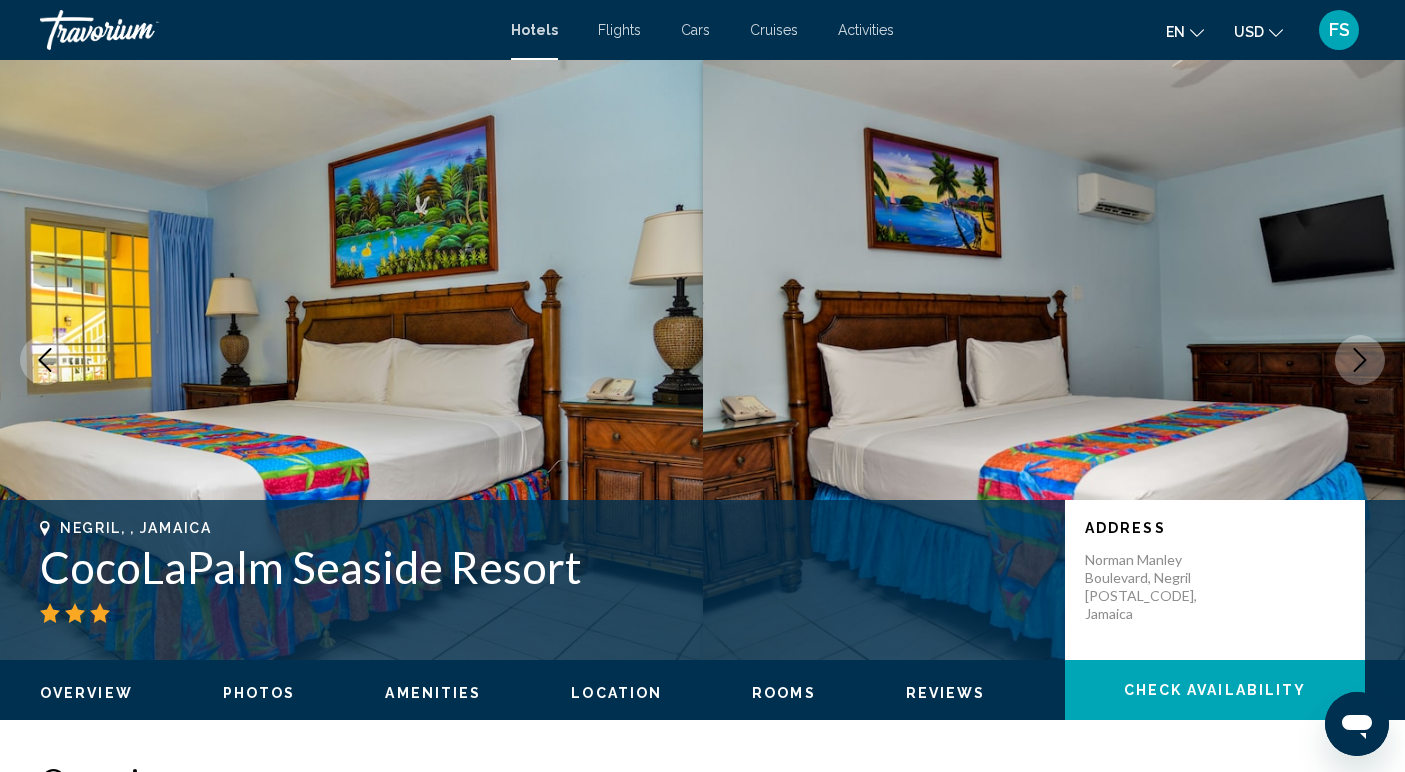 click 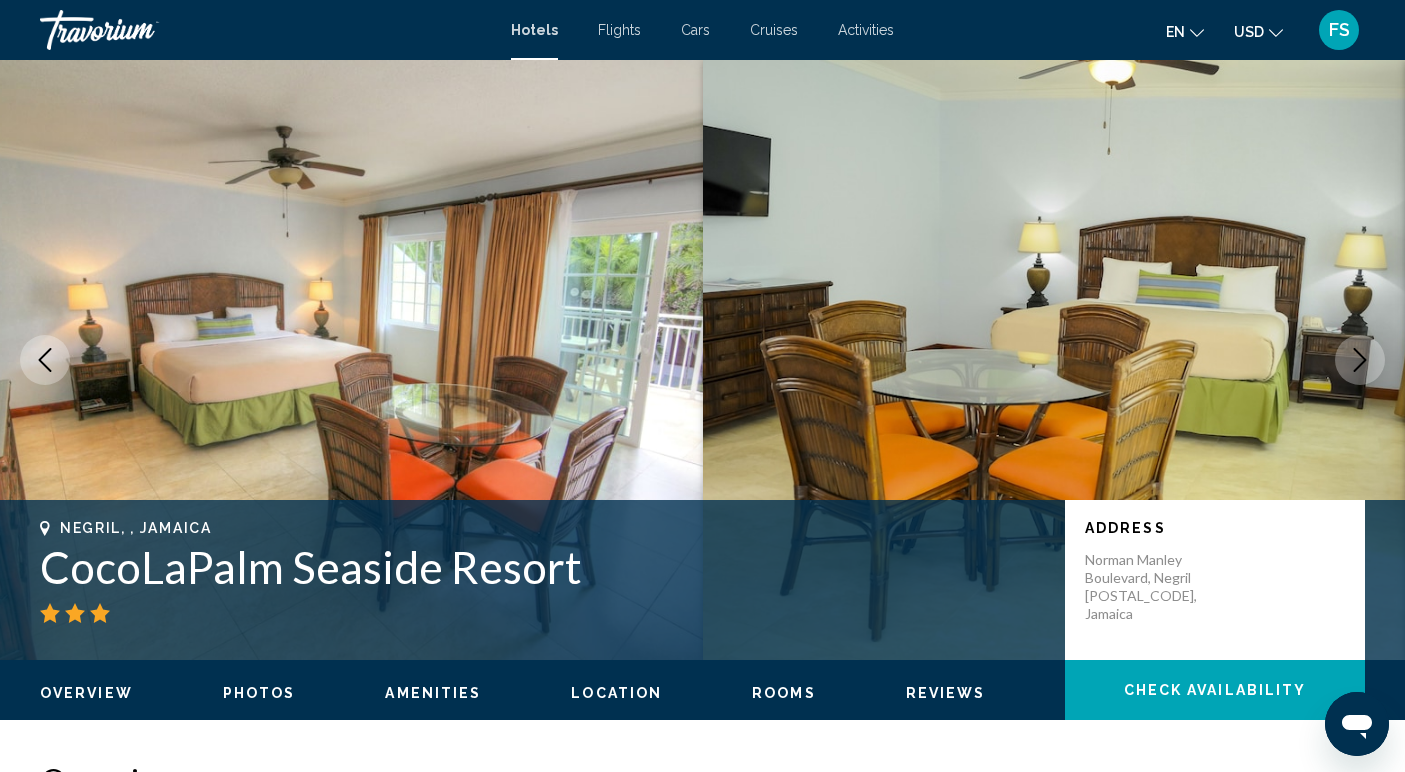 click 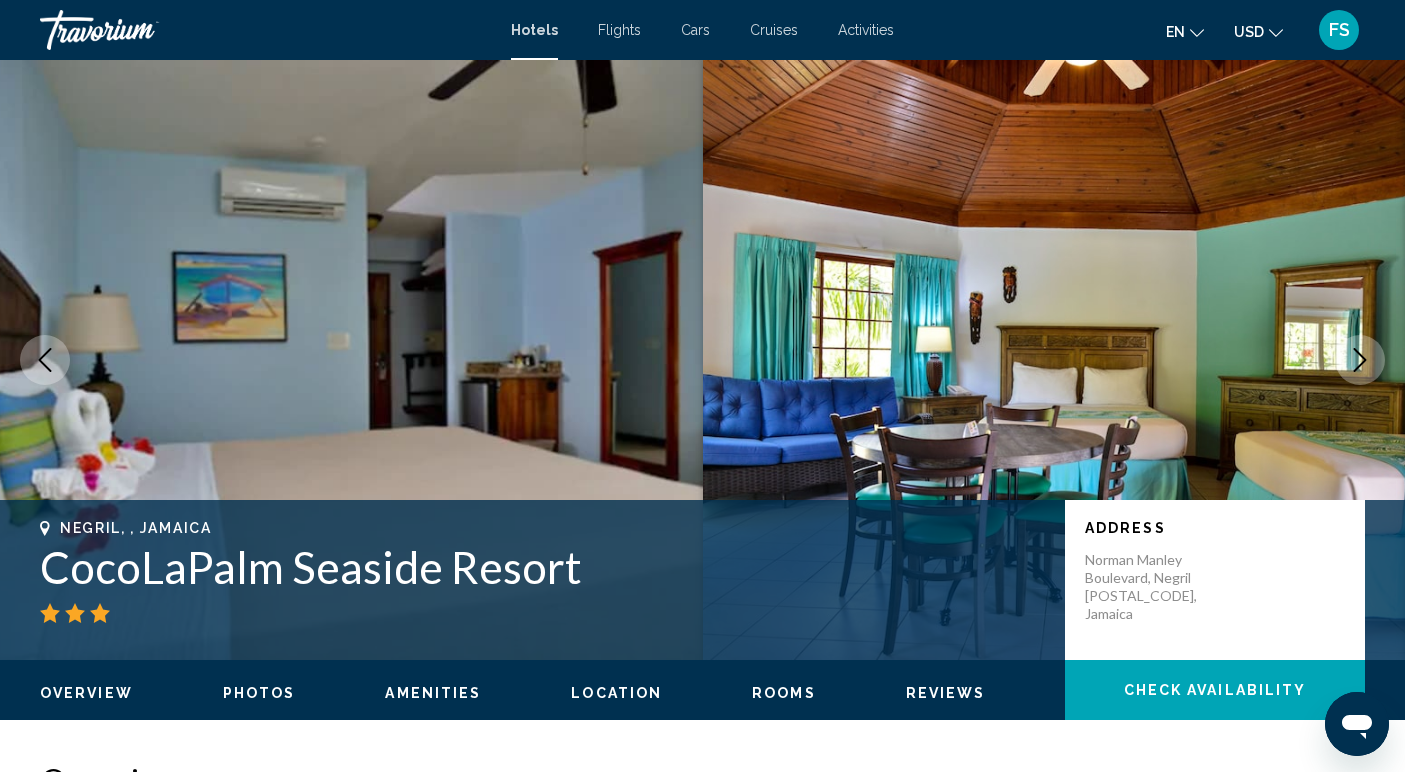 click 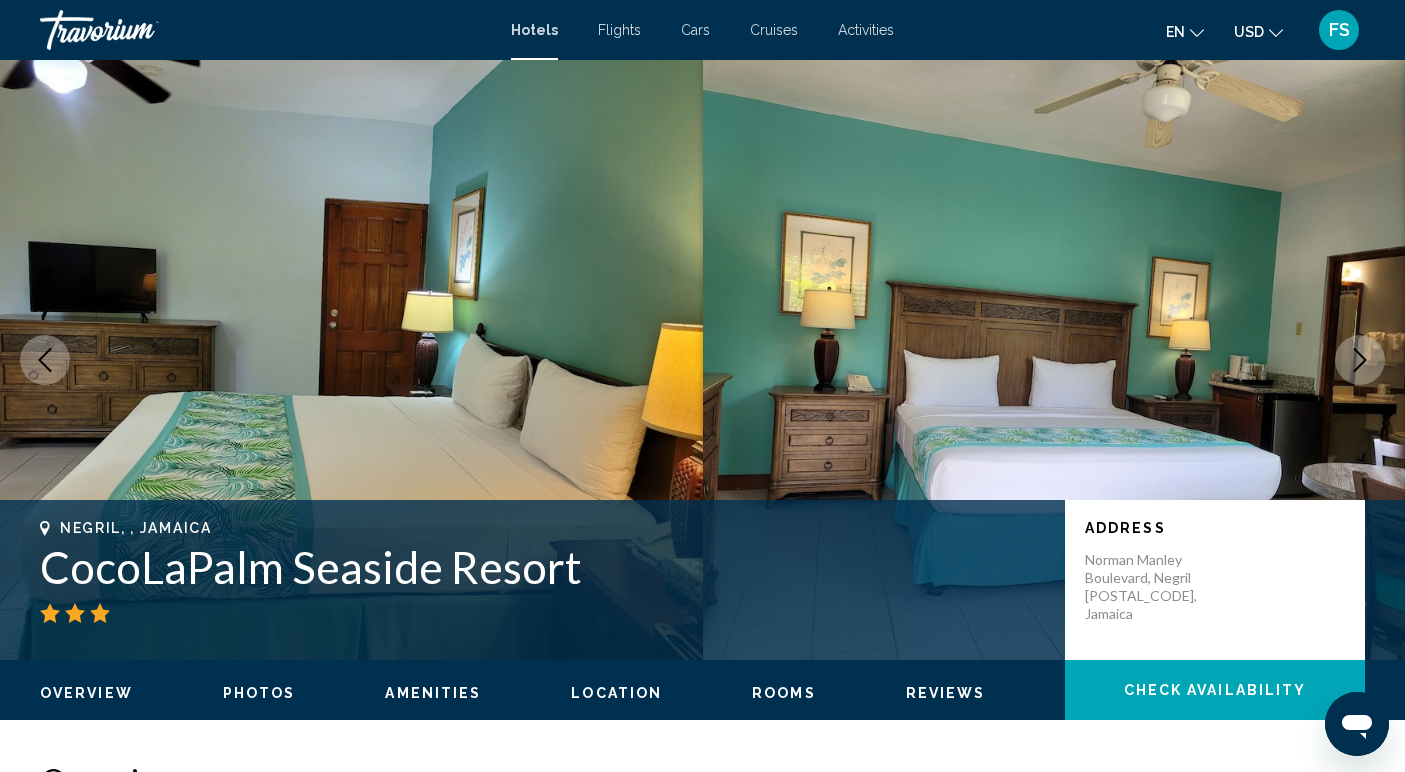 click 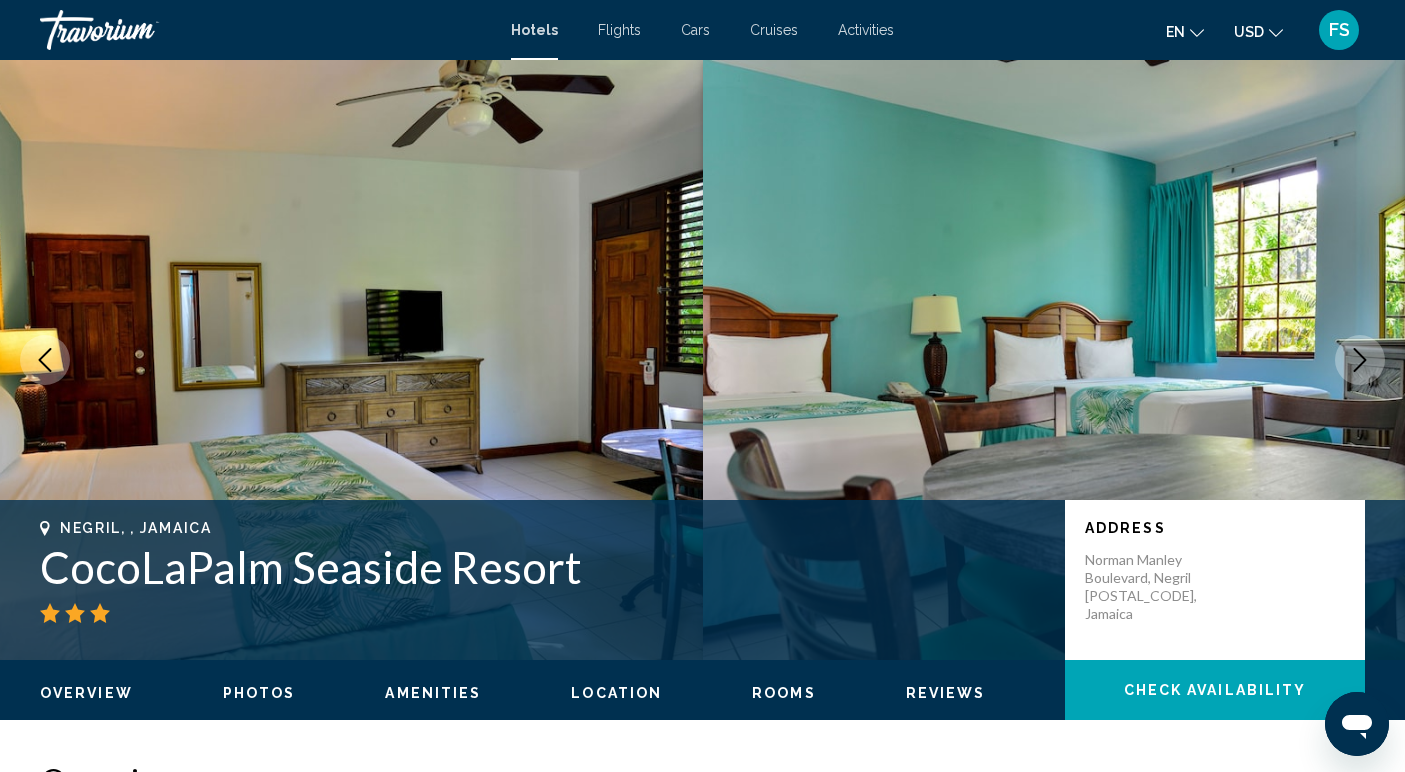 click 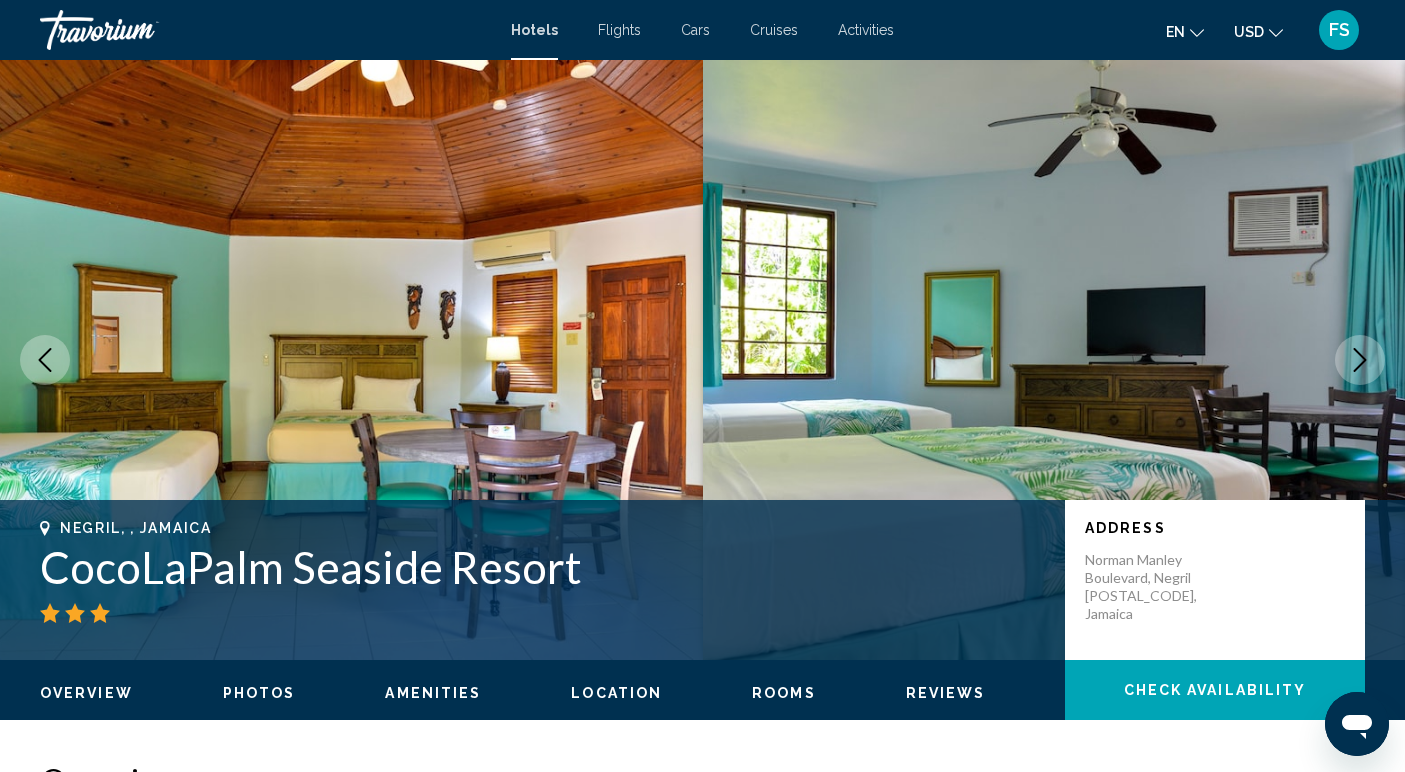 click 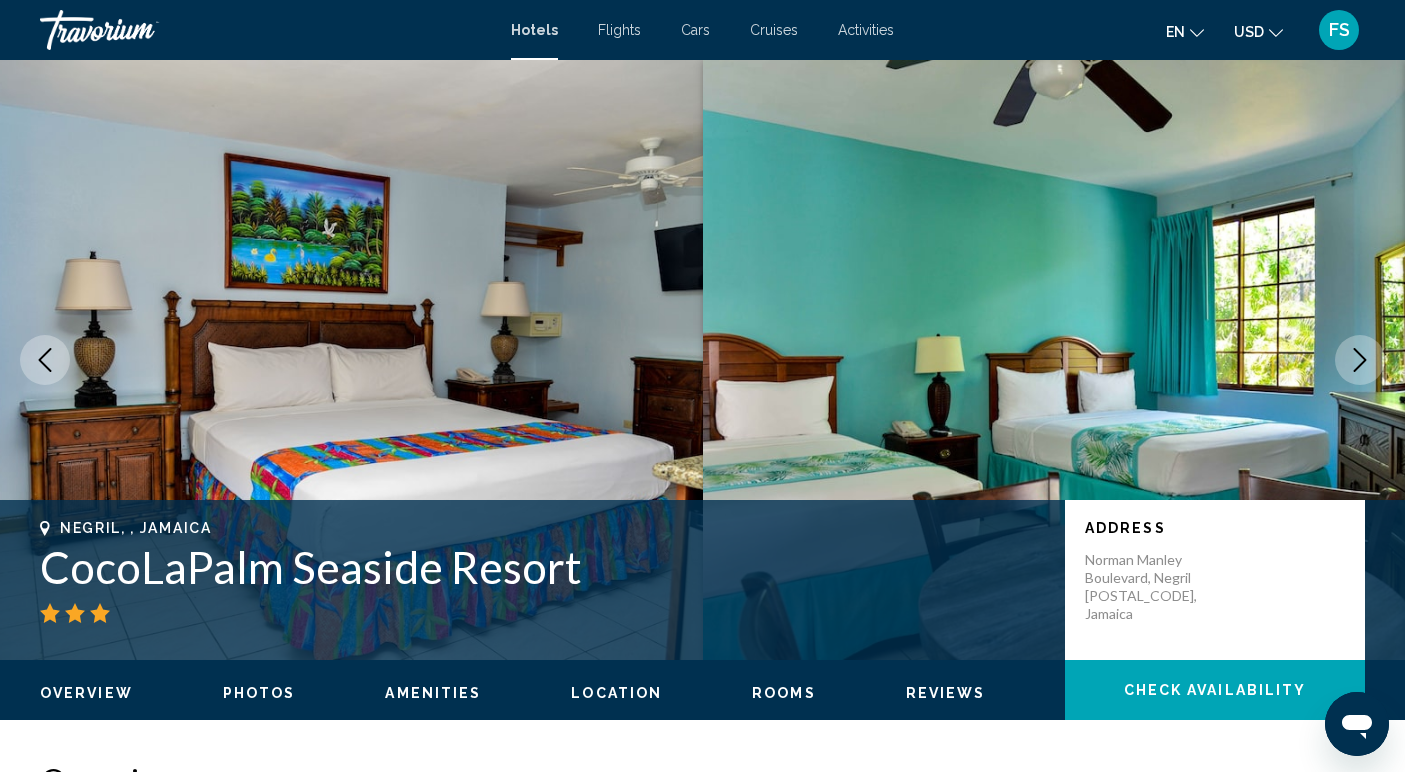 click 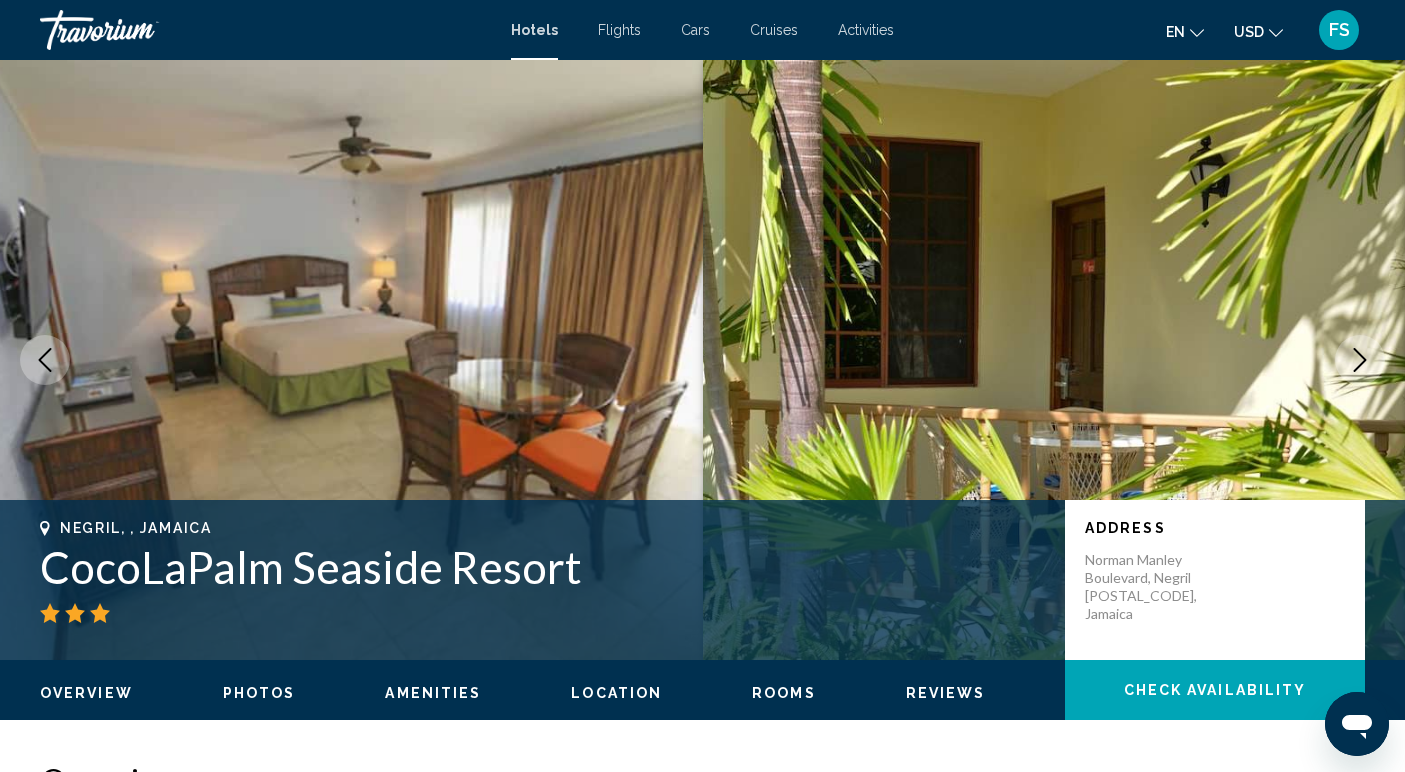 click 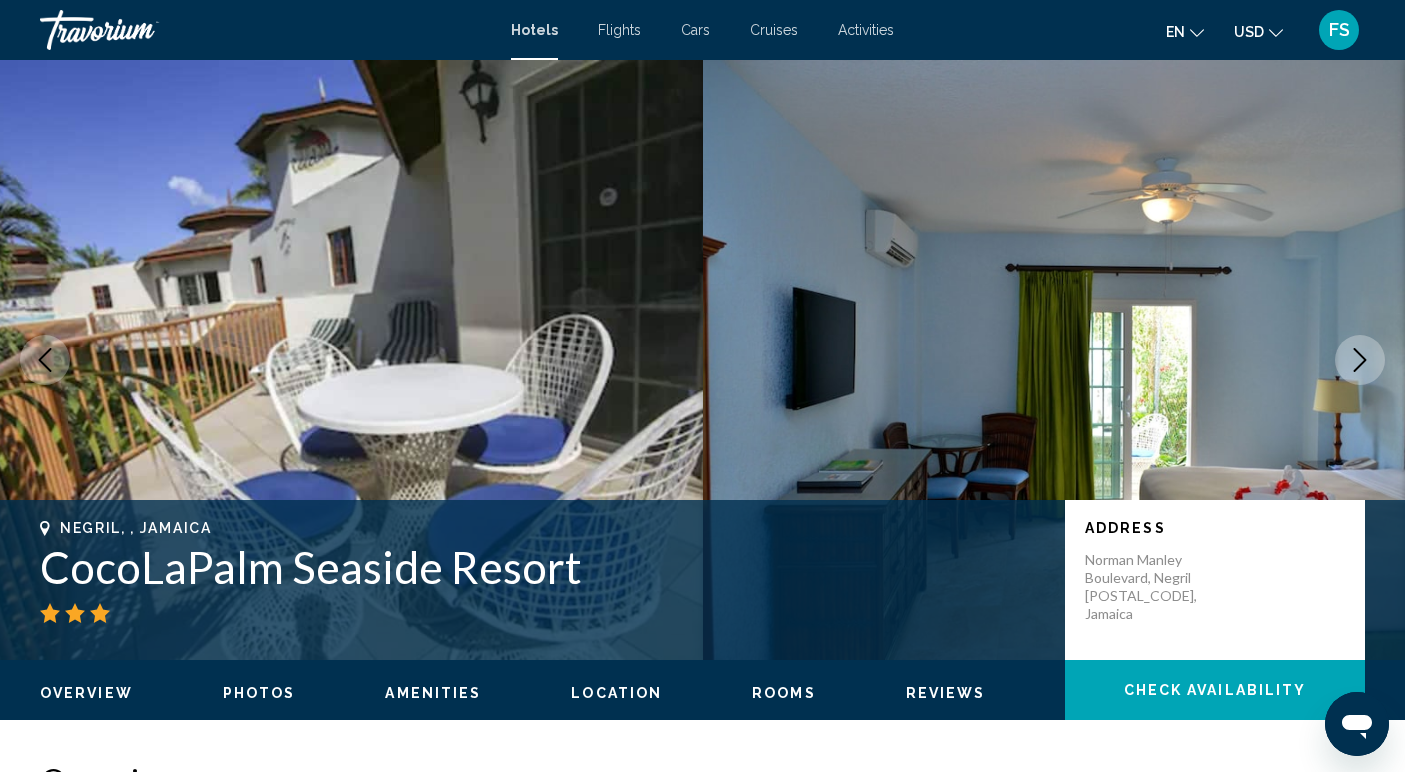 click 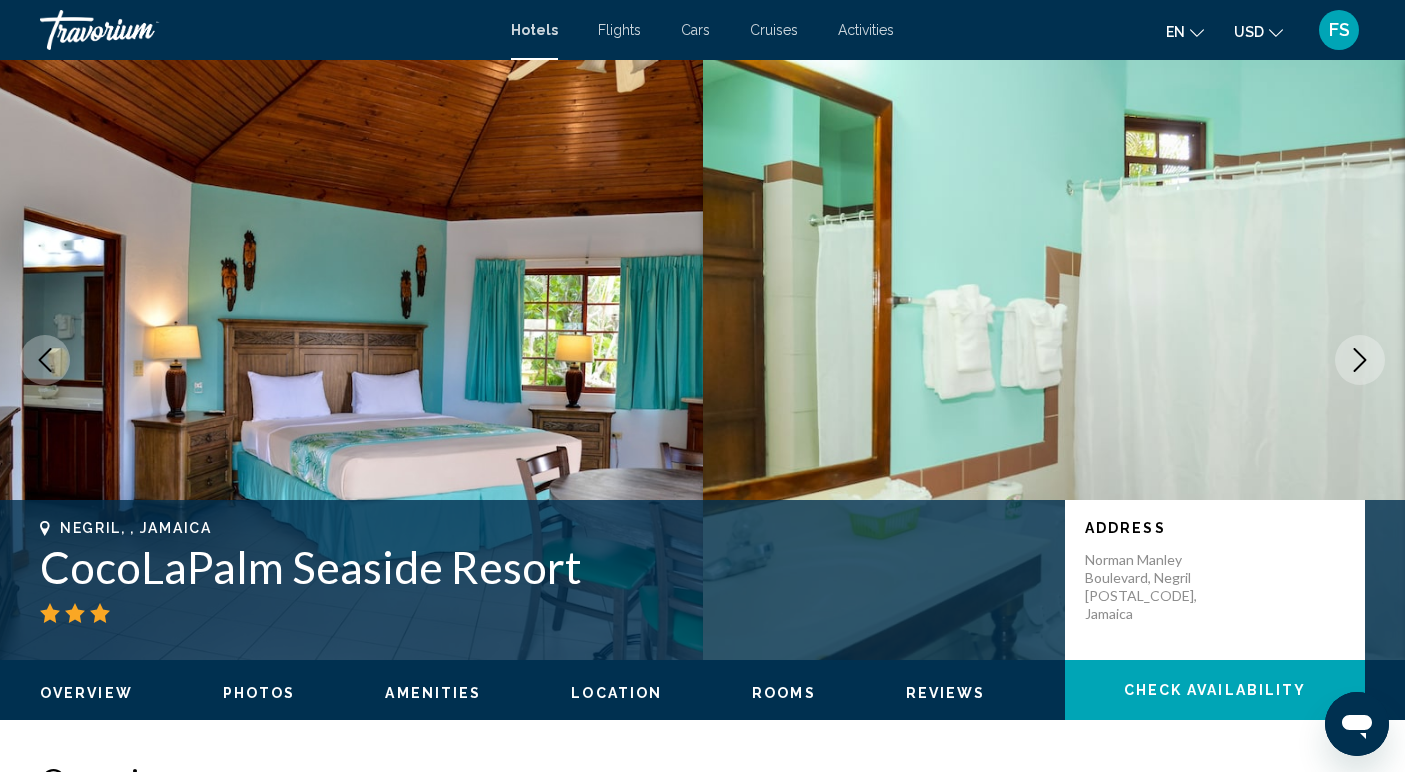 click 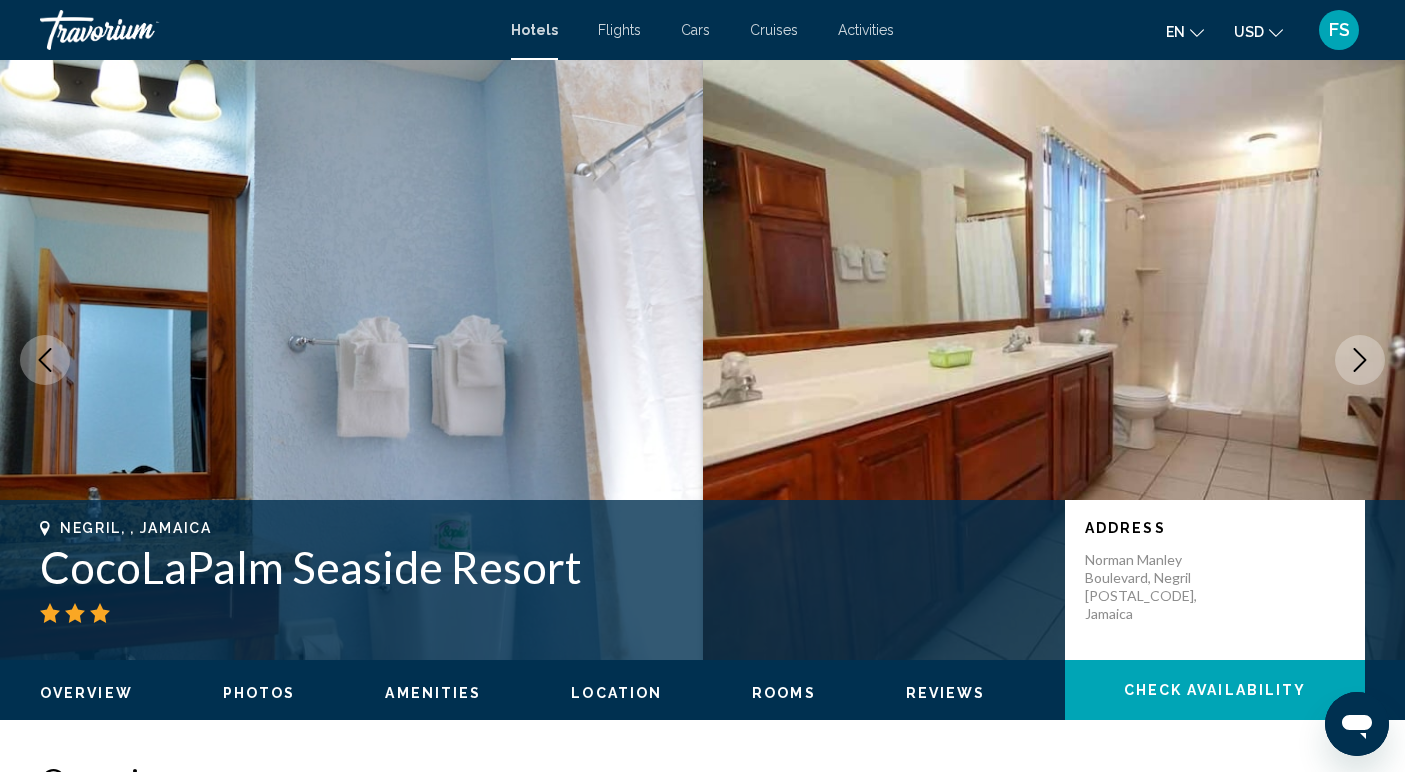 click 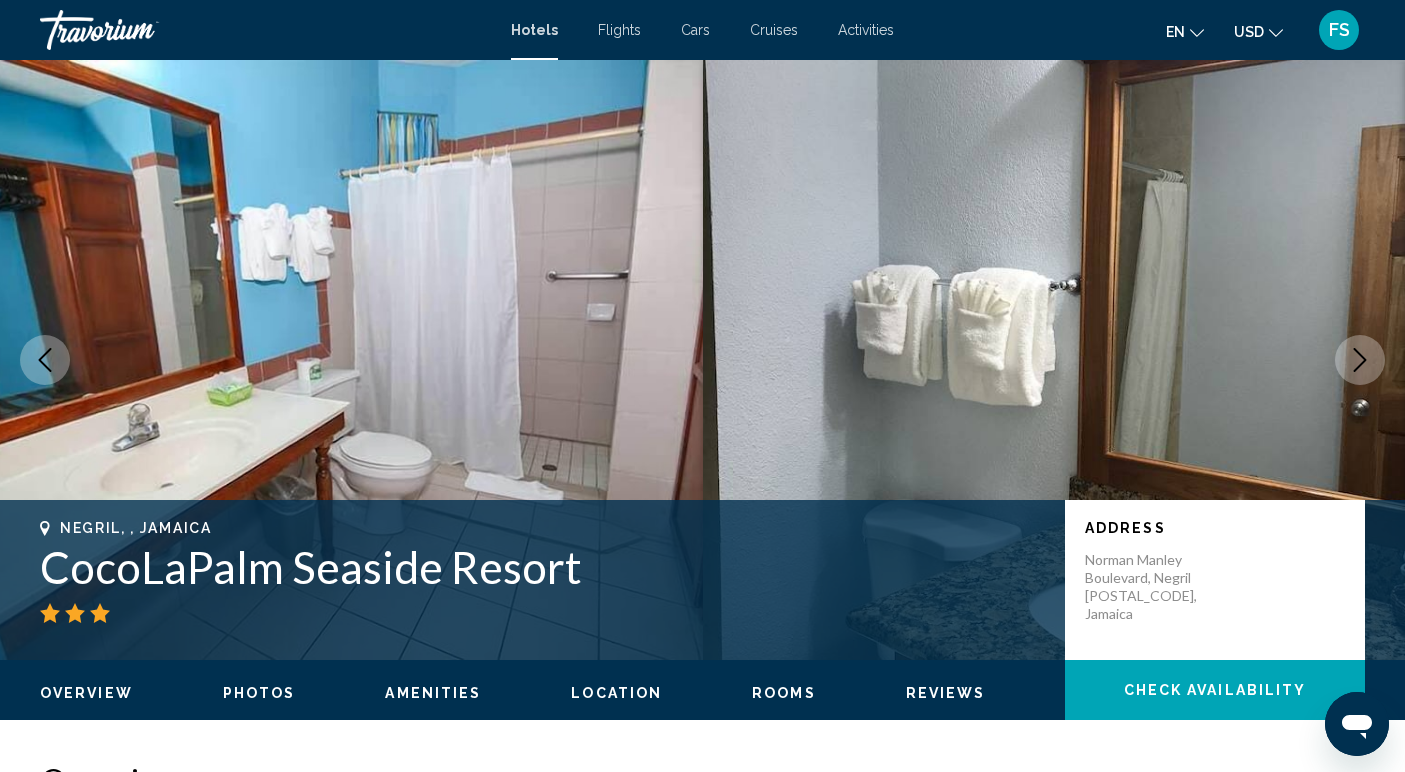 click 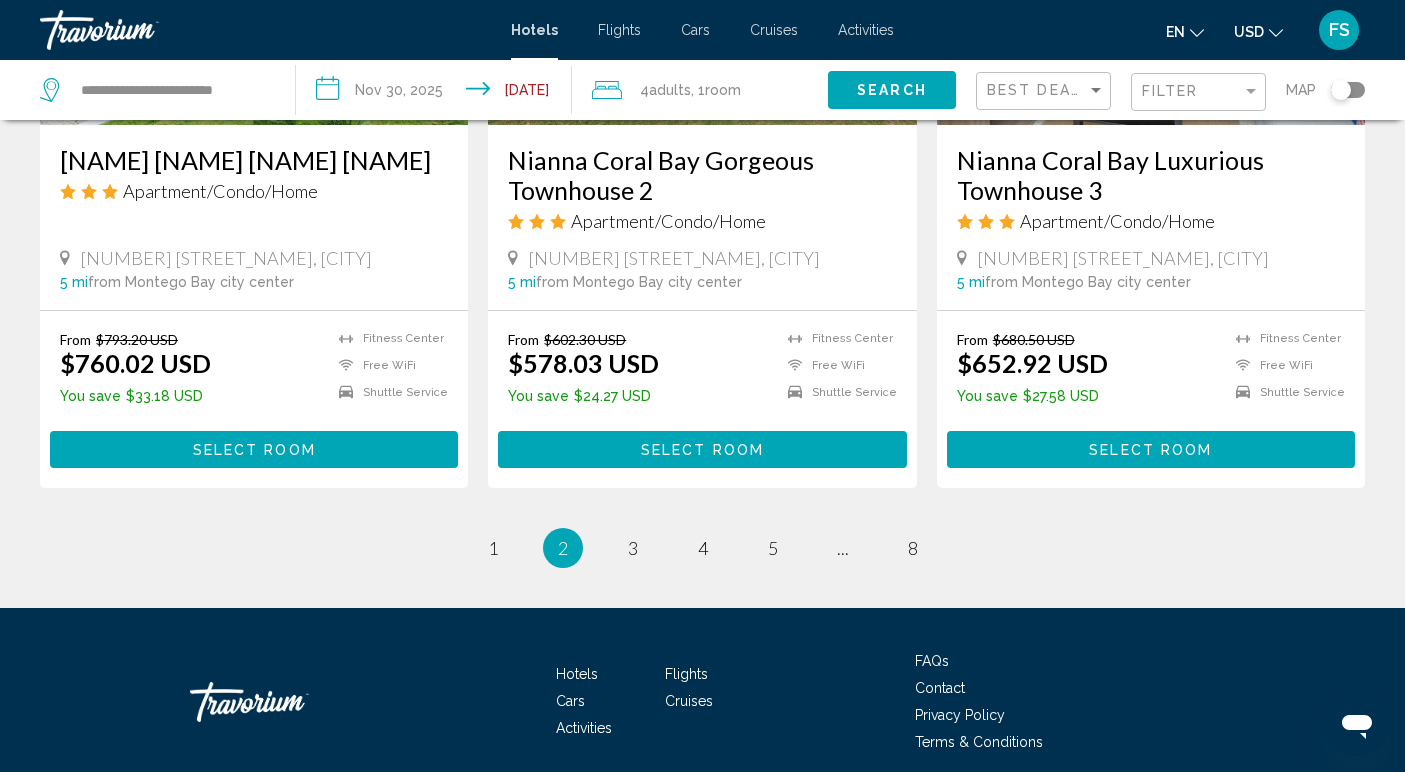 scroll, scrollTop: 2647, scrollLeft: 0, axis: vertical 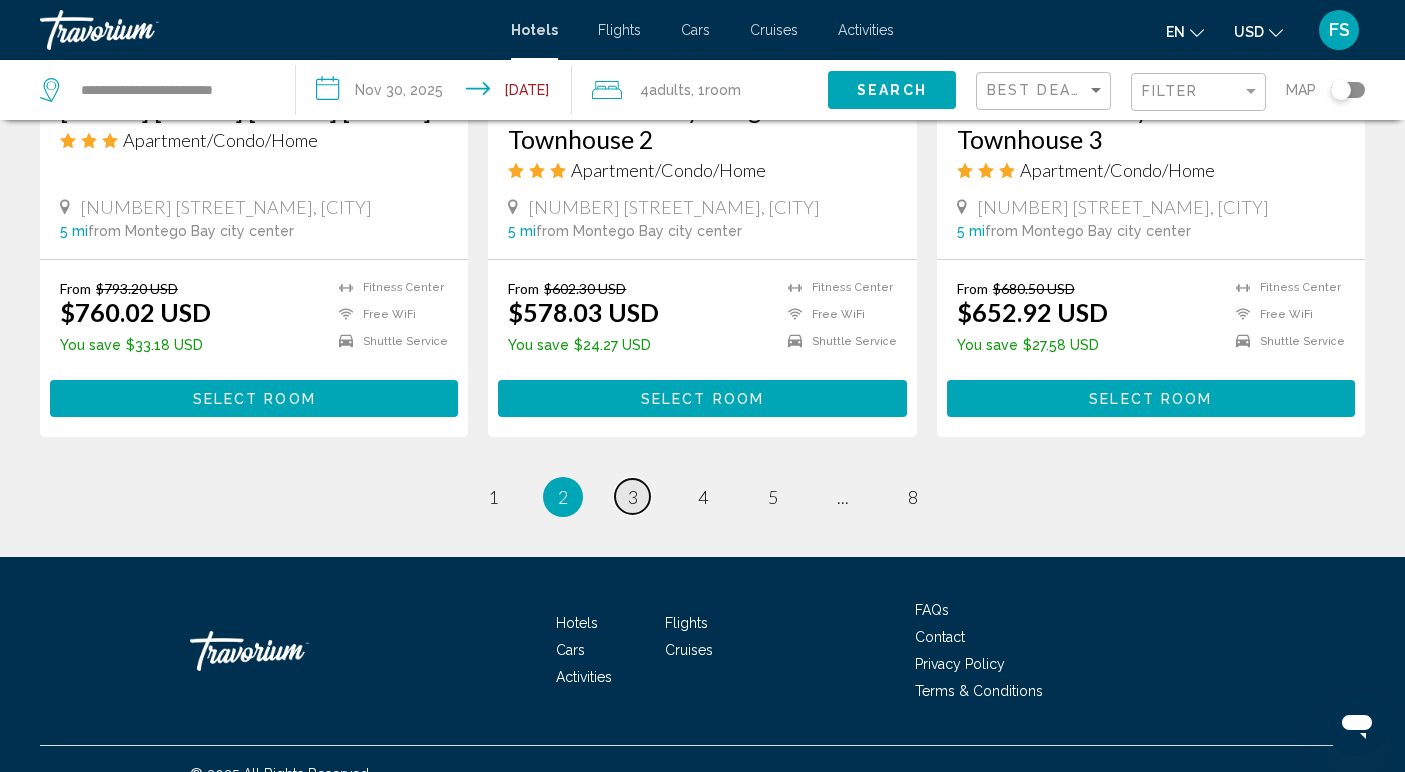 click on "3" at bounding box center [633, 497] 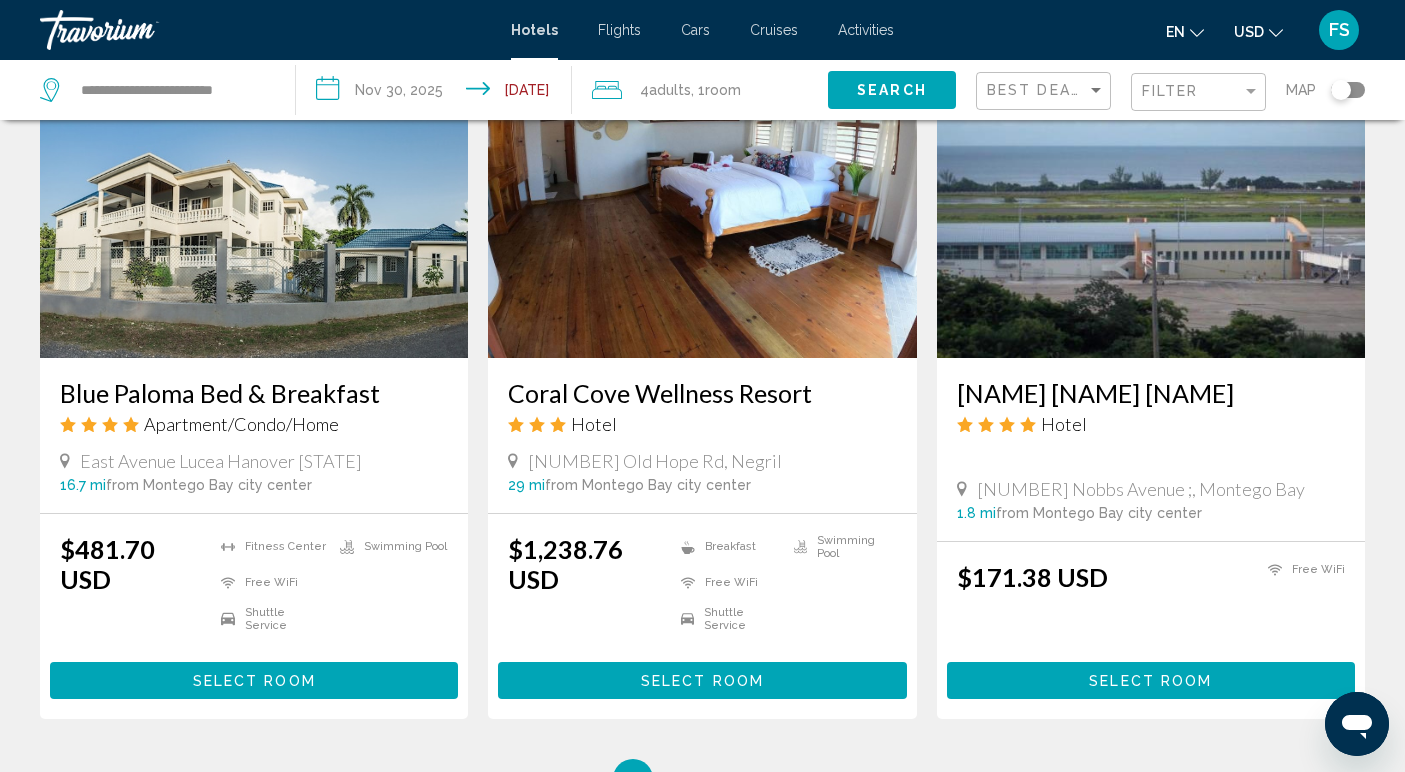 scroll, scrollTop: 2388, scrollLeft: 0, axis: vertical 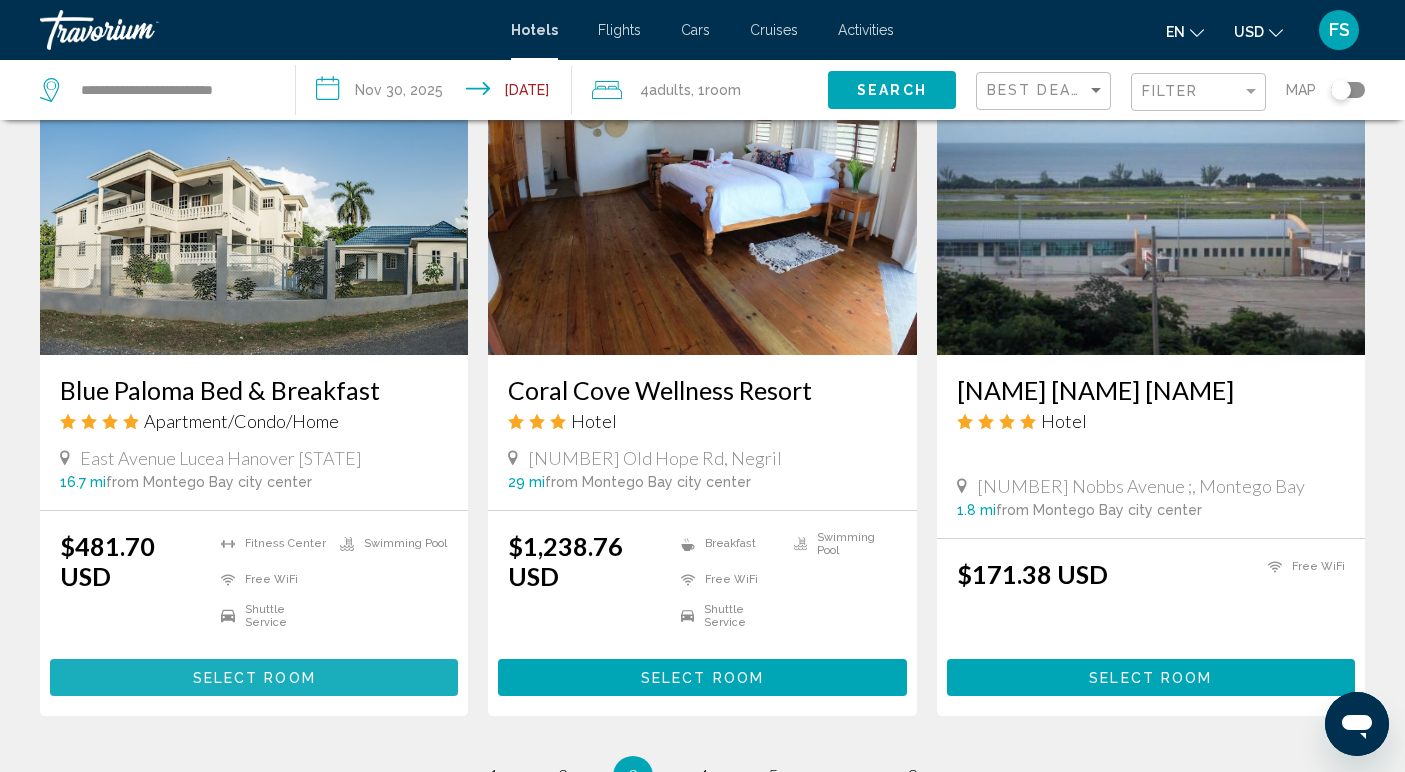 click on "Select Room" at bounding box center [254, 678] 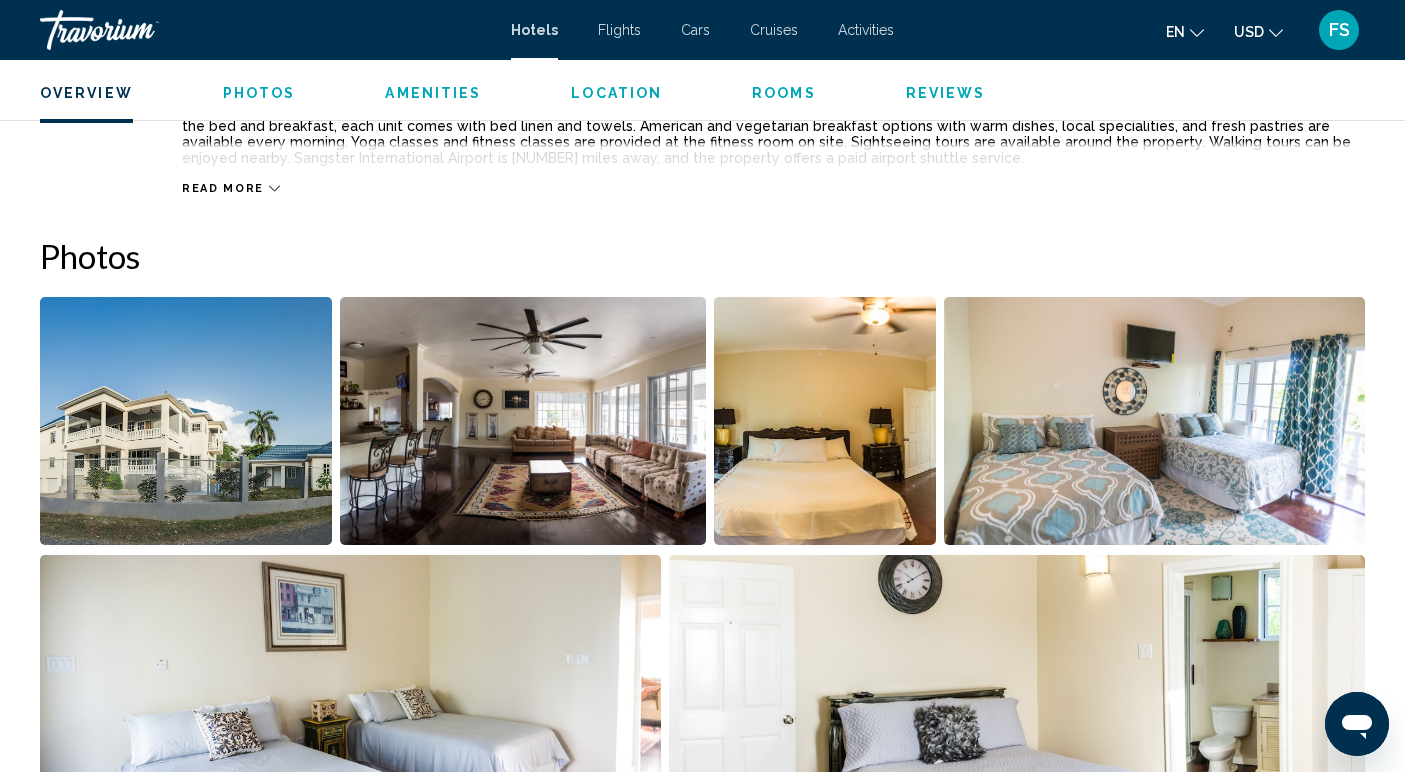 scroll, scrollTop: 901, scrollLeft: 0, axis: vertical 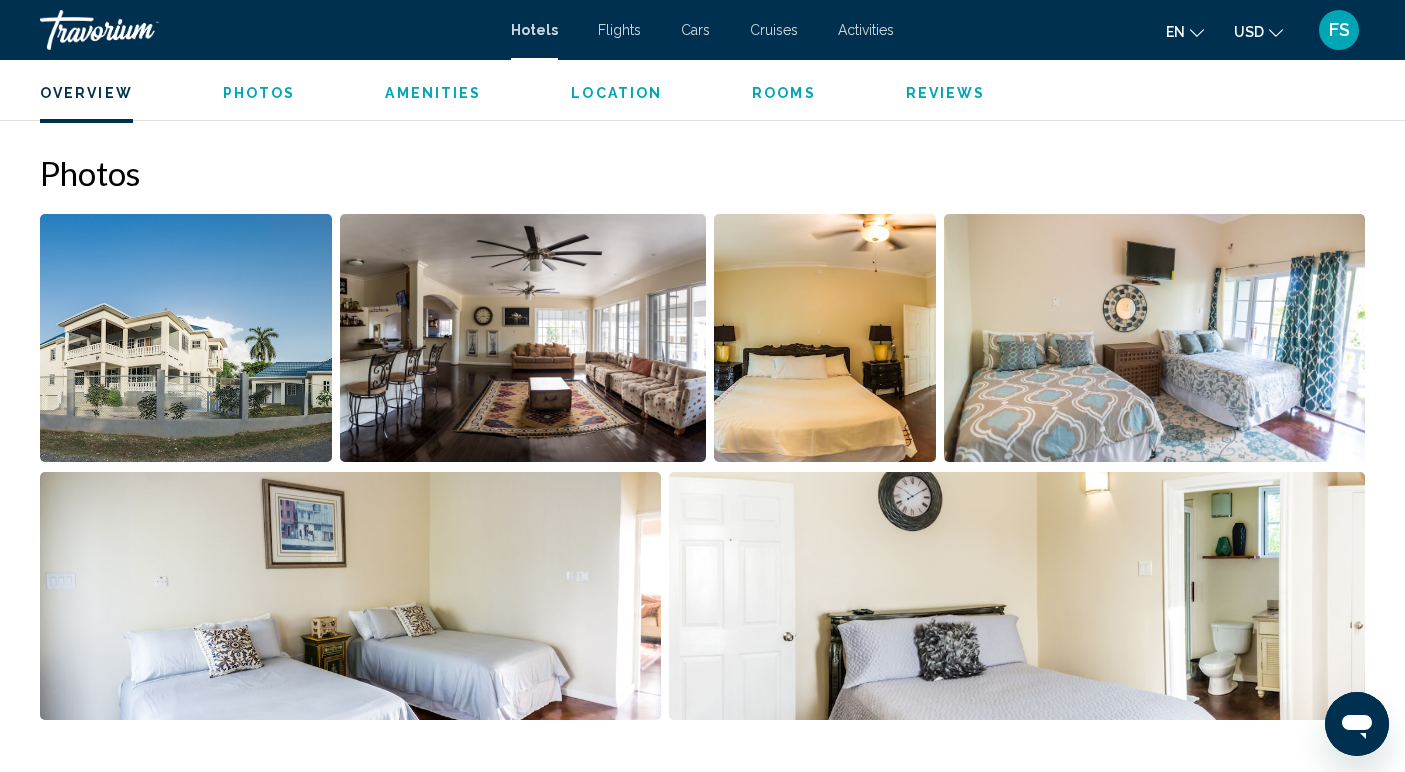 click at bounding box center [186, 338] 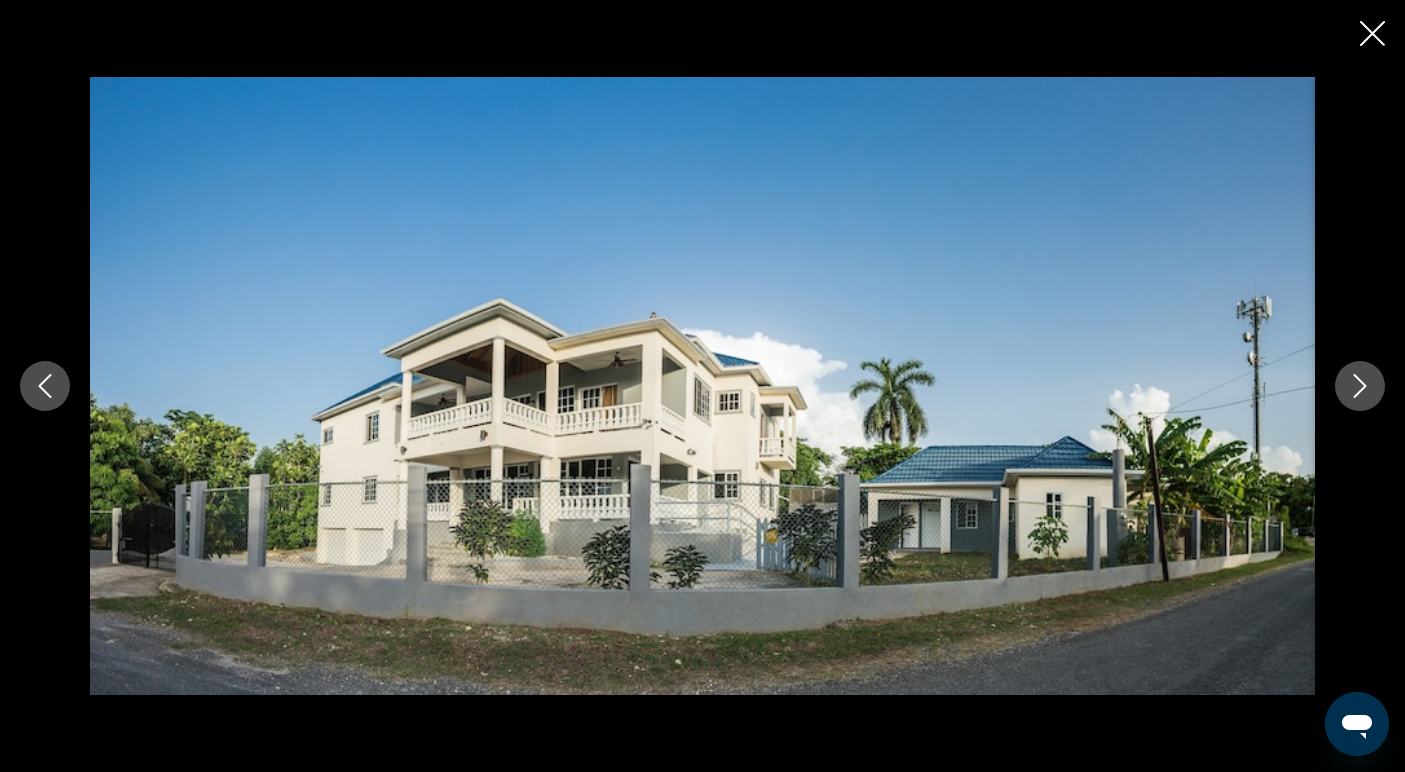 click at bounding box center [1360, 386] 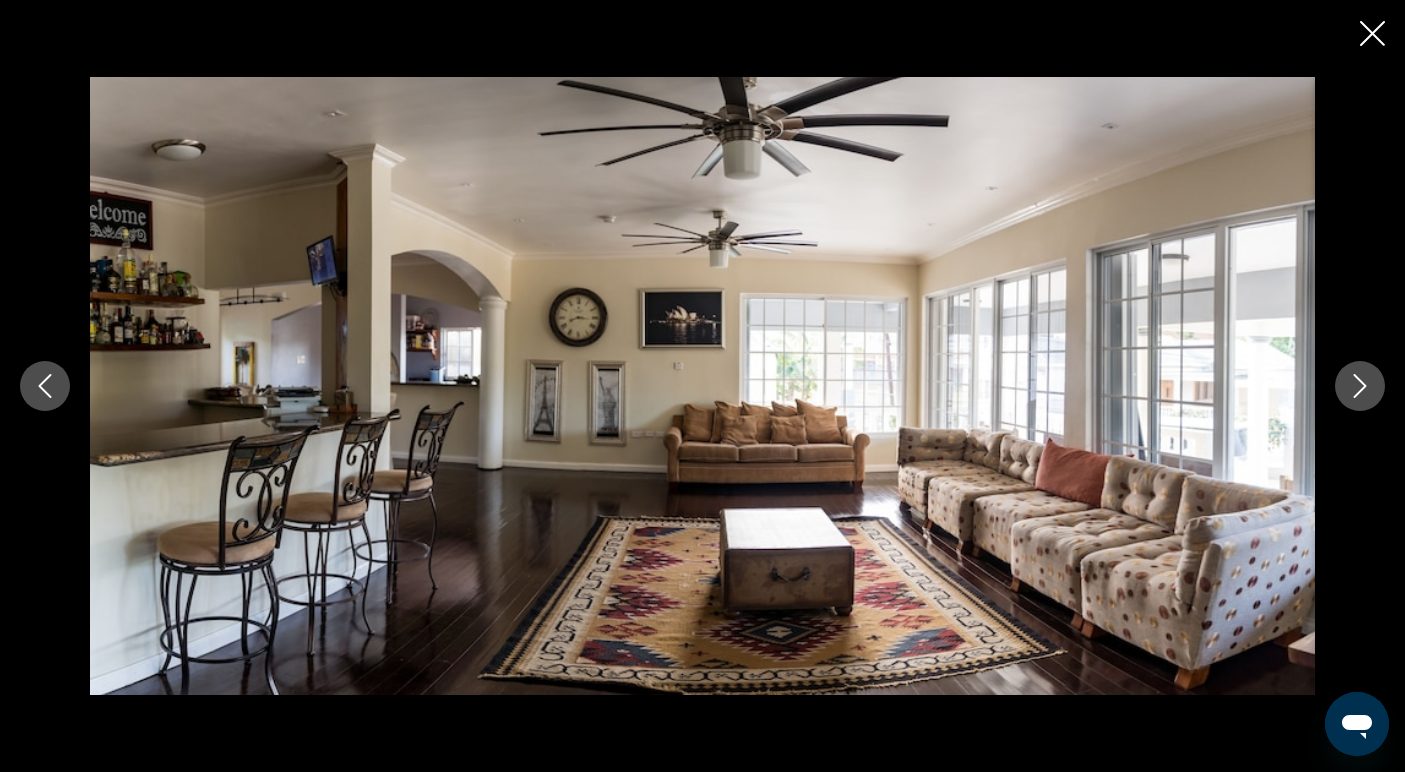 click at bounding box center [1360, 386] 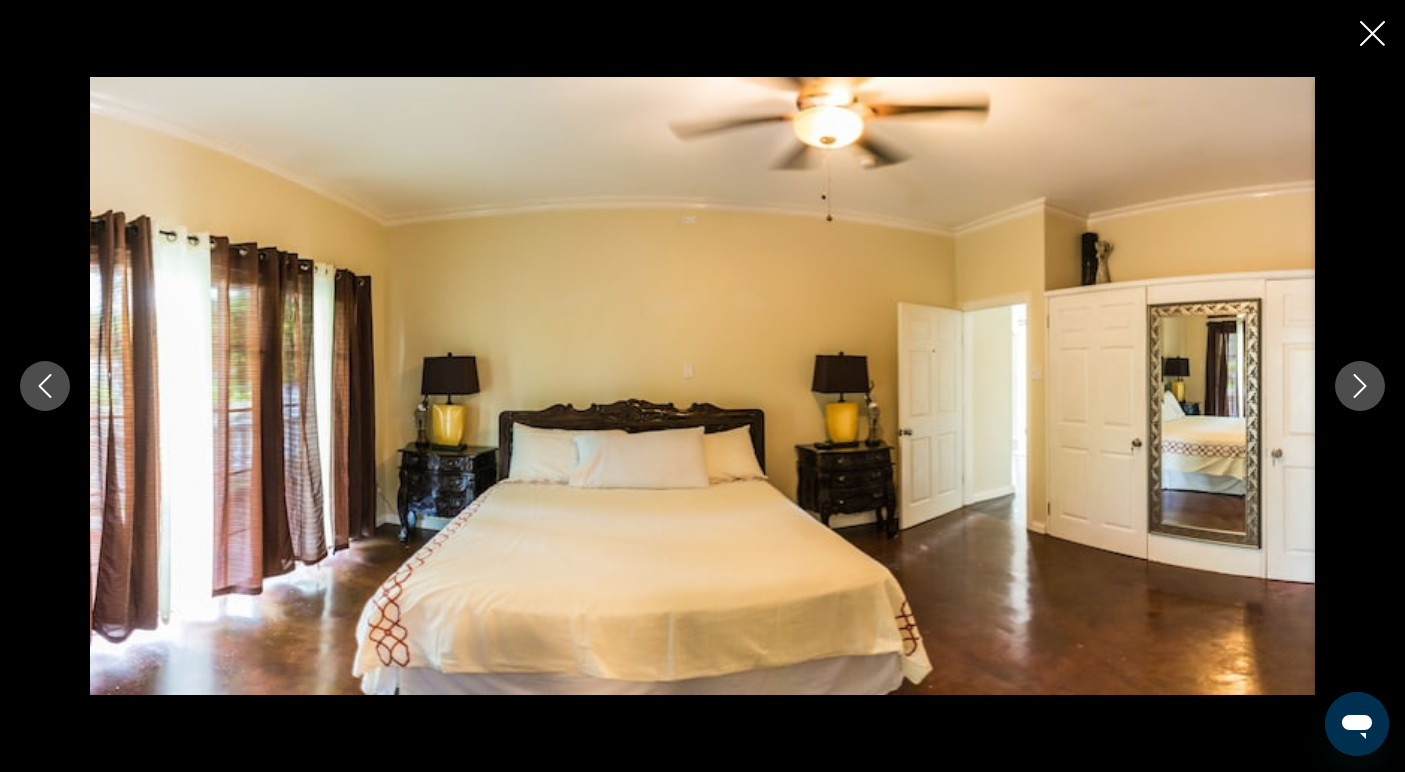 click at bounding box center (1360, 386) 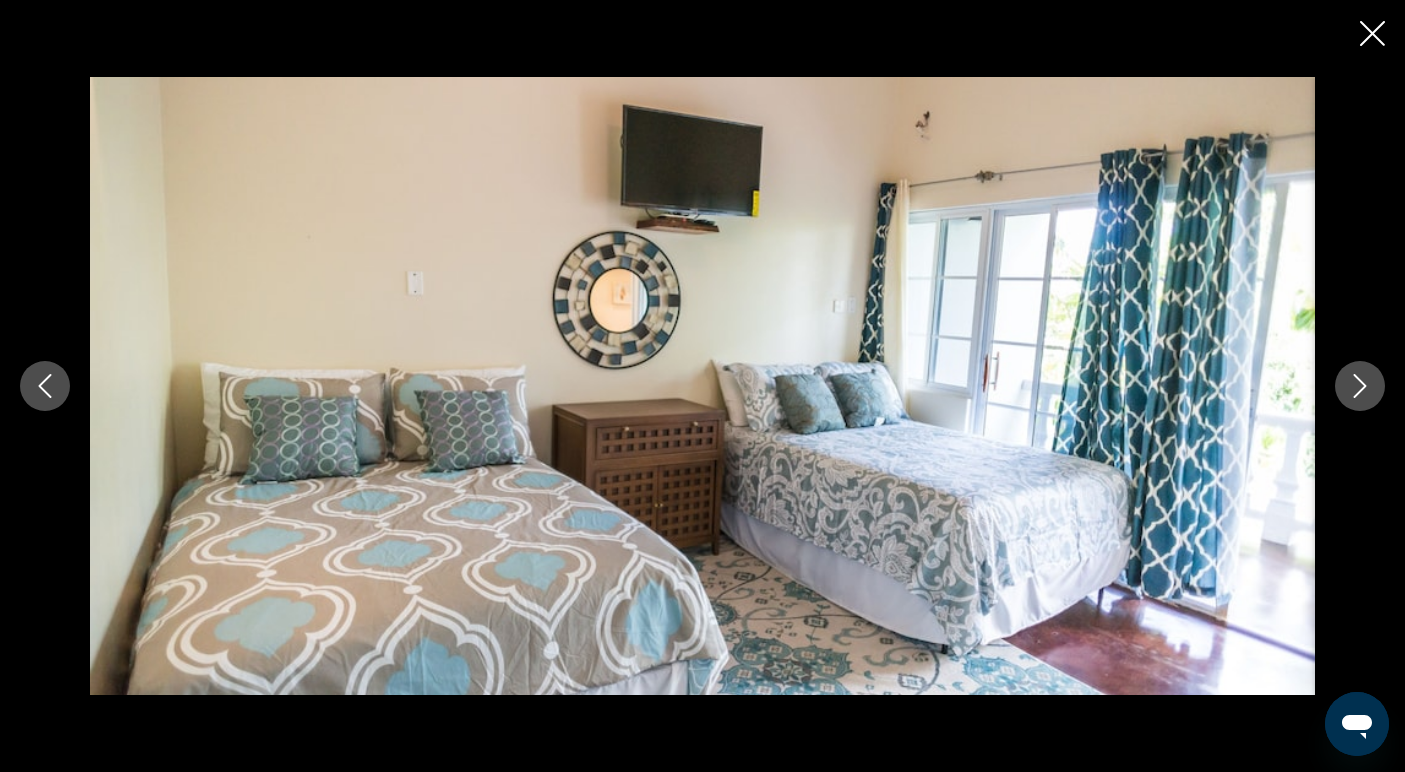 click at bounding box center (1360, 386) 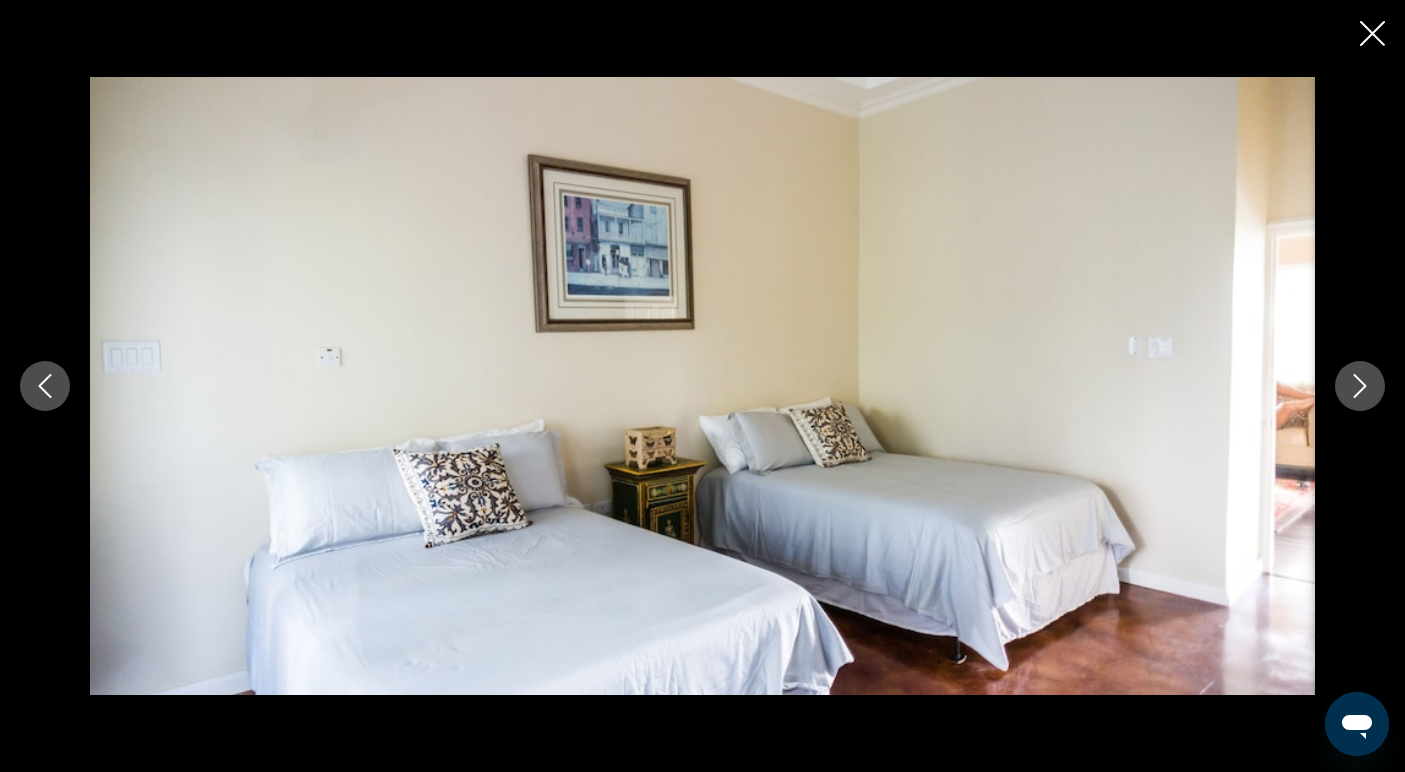 click at bounding box center [1360, 386] 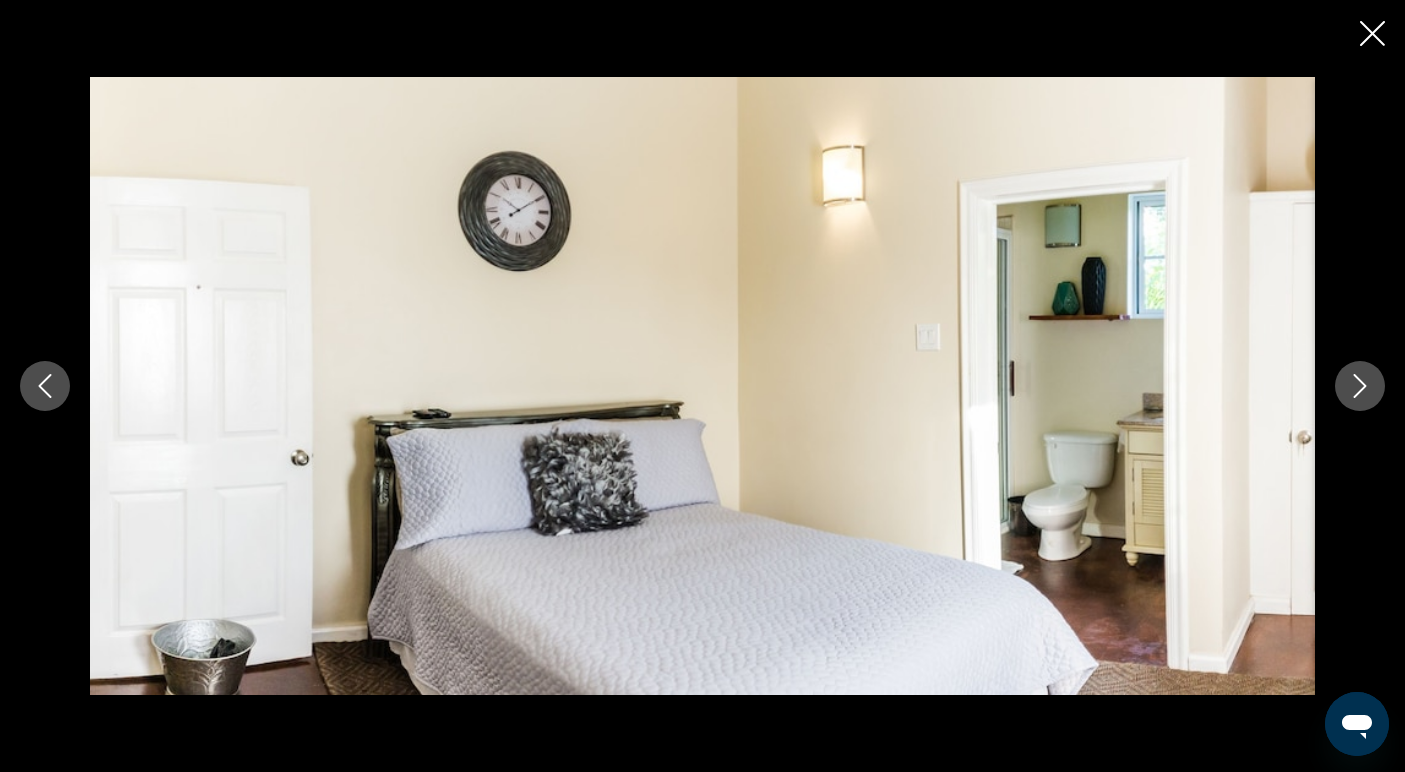 click at bounding box center (1360, 386) 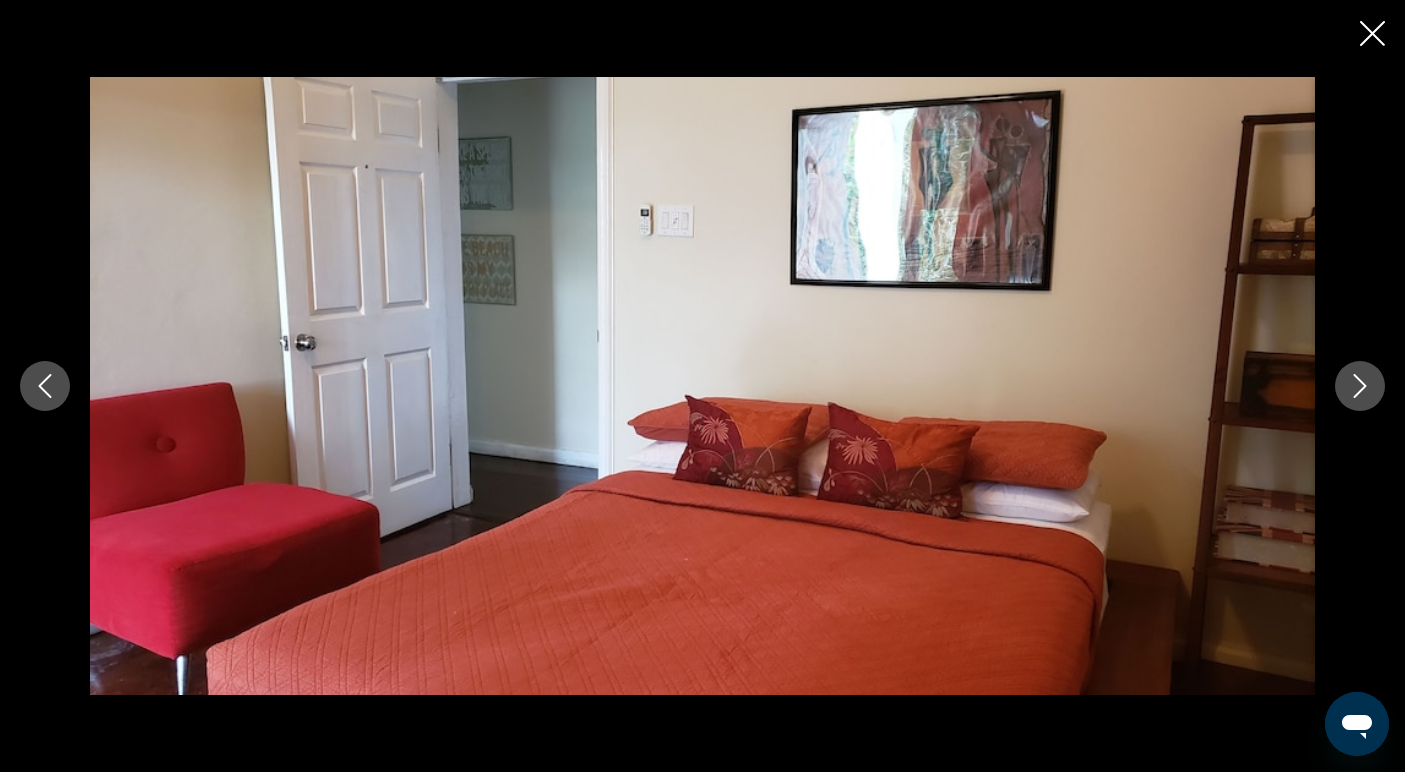 click at bounding box center (1360, 386) 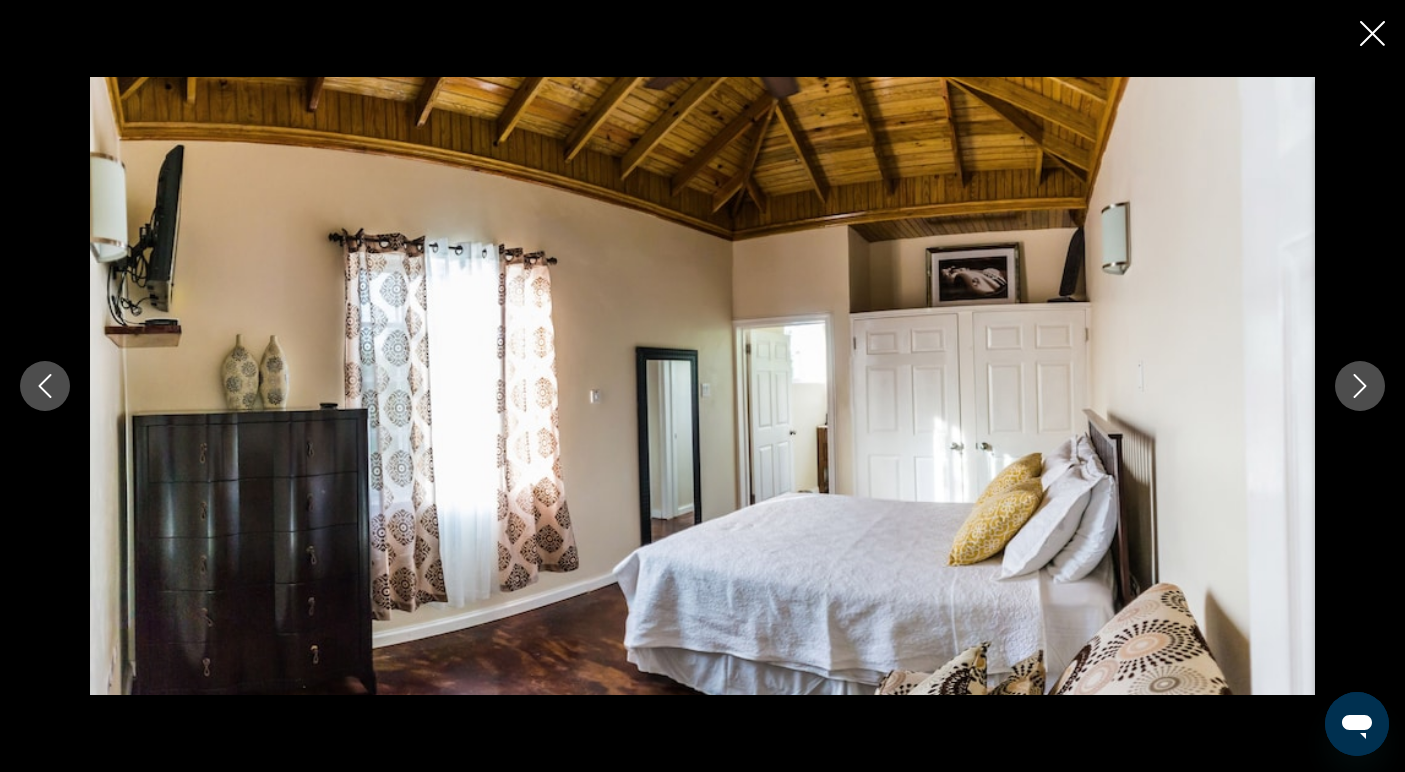 click at bounding box center (1360, 386) 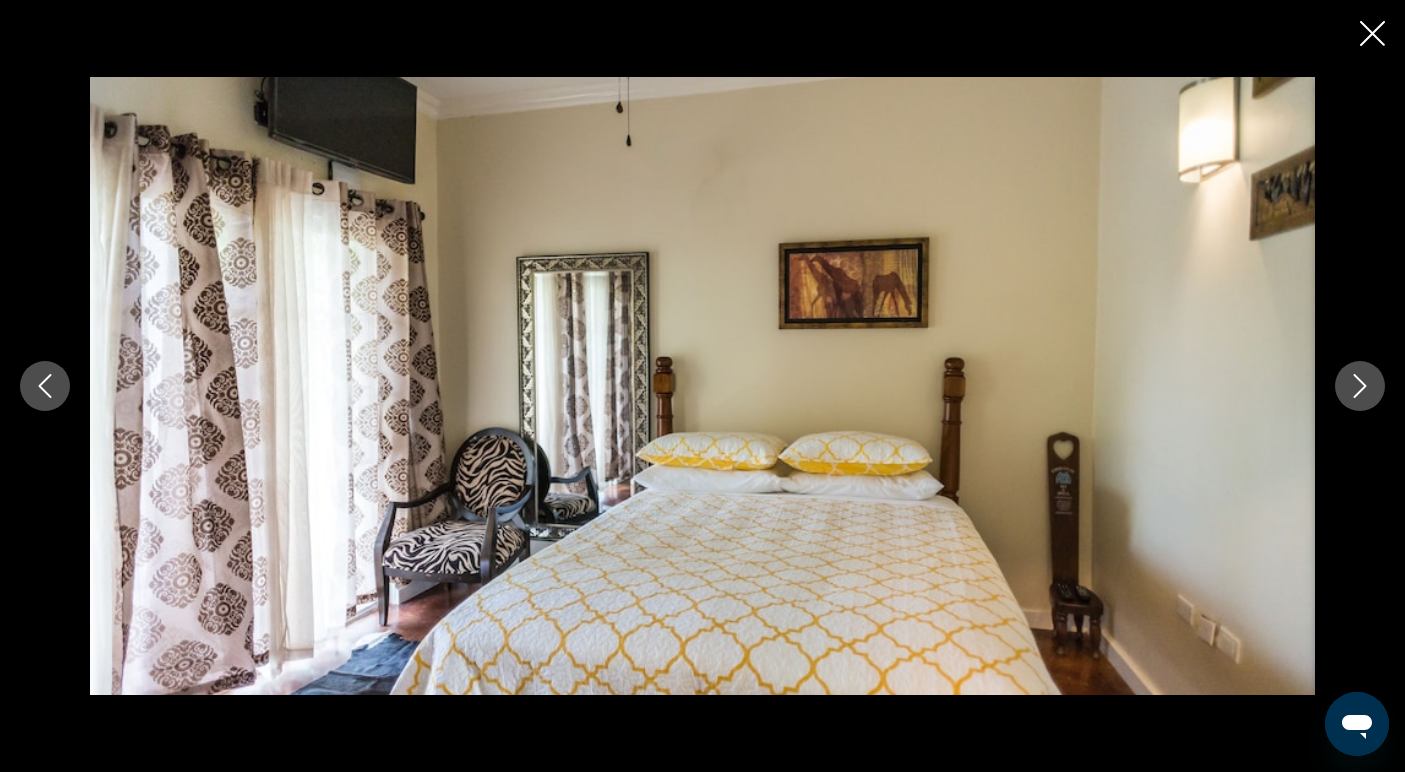 click at bounding box center (1360, 386) 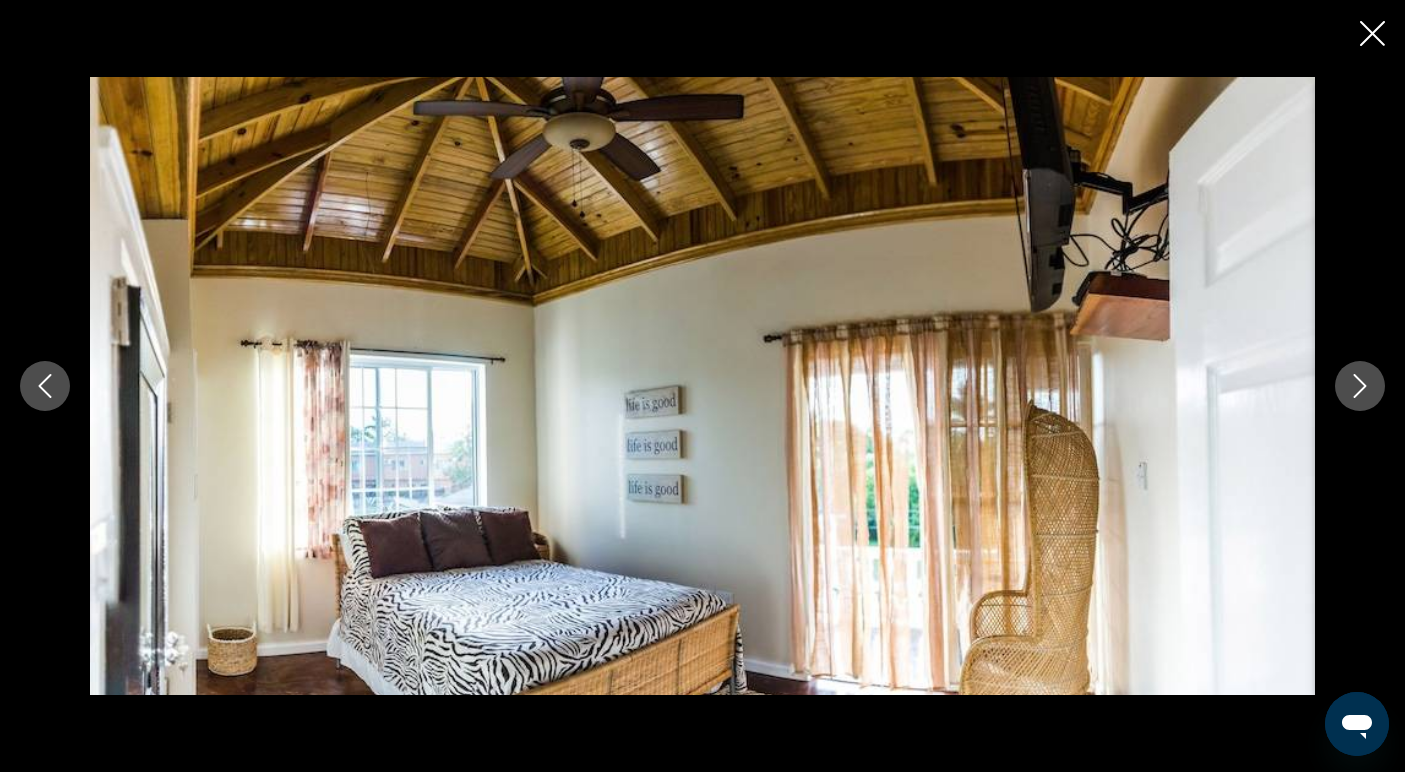 click at bounding box center (1360, 386) 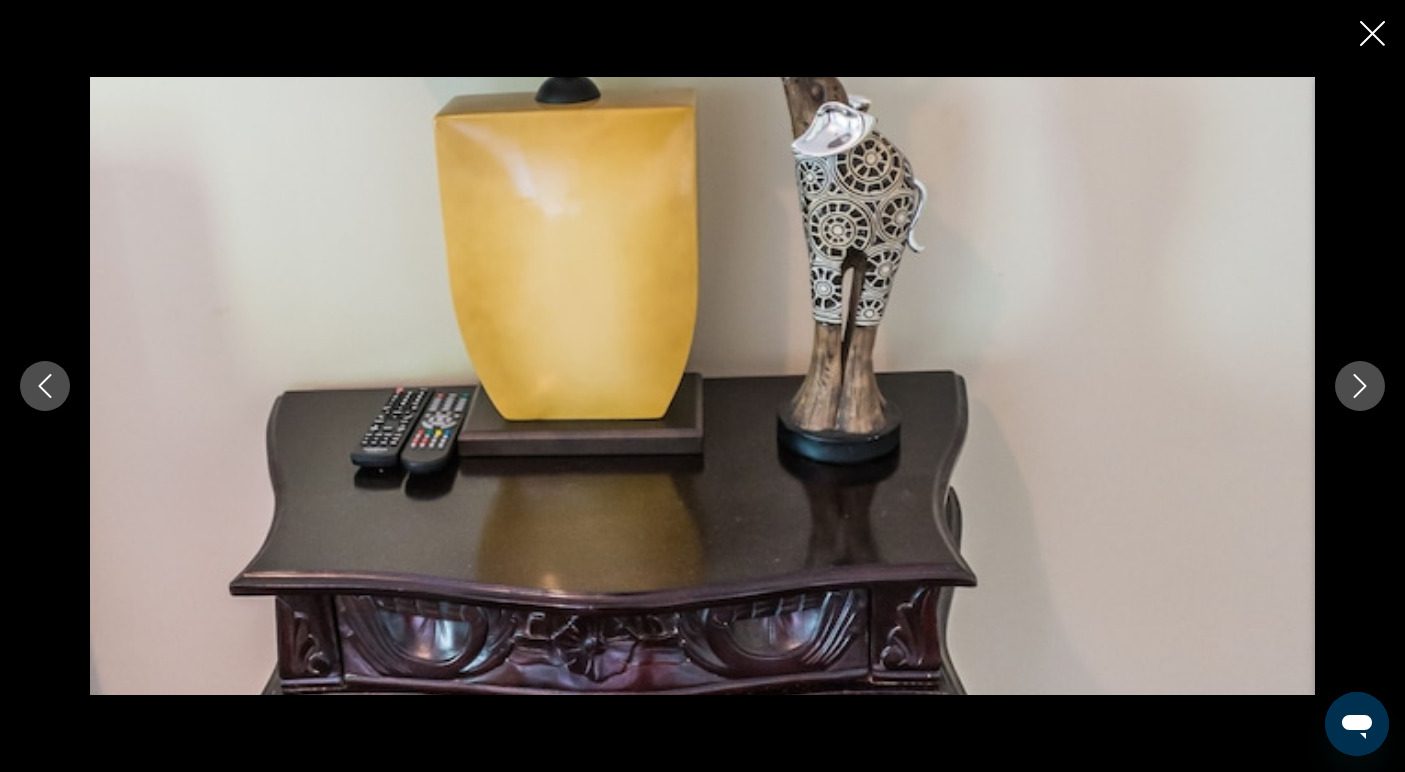 click at bounding box center [1360, 386] 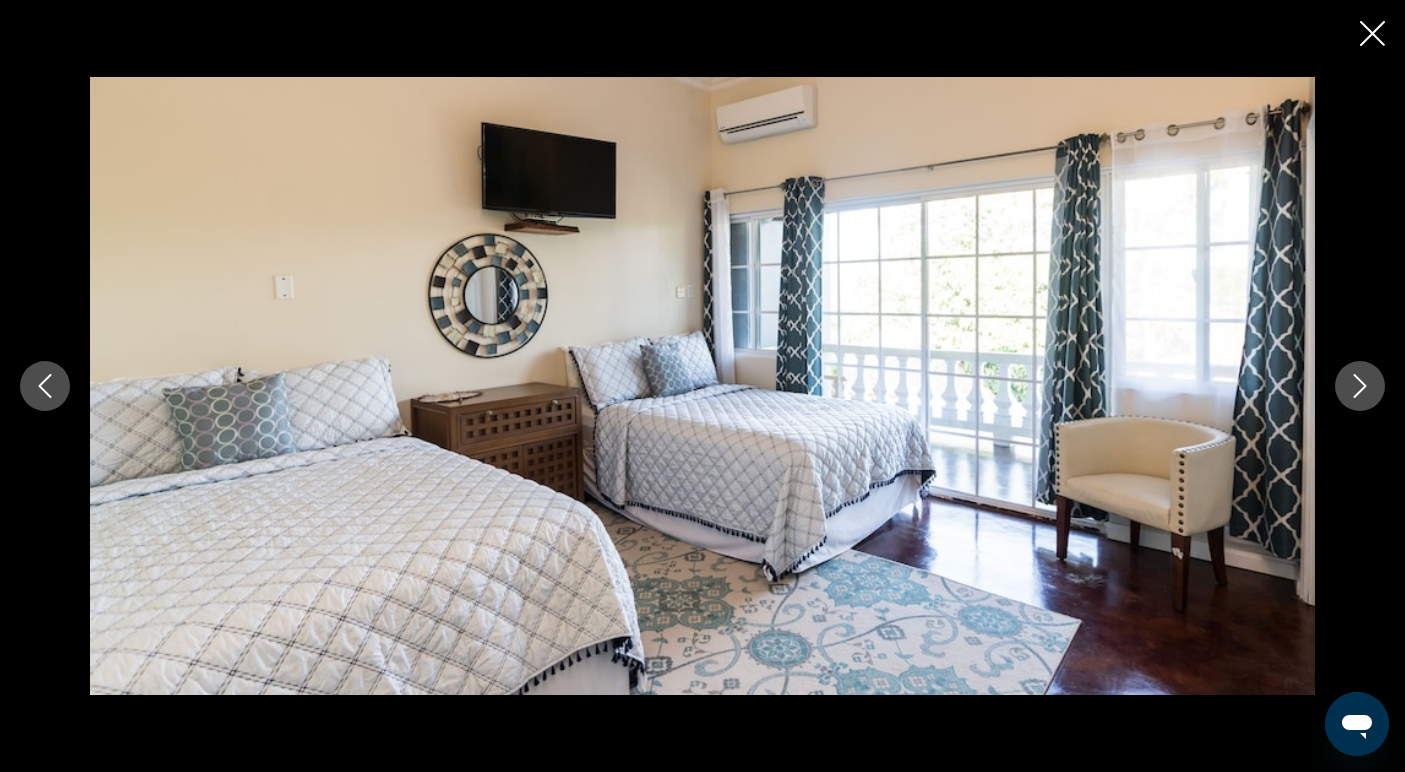 click at bounding box center (1360, 386) 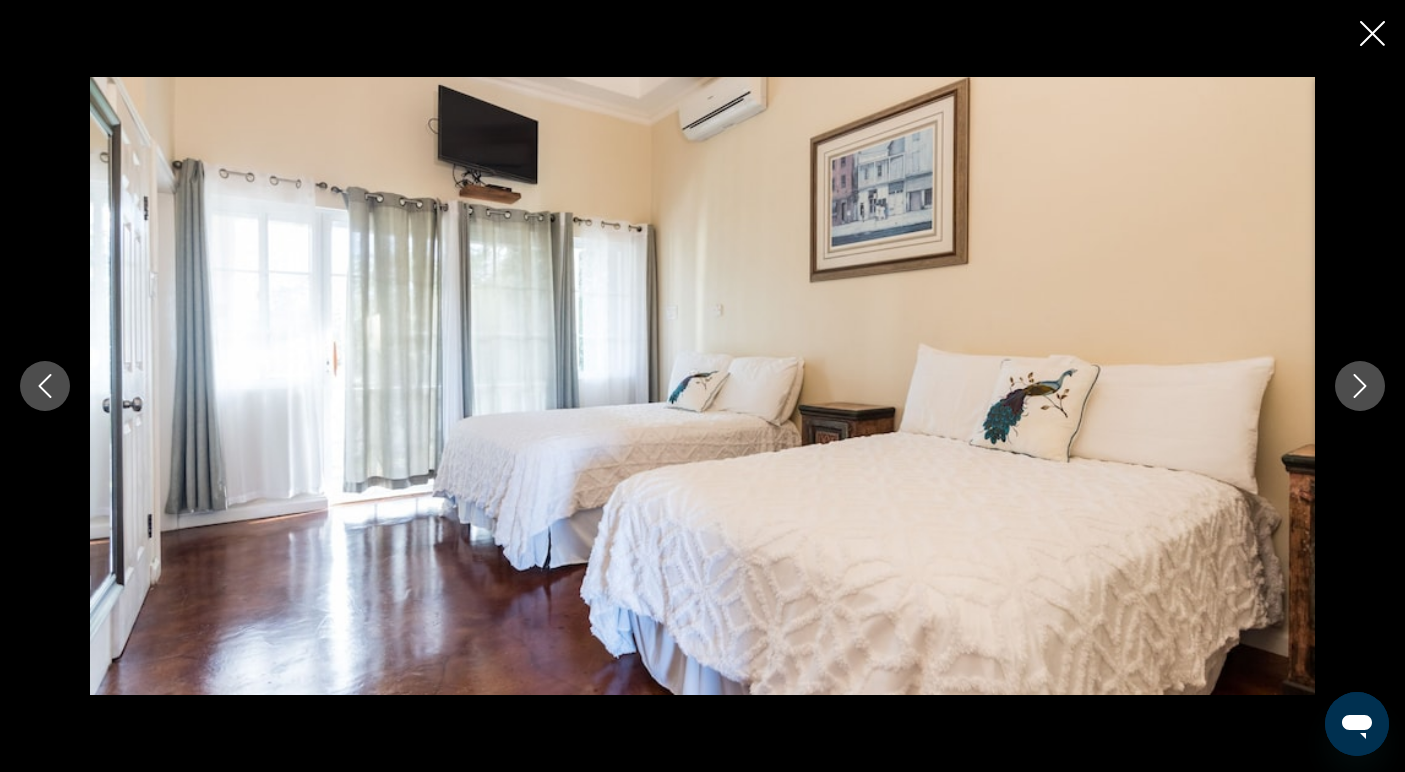 click 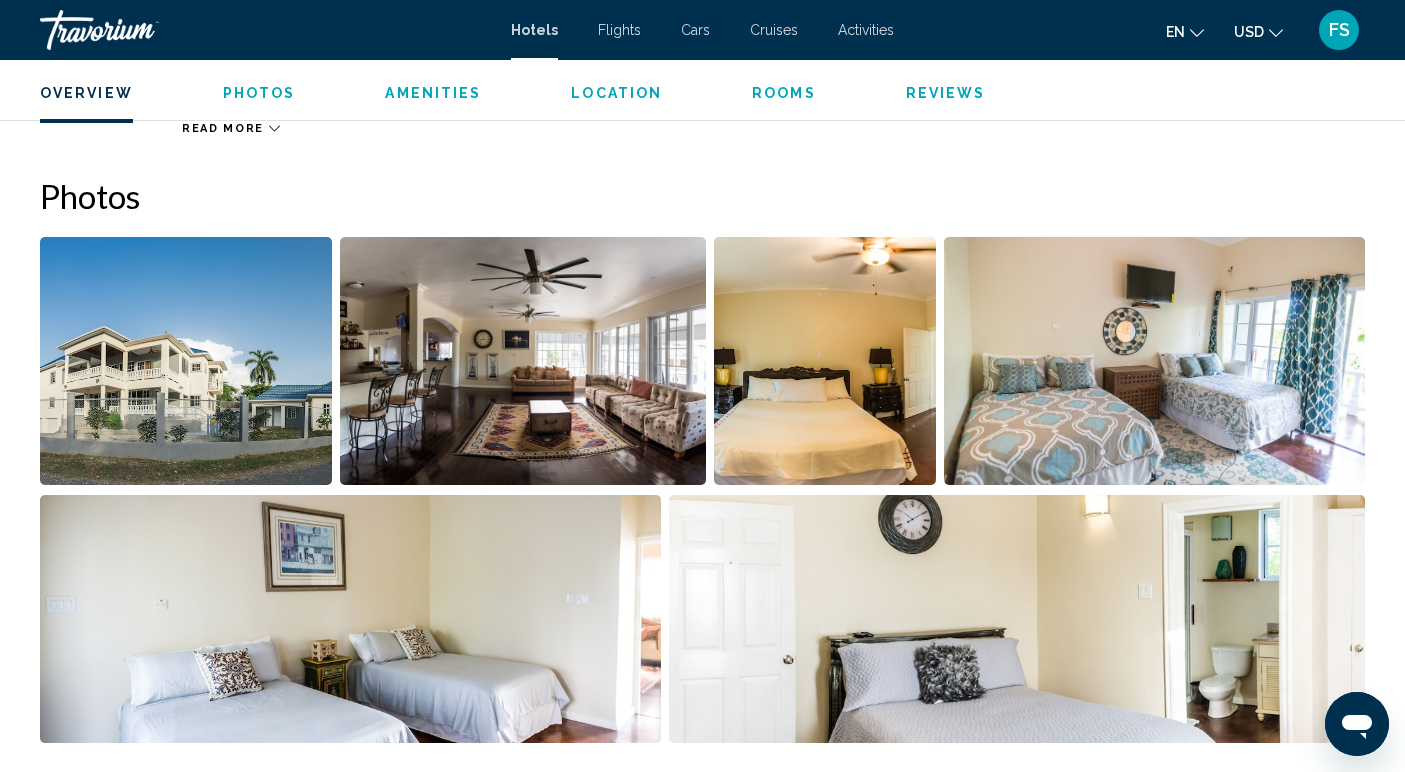 scroll, scrollTop: 884, scrollLeft: 0, axis: vertical 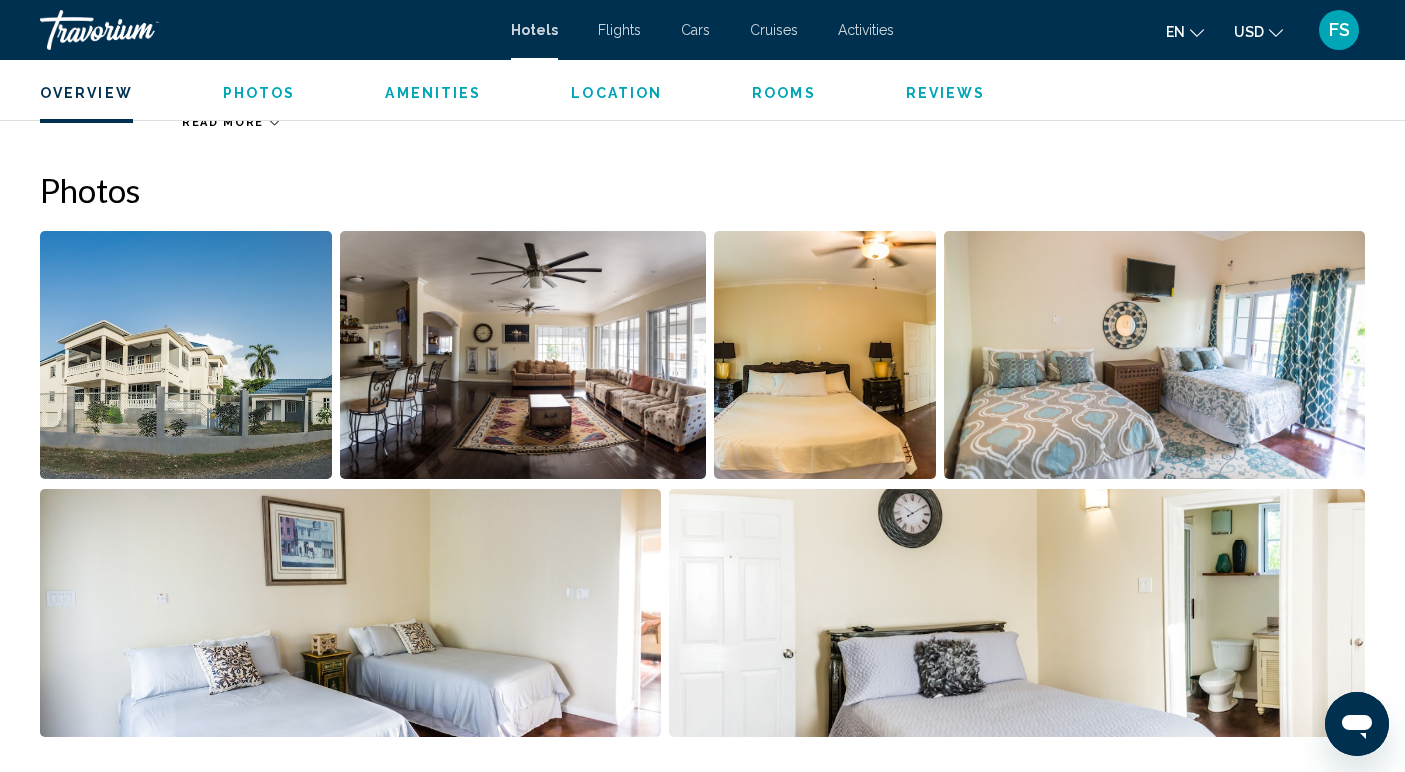 click on "Overview
Photos
Amenities
Location
Rooms
Reviews
Check Availability" 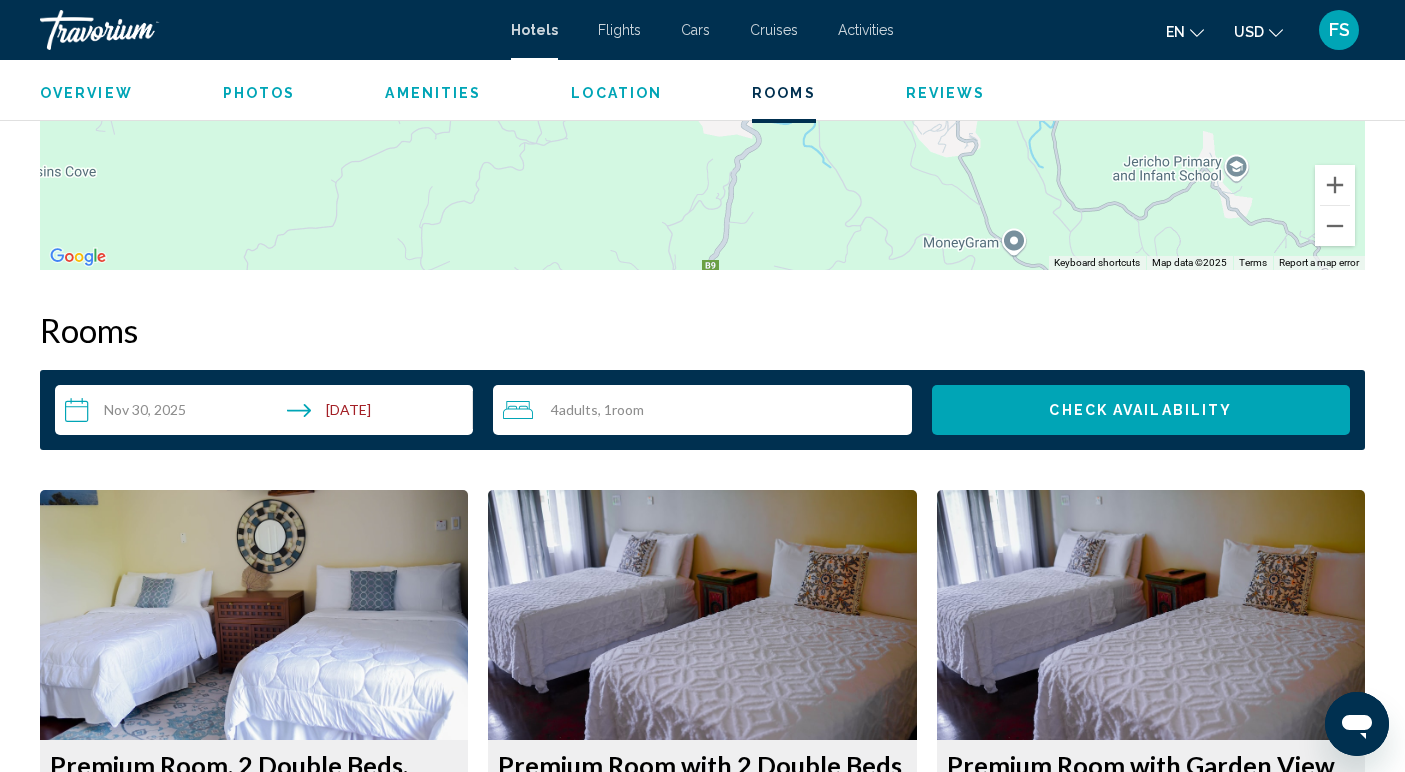 scroll, scrollTop: 2234, scrollLeft: 0, axis: vertical 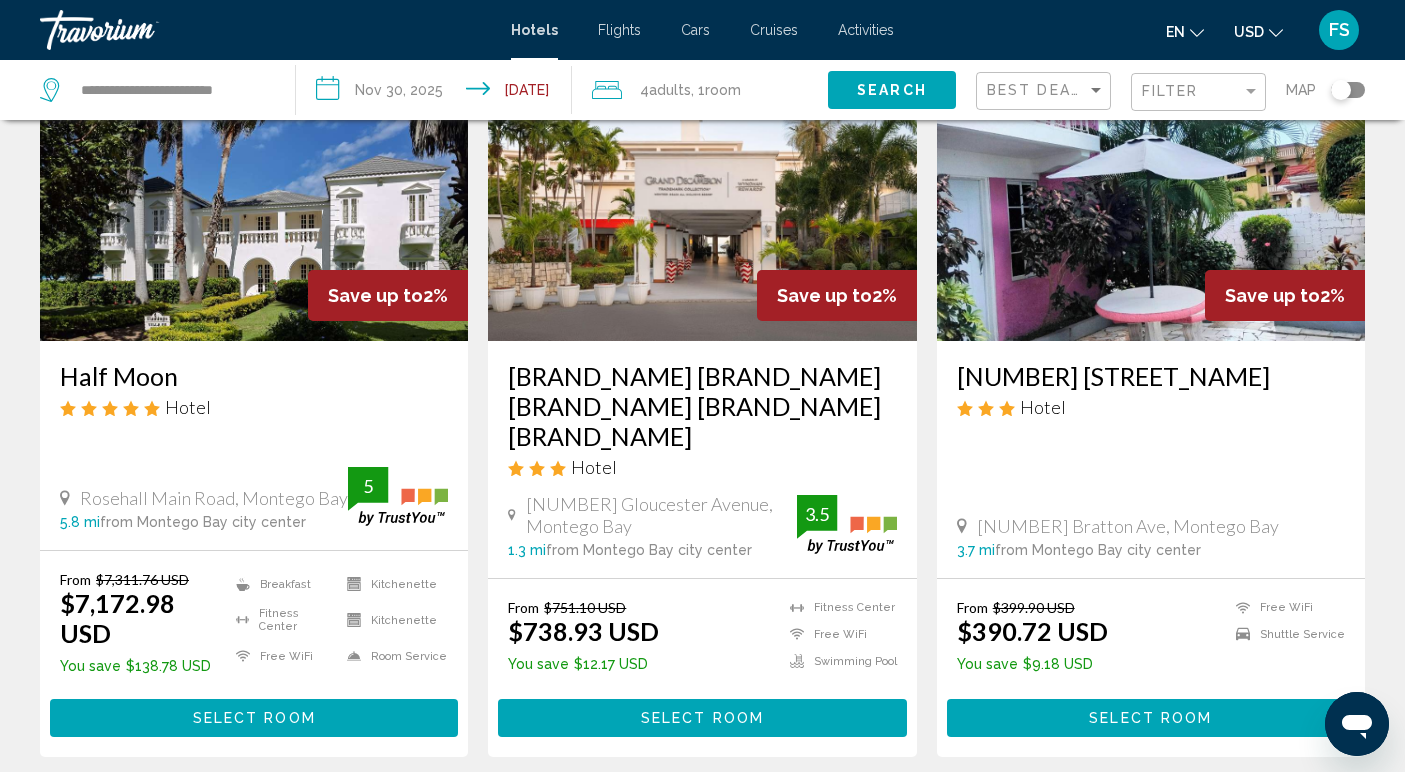 click on "Select Room" at bounding box center [702, 719] 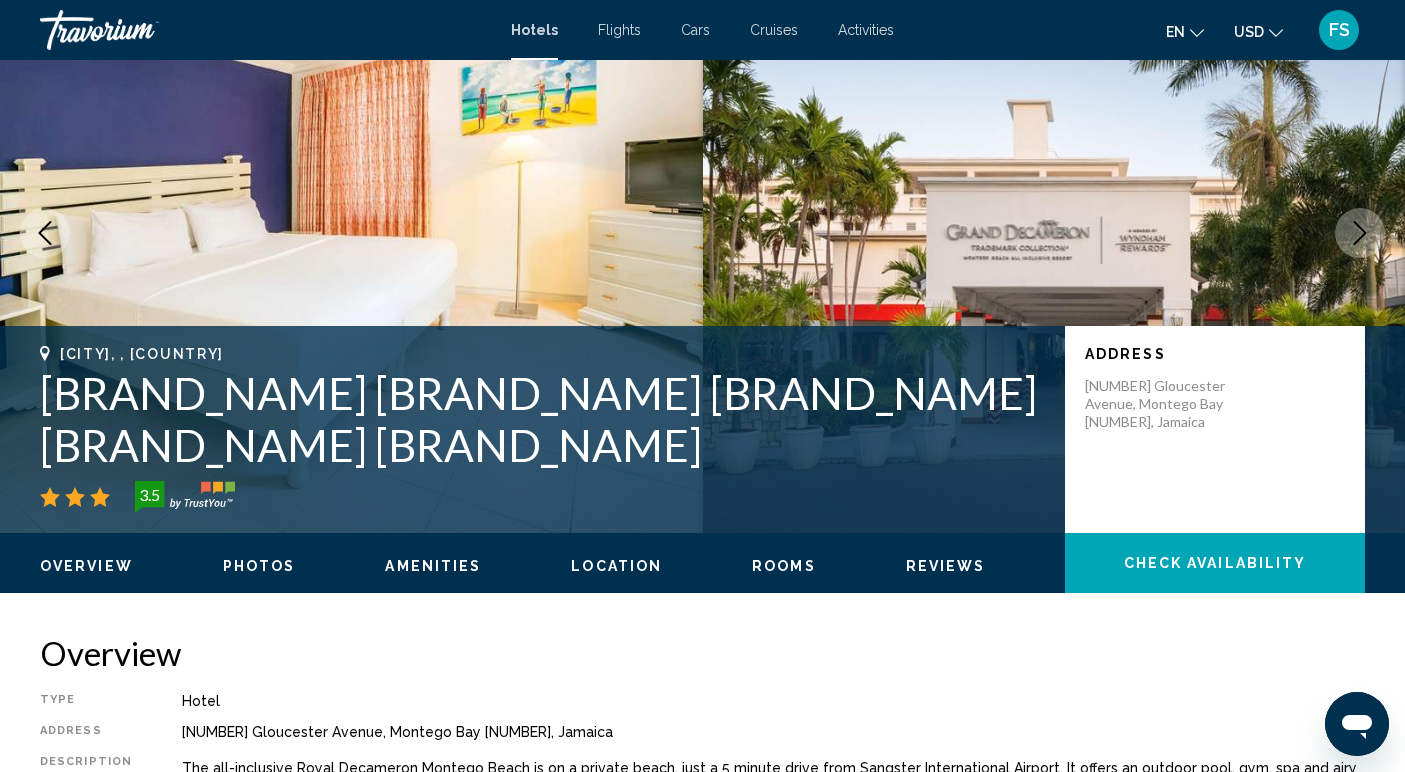 scroll, scrollTop: 123, scrollLeft: 0, axis: vertical 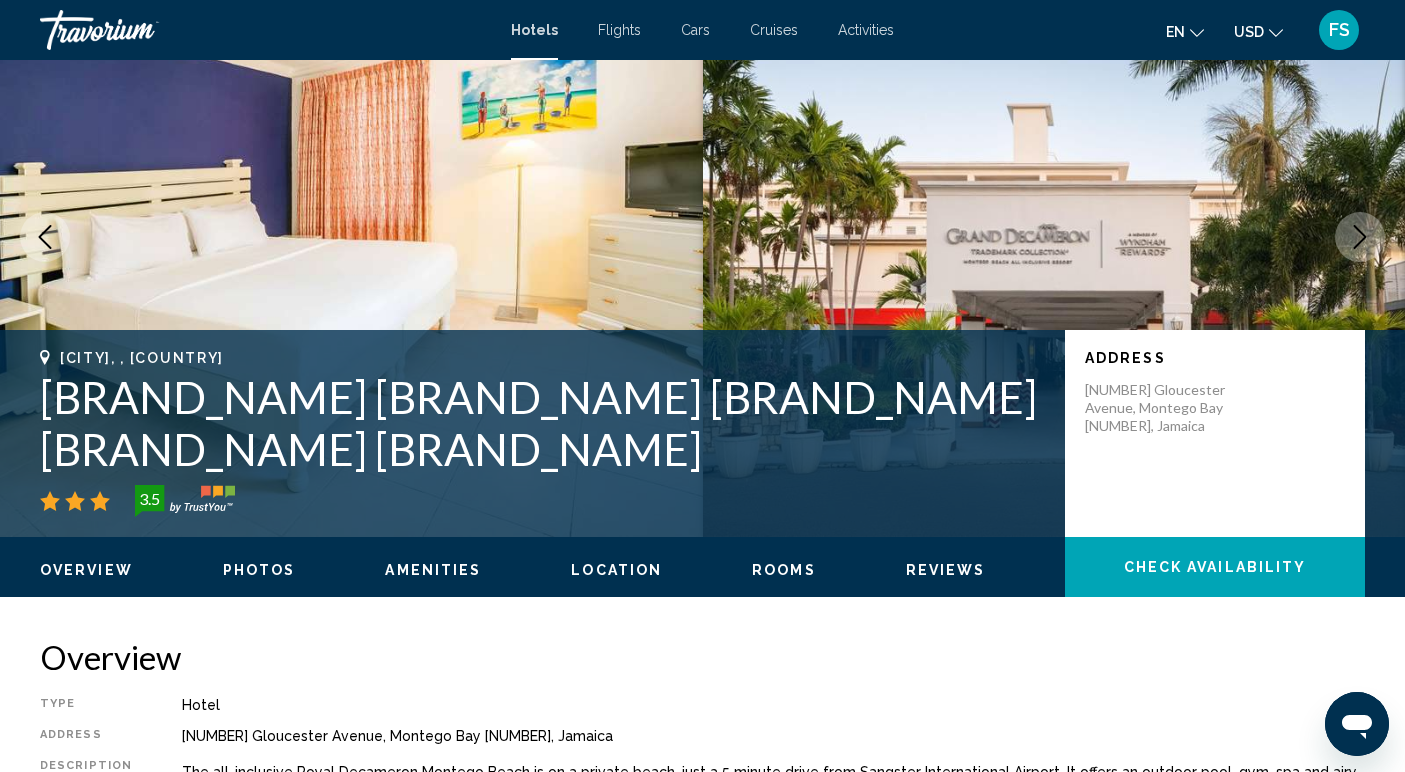 click at bounding box center [1360, 237] 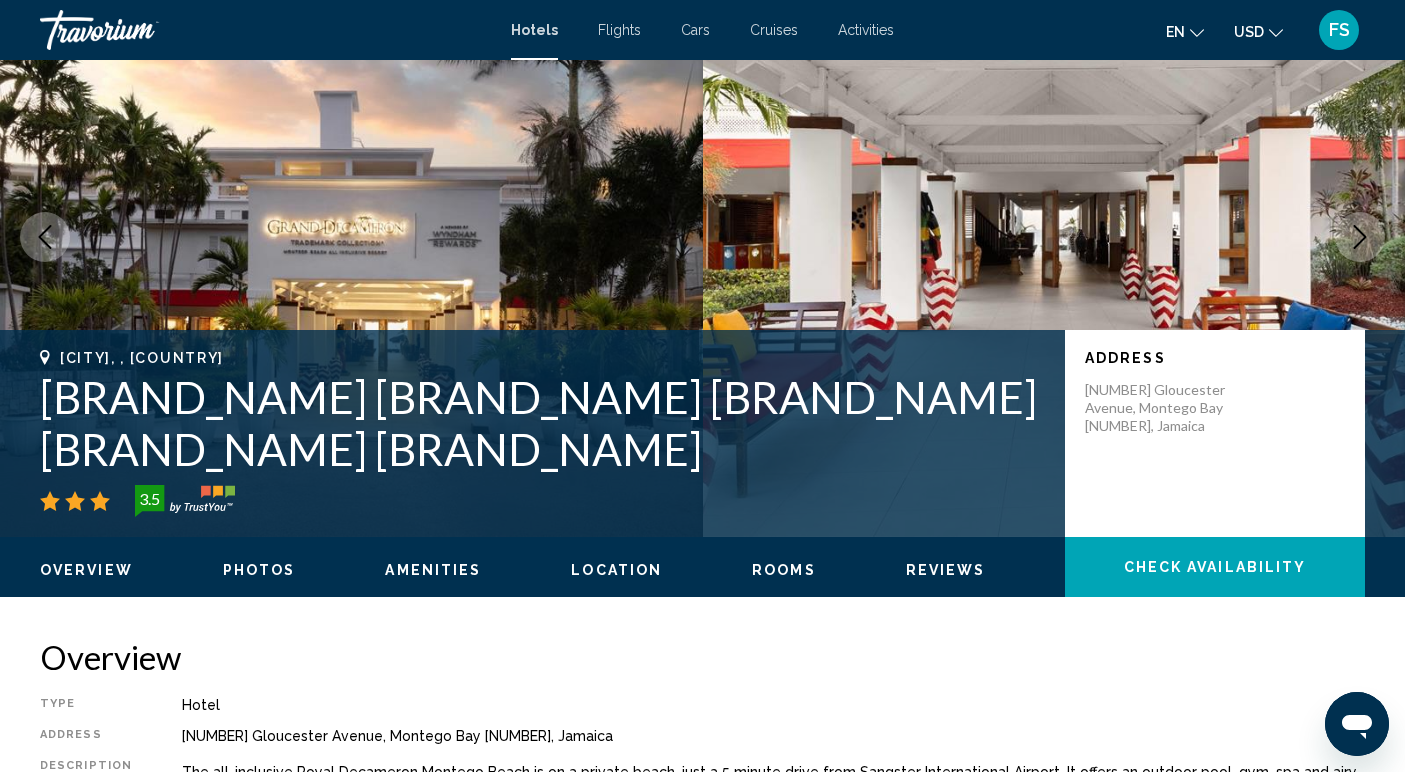 click 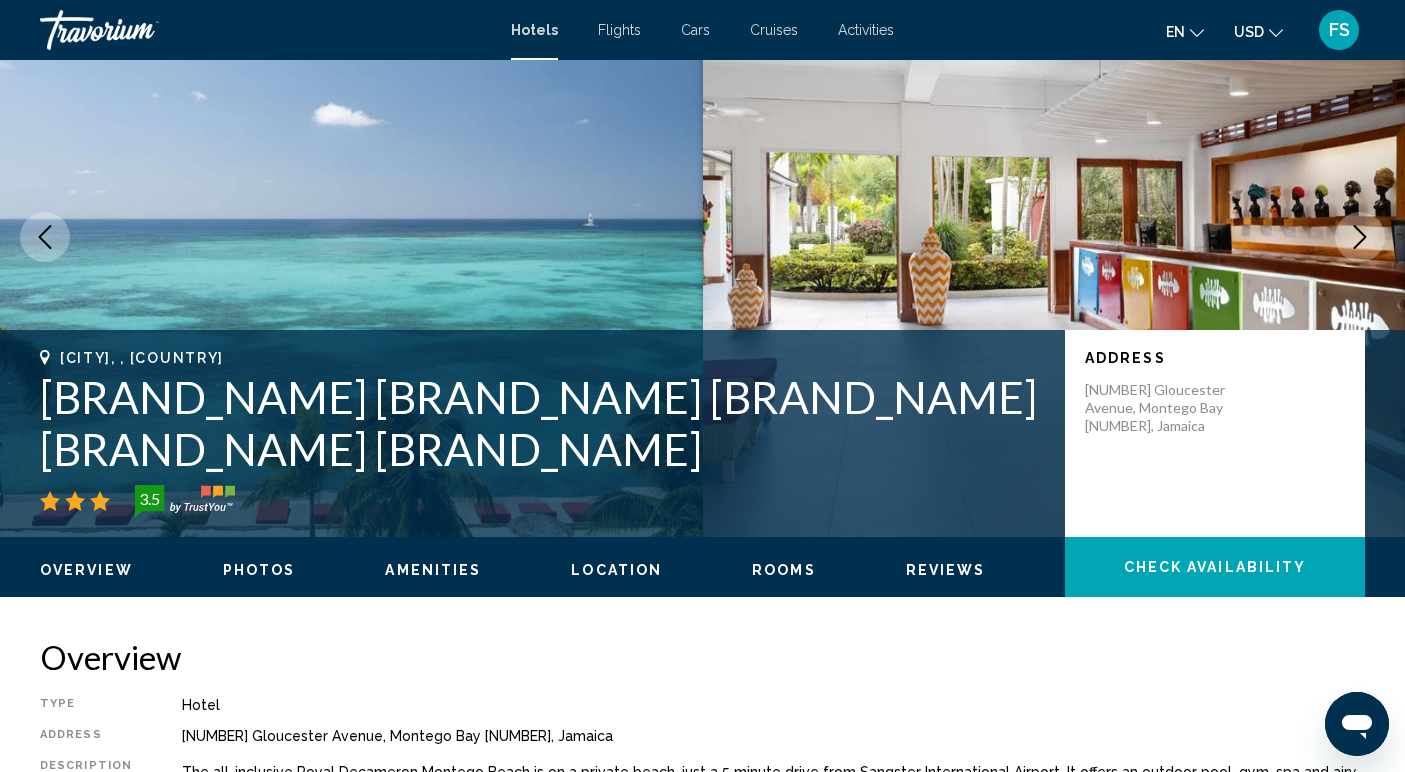 click 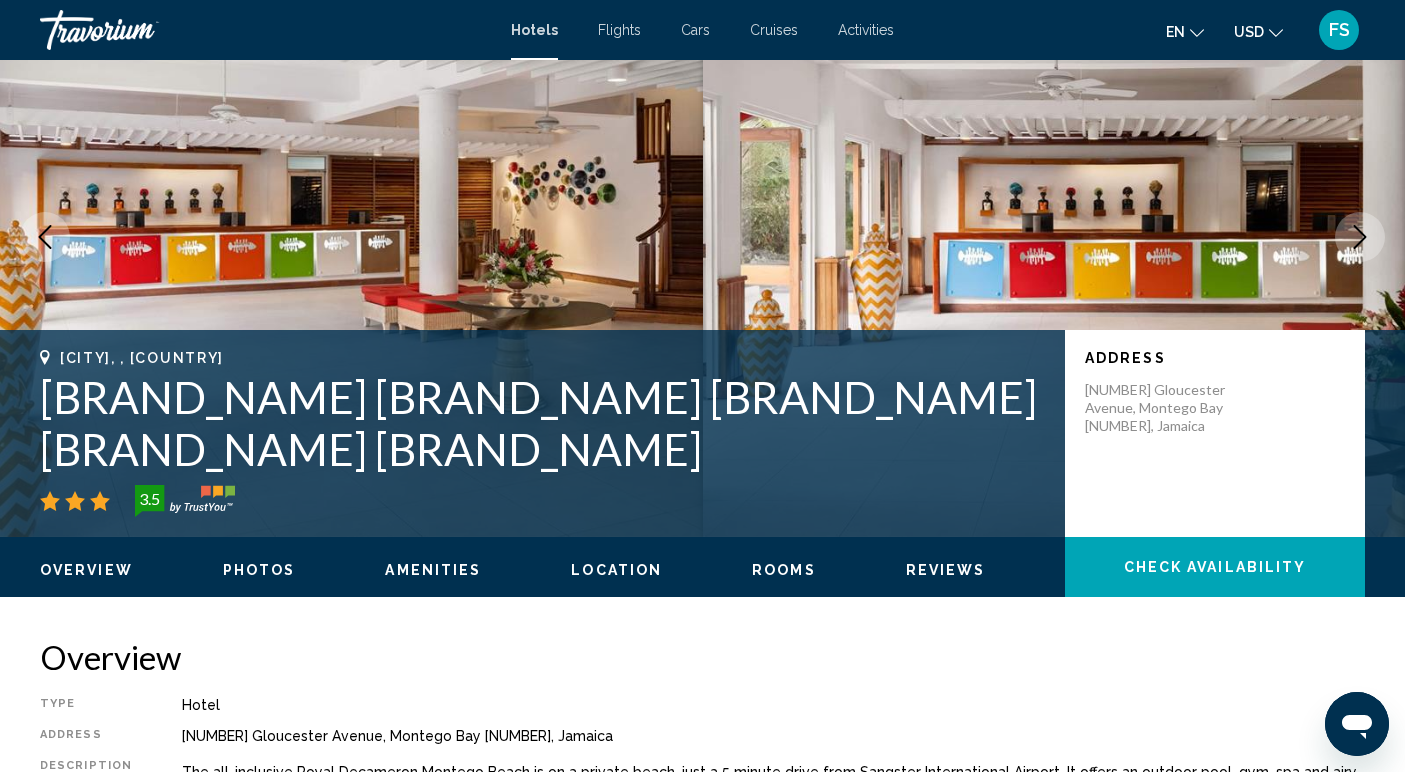 click 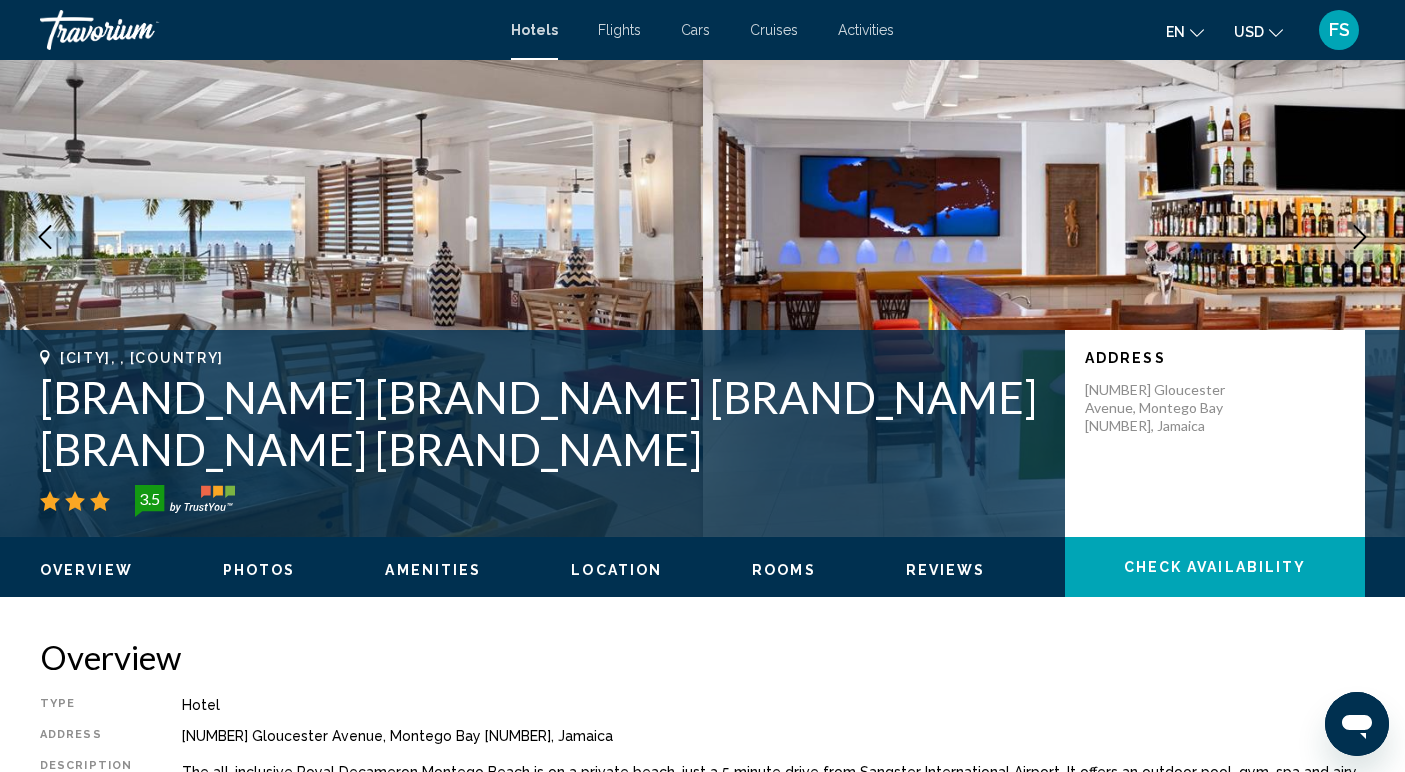 click 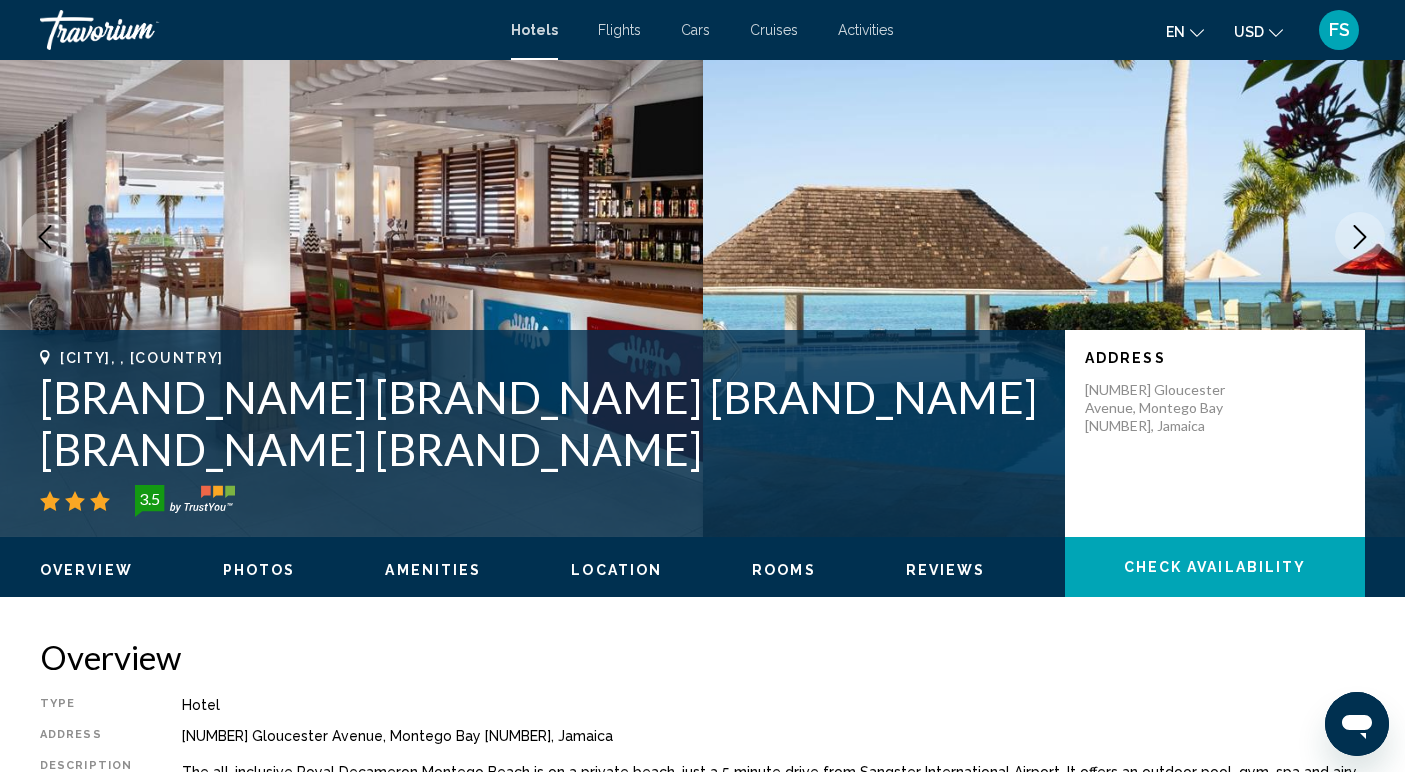 click 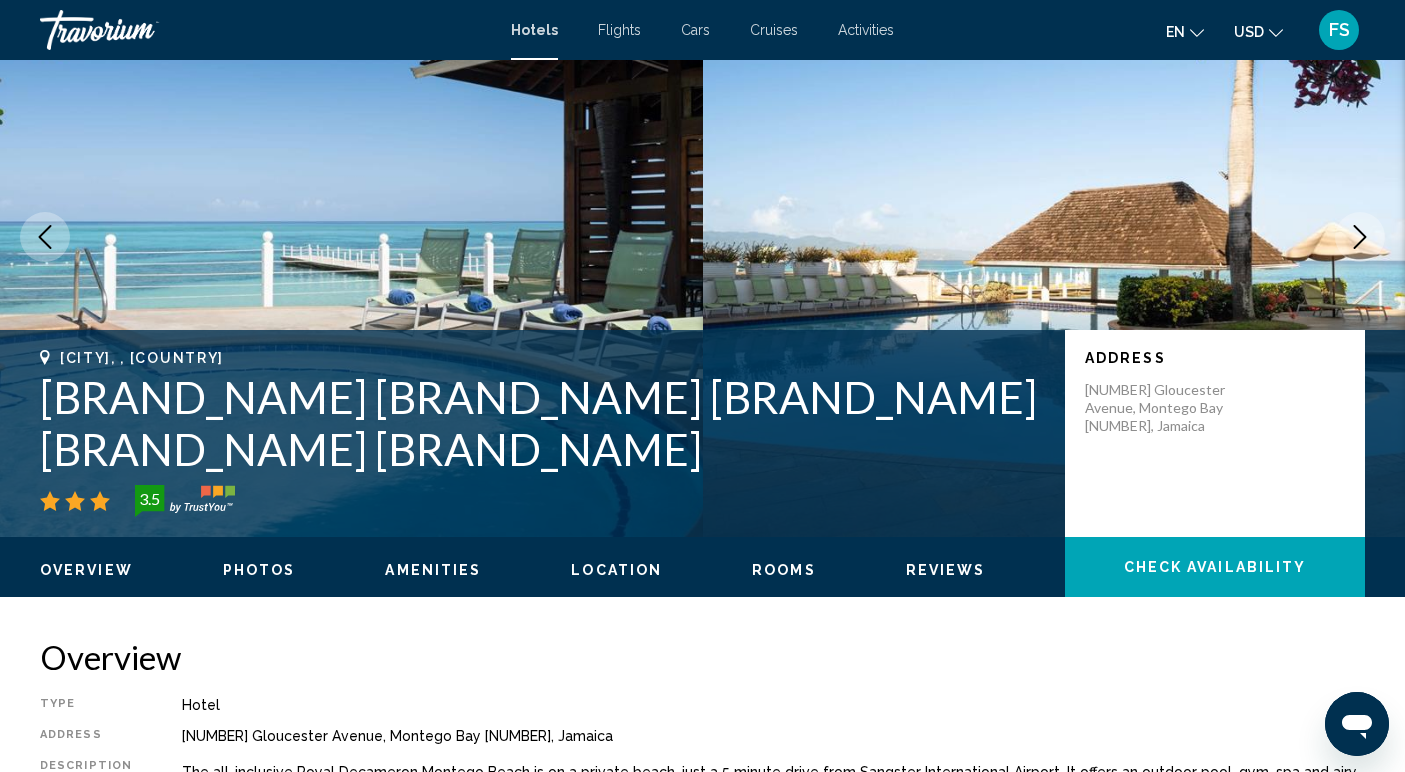 click 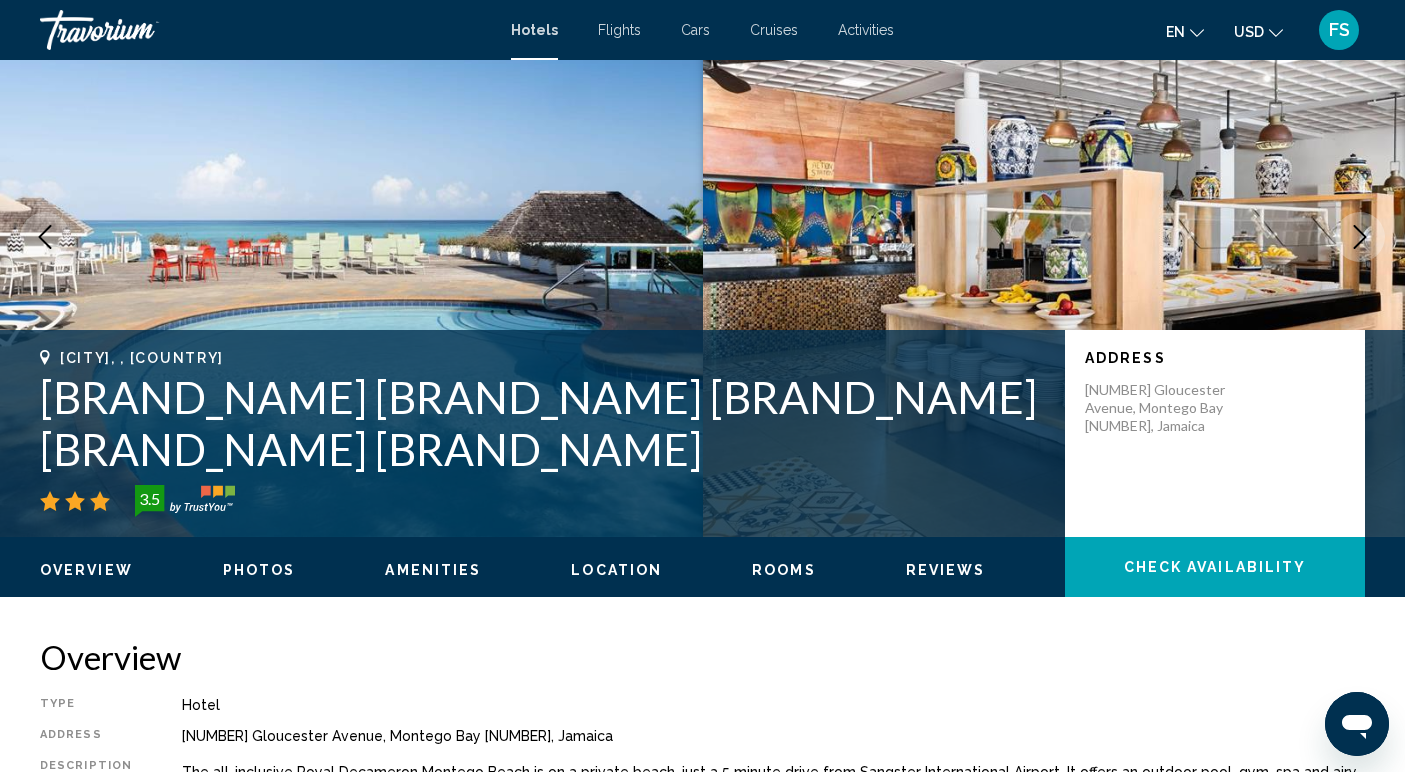 click 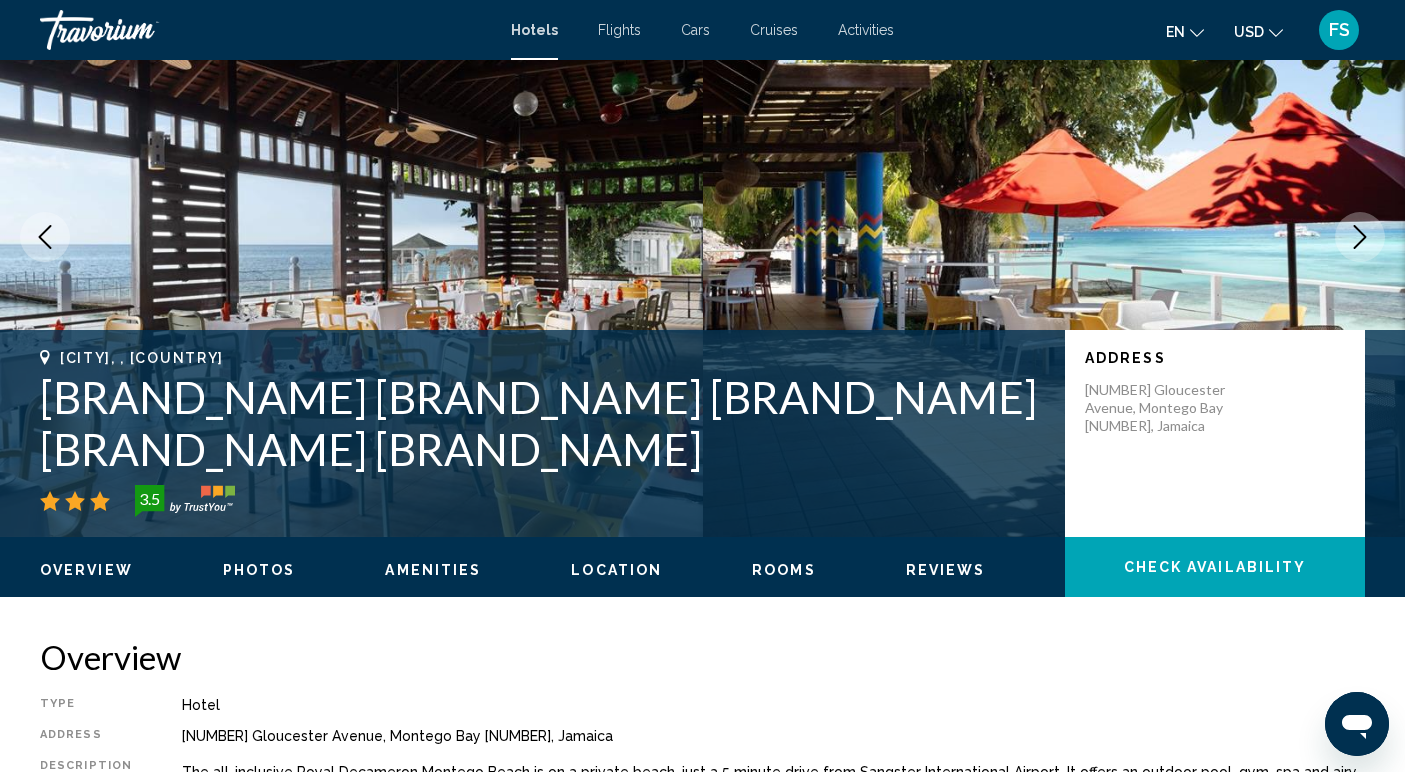 click 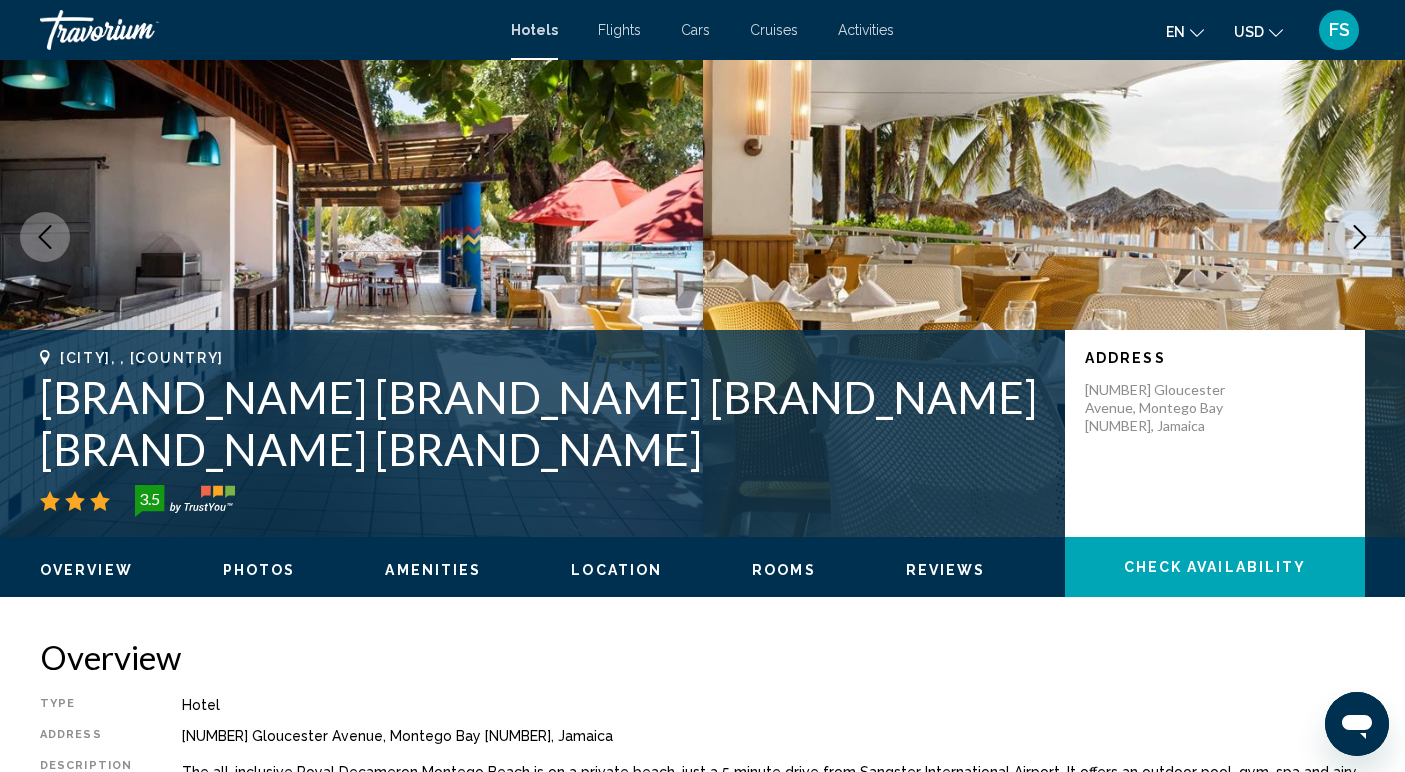click 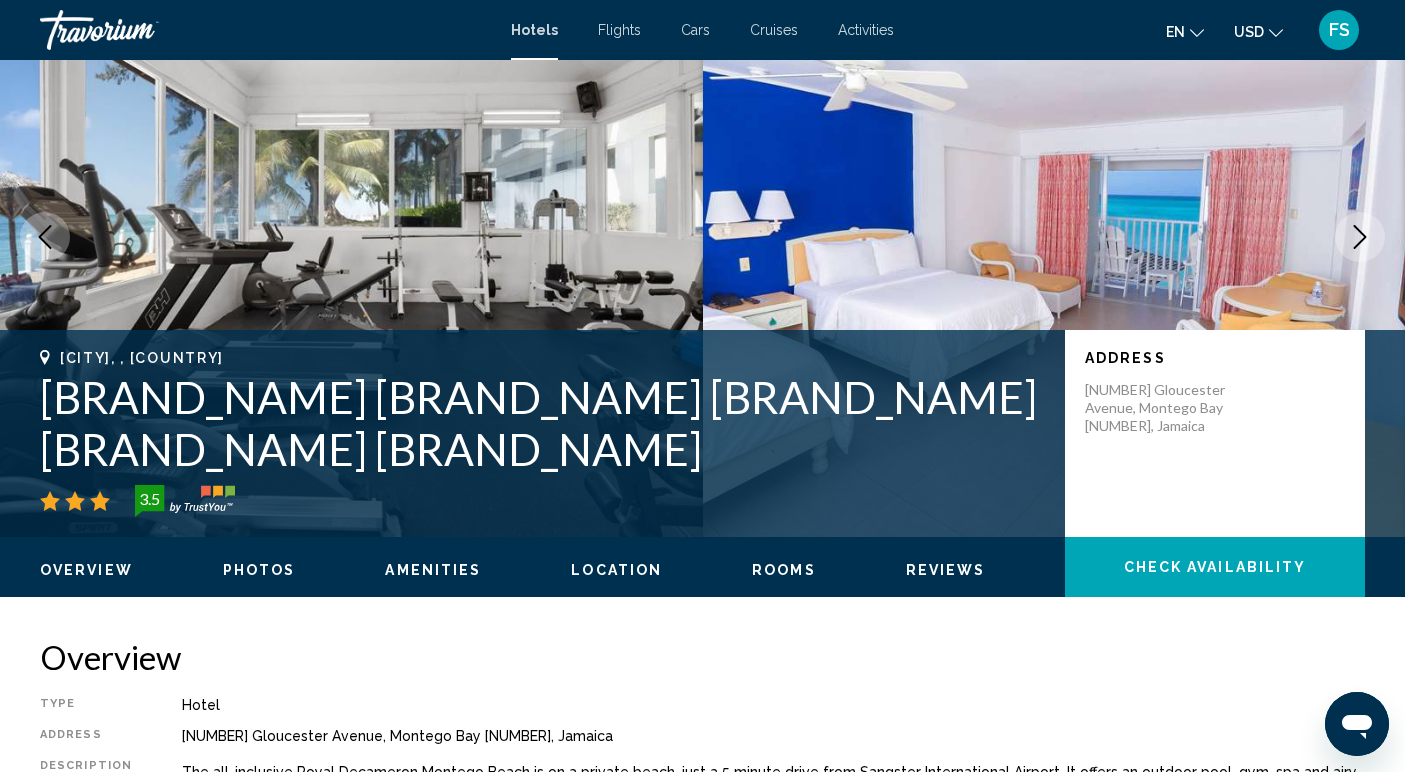 click 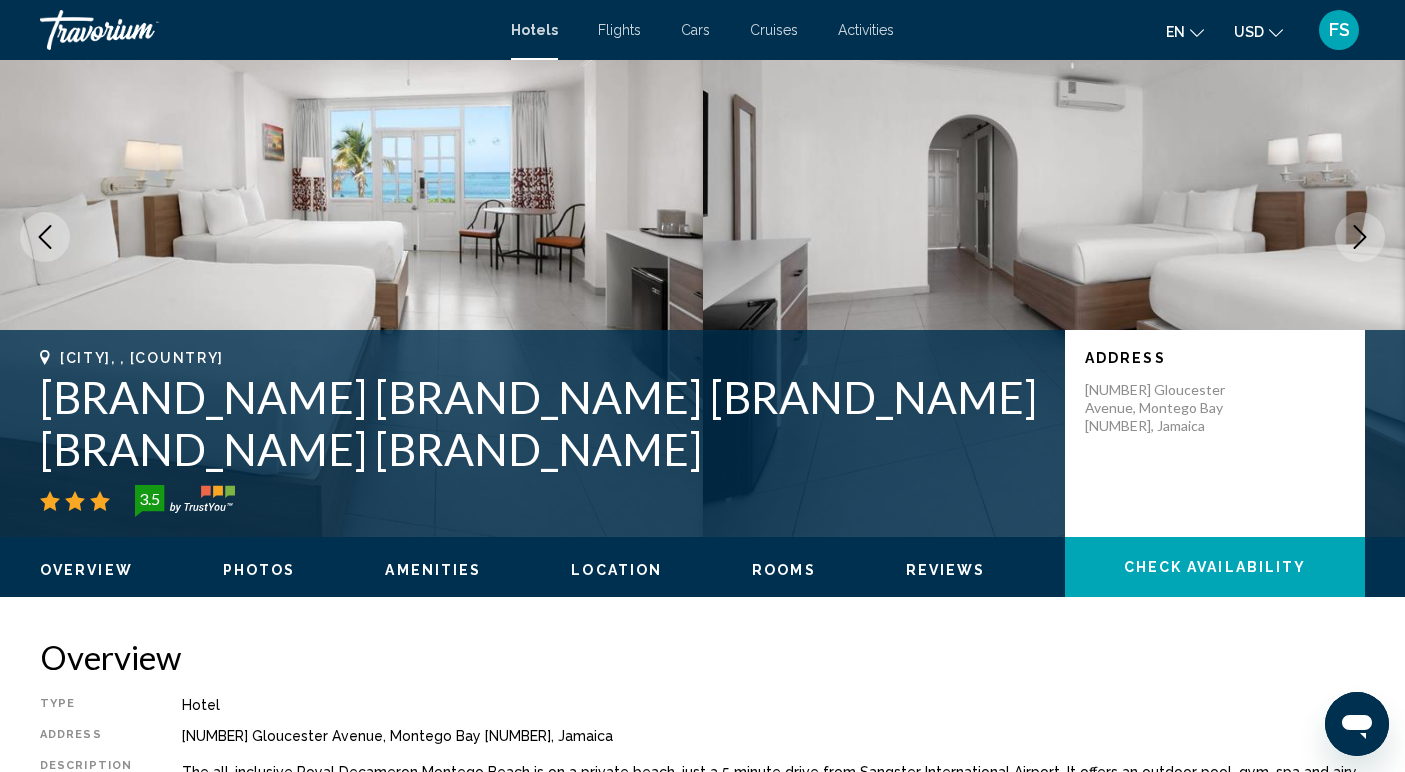 click 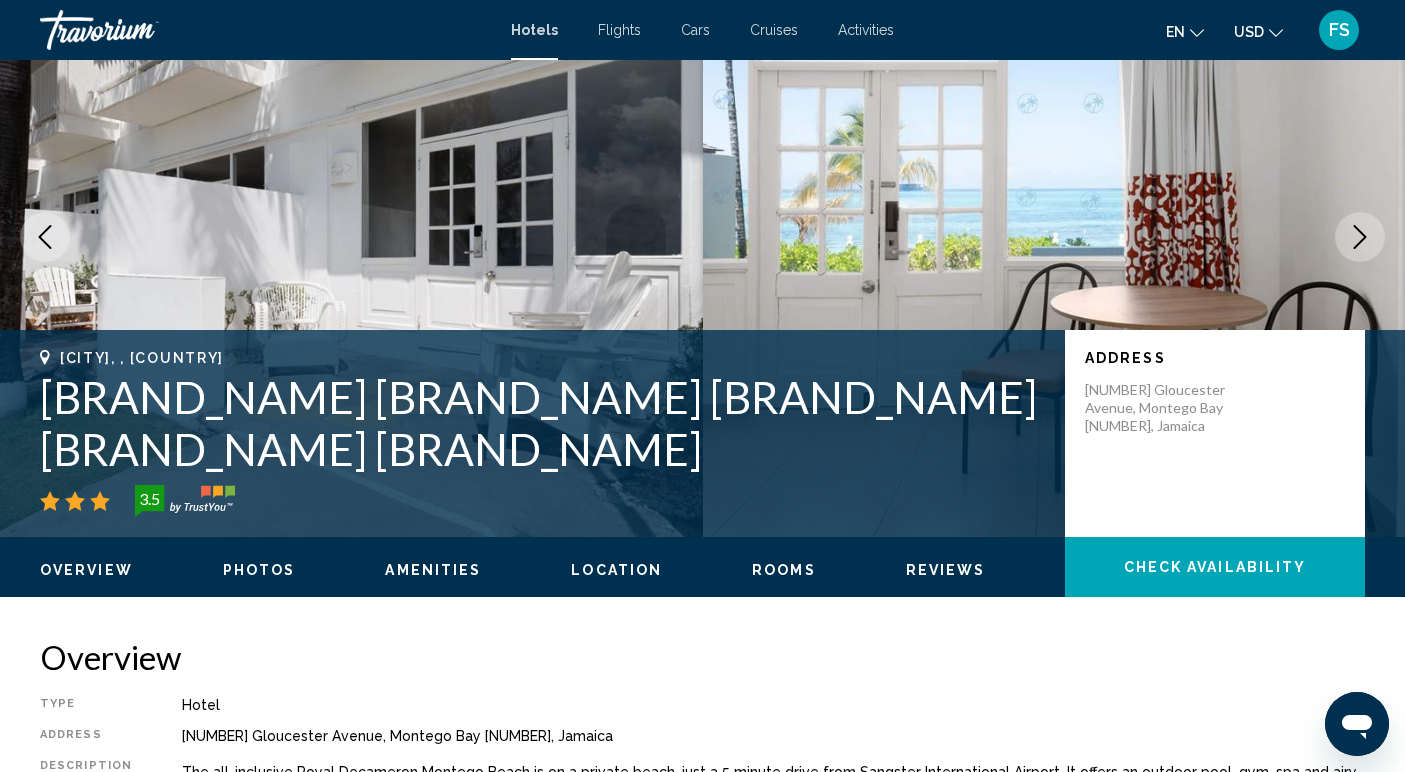 click 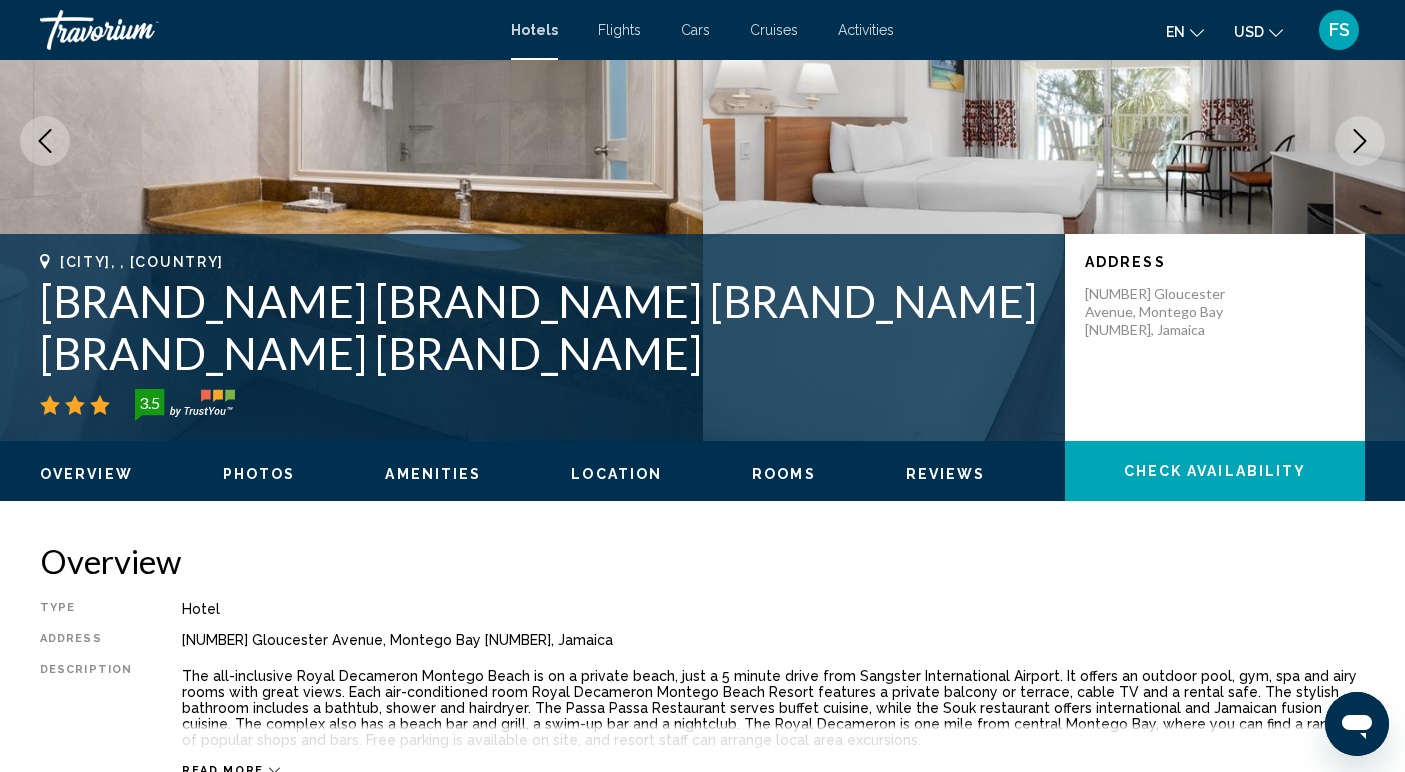 scroll, scrollTop: 221, scrollLeft: 0, axis: vertical 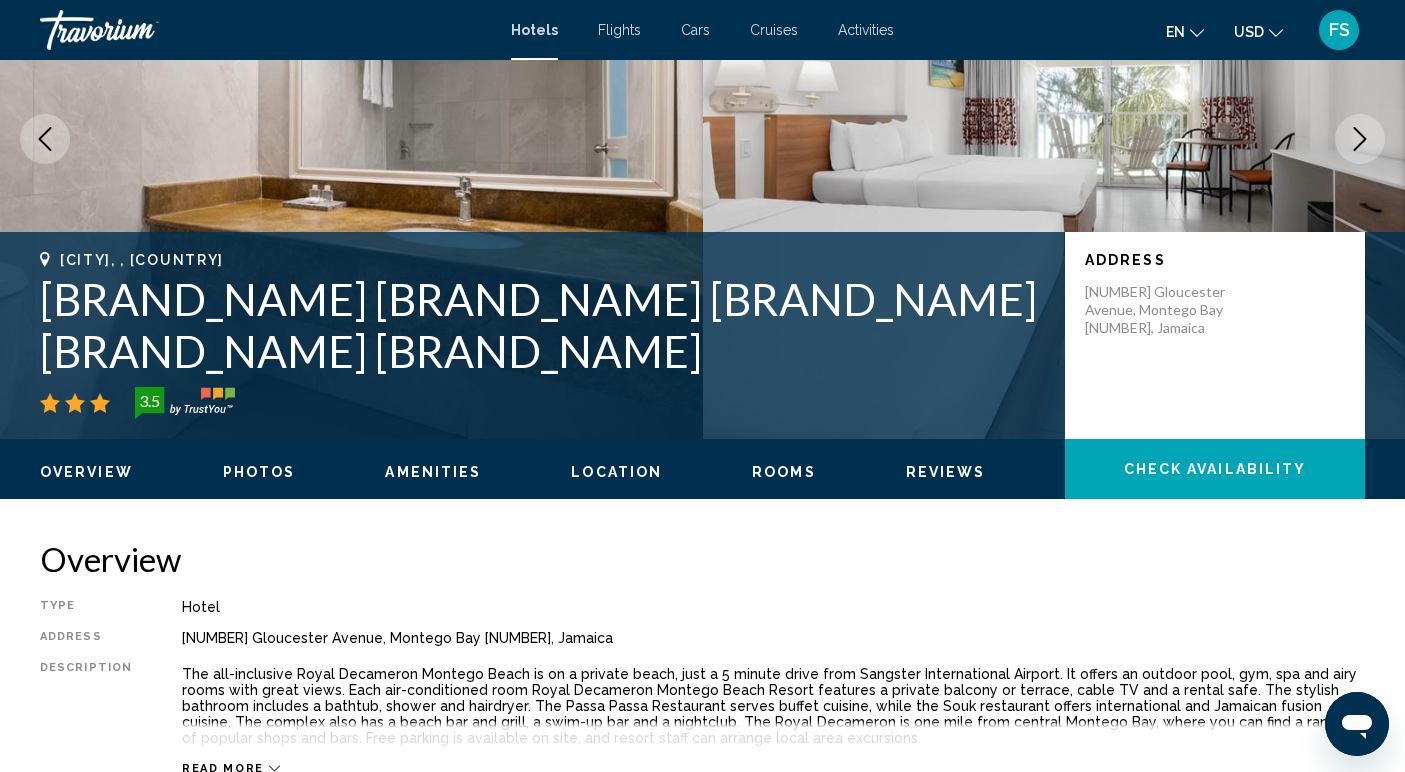 click 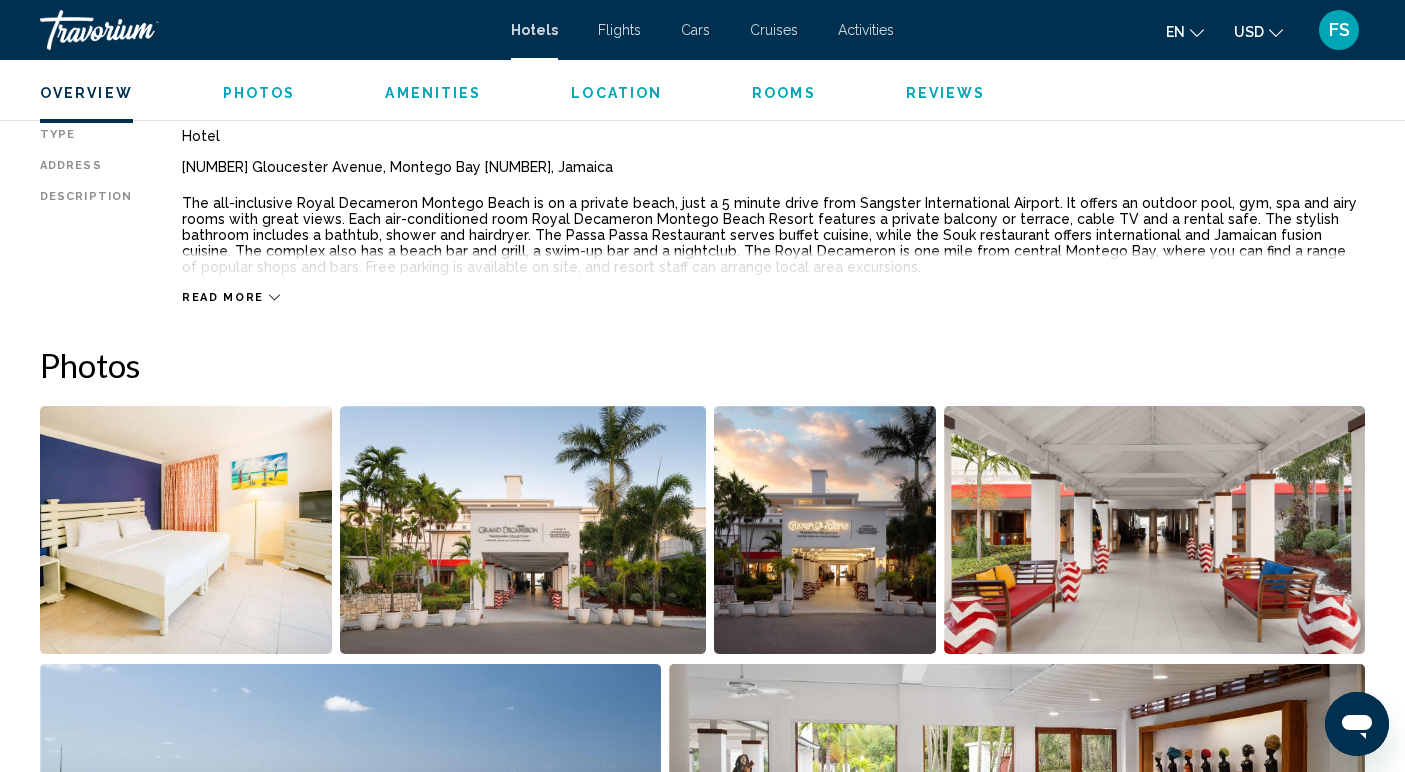 scroll, scrollTop: 691, scrollLeft: 0, axis: vertical 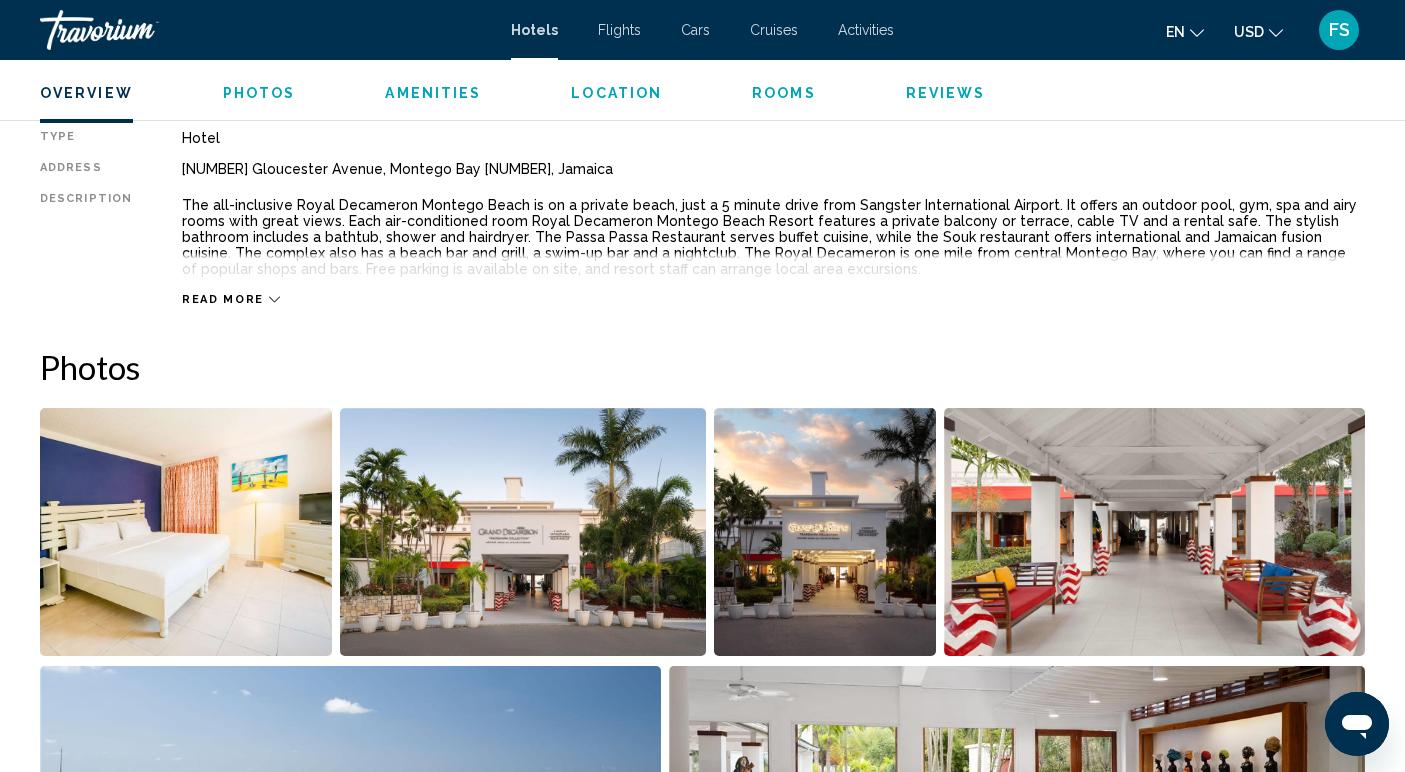 click at bounding box center (523, 532) 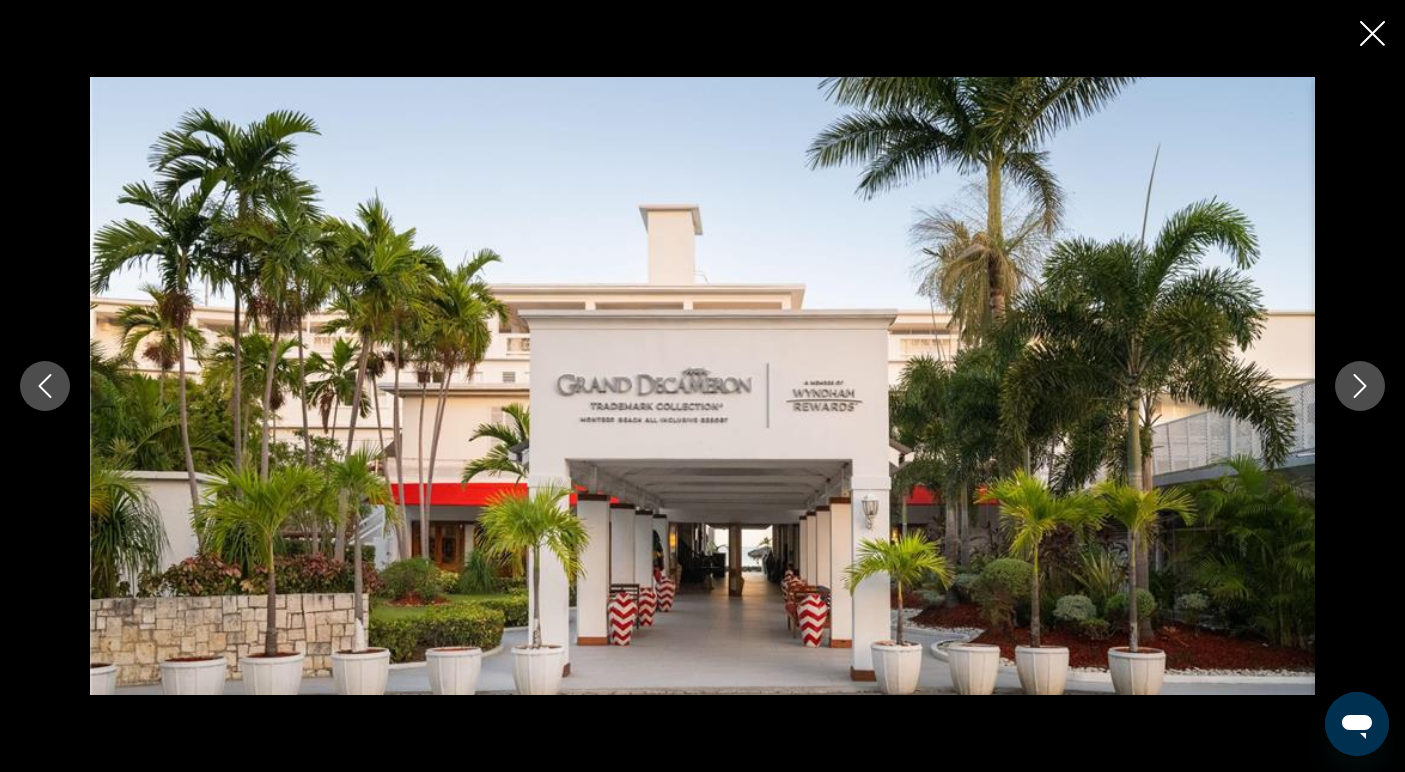 click at bounding box center [1360, 386] 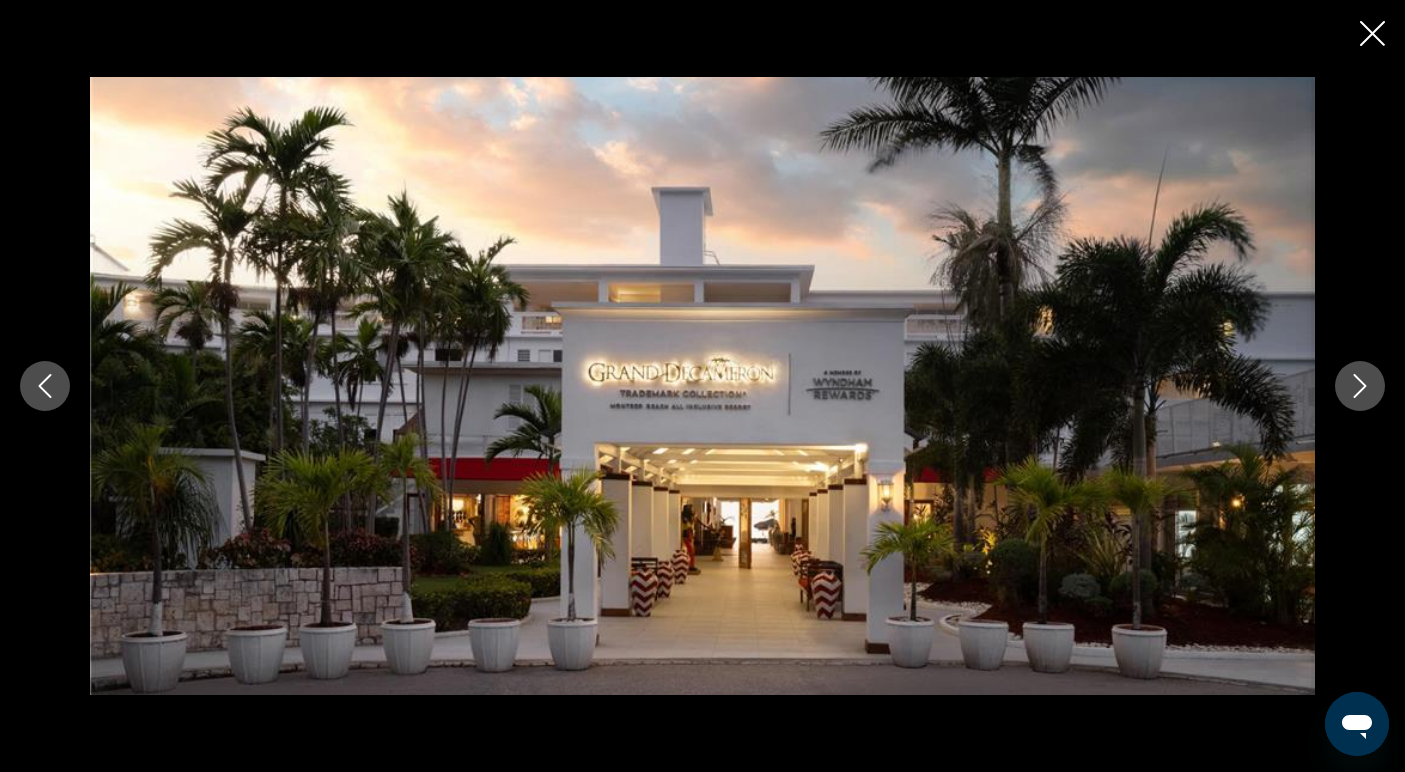 click at bounding box center (1360, 386) 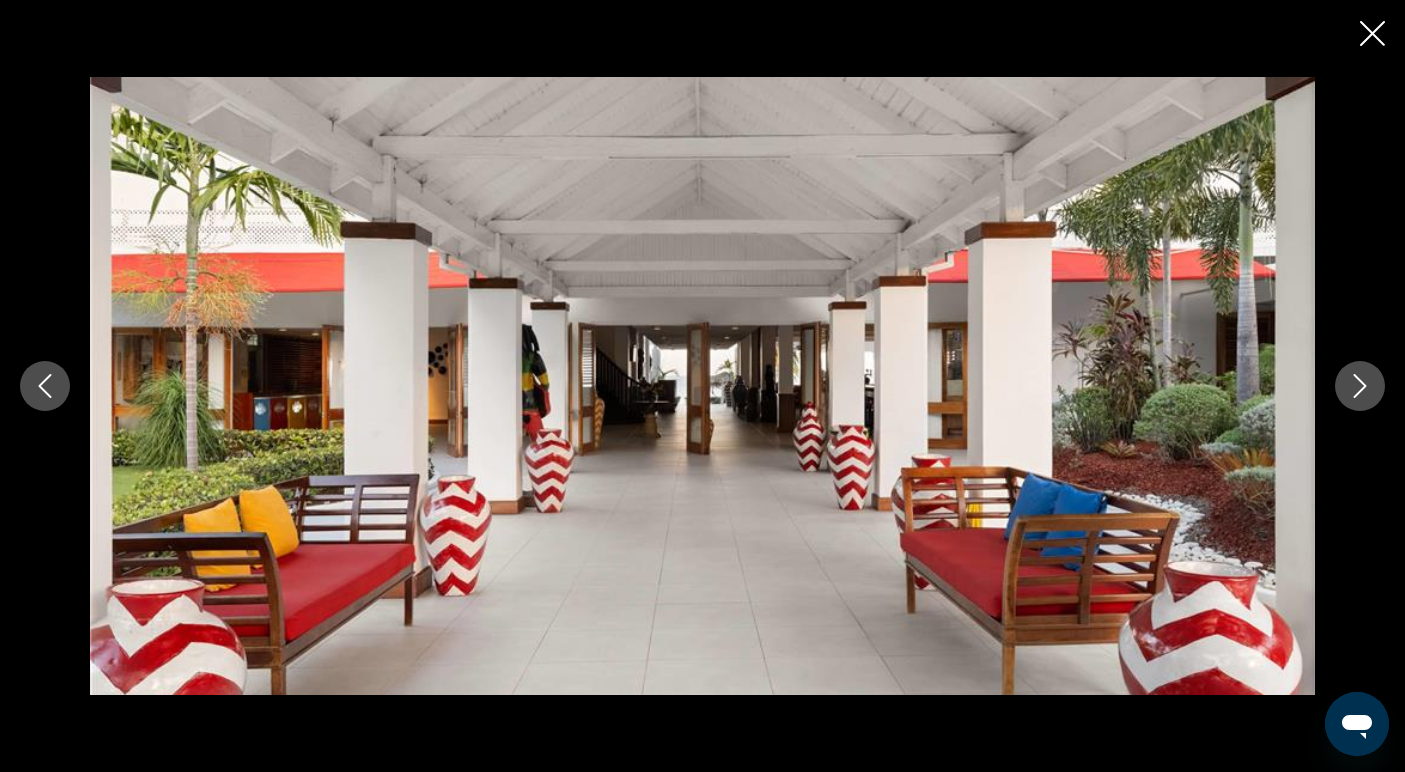 click at bounding box center (1360, 386) 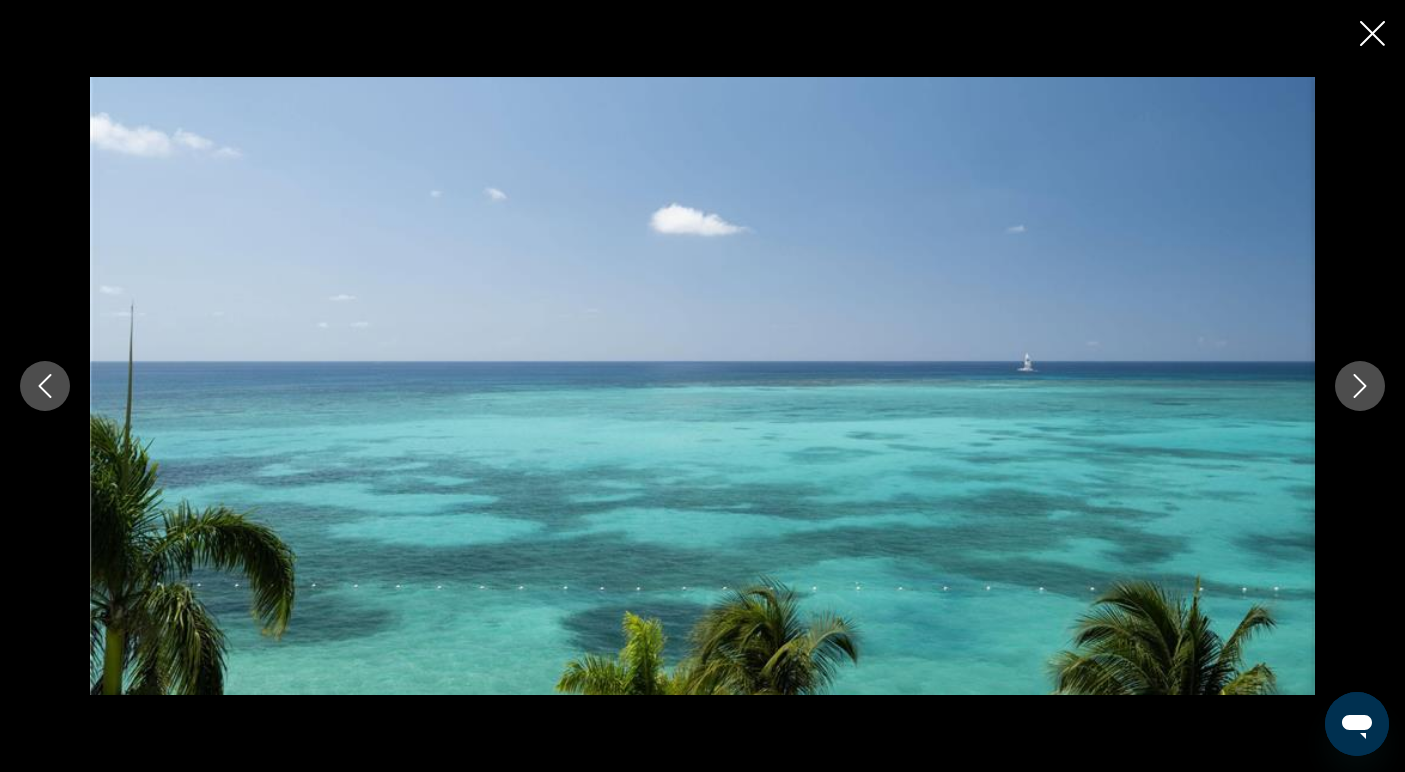 click at bounding box center [1360, 386] 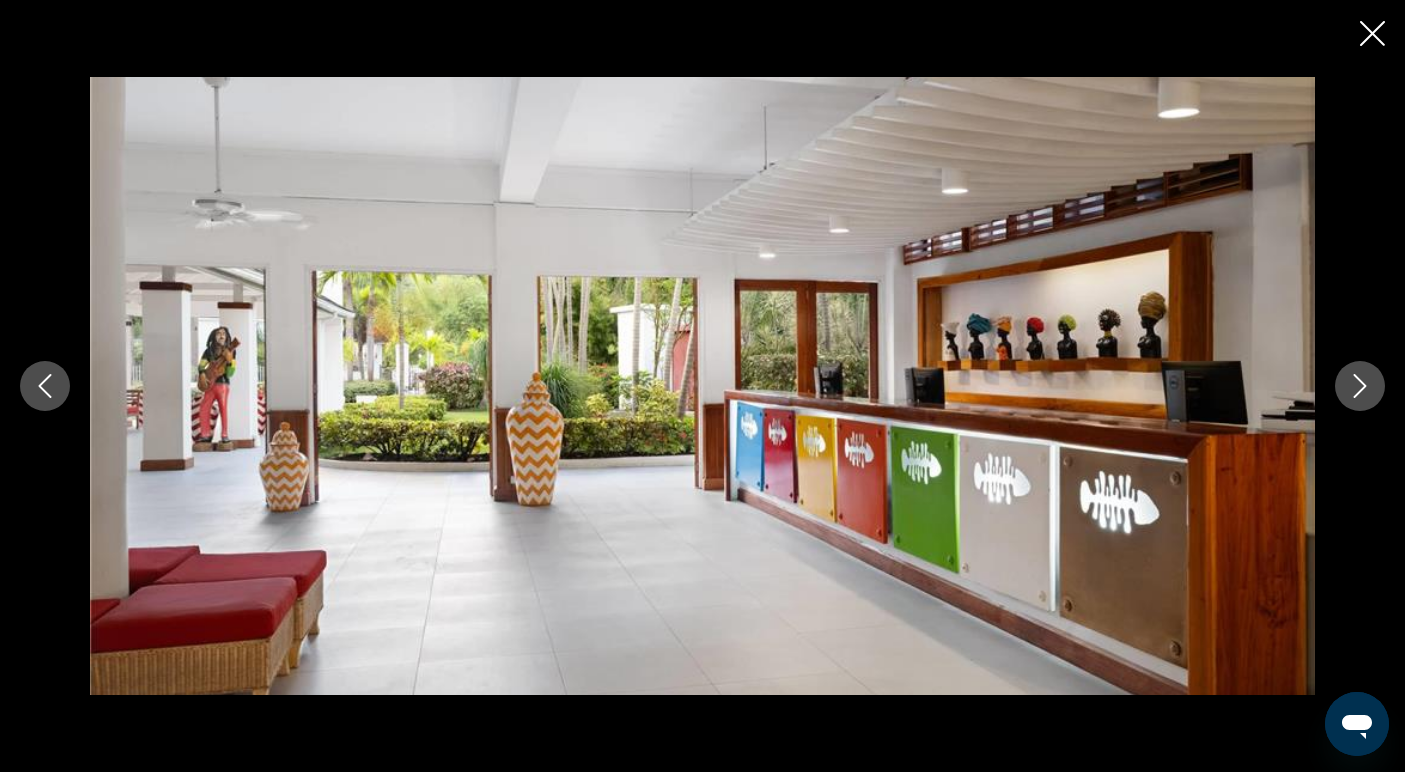 click at bounding box center [1360, 386] 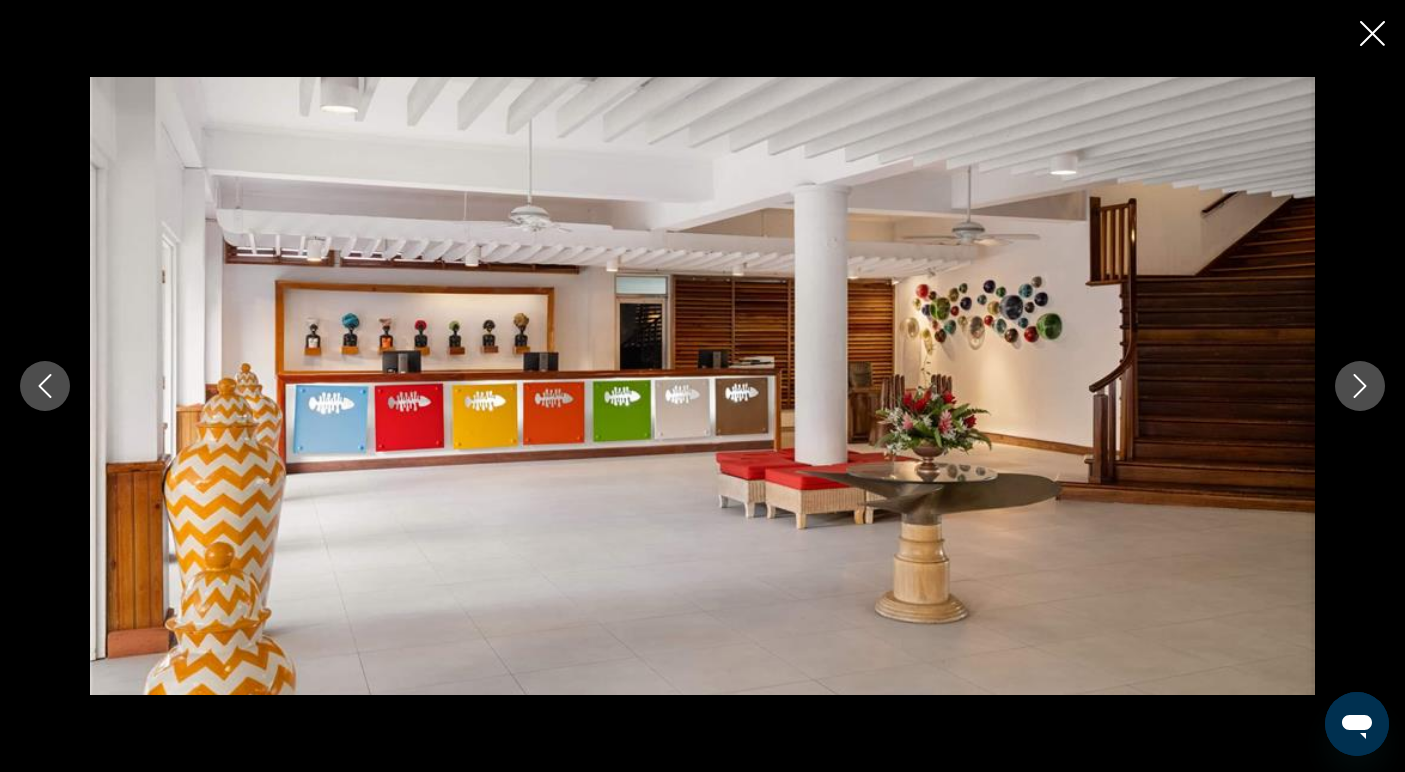 scroll, scrollTop: 213, scrollLeft: 0, axis: vertical 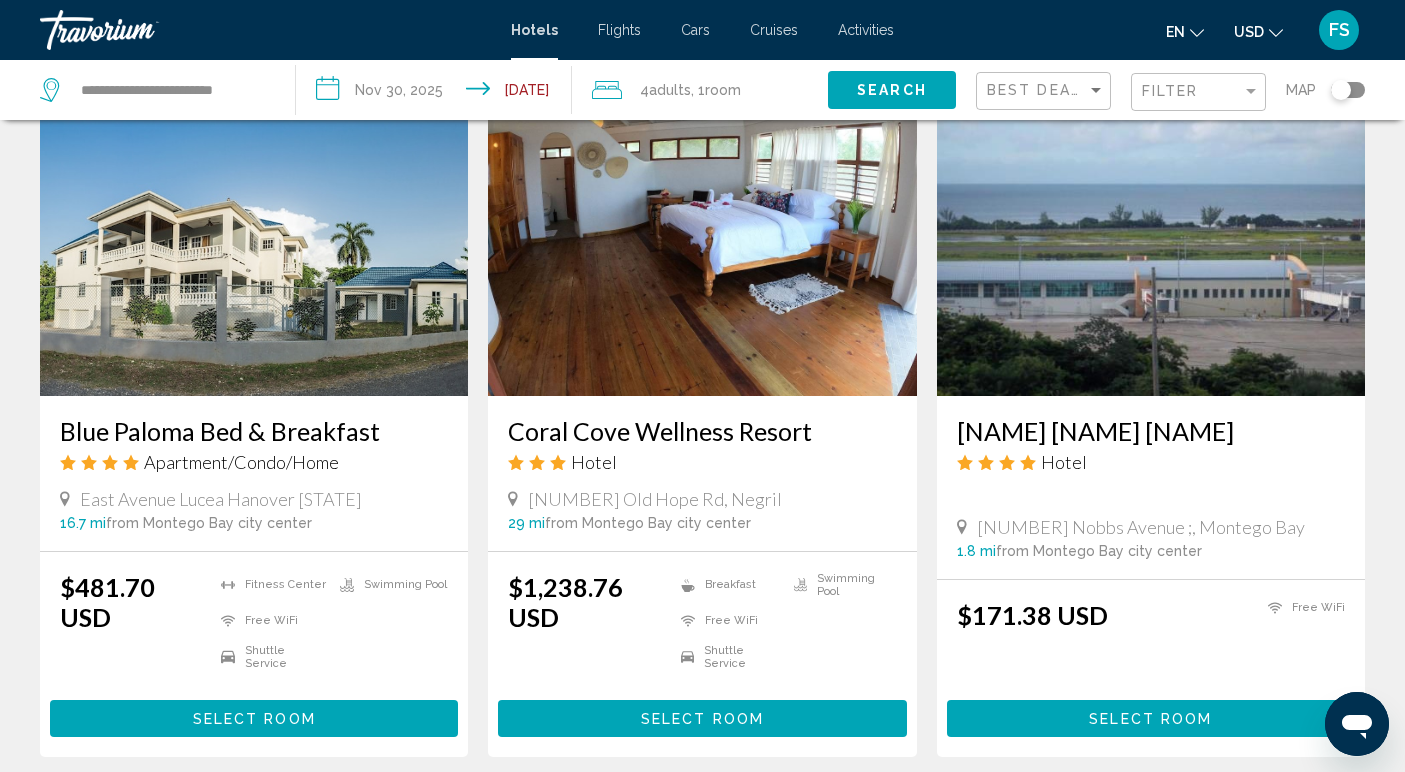 click at bounding box center [254, 236] 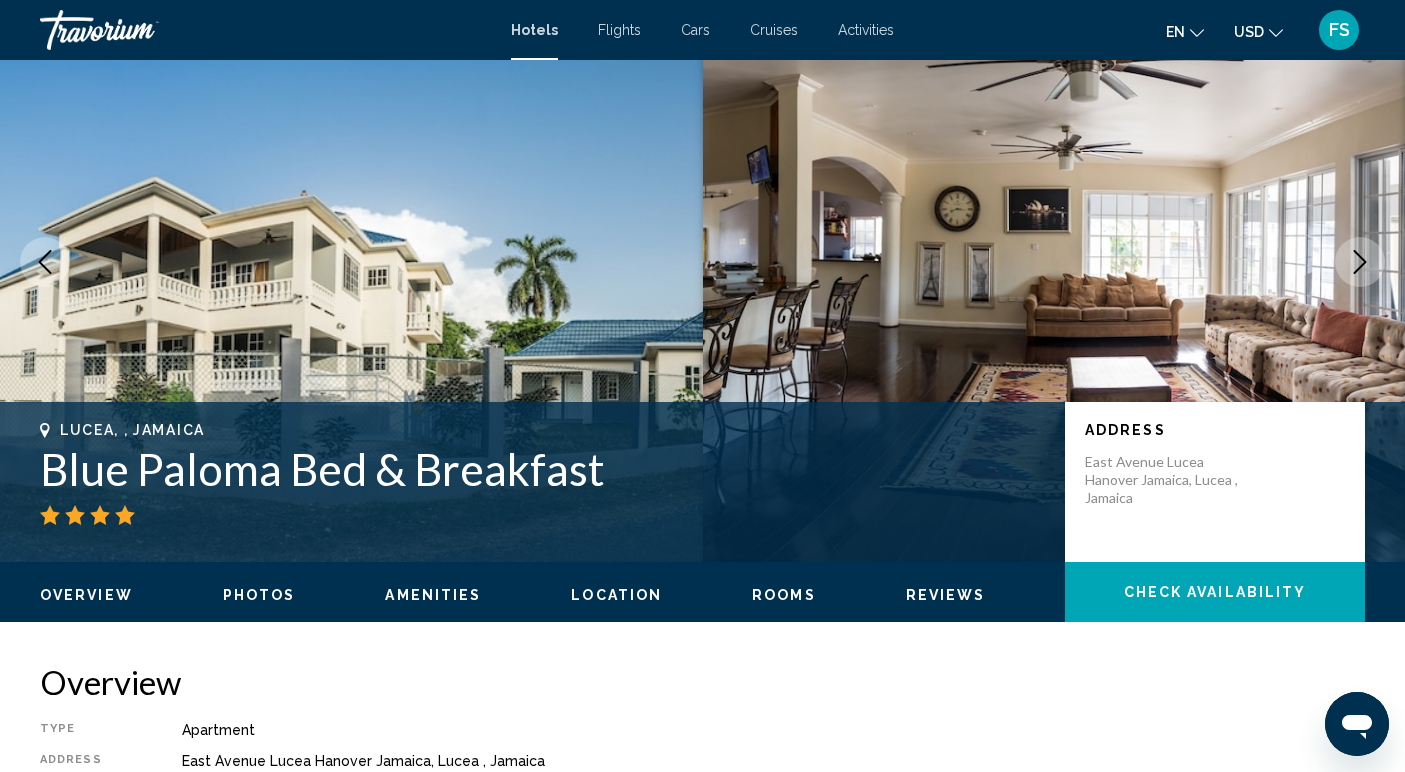 scroll, scrollTop: 0, scrollLeft: 0, axis: both 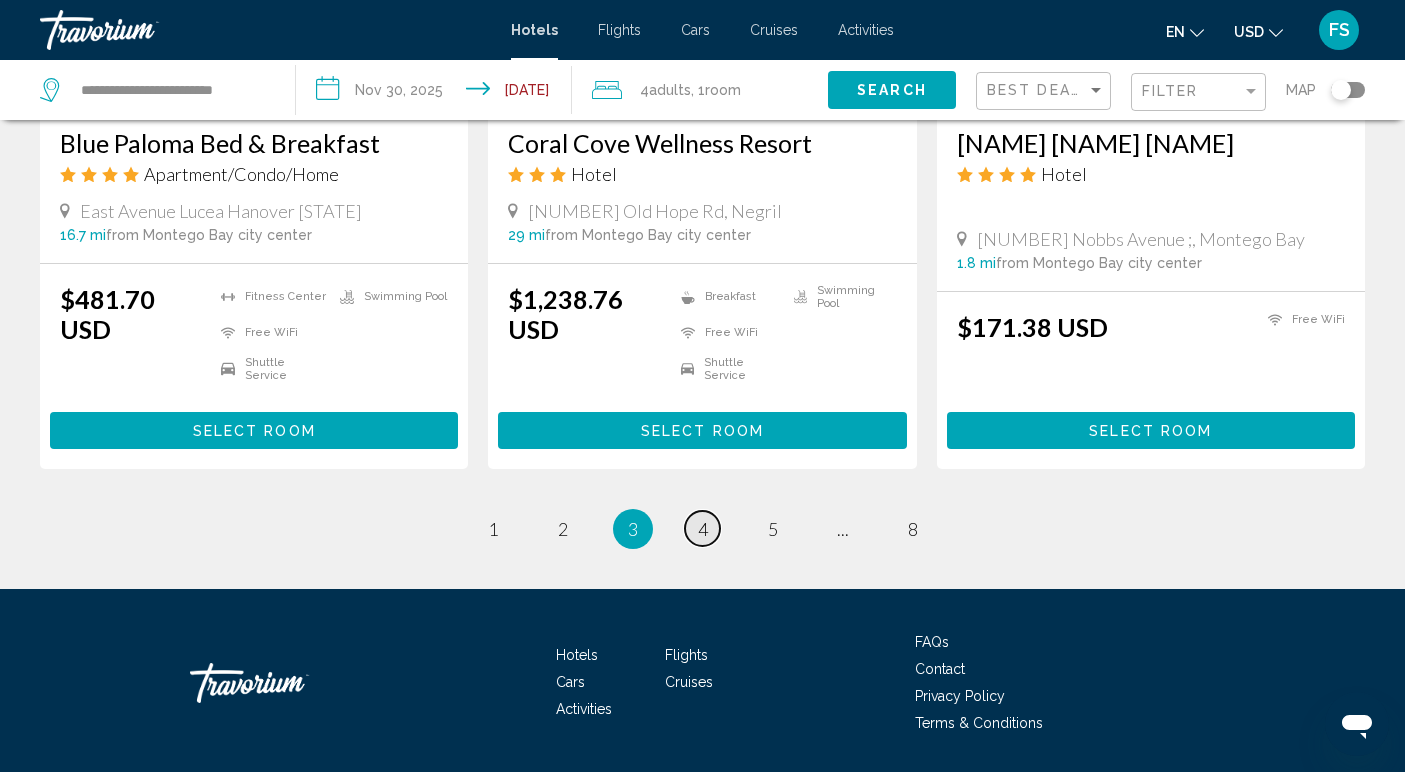 click on "4" at bounding box center [703, 529] 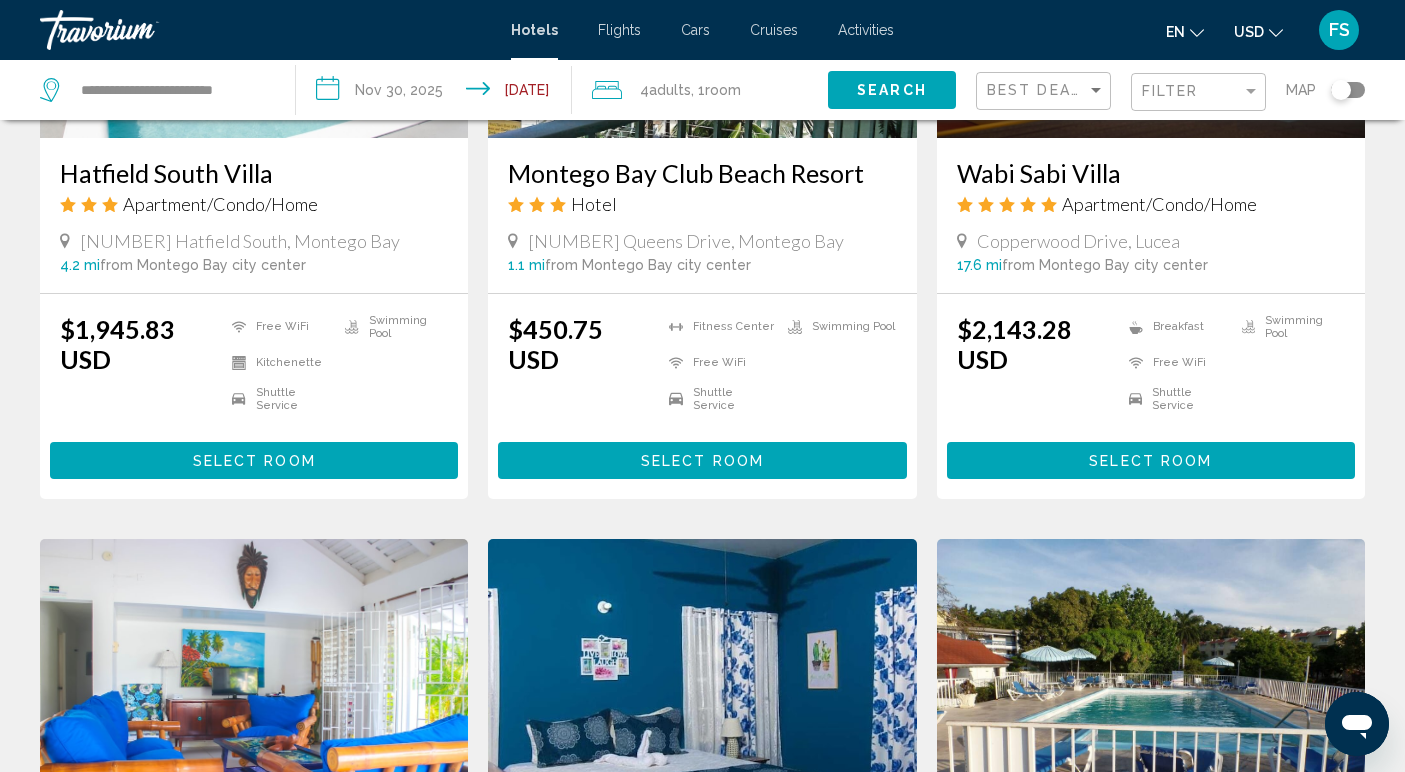 scroll, scrollTop: 849, scrollLeft: 0, axis: vertical 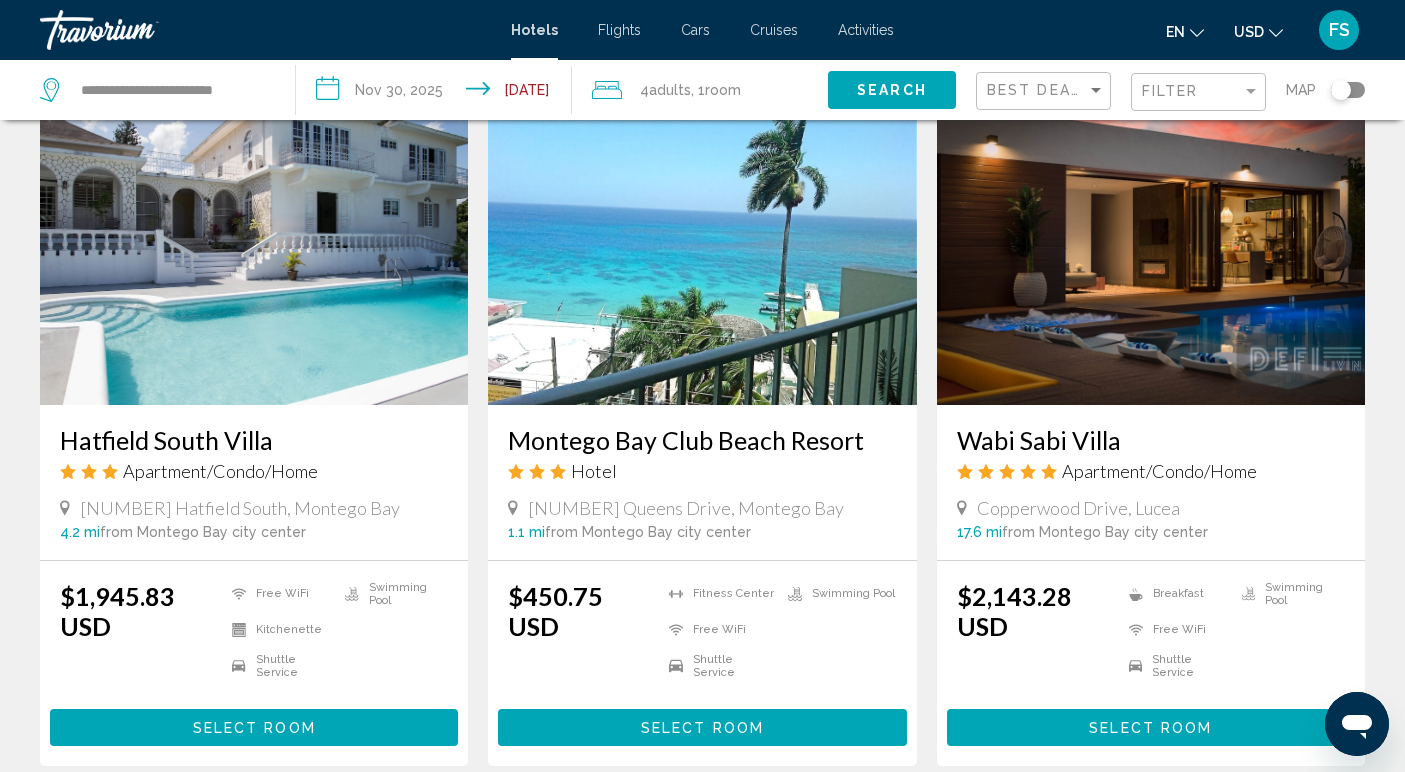 click at bounding box center [1151, 245] 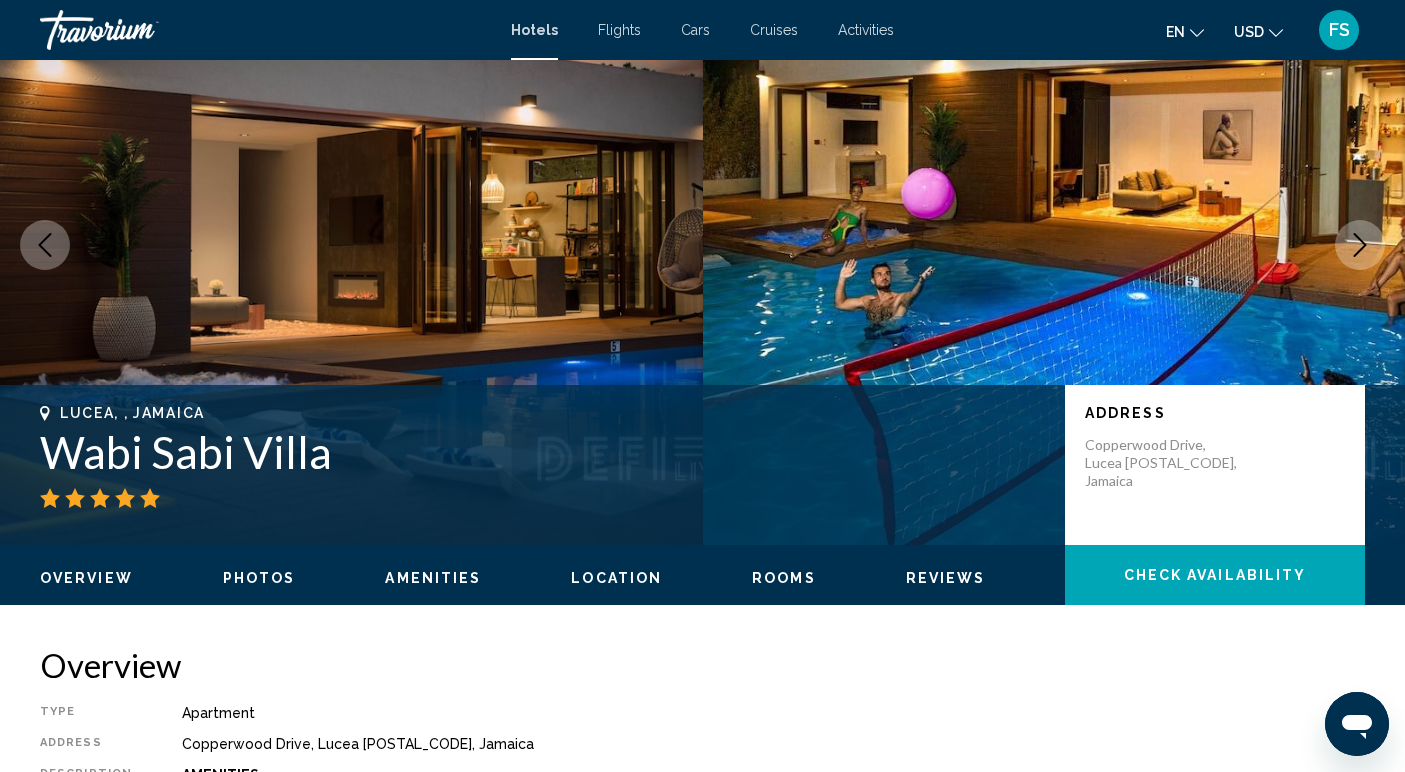 scroll, scrollTop: 116, scrollLeft: 0, axis: vertical 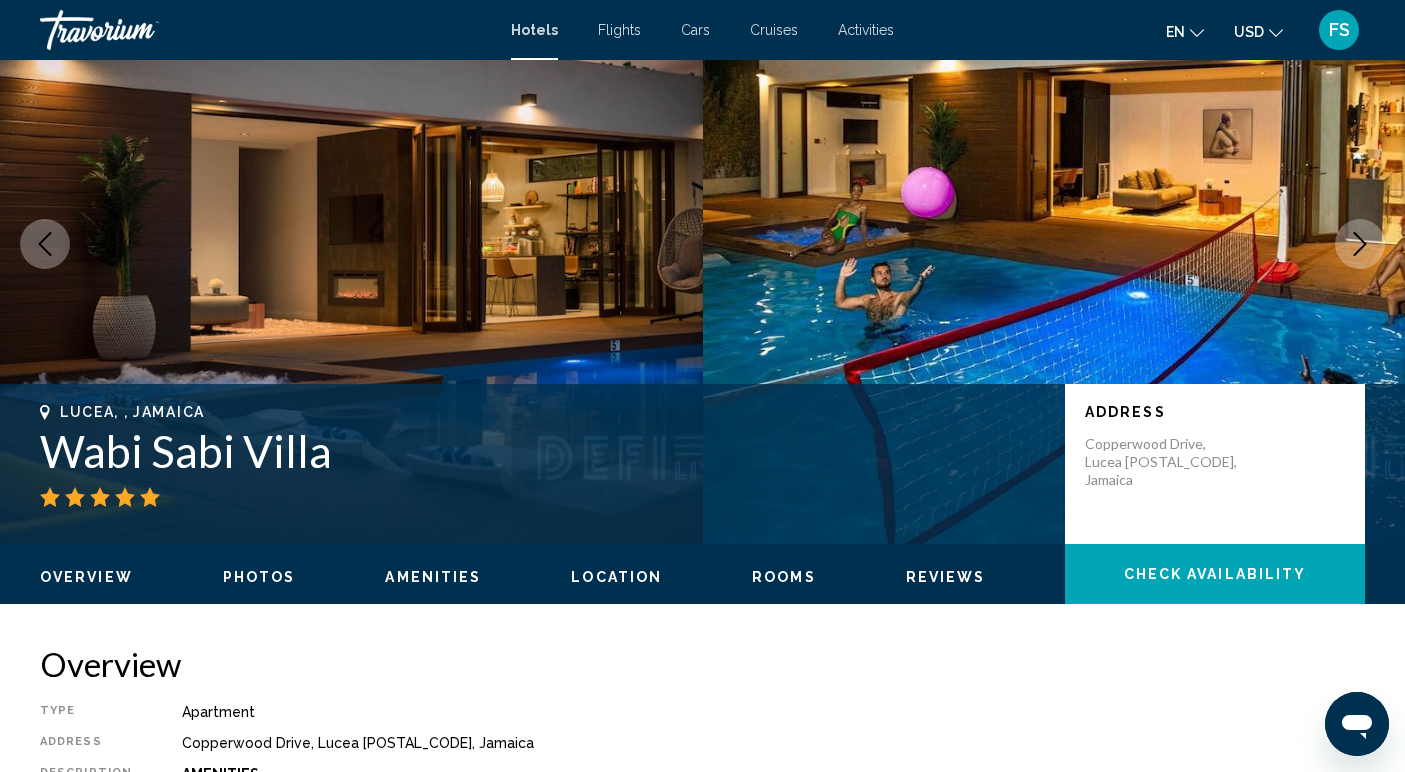click 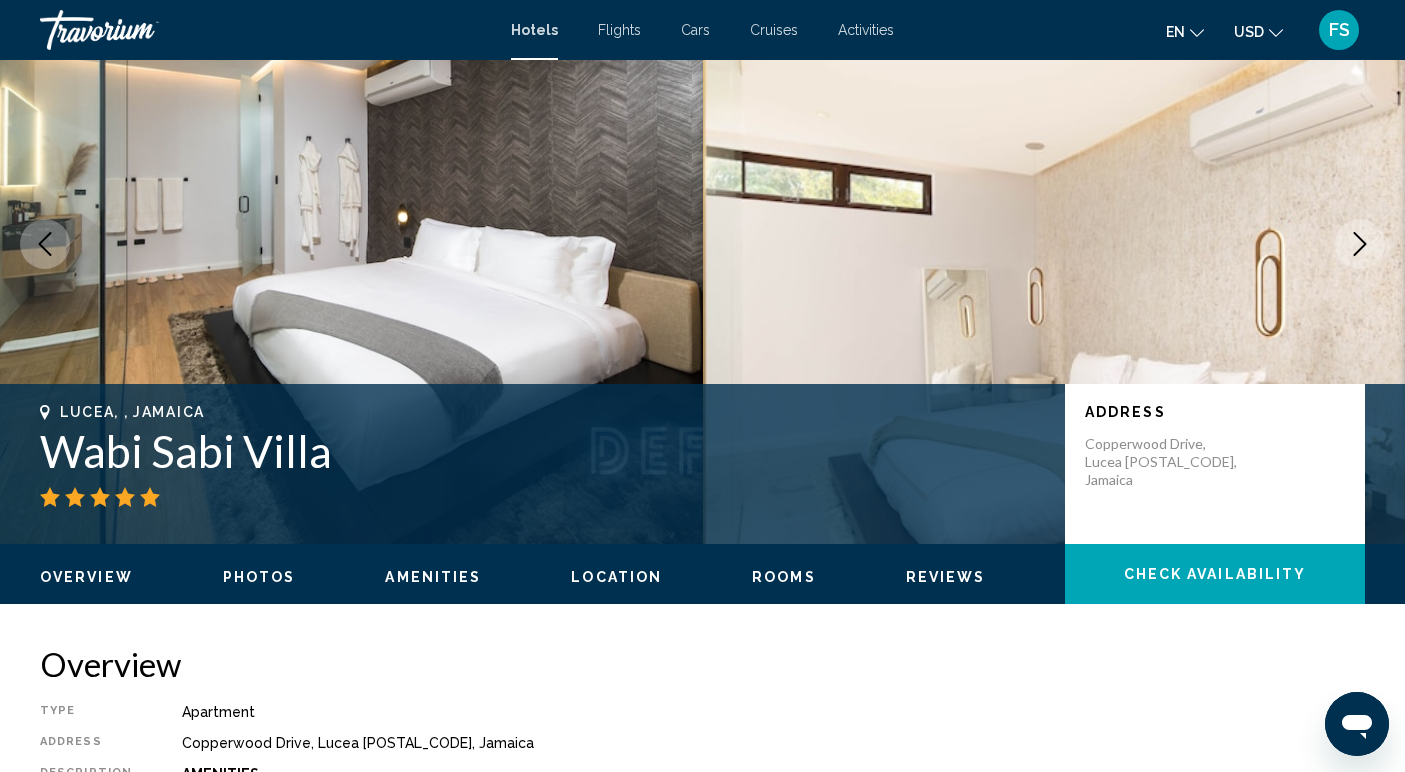 click 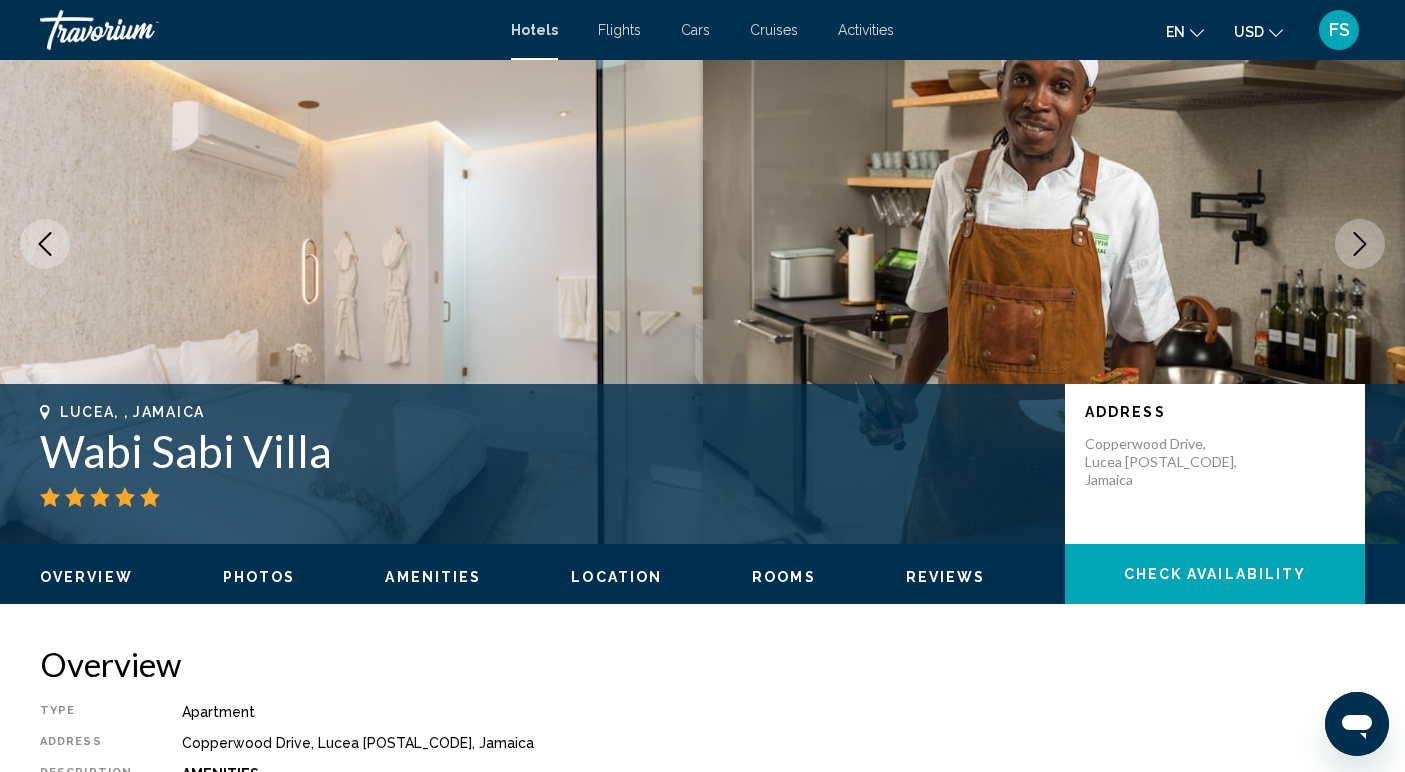 click 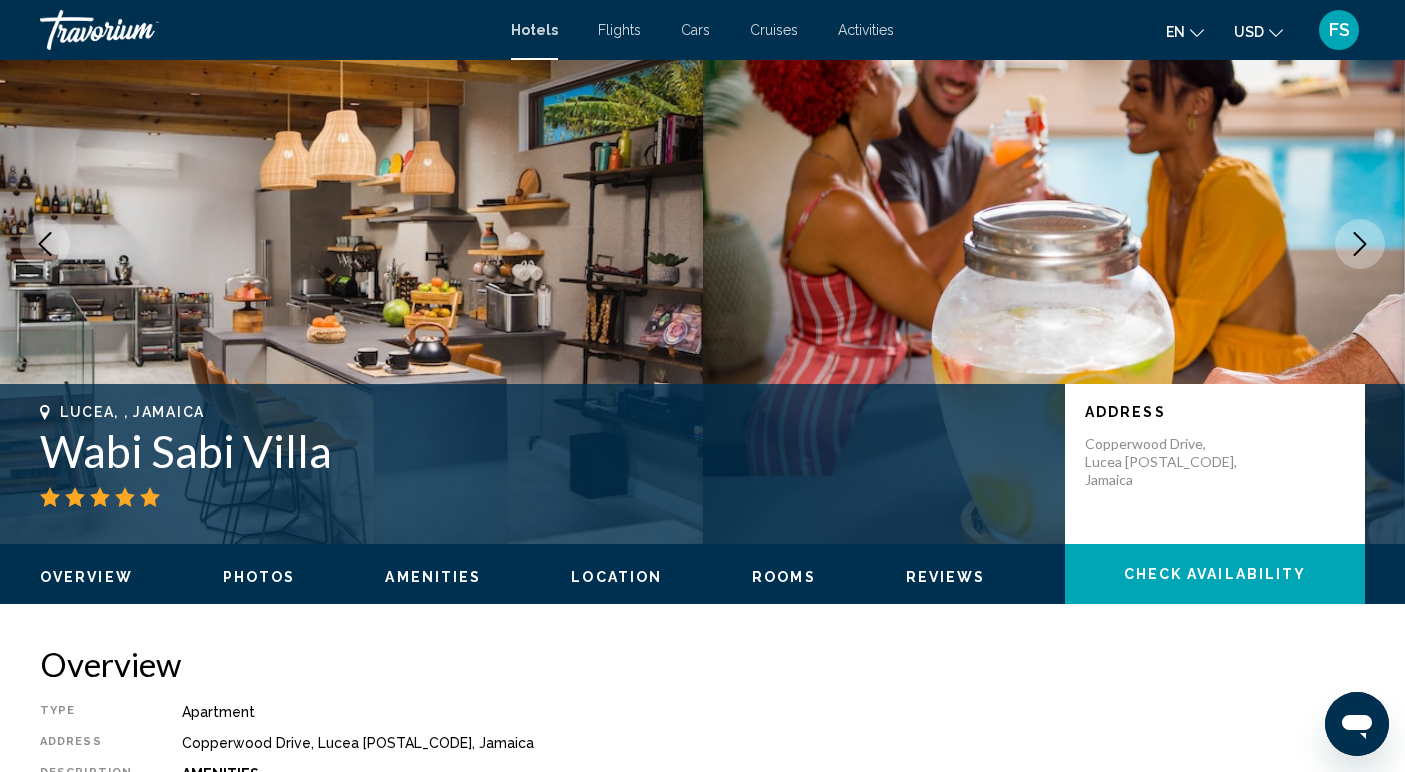 click 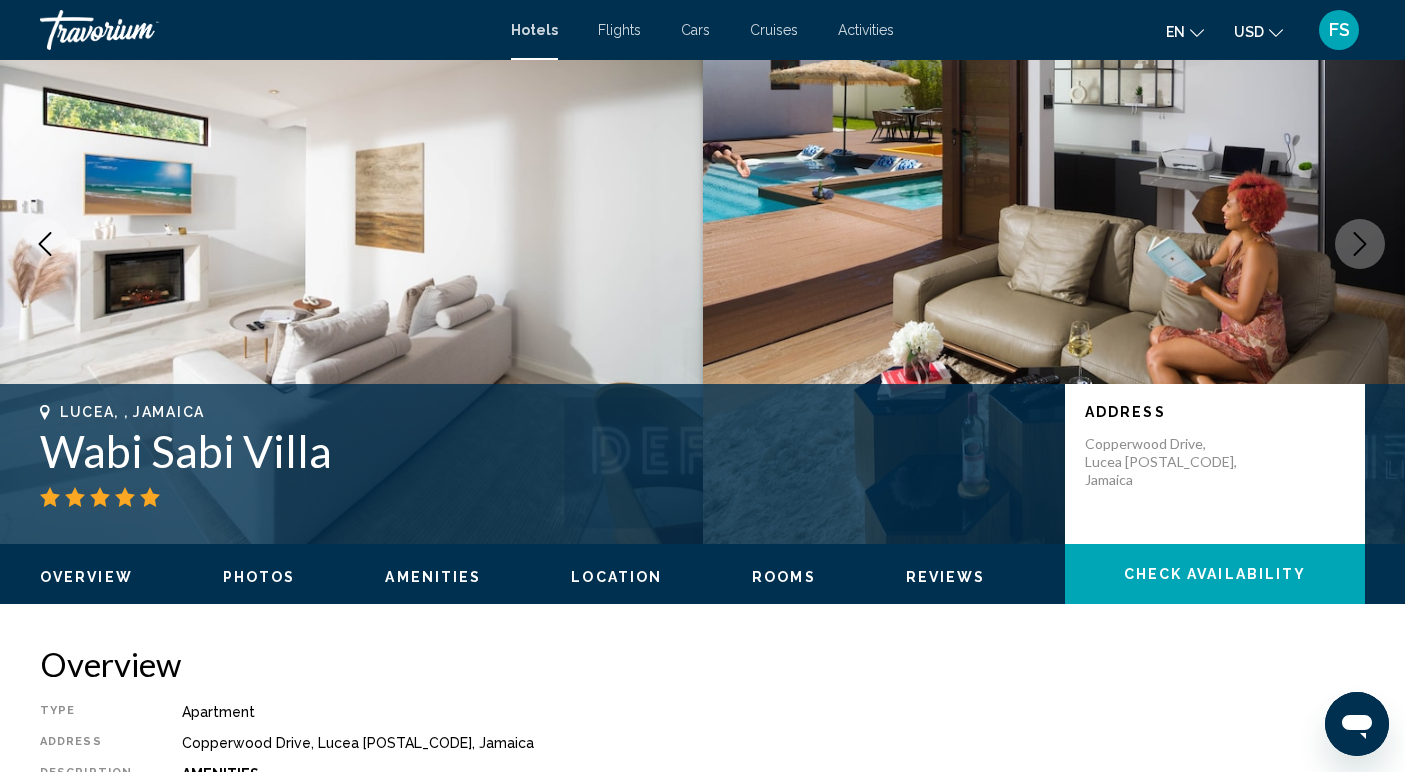 click 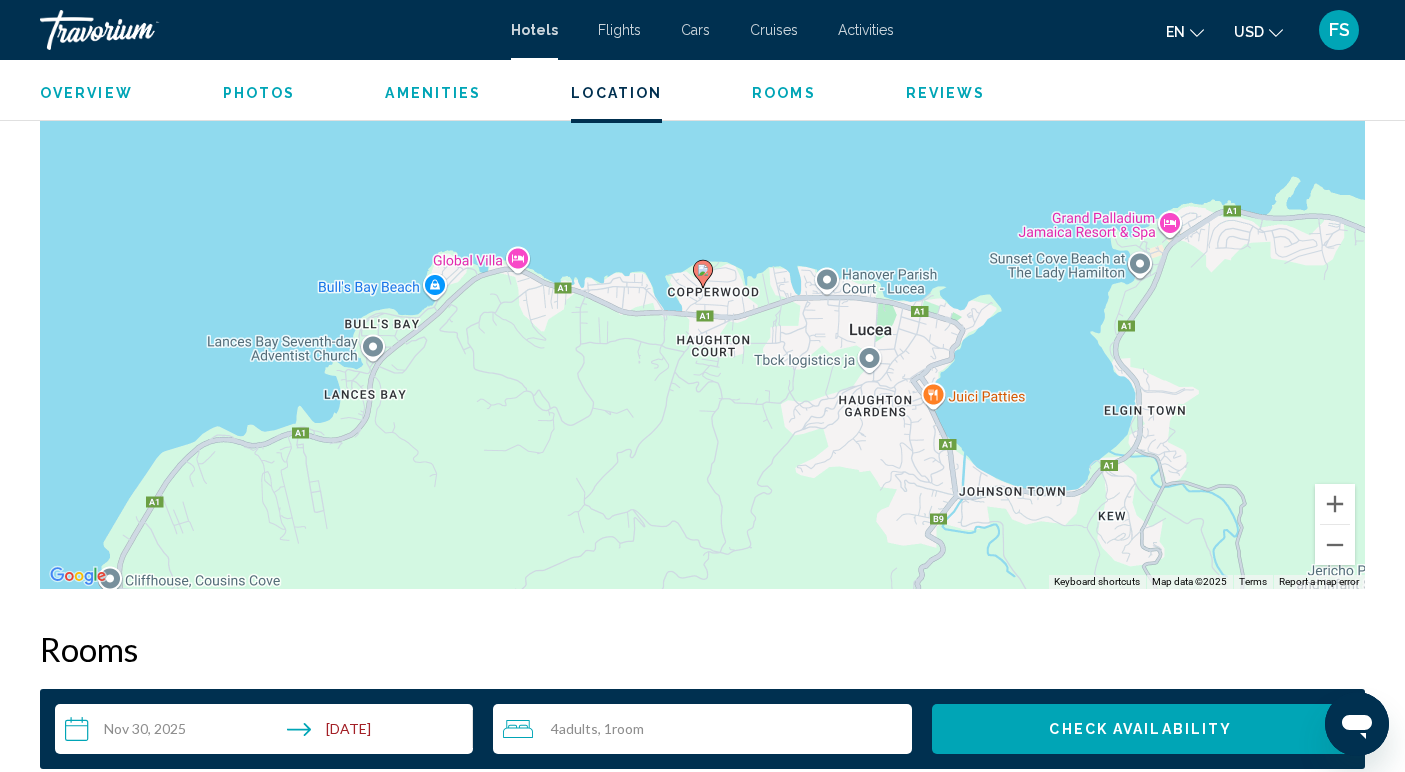 scroll, scrollTop: 1967, scrollLeft: 0, axis: vertical 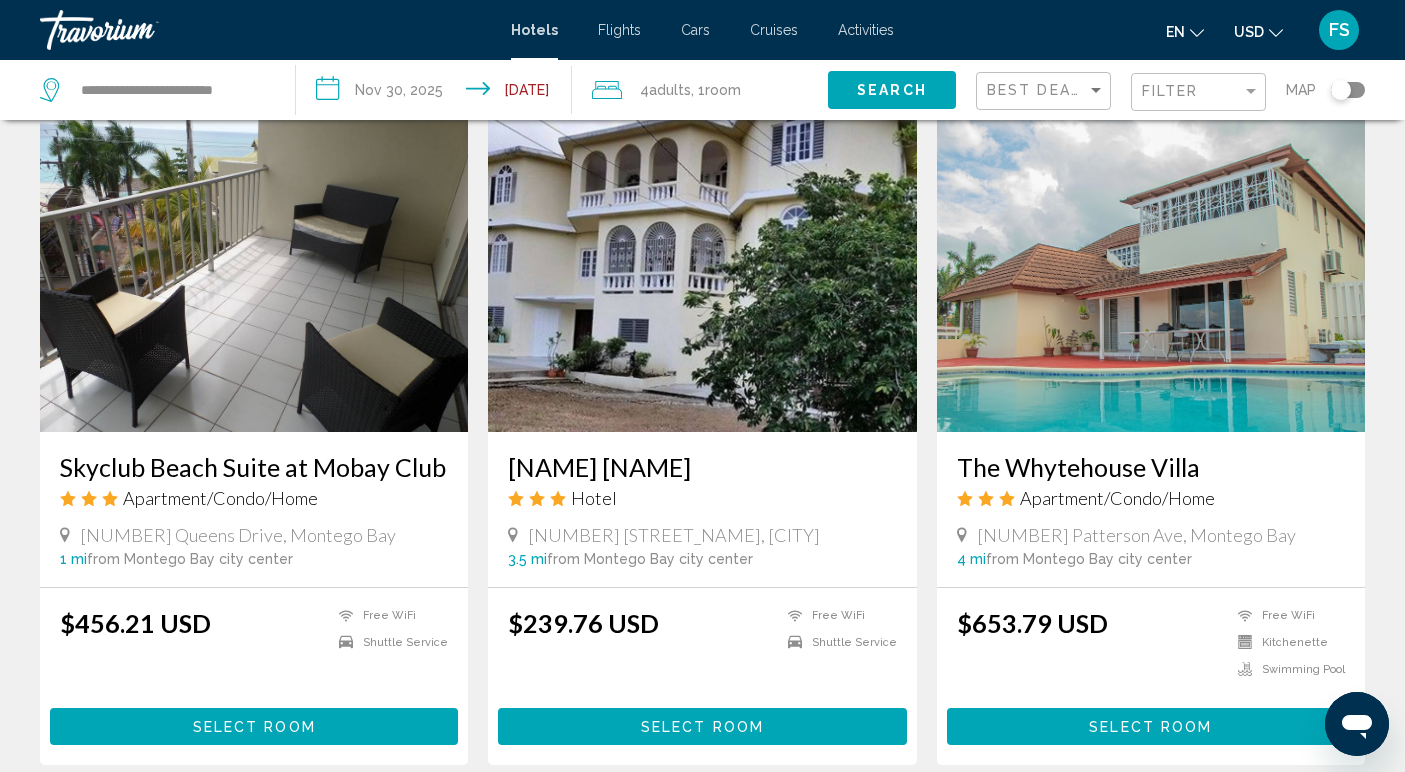 click at bounding box center [254, 272] 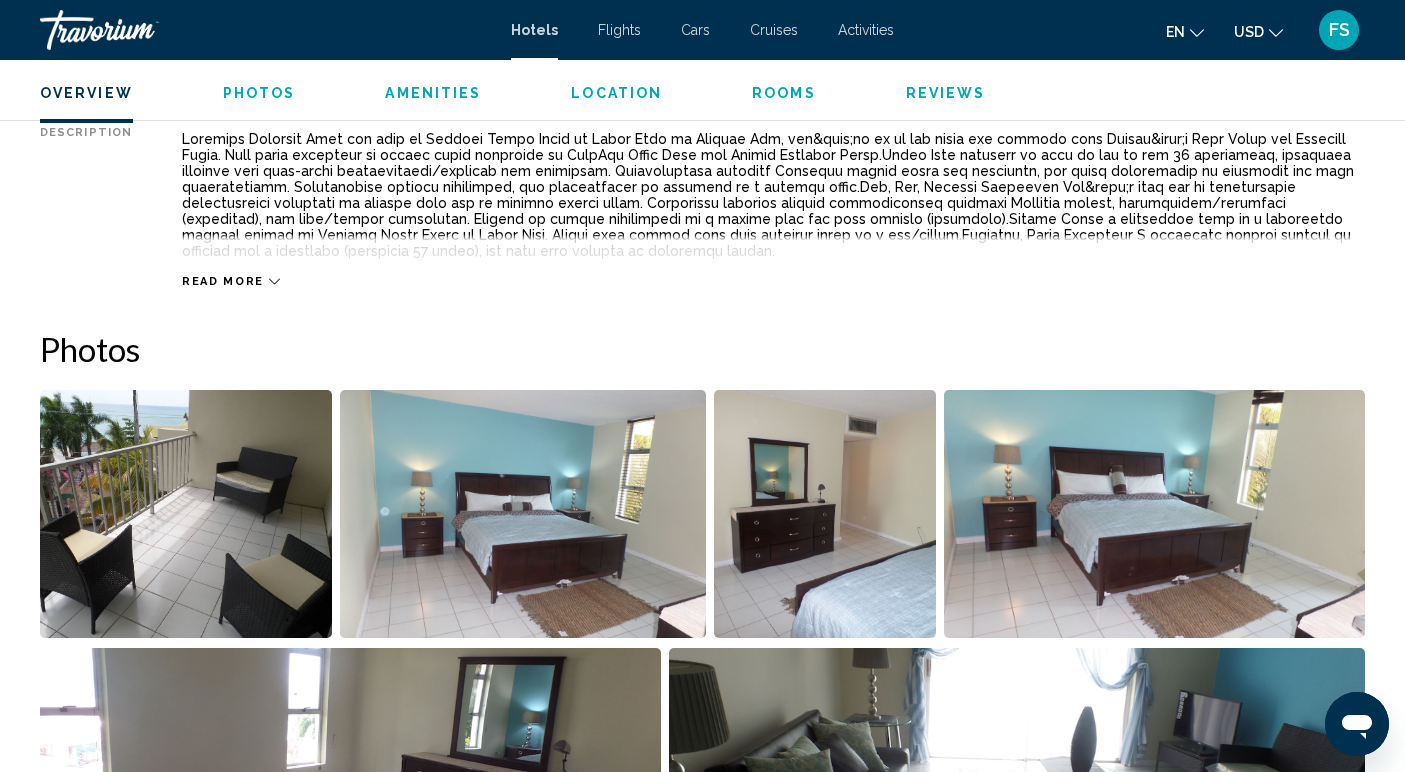 scroll, scrollTop: 758, scrollLeft: 0, axis: vertical 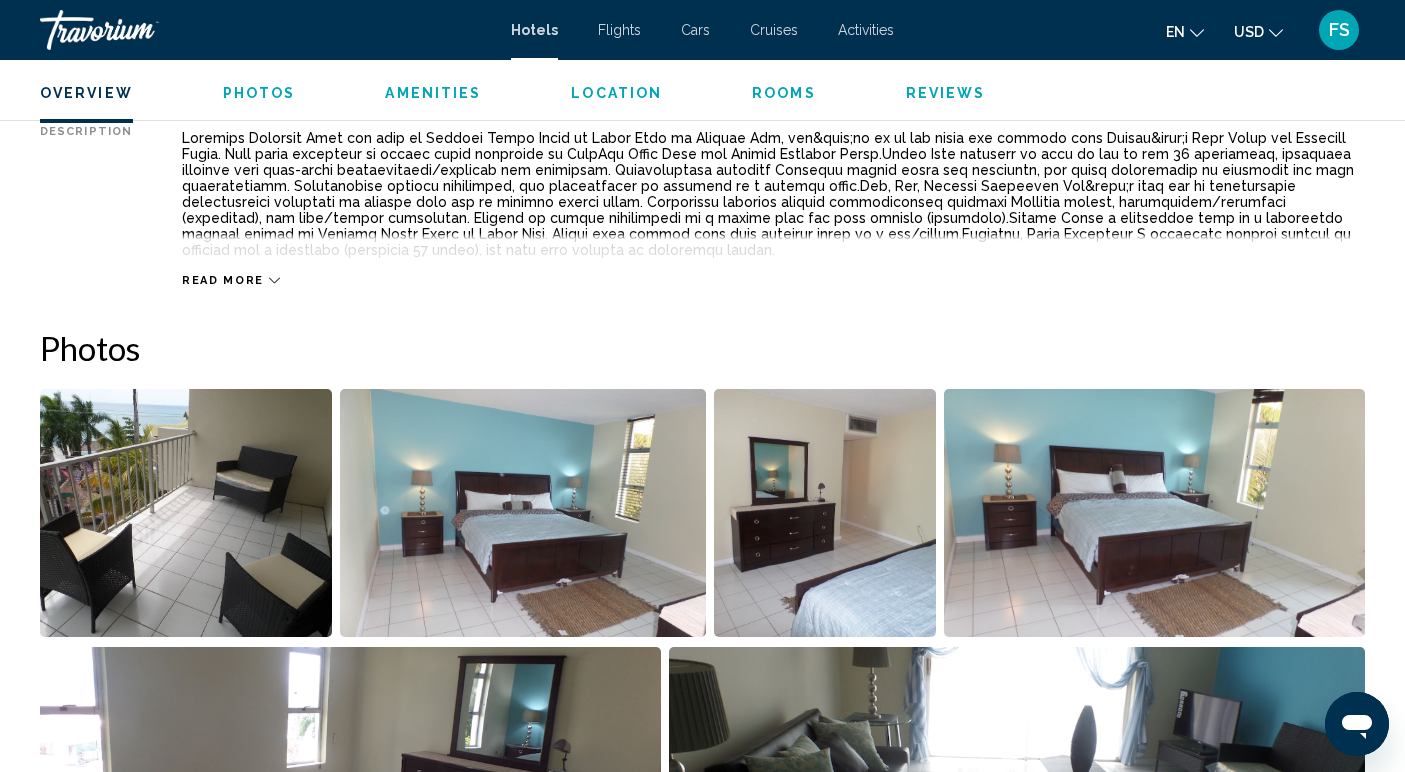 click at bounding box center (186, 513) 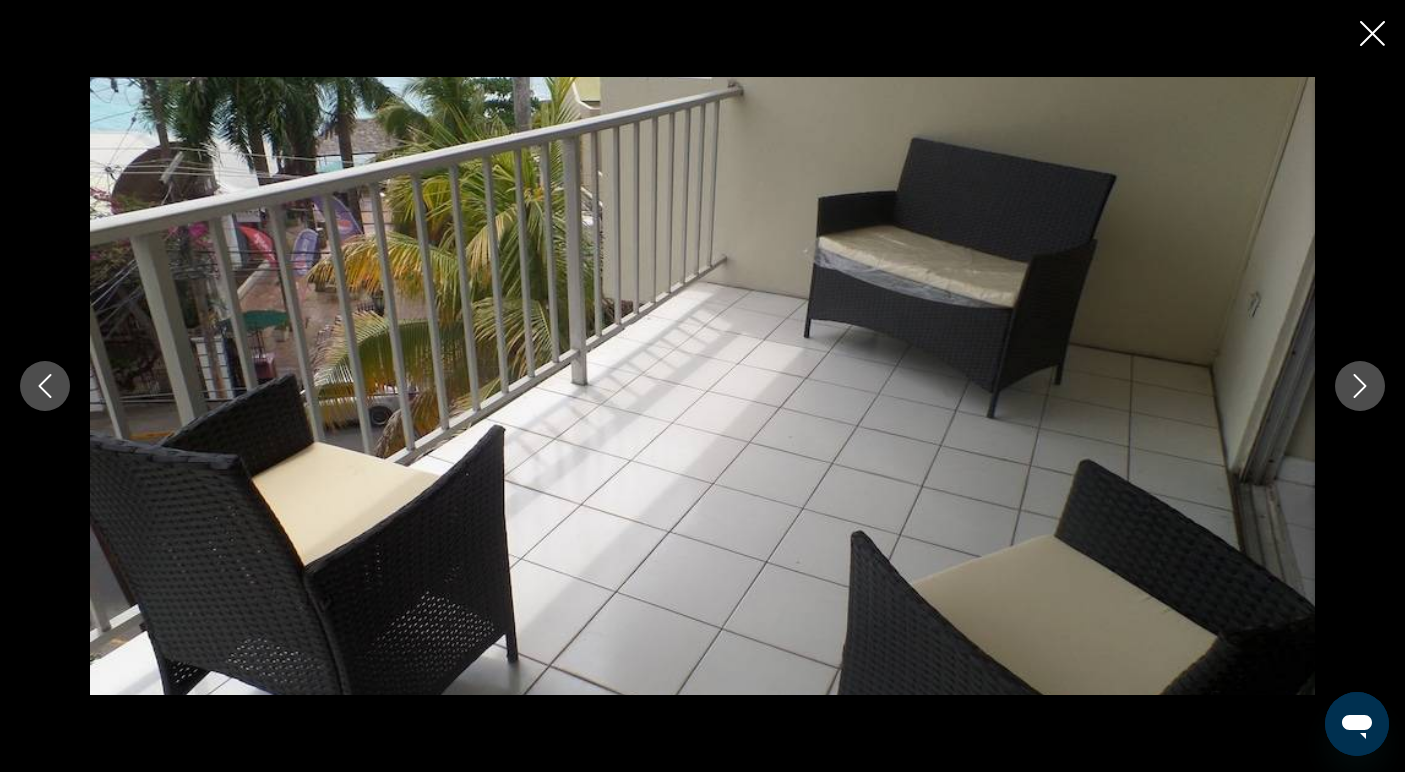 click 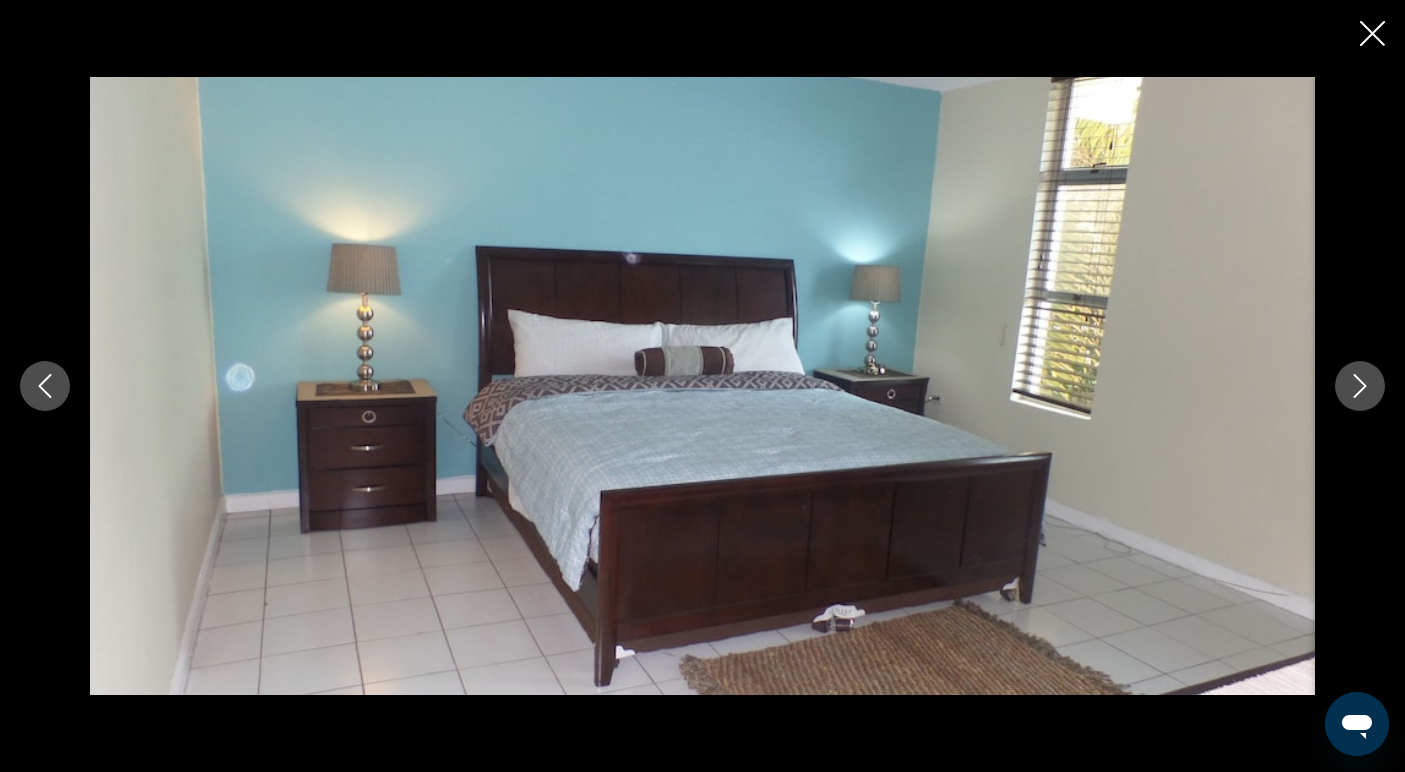 click 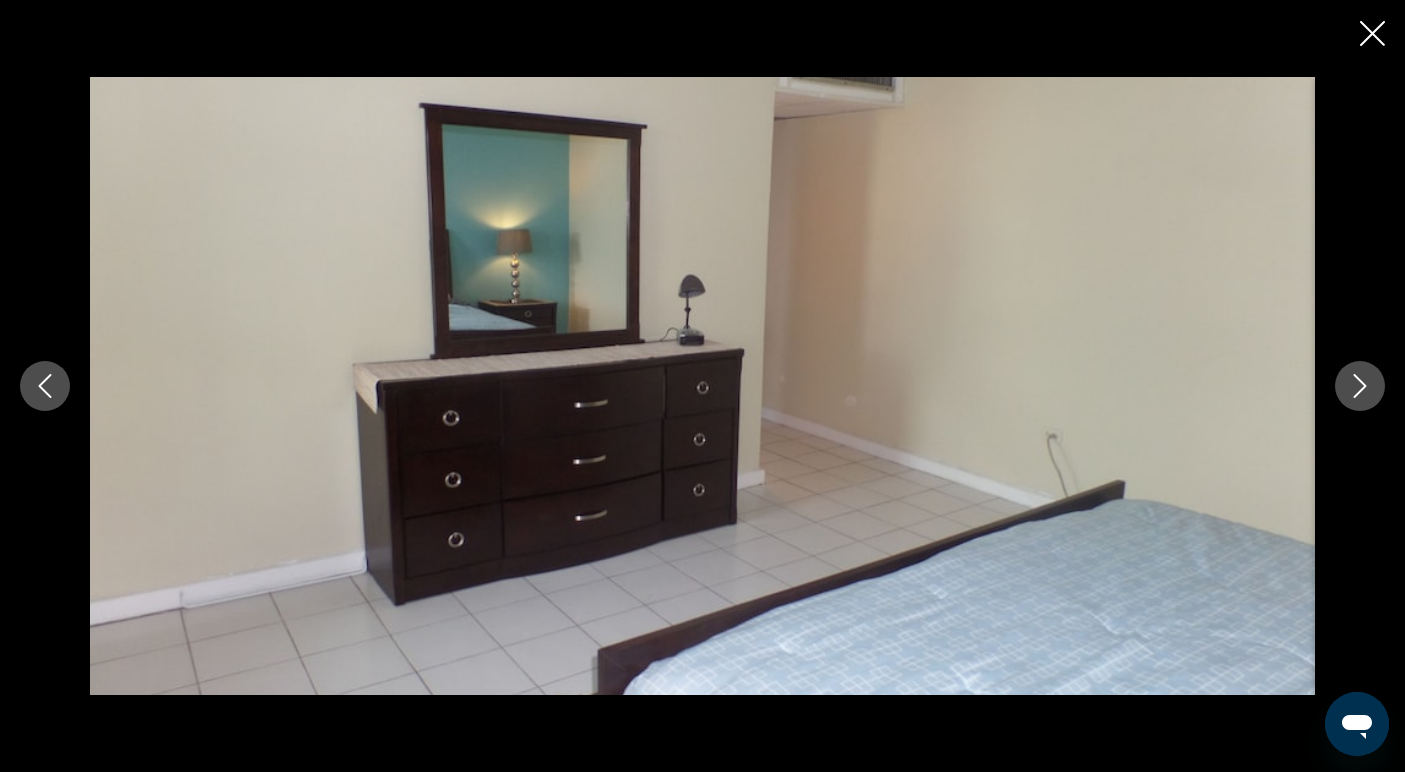 click 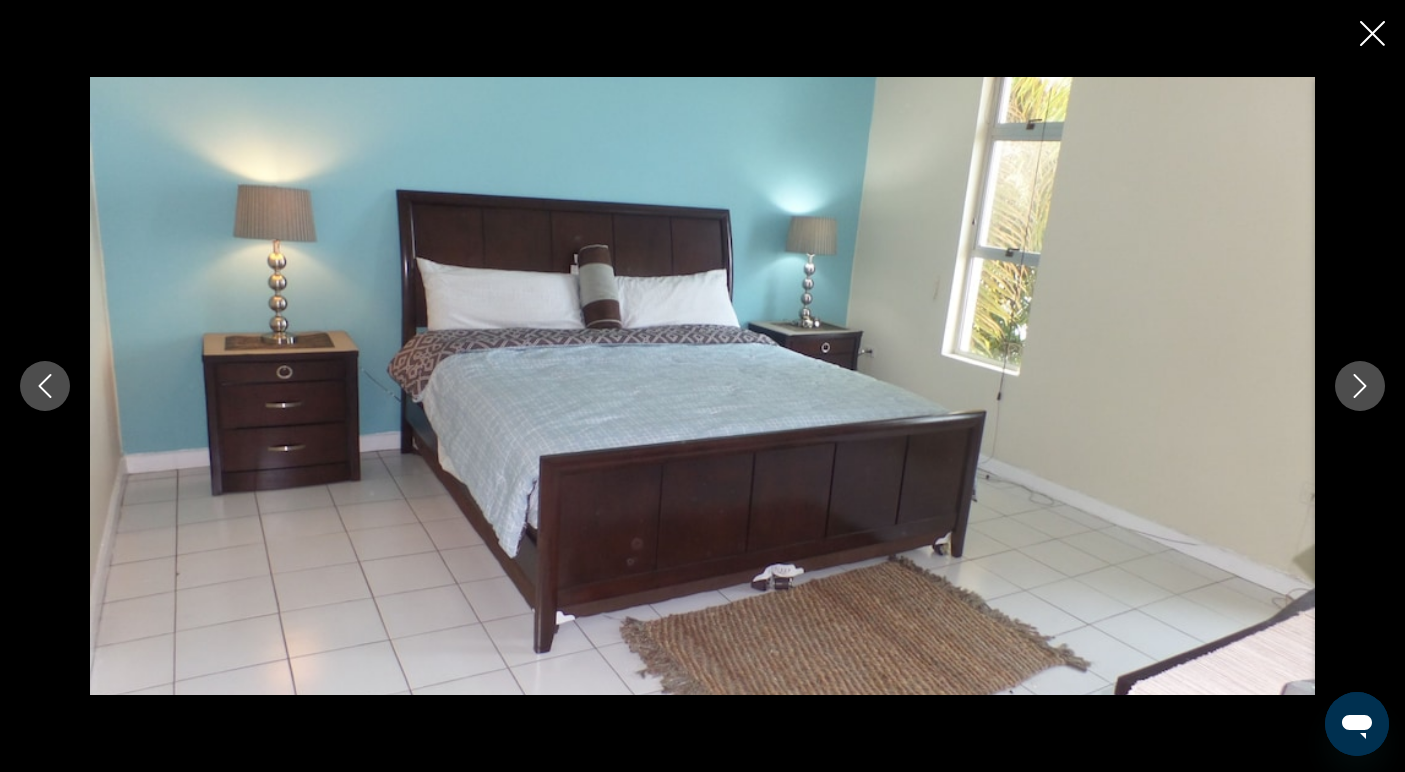click 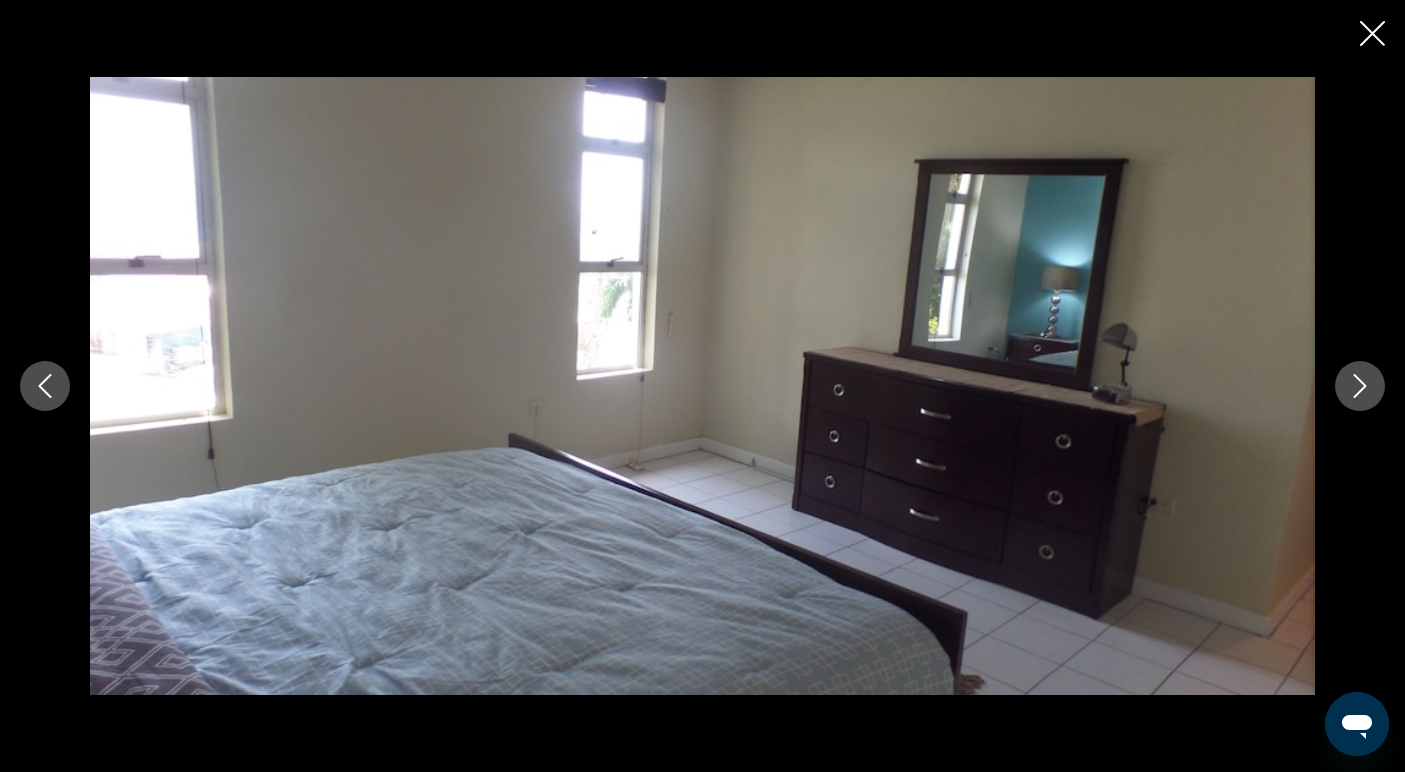 click at bounding box center (1360, 386) 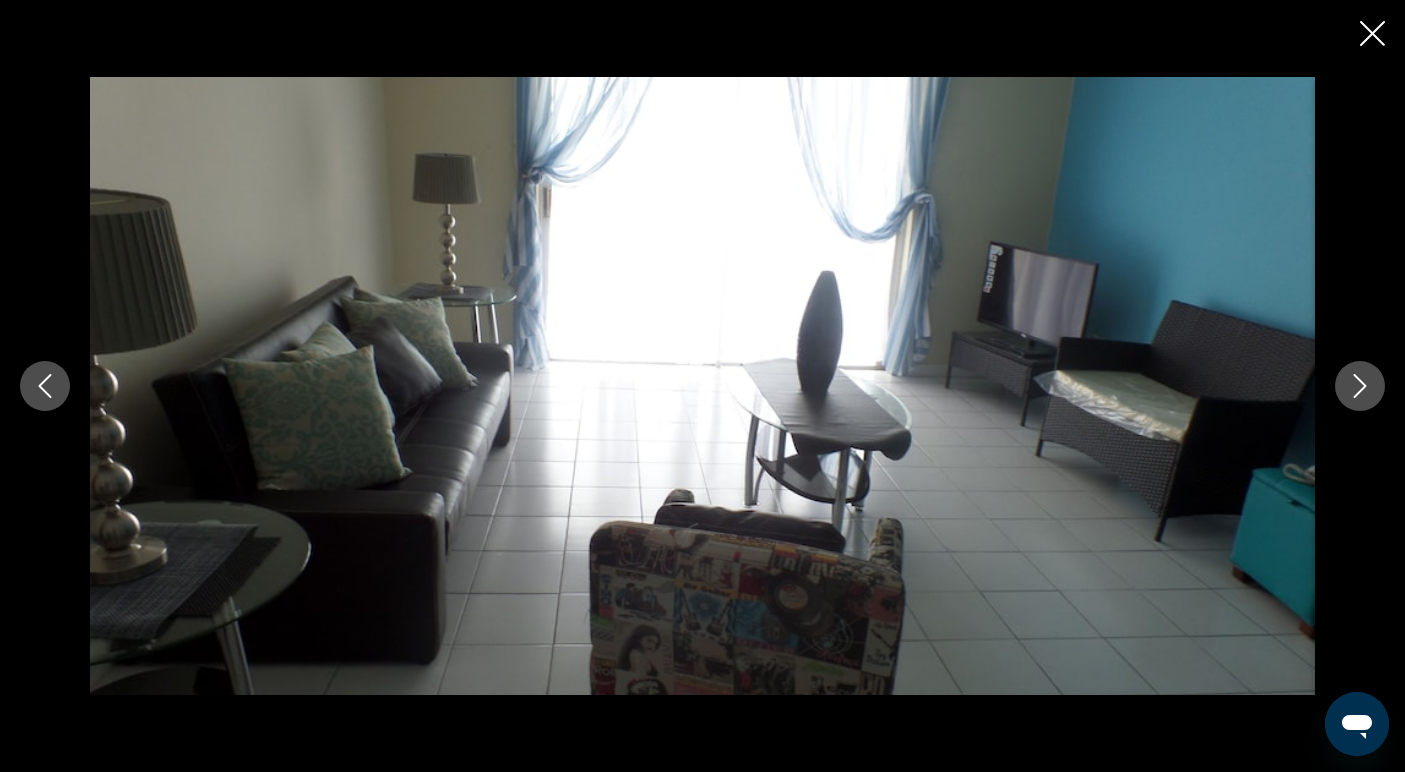 click at bounding box center (1360, 386) 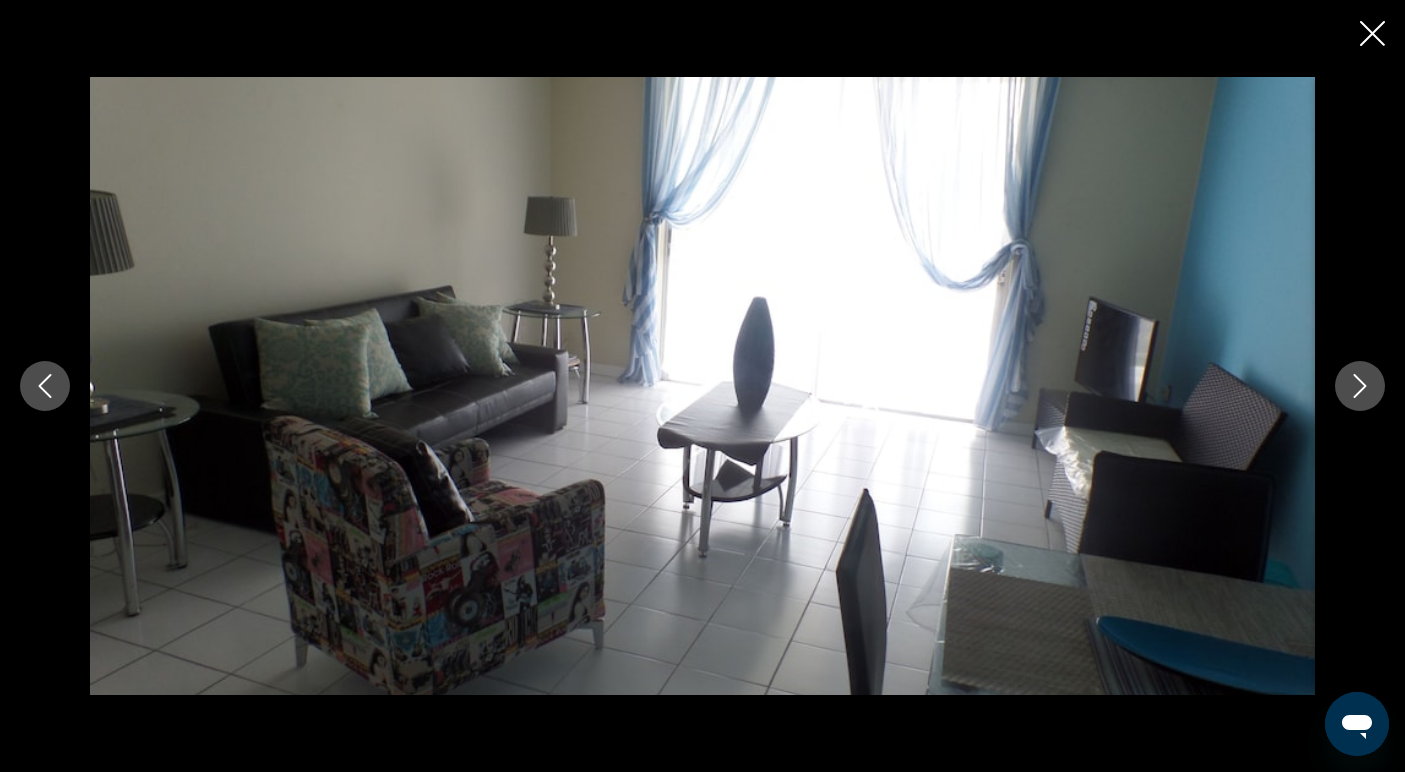 click at bounding box center [1360, 386] 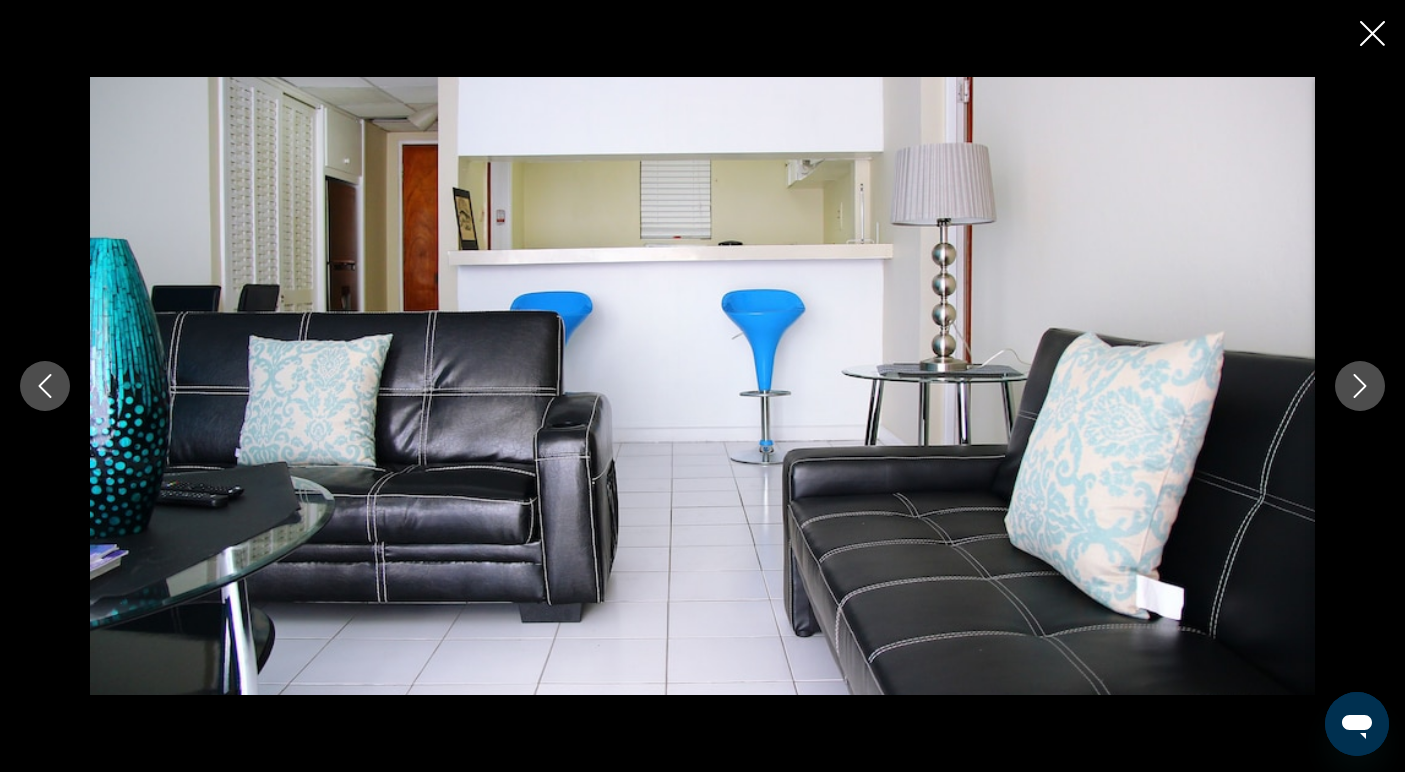 scroll, scrollTop: 1562, scrollLeft: 0, axis: vertical 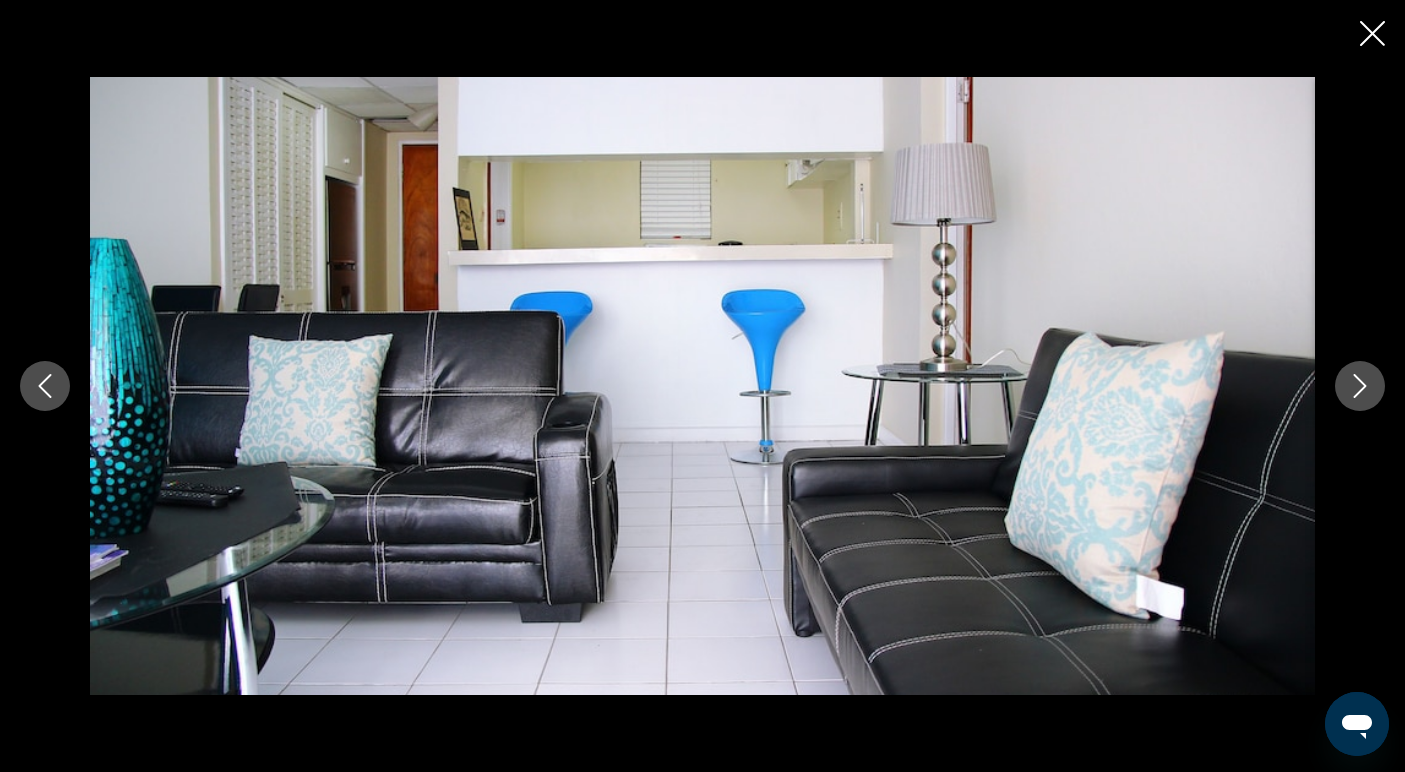 click 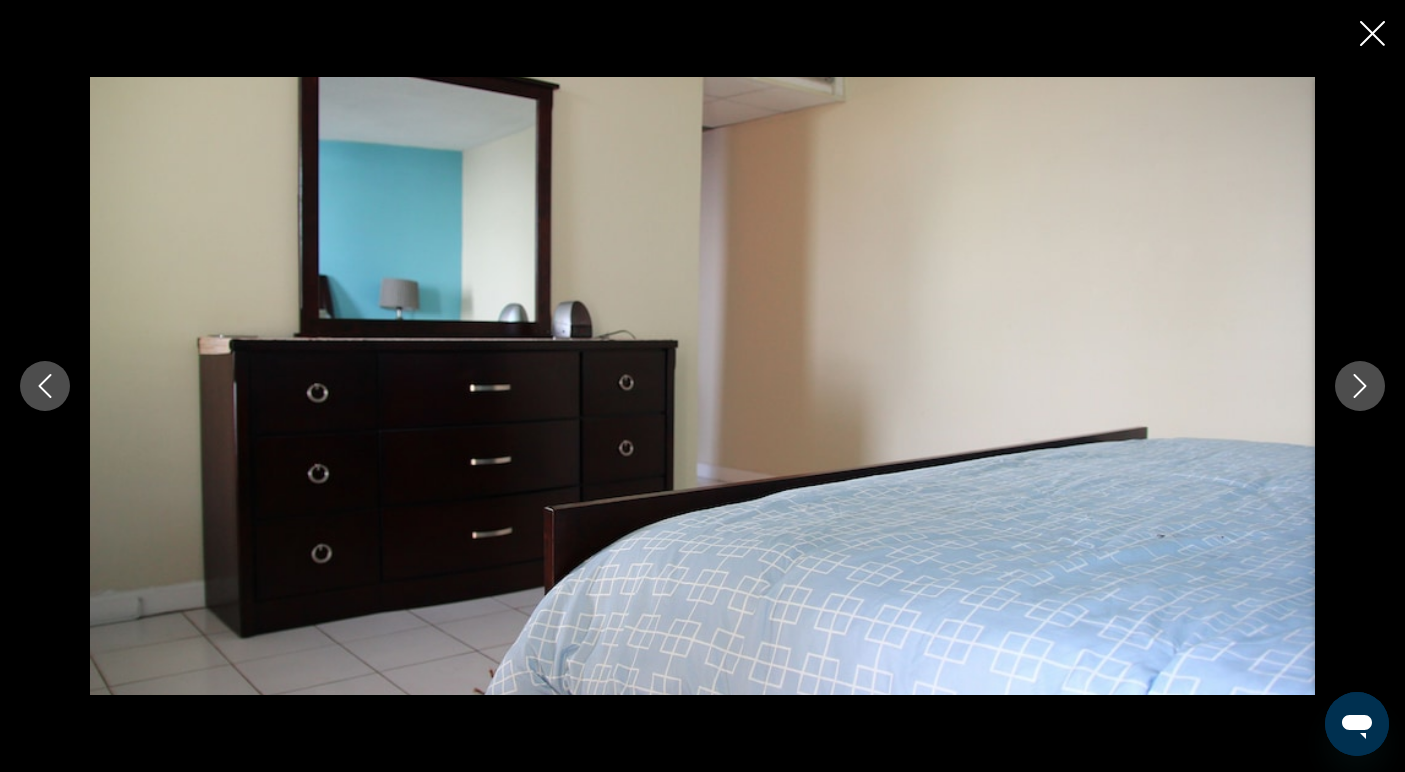 scroll, scrollTop: 2367, scrollLeft: 0, axis: vertical 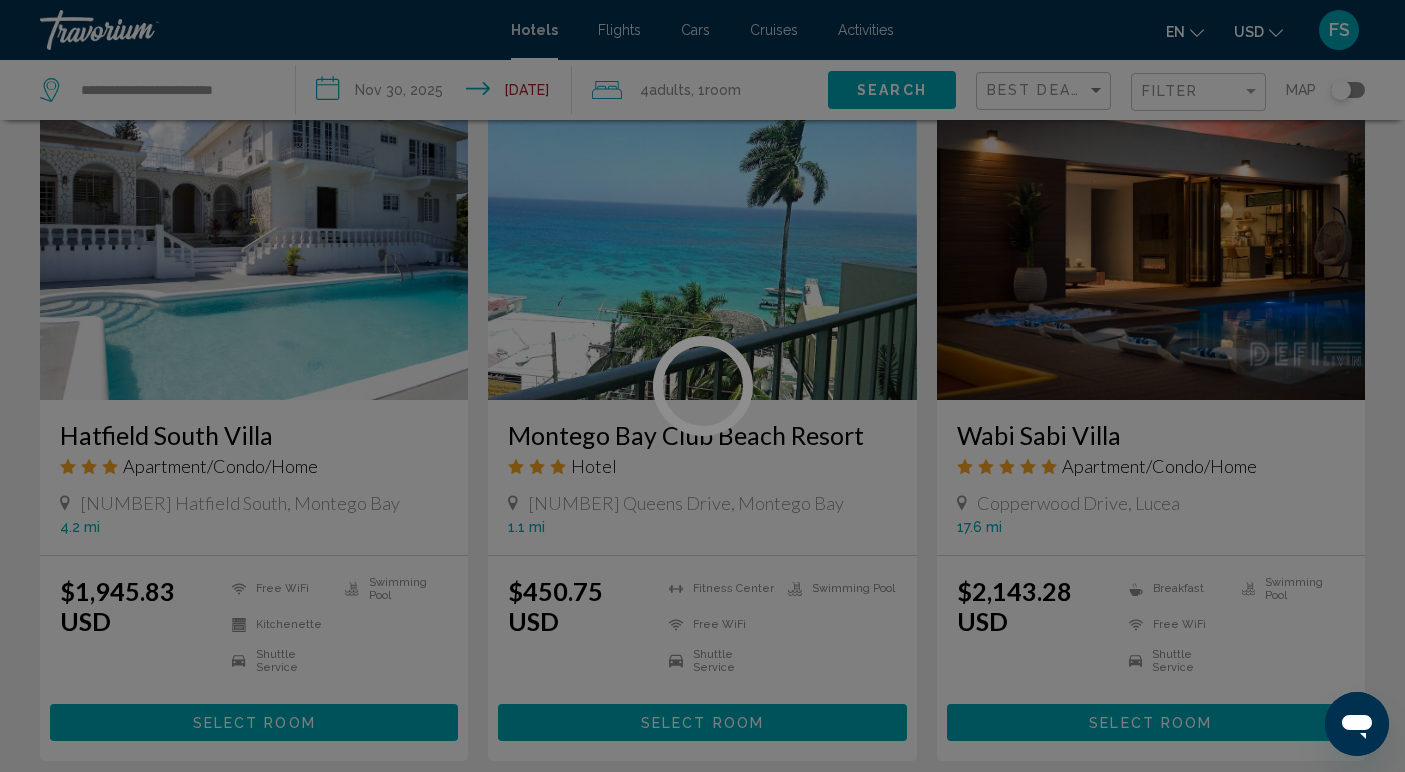 click at bounding box center [702, 386] 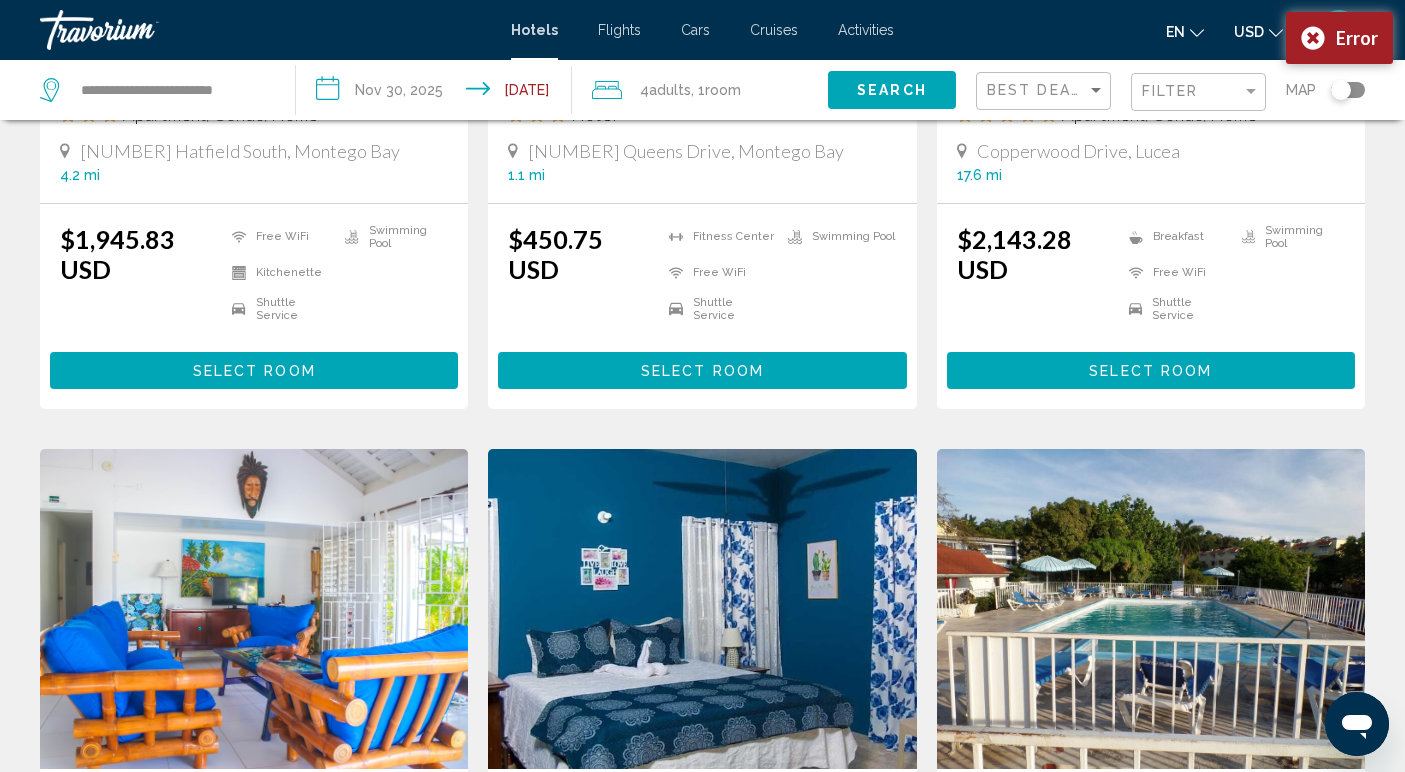 scroll, scrollTop: 1207, scrollLeft: 0, axis: vertical 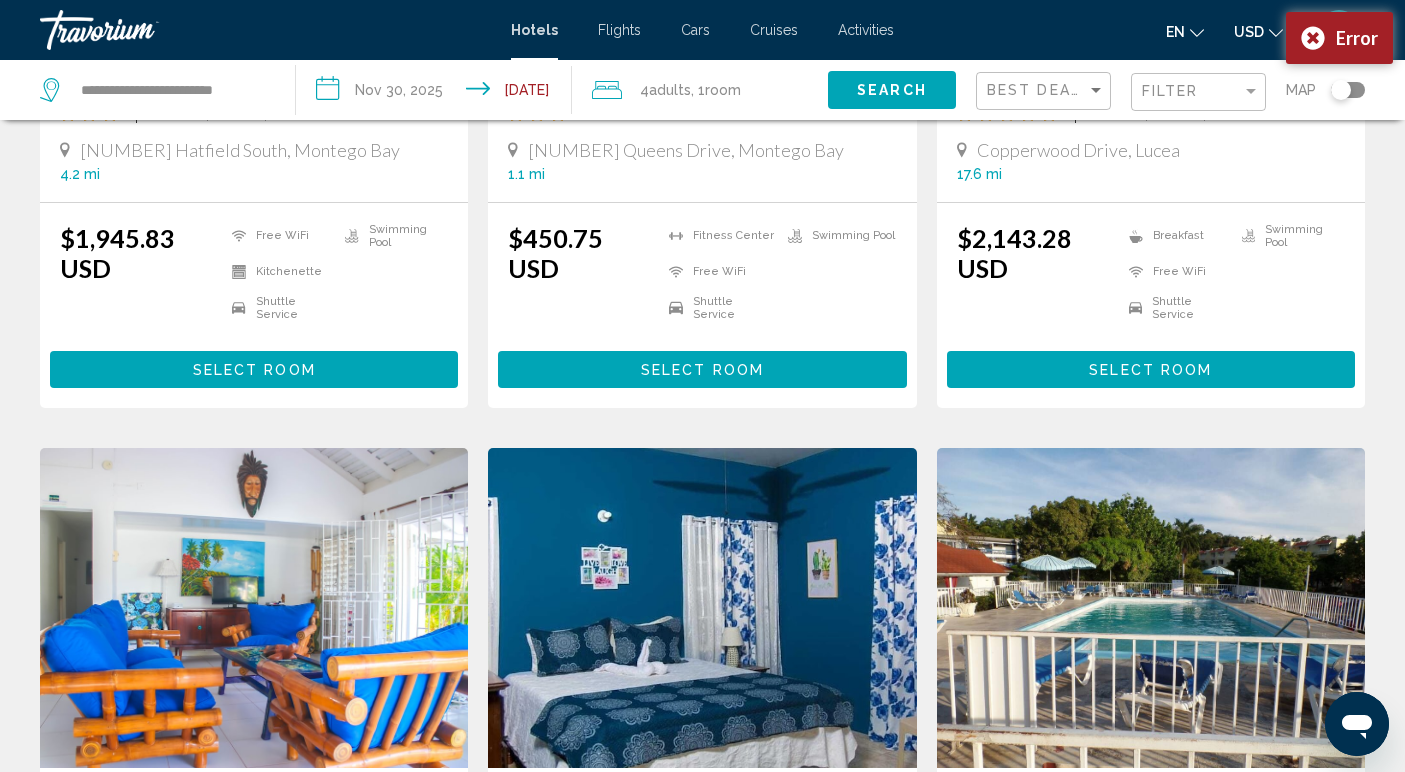 click on "$450.75 USD
Fitness Center
Free WiFi
Shuttle Service
Swimming Pool  Select Room" at bounding box center (702, 305) 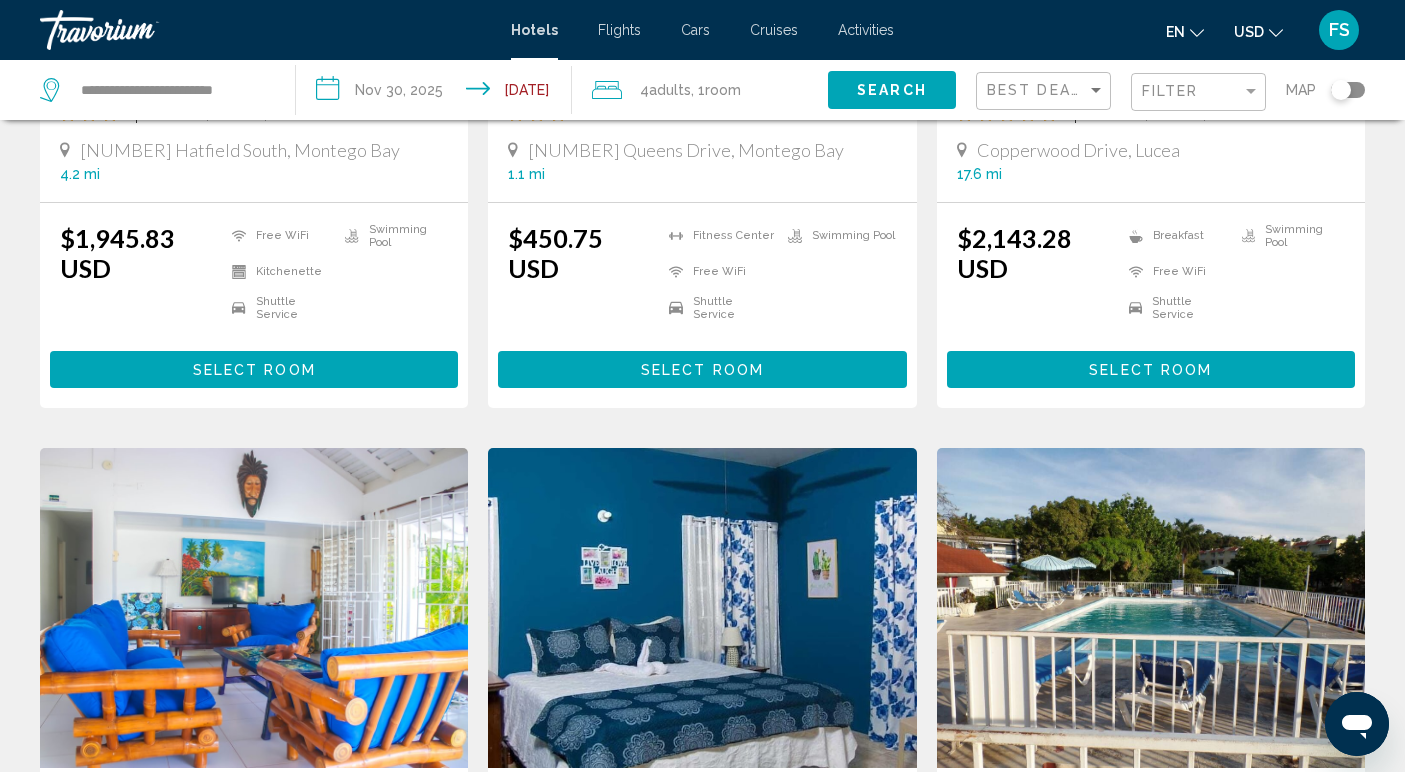 click on "Select Room" at bounding box center [702, 370] 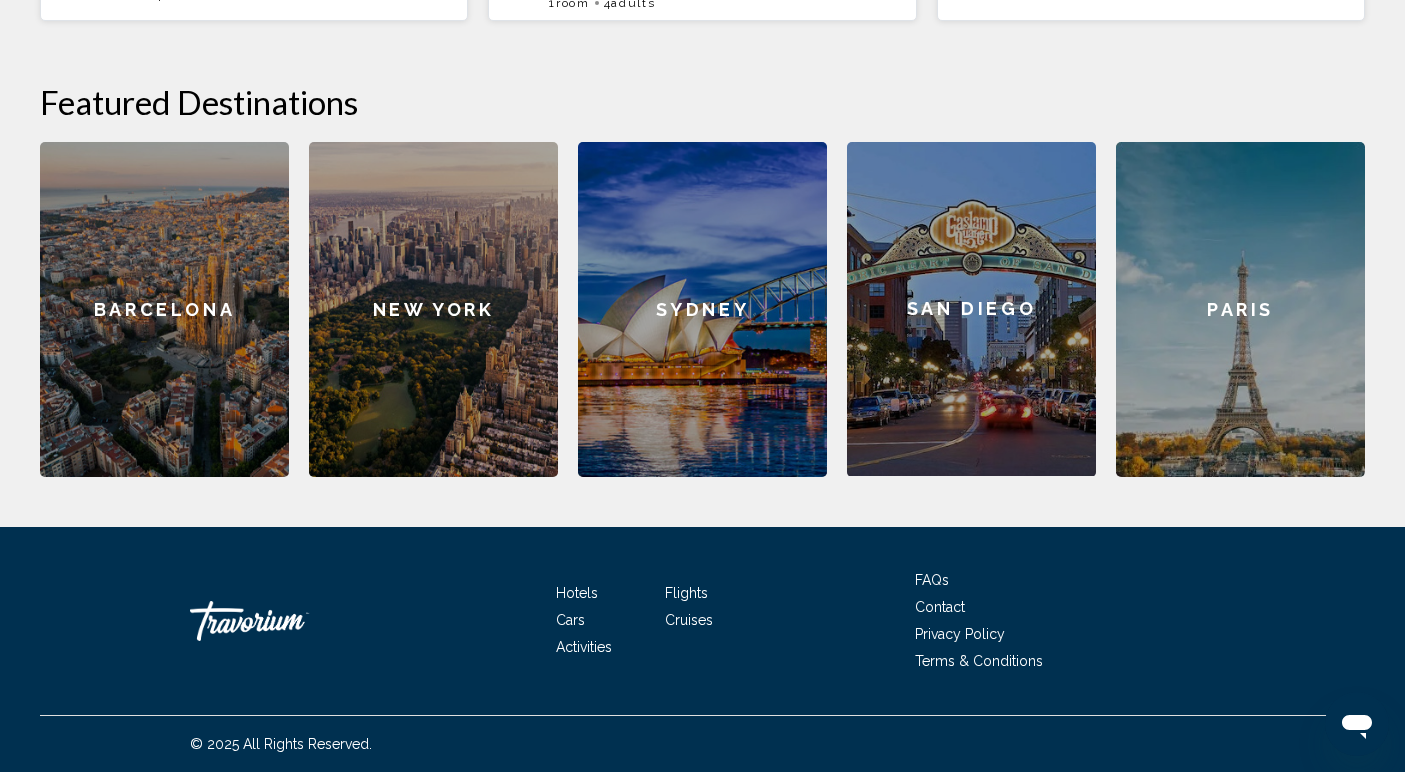 scroll, scrollTop: 0, scrollLeft: 0, axis: both 